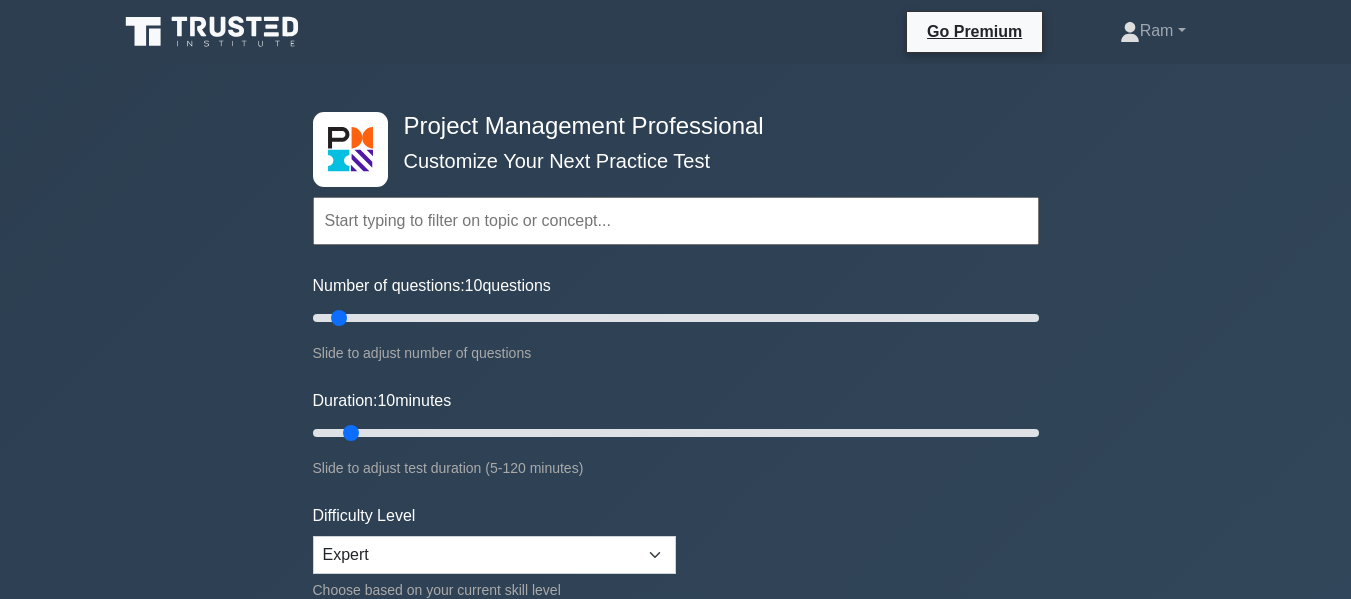 scroll, scrollTop: 63, scrollLeft: 0, axis: vertical 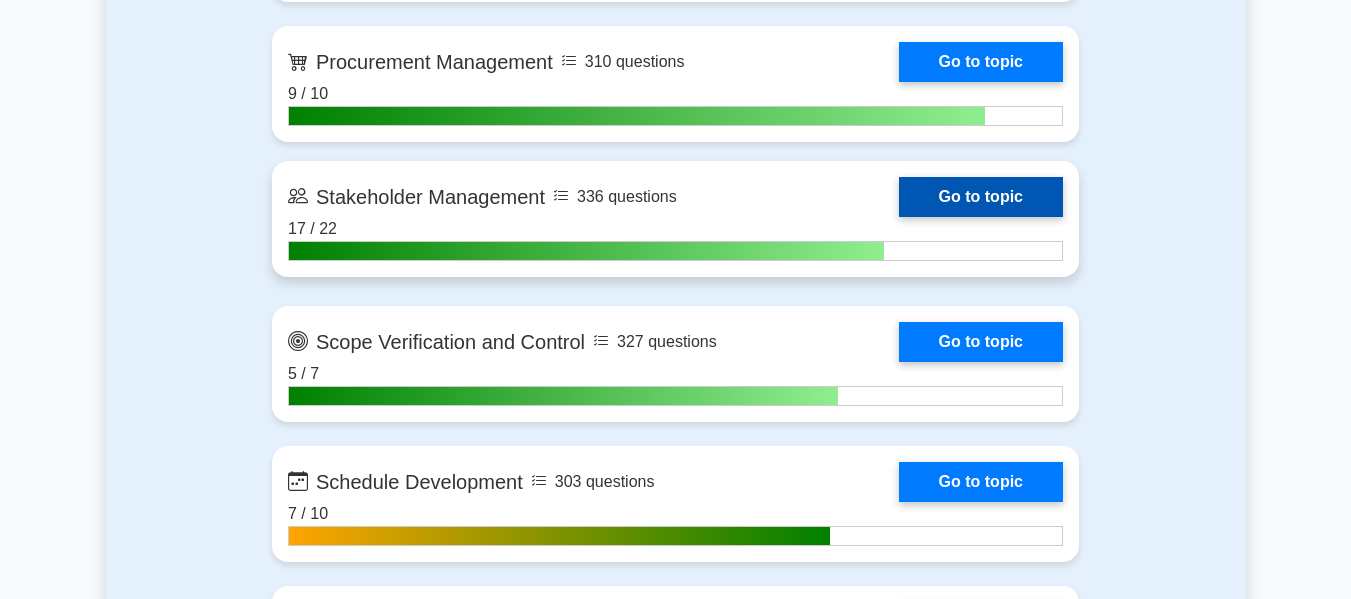 click on "Go to topic" at bounding box center [981, 197] 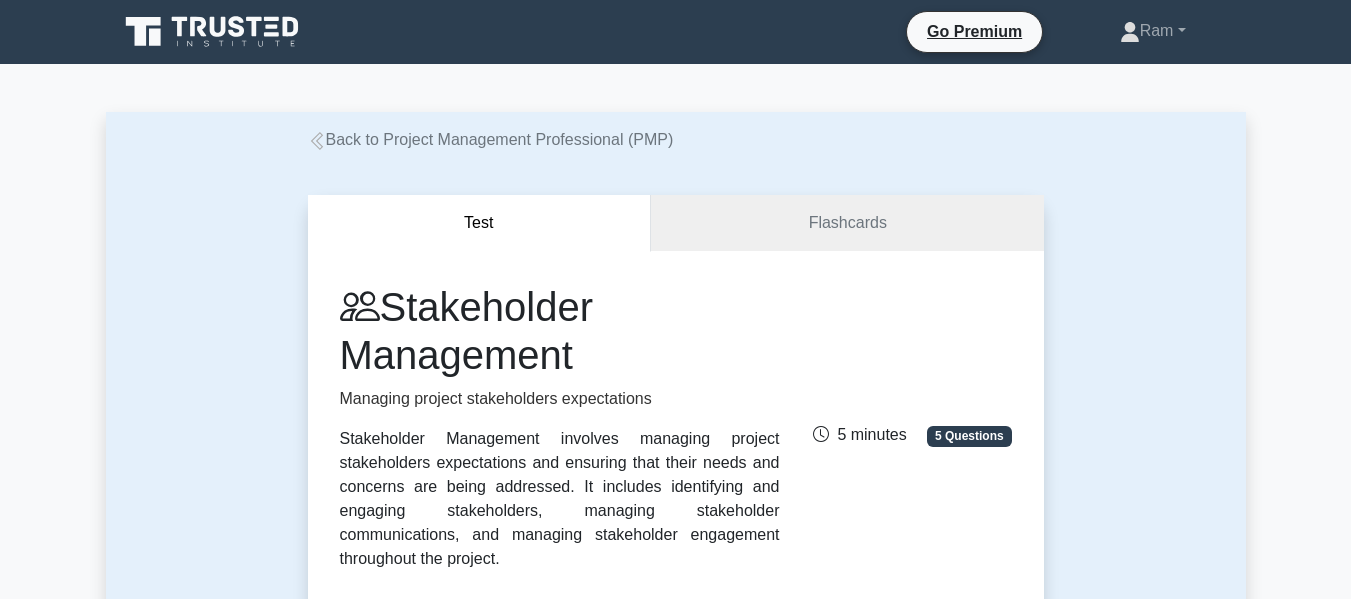 scroll, scrollTop: 0, scrollLeft: 0, axis: both 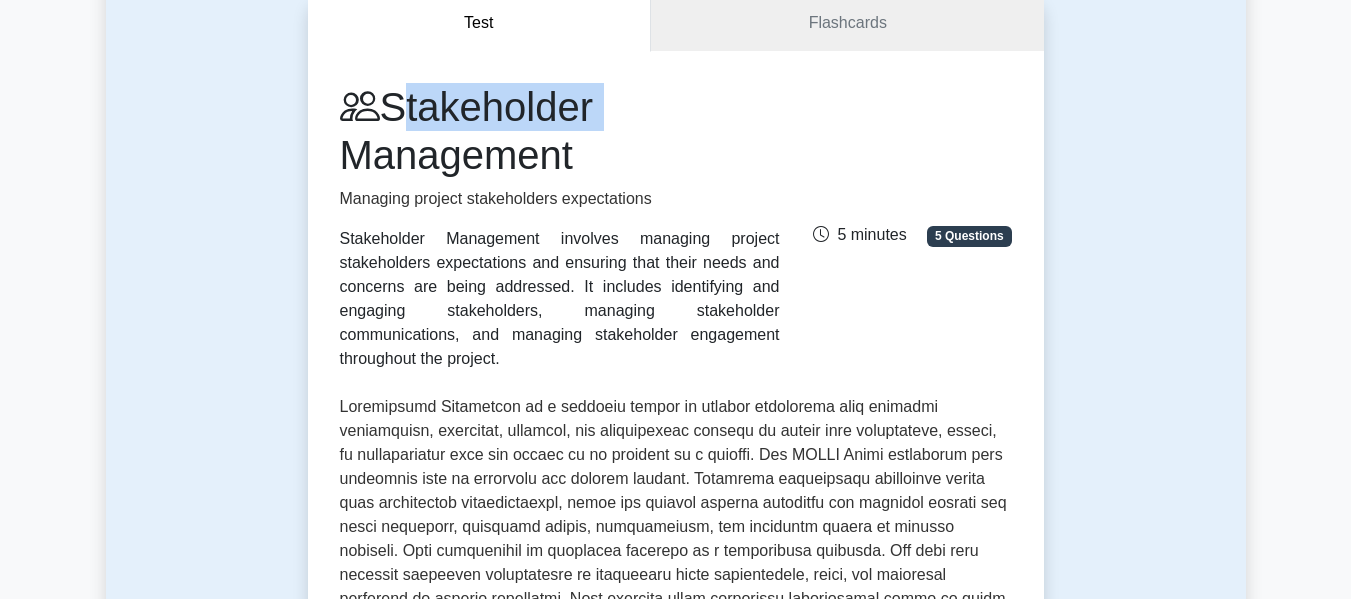drag, startPoint x: 390, startPoint y: 112, endPoint x: 633, endPoint y: 129, distance: 243.59392 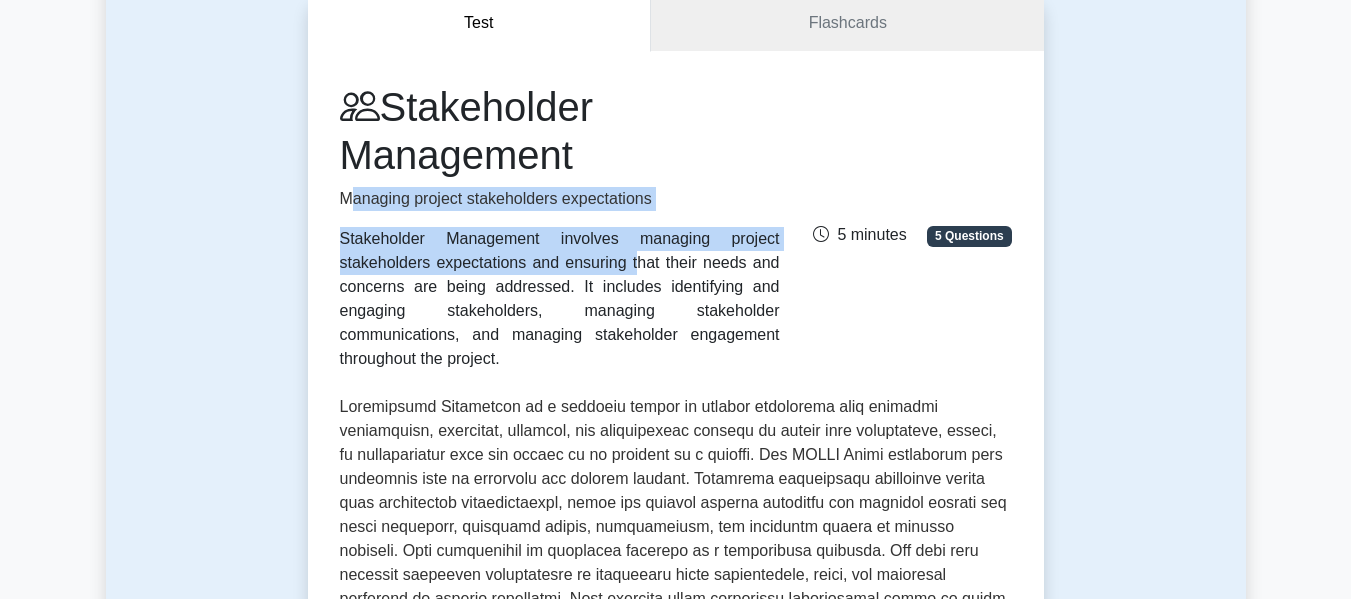 drag, startPoint x: 347, startPoint y: 203, endPoint x: 712, endPoint y: 224, distance: 365.6036 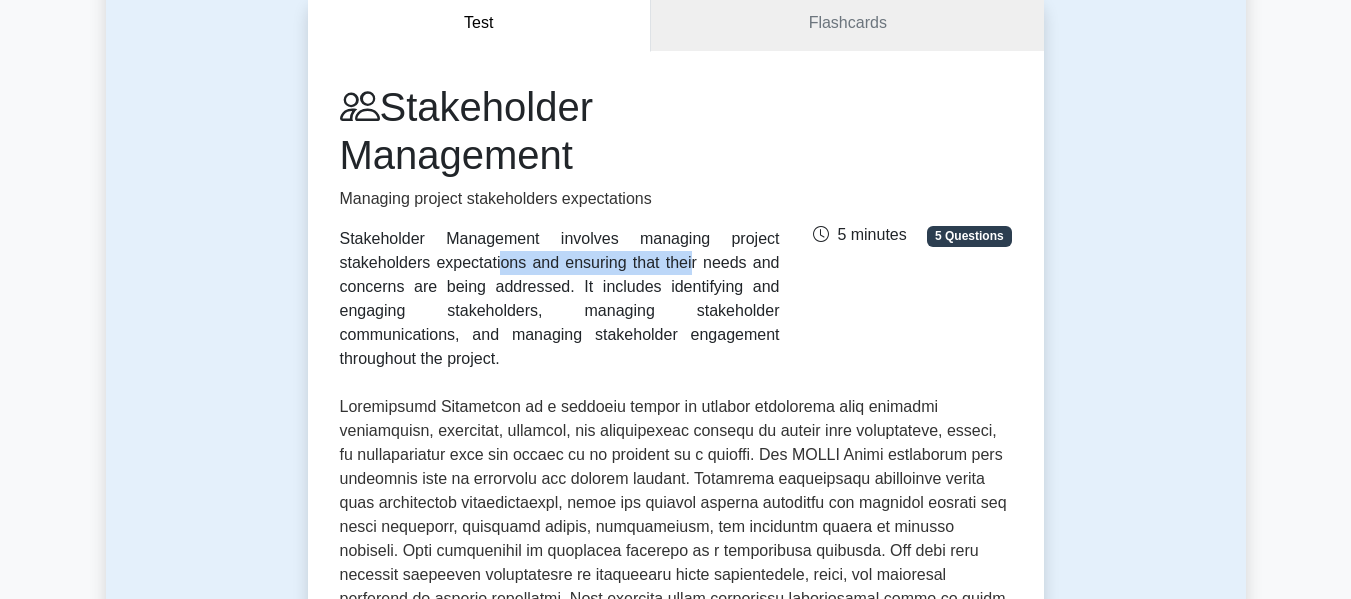 drag, startPoint x: 597, startPoint y: 238, endPoint x: 772, endPoint y: 245, distance: 175.13994 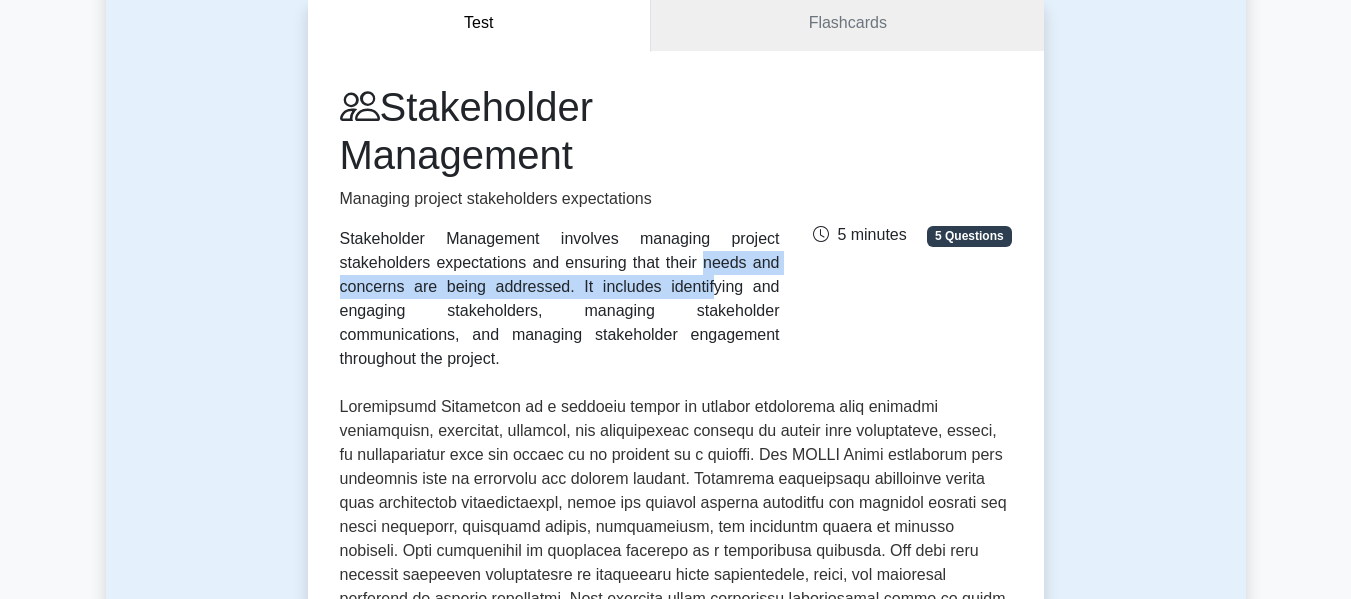 drag, startPoint x: 335, startPoint y: 257, endPoint x: 787, endPoint y: 269, distance: 452.15927 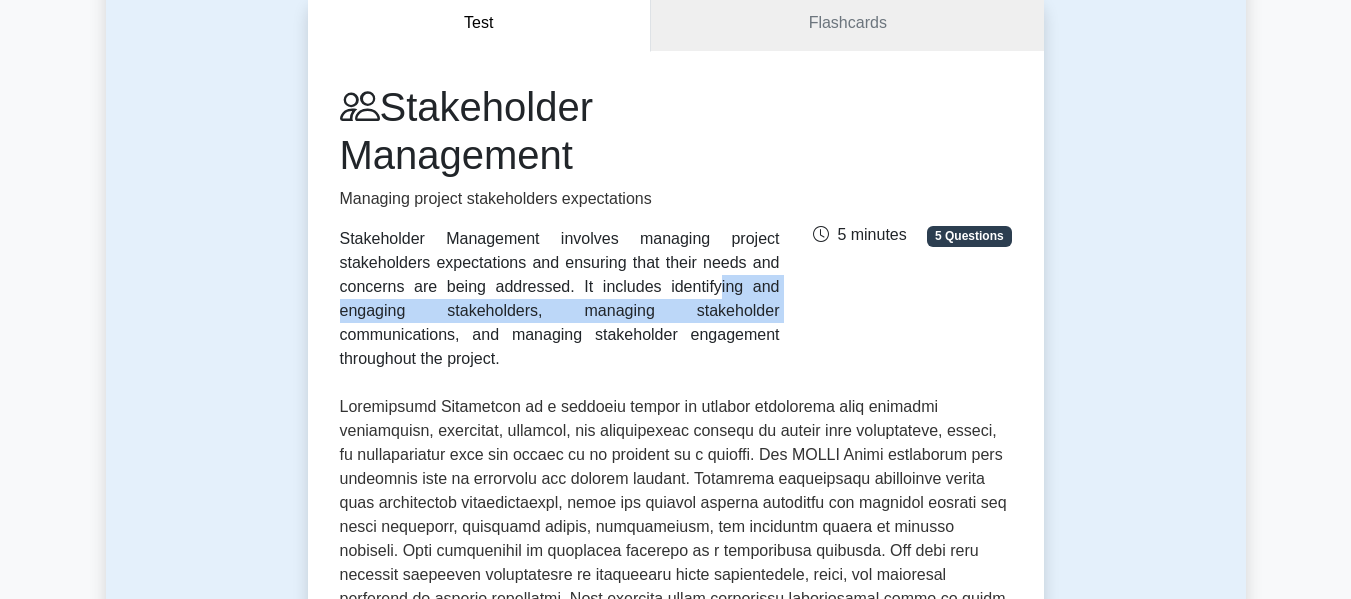 drag, startPoint x: 335, startPoint y: 281, endPoint x: 772, endPoint y: 280, distance: 437.00113 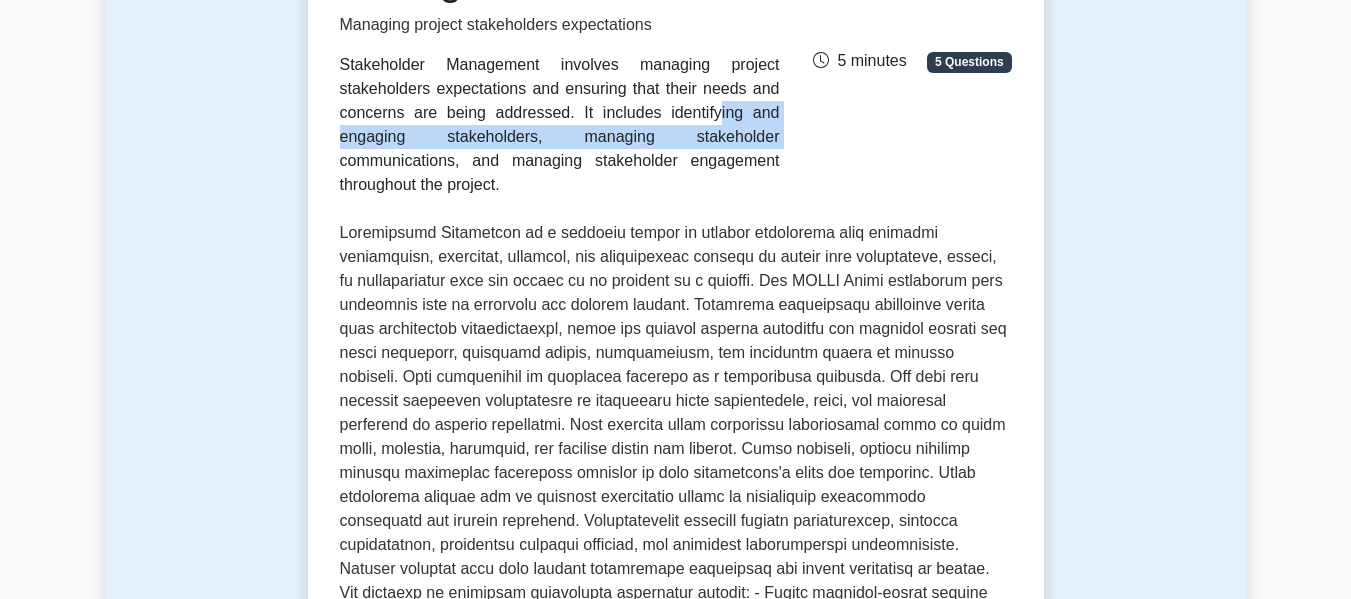 scroll, scrollTop: 400, scrollLeft: 0, axis: vertical 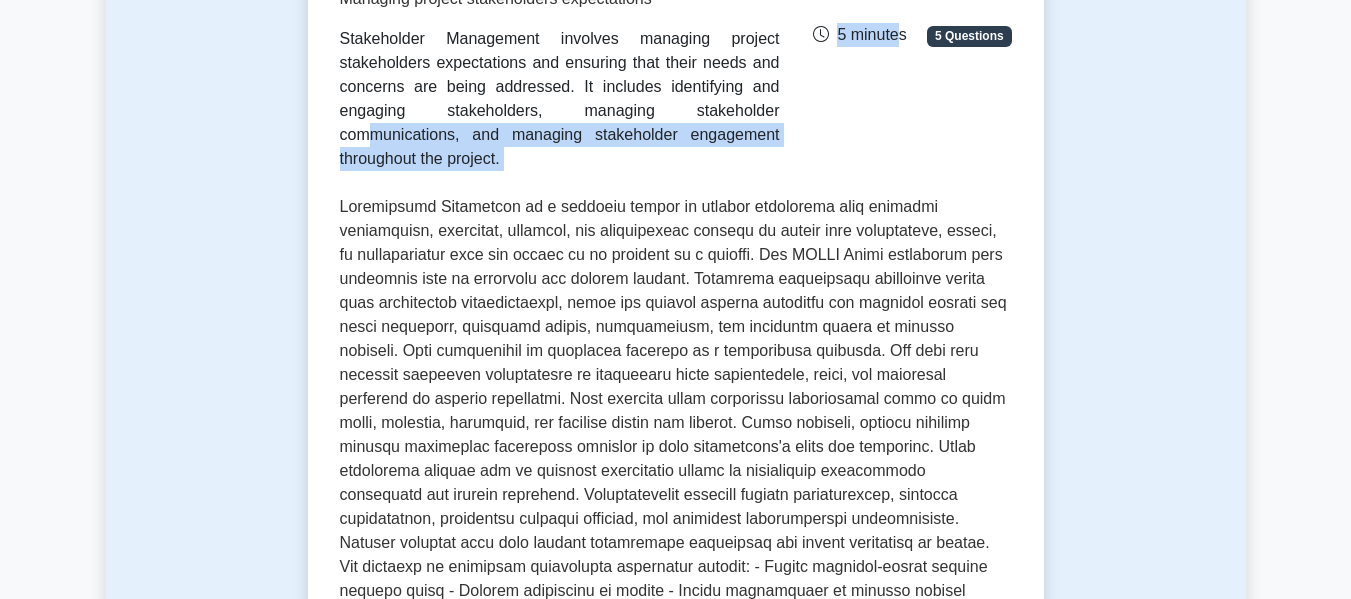 drag, startPoint x: 348, startPoint y: 121, endPoint x: 770, endPoint y: 138, distance: 422.3423 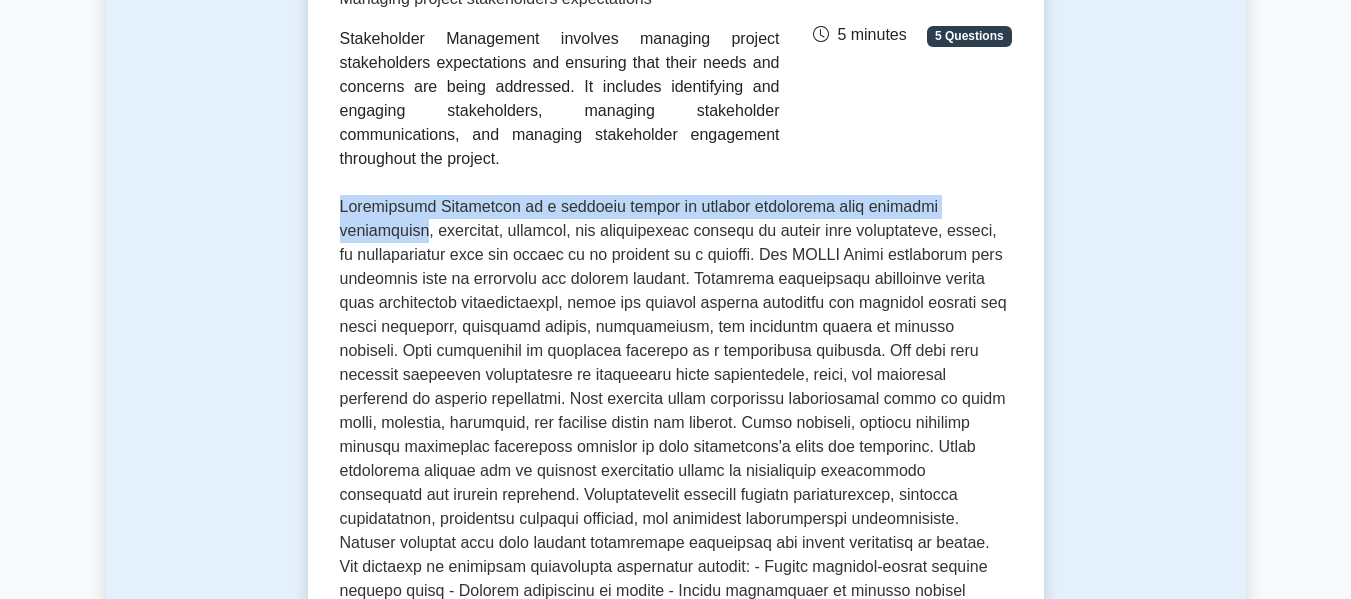 drag, startPoint x: 352, startPoint y: 183, endPoint x: 988, endPoint y: 178, distance: 636.01965 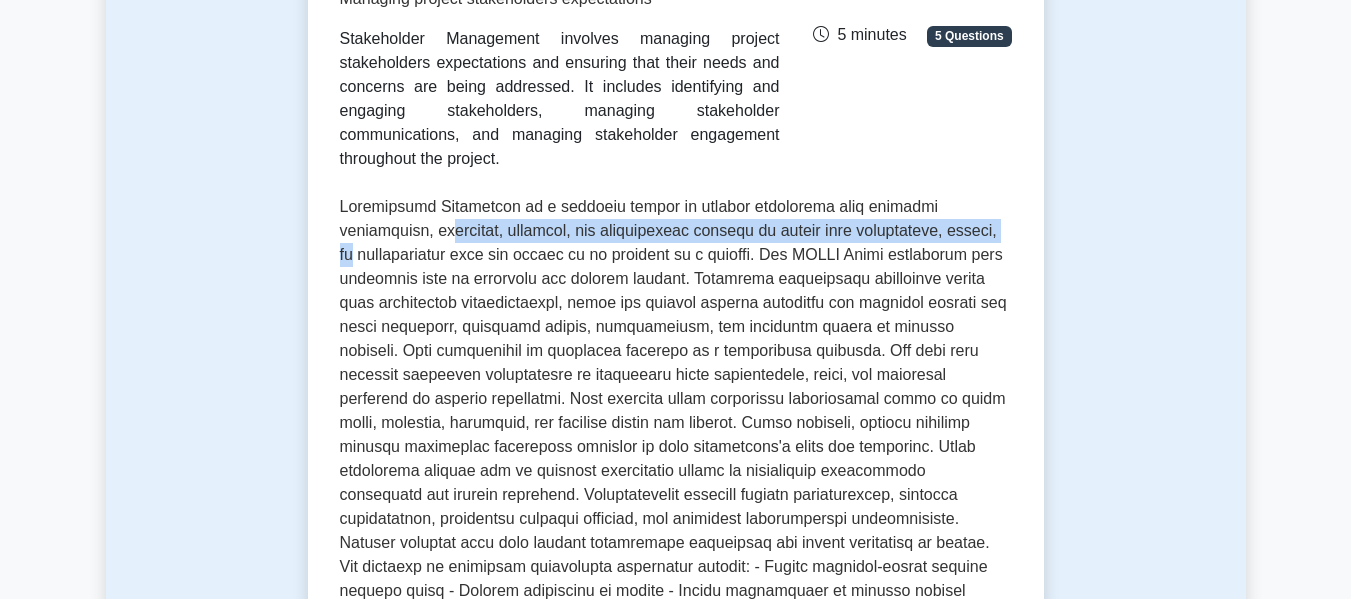 drag, startPoint x: 357, startPoint y: 215, endPoint x: 964, endPoint y: 197, distance: 607.26685 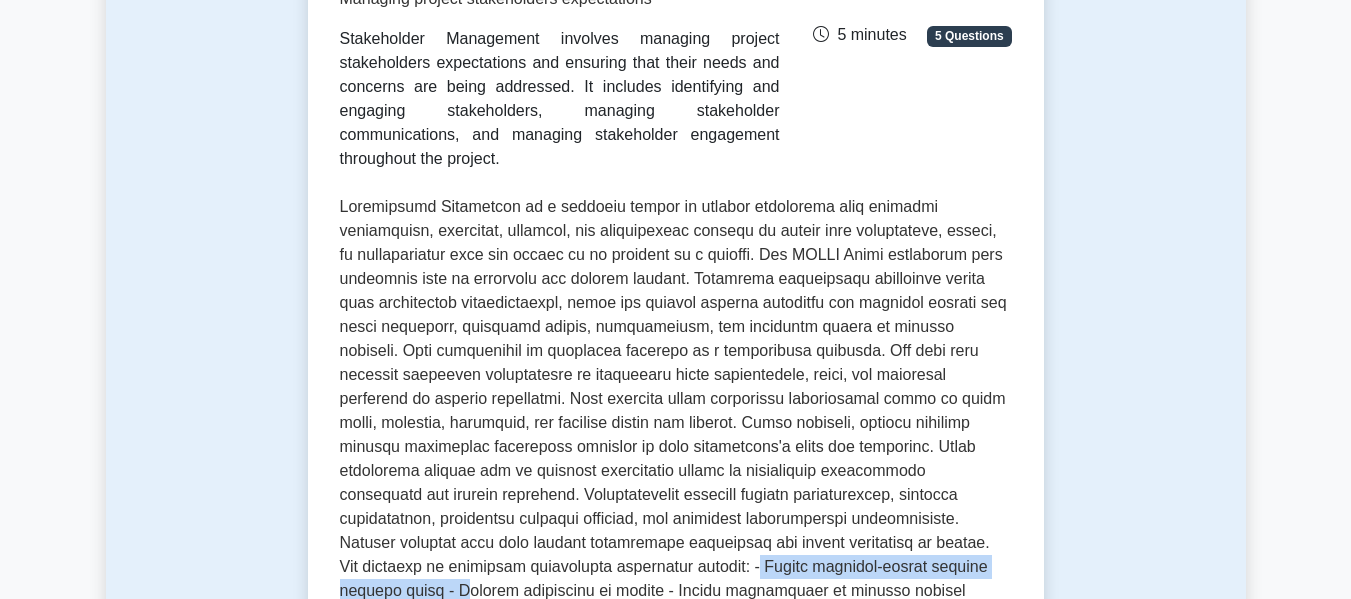 drag, startPoint x: 501, startPoint y: 541, endPoint x: 852, endPoint y: 545, distance: 351.0228 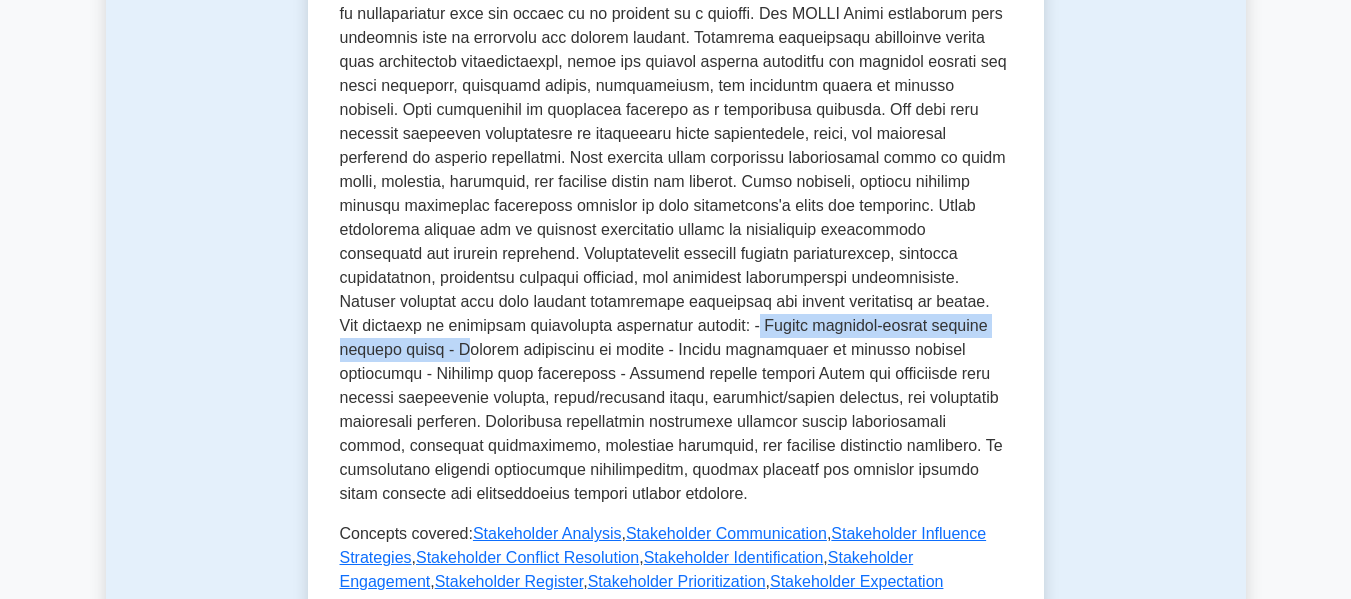 scroll, scrollTop: 700, scrollLeft: 0, axis: vertical 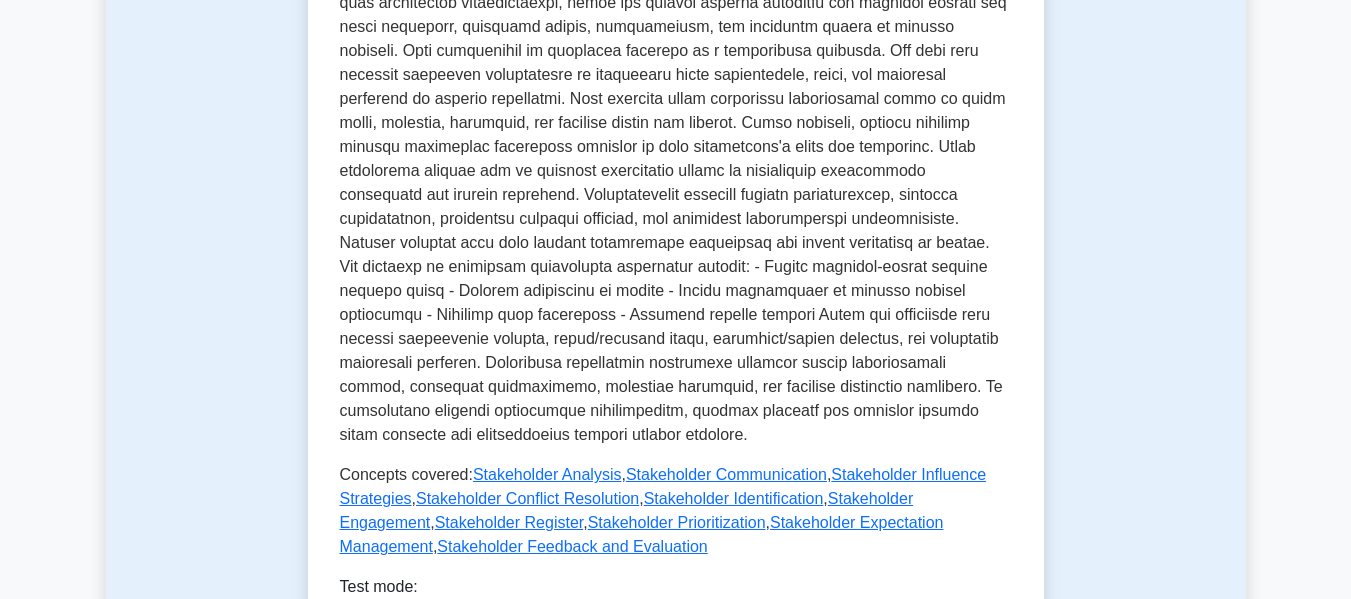 click at bounding box center [676, 171] 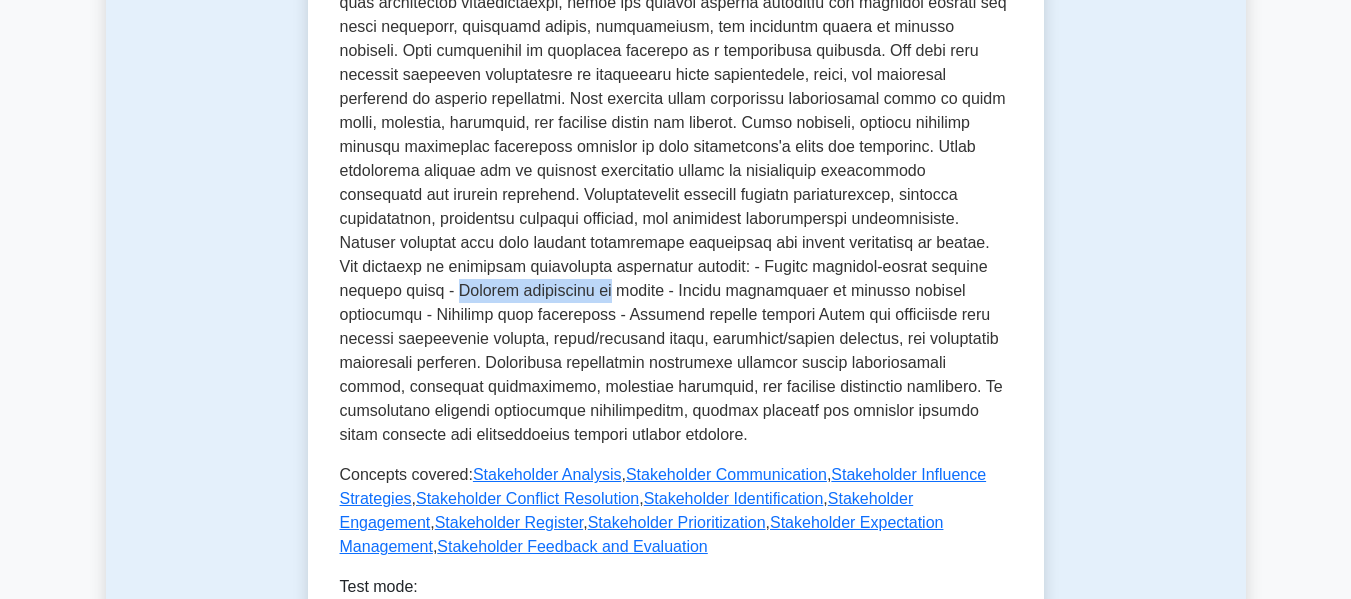 drag, startPoint x: 842, startPoint y: 247, endPoint x: 1021, endPoint y: 244, distance: 179.02513 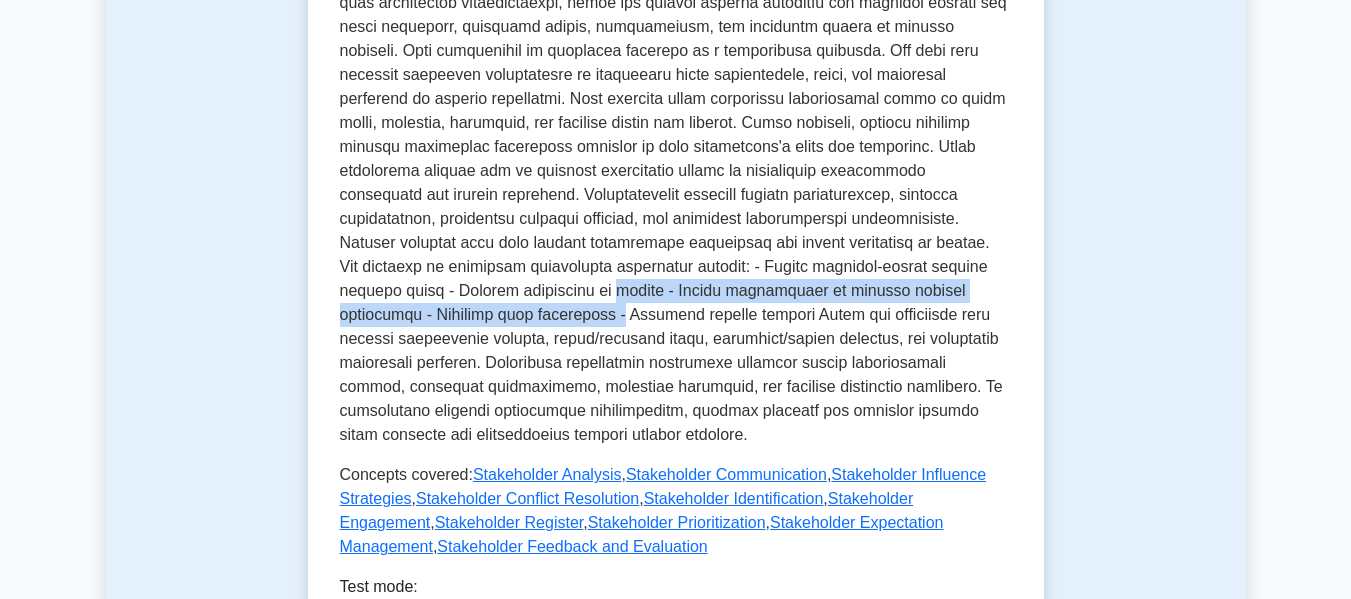 drag, startPoint x: 340, startPoint y: 274, endPoint x: 972, endPoint y: 270, distance: 632.01263 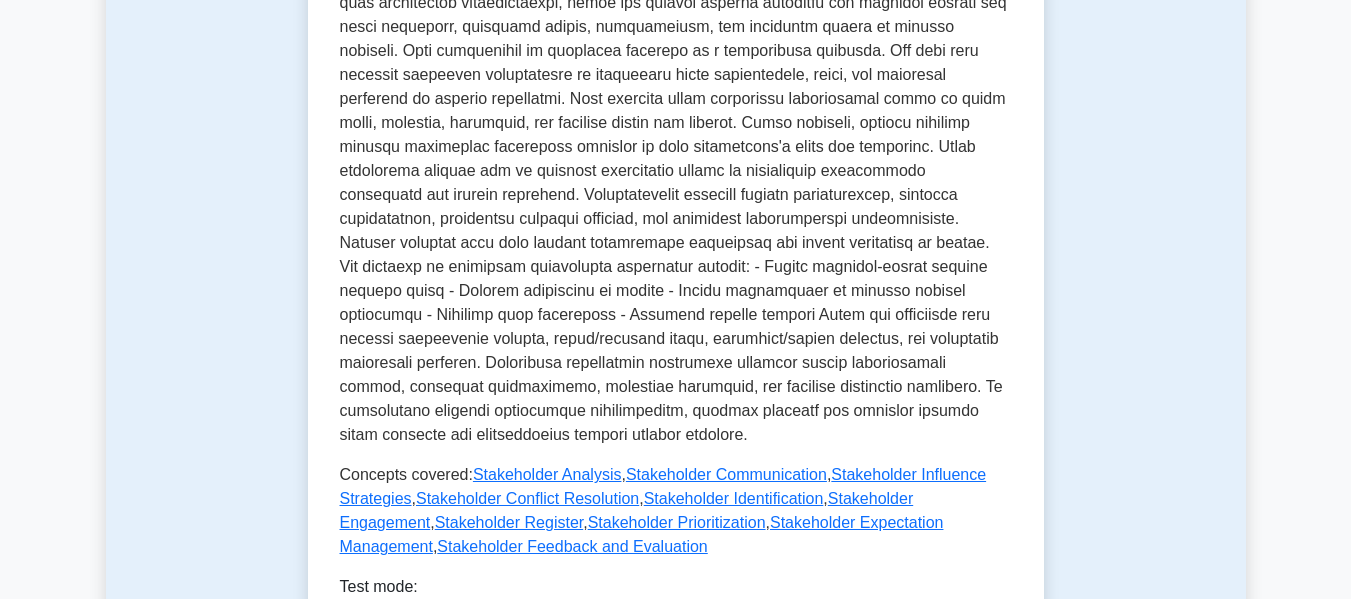 click at bounding box center (676, 171) 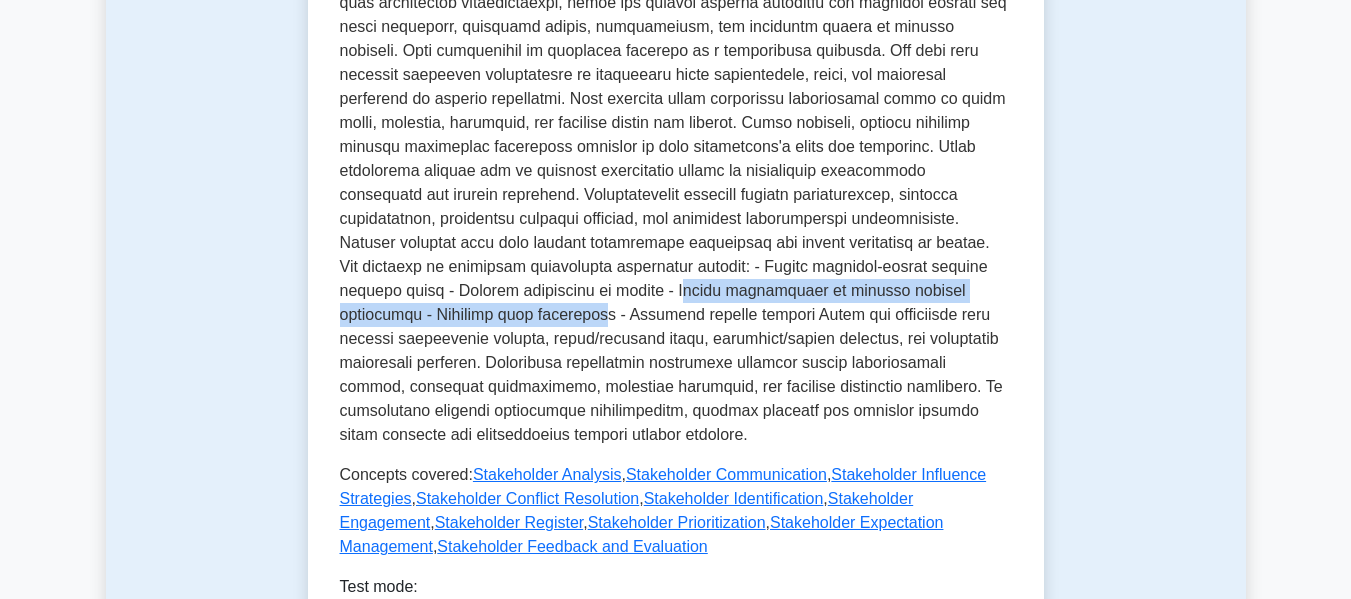 drag, startPoint x: 414, startPoint y: 266, endPoint x: 950, endPoint y: 265, distance: 536.0009 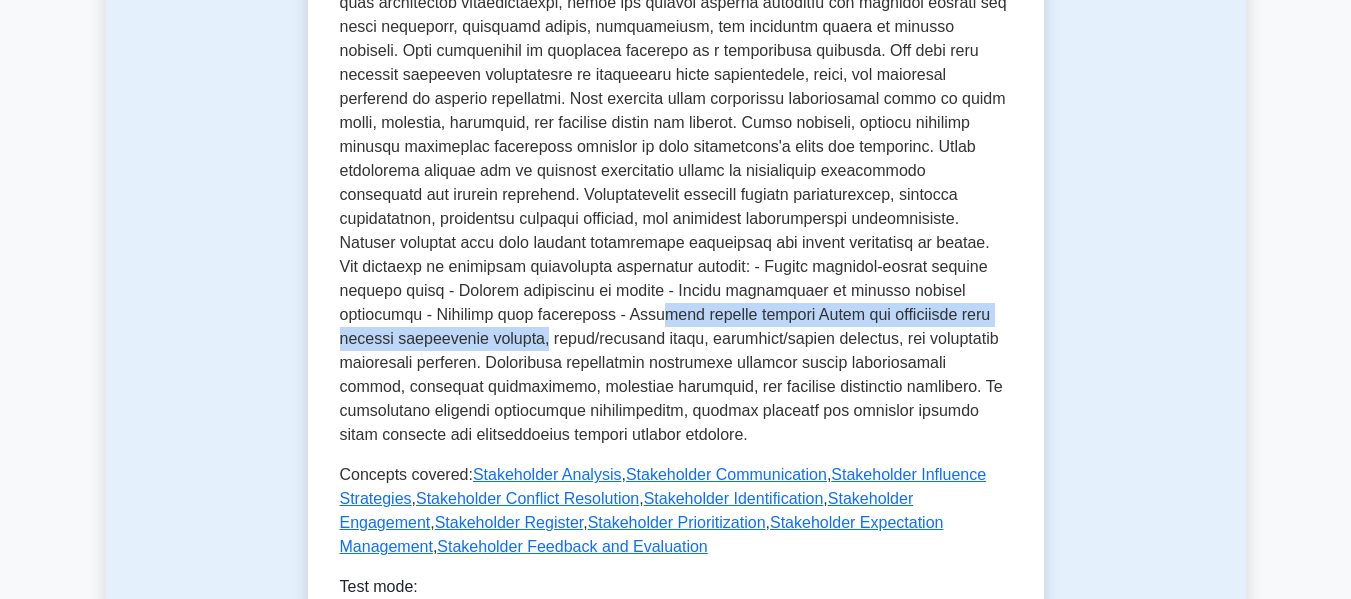 drag, startPoint x: 370, startPoint y: 290, endPoint x: 932, endPoint y: 293, distance: 562.008 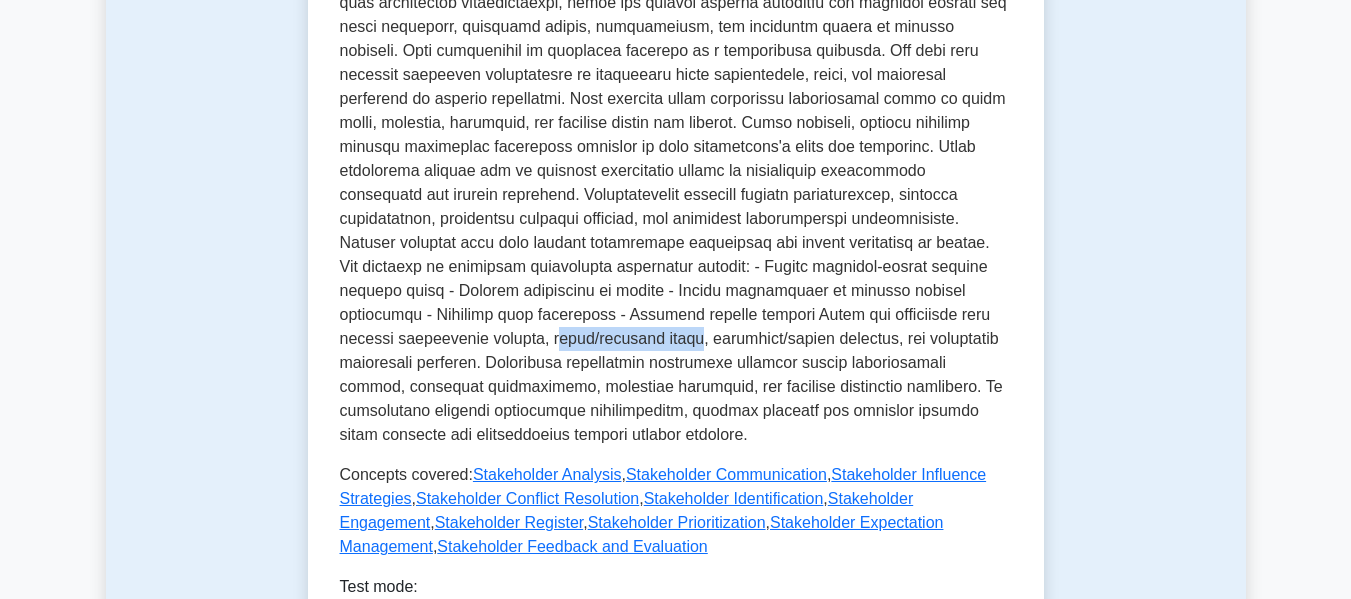 drag, startPoint x: 352, startPoint y: 319, endPoint x: 483, endPoint y: 314, distance: 131.09538 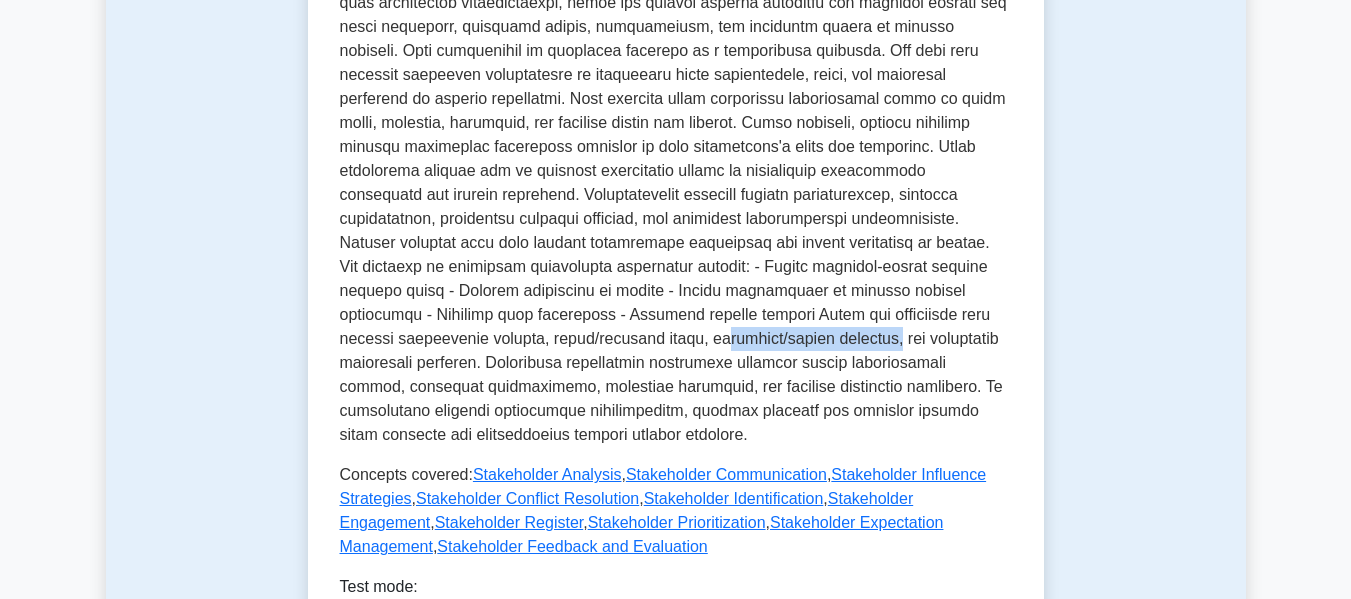 drag, startPoint x: 499, startPoint y: 321, endPoint x: 676, endPoint y: 321, distance: 177 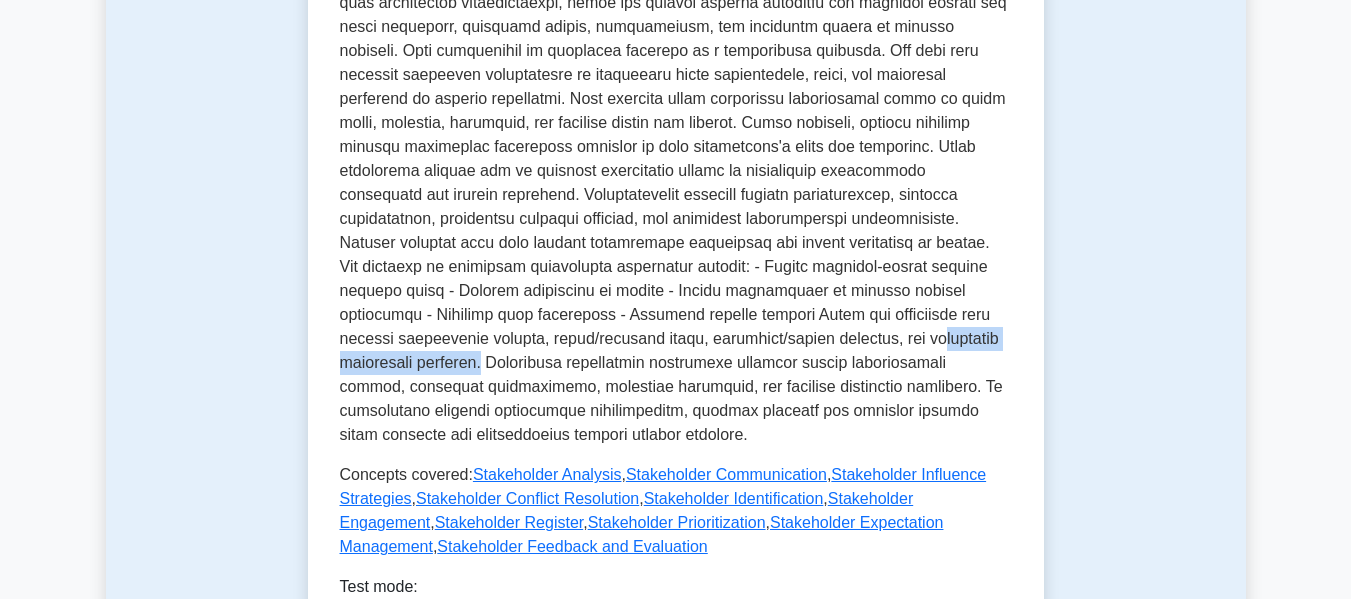 drag, startPoint x: 725, startPoint y: 317, endPoint x: 930, endPoint y: 331, distance: 205.4775 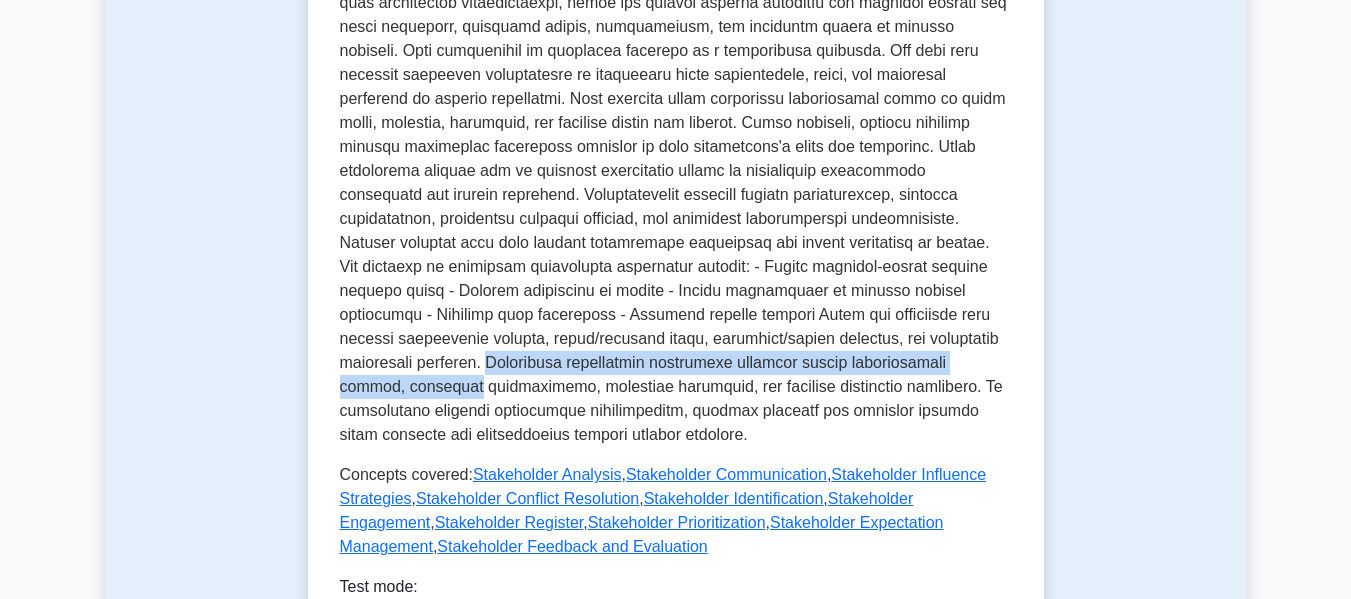 drag, startPoint x: 339, startPoint y: 344, endPoint x: 967, endPoint y: 345, distance: 628.0008 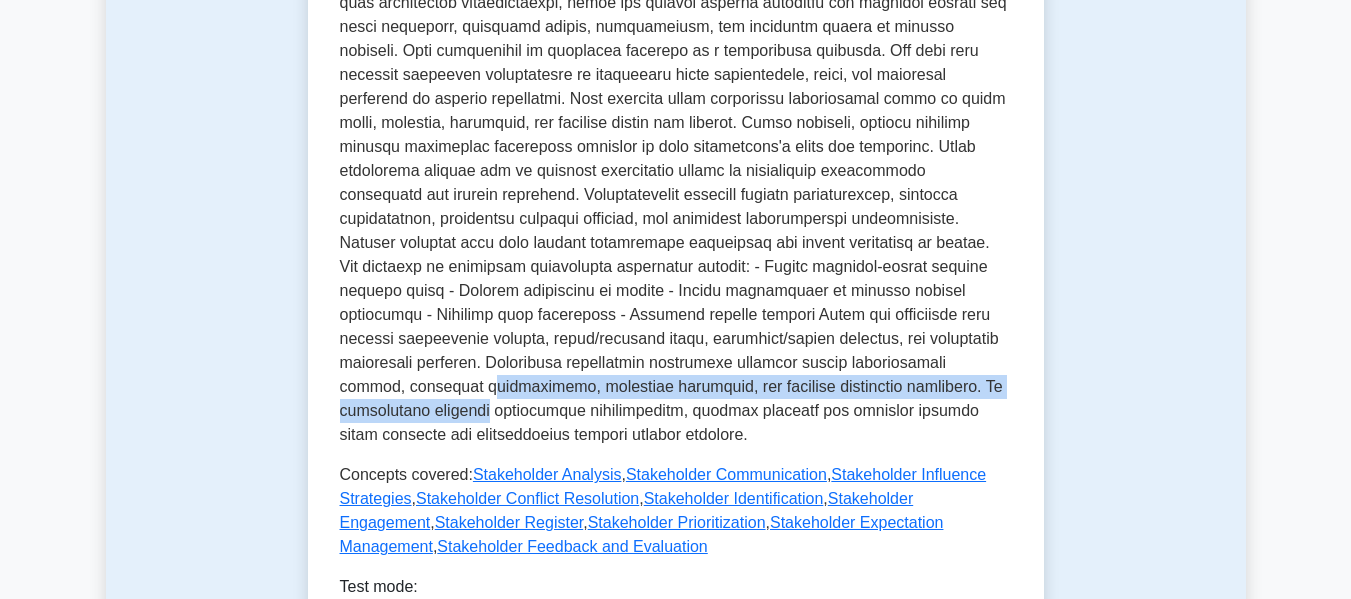 drag, startPoint x: 347, startPoint y: 367, endPoint x: 976, endPoint y: 355, distance: 629.11444 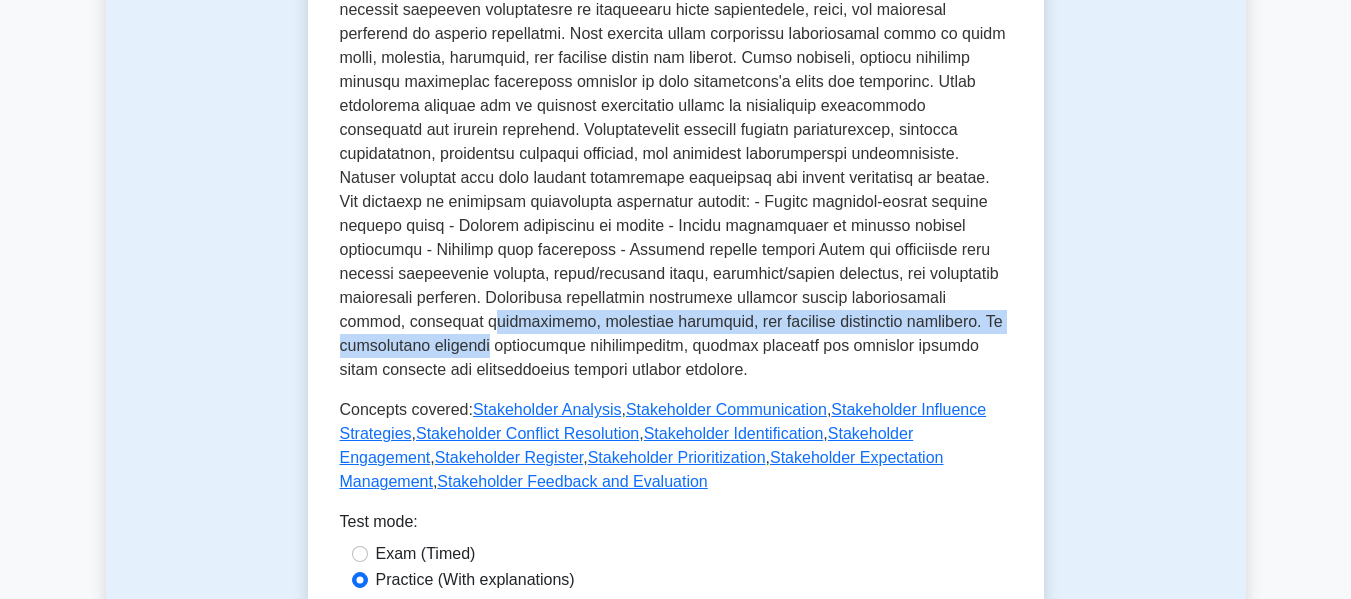scroll, scrollTop: 800, scrollLeft: 0, axis: vertical 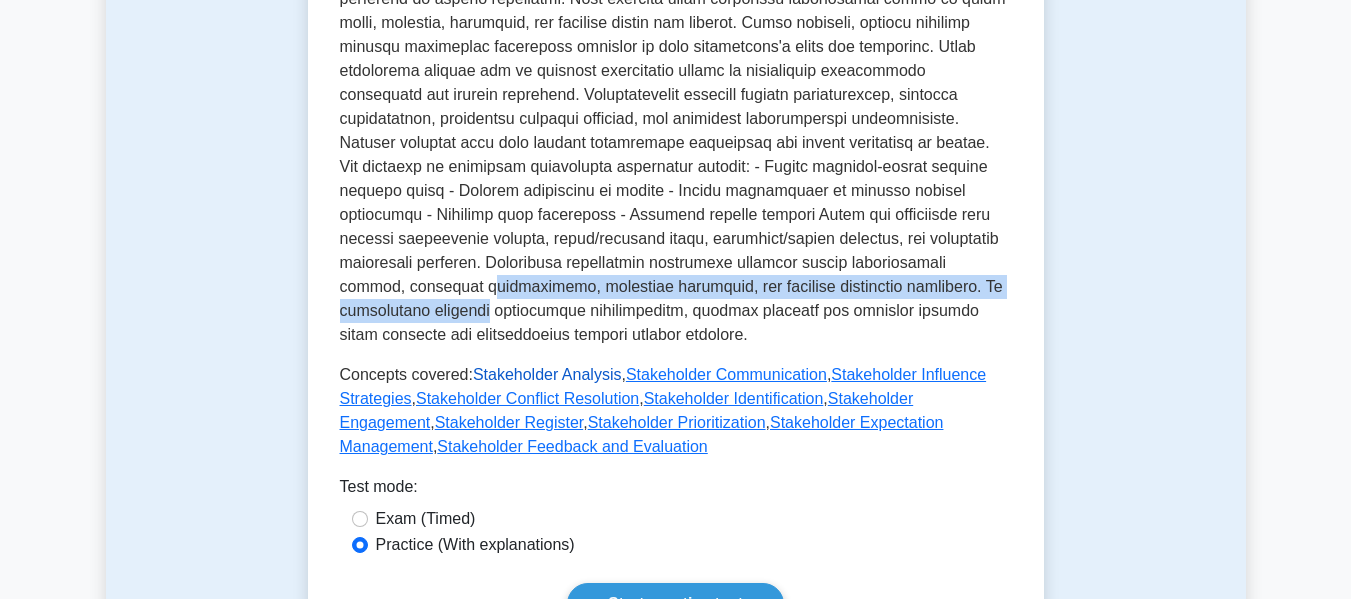 click on "Stakeholder Analysis" at bounding box center (547, 374) 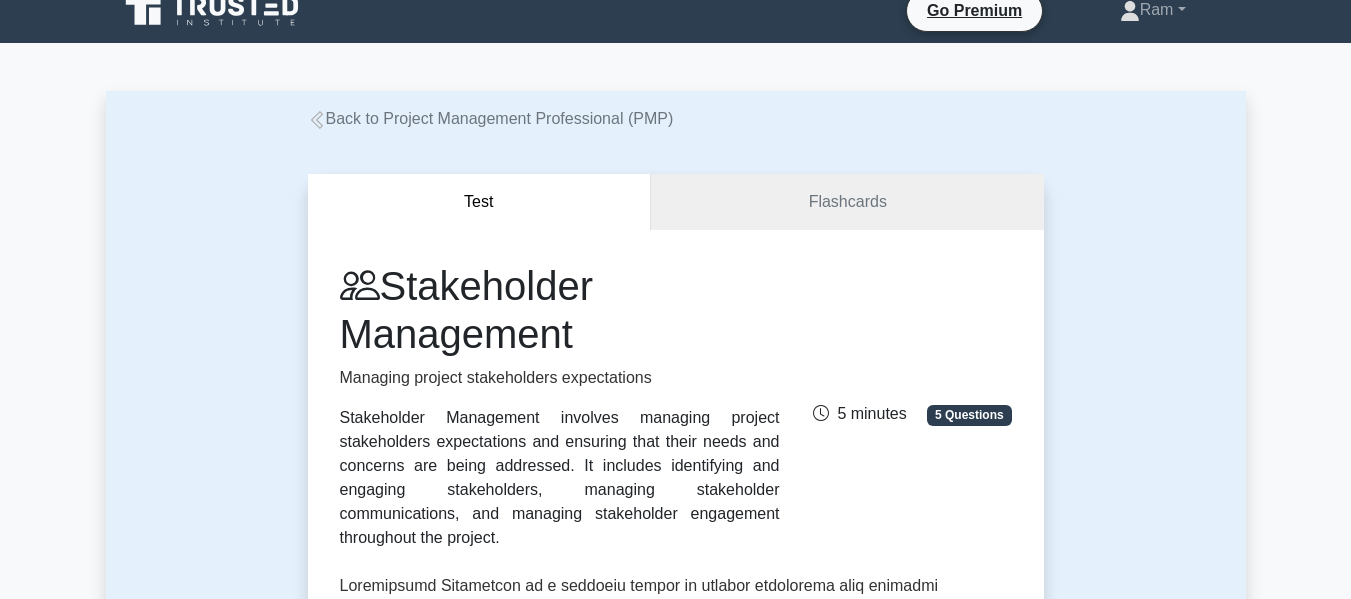 scroll, scrollTop: 0, scrollLeft: 0, axis: both 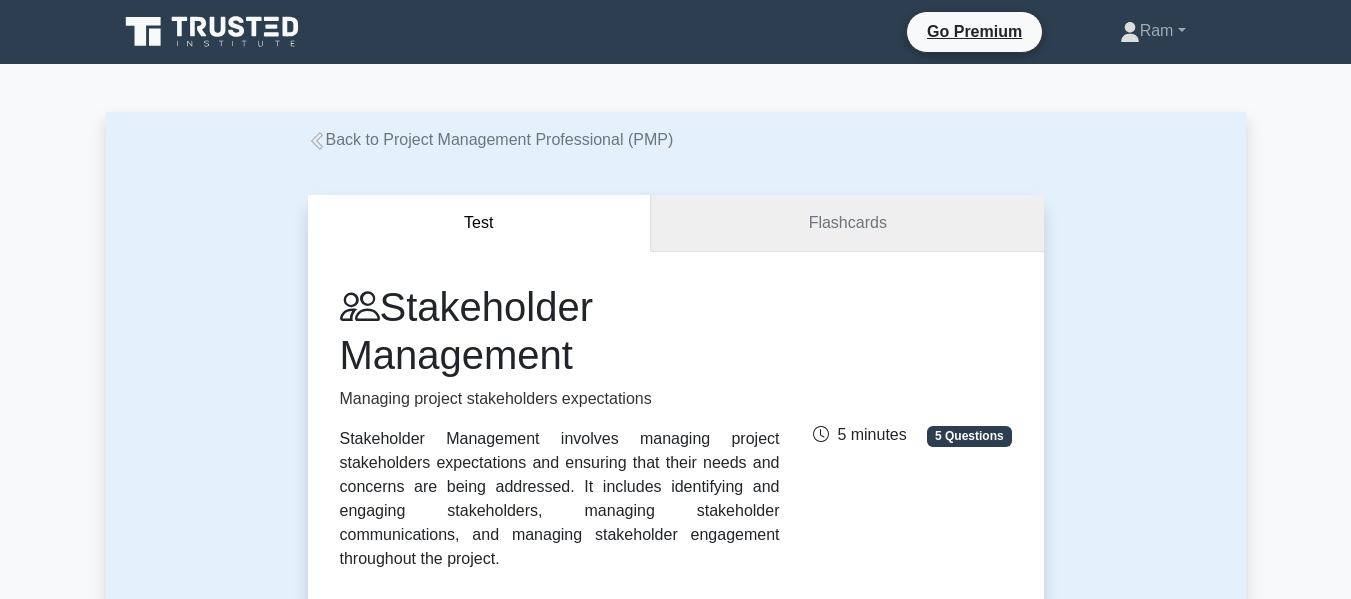 click on "Flashcards" at bounding box center [847, 223] 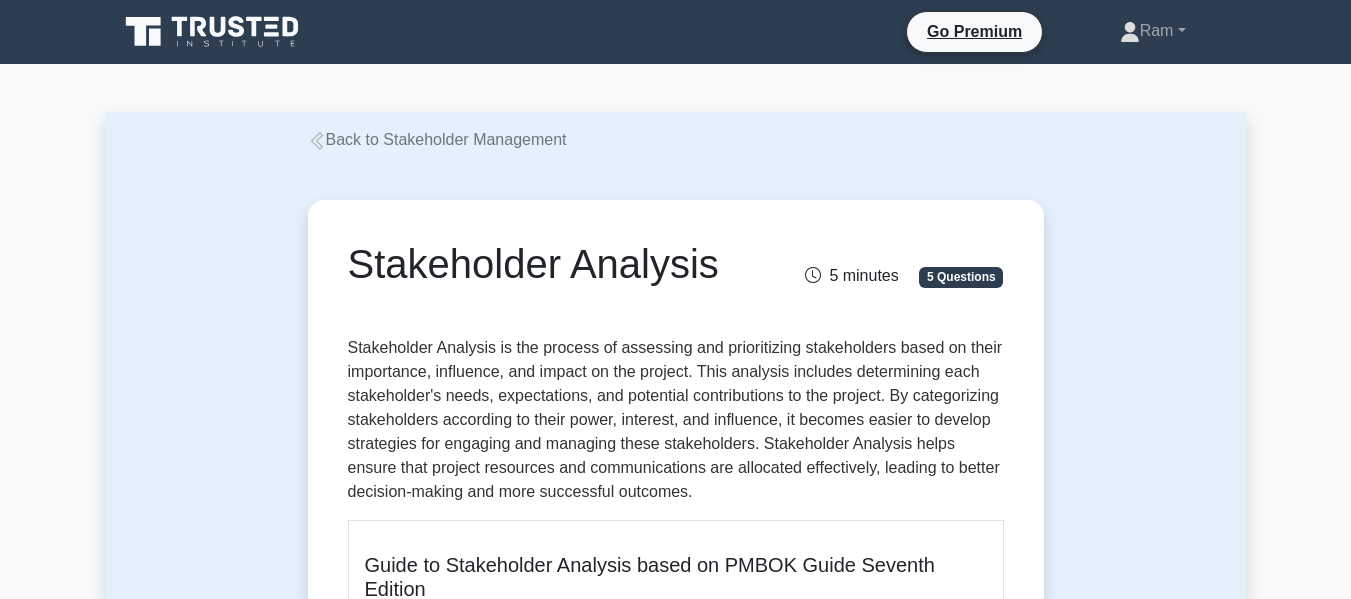 scroll, scrollTop: 0, scrollLeft: 0, axis: both 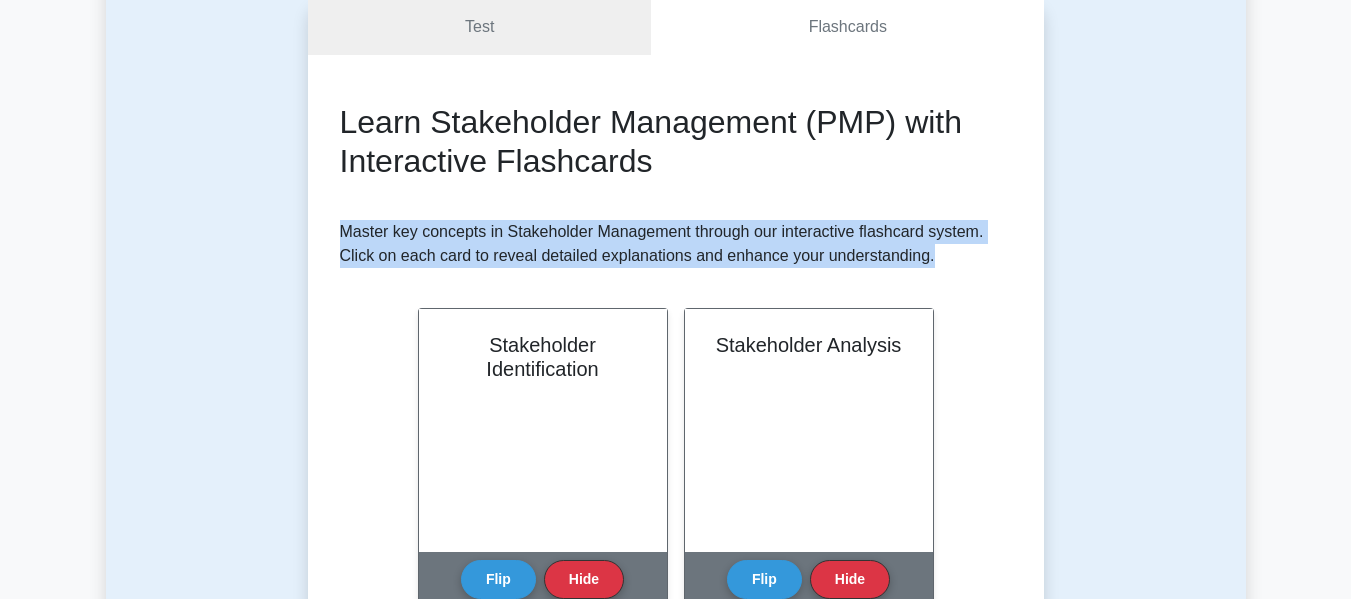 drag, startPoint x: 346, startPoint y: 34, endPoint x: 977, endPoint y: 252, distance: 667.59644 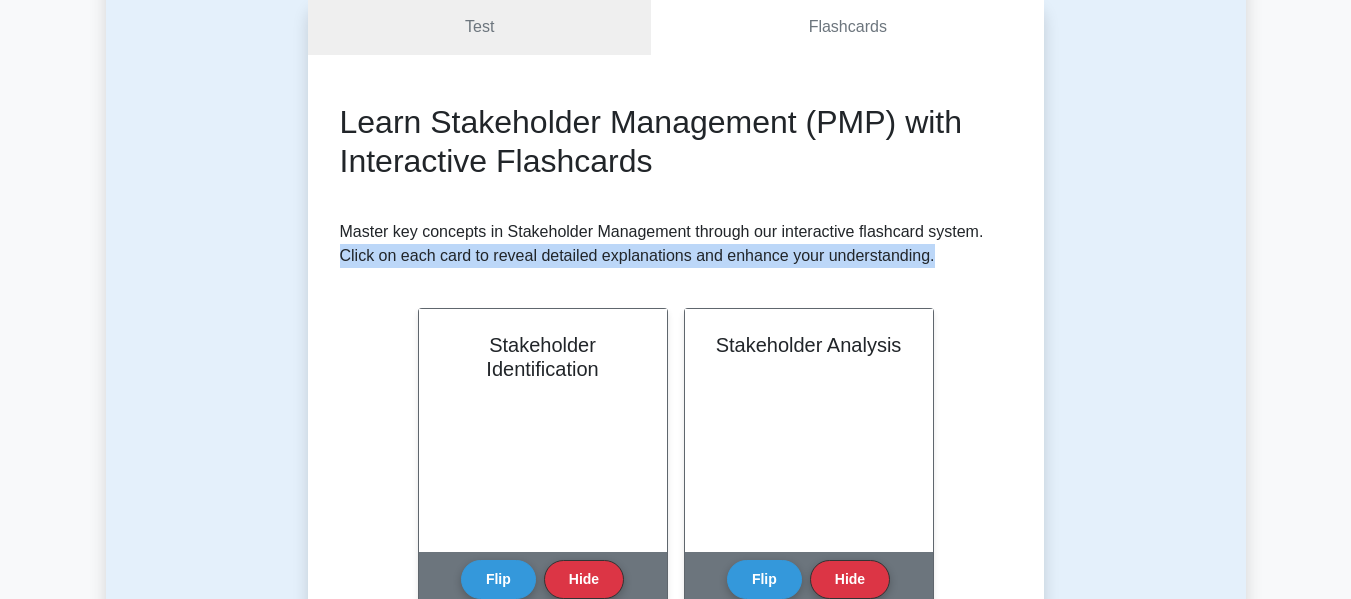 drag, startPoint x: 340, startPoint y: 249, endPoint x: 960, endPoint y: 256, distance: 620.0395 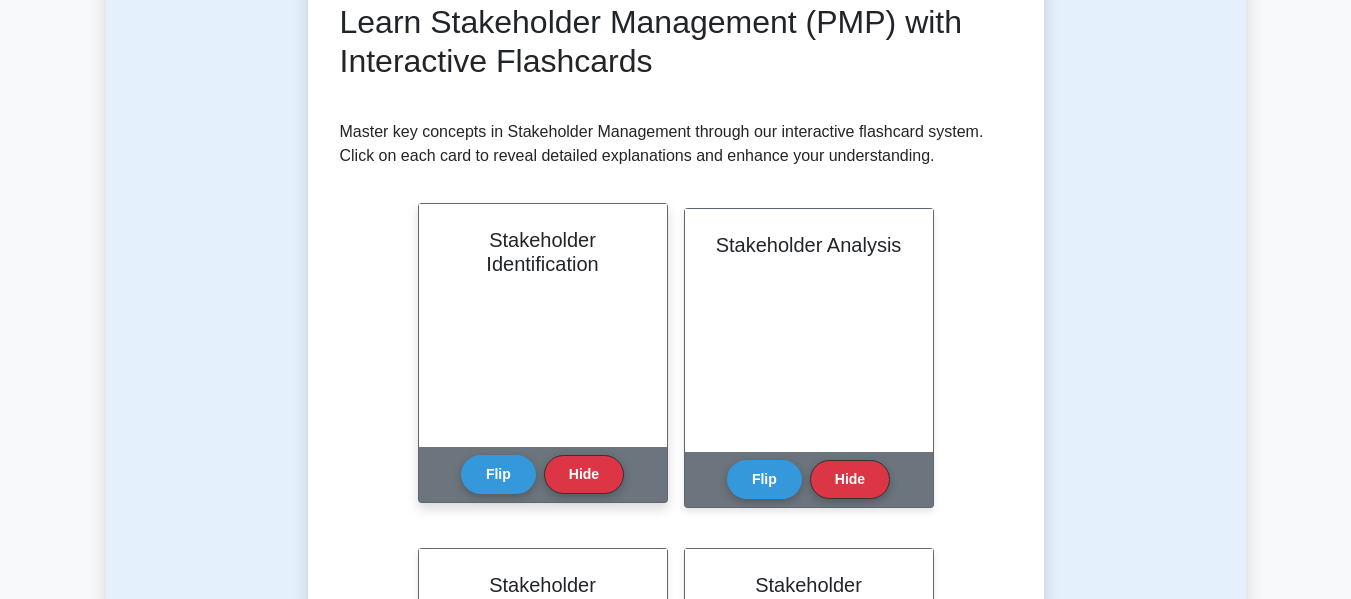 click on "Stakeholder Identification" at bounding box center (543, 325) 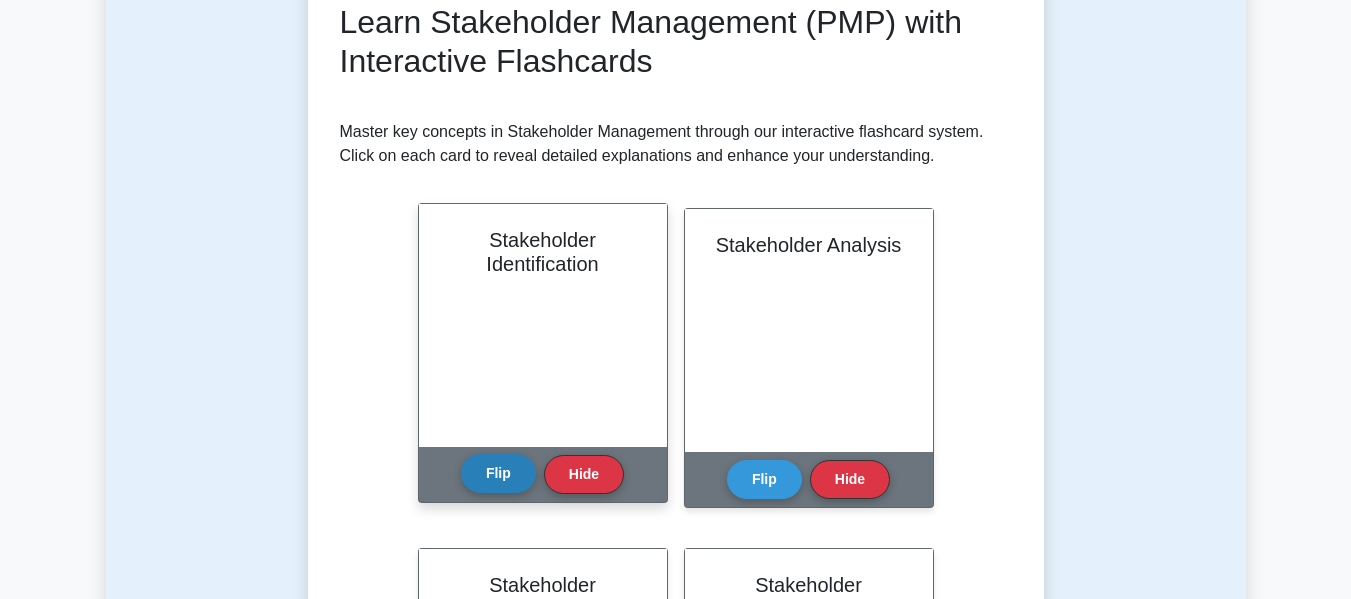 click on "Flip" at bounding box center (498, 473) 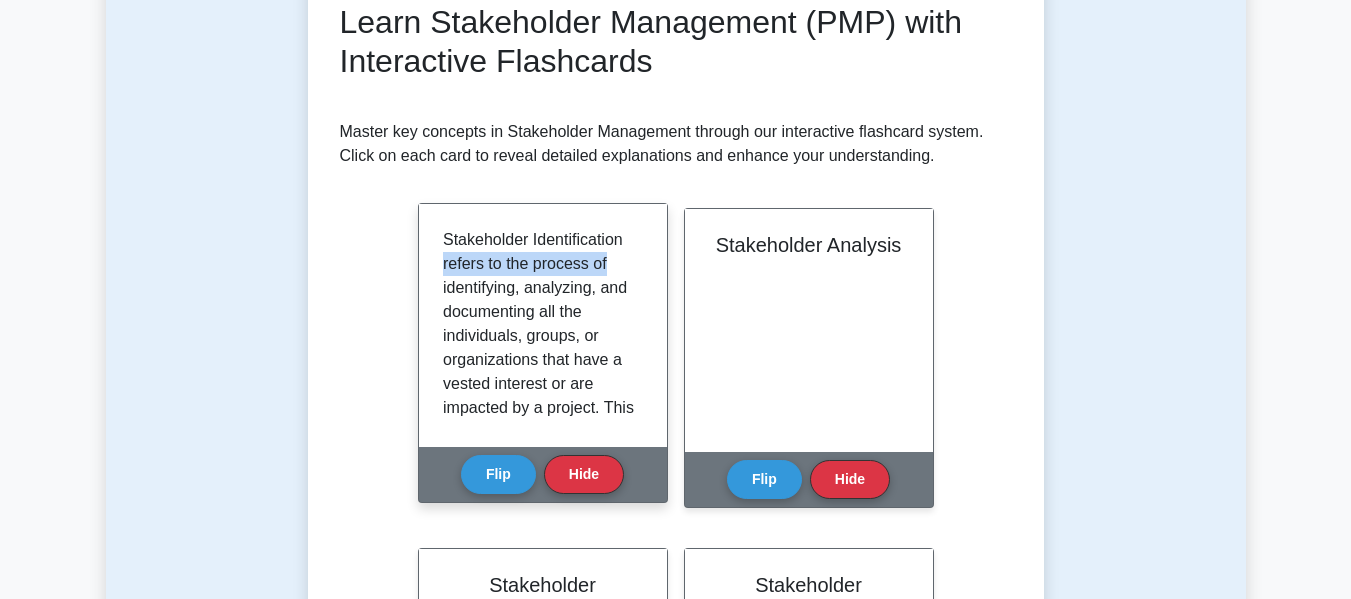 drag, startPoint x: 445, startPoint y: 269, endPoint x: 659, endPoint y: 263, distance: 214.08409 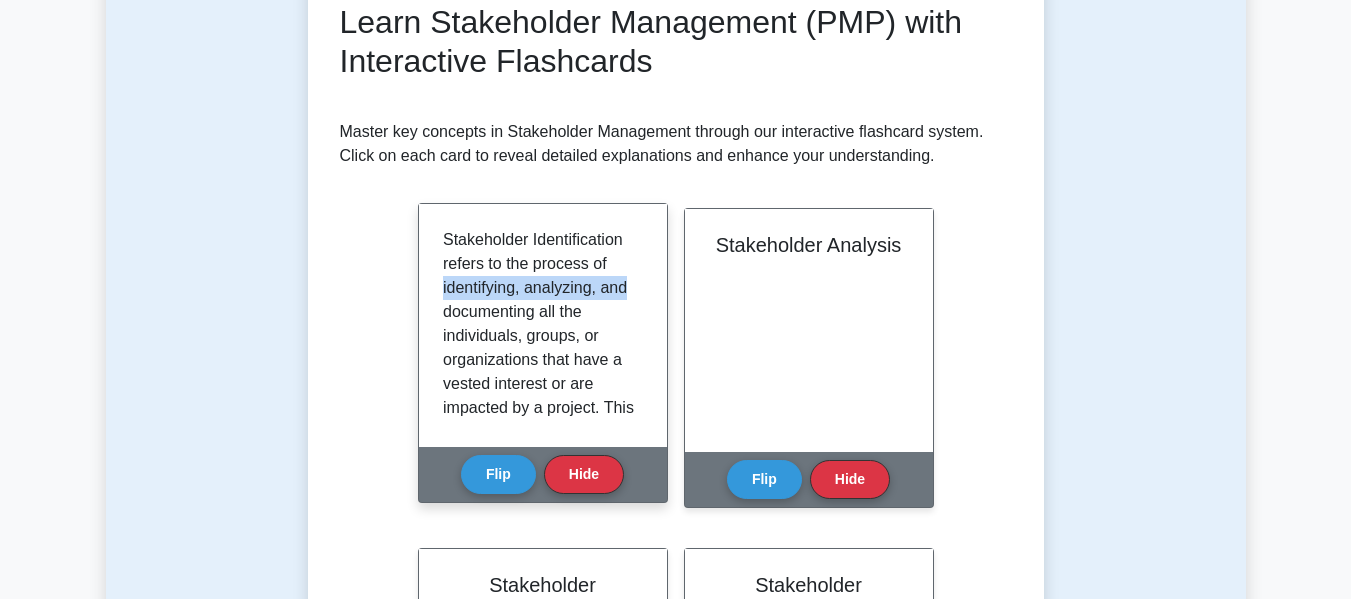 drag, startPoint x: 439, startPoint y: 285, endPoint x: 647, endPoint y: 292, distance: 208.11775 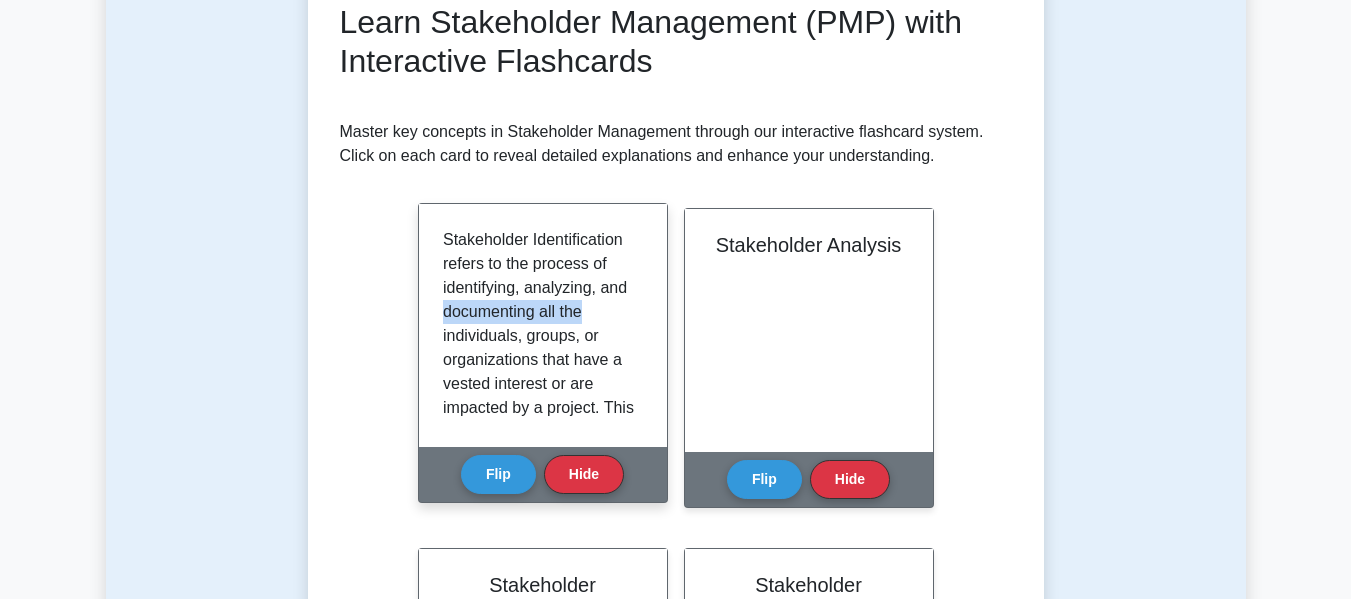 drag, startPoint x: 440, startPoint y: 313, endPoint x: 608, endPoint y: 311, distance: 168.0119 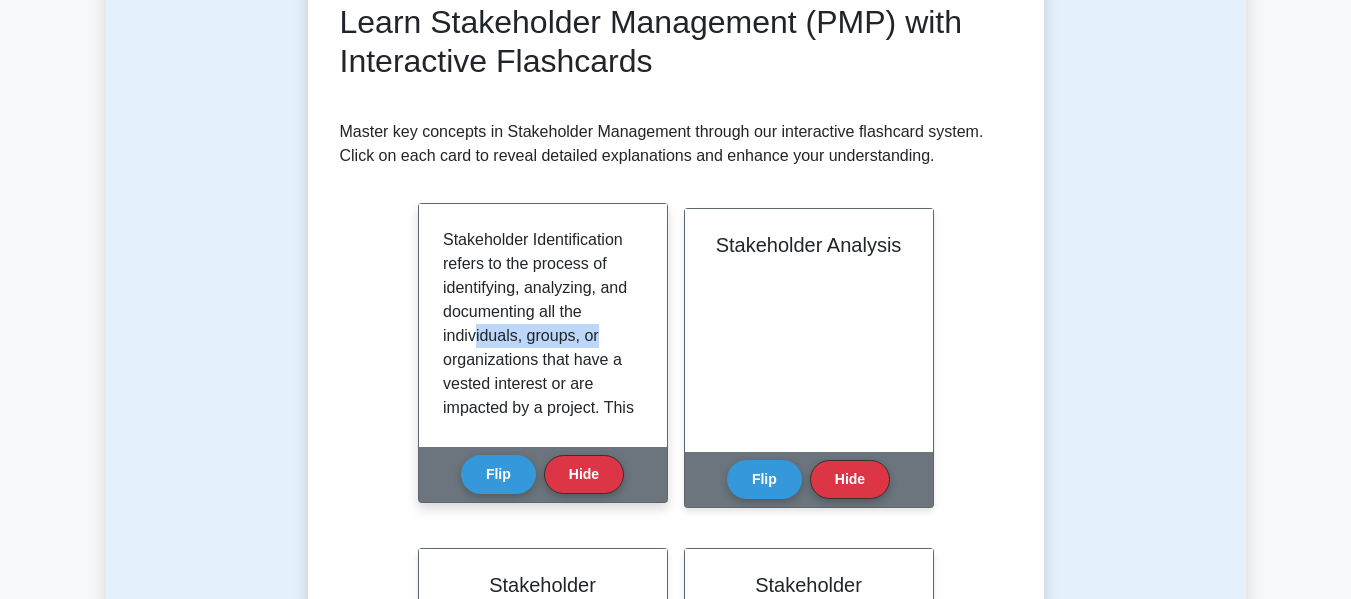 drag, startPoint x: 474, startPoint y: 338, endPoint x: 657, endPoint y: 333, distance: 183.0683 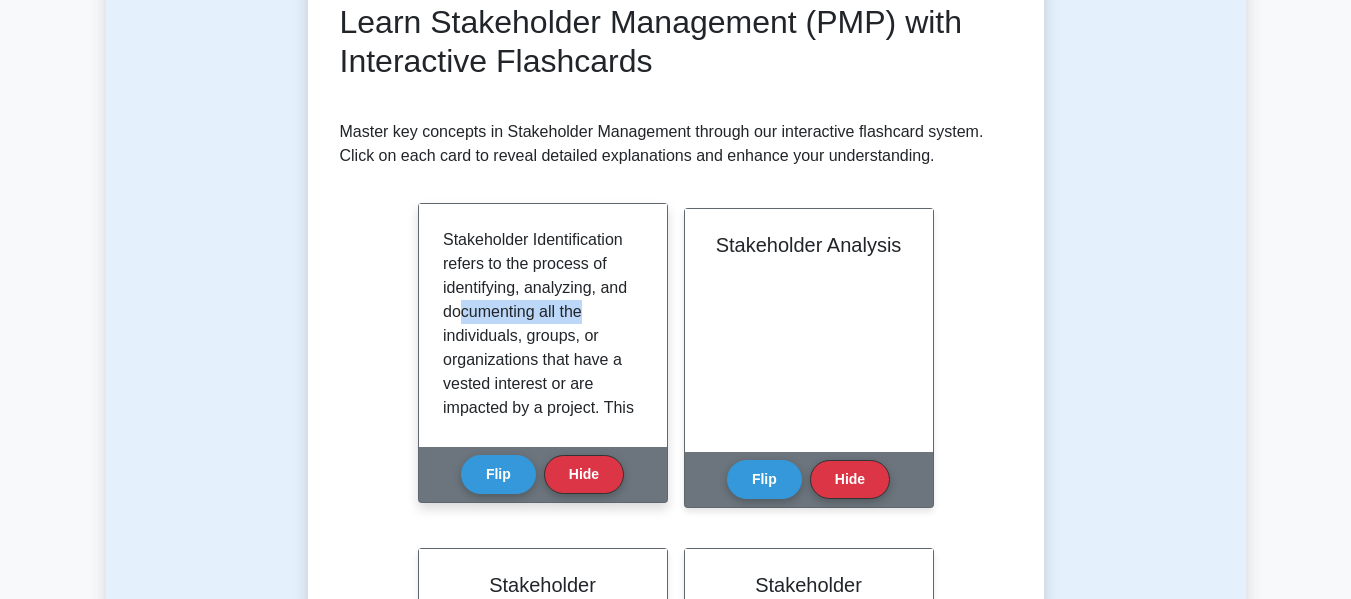 drag, startPoint x: 460, startPoint y: 306, endPoint x: 618, endPoint y: 303, distance: 158.02847 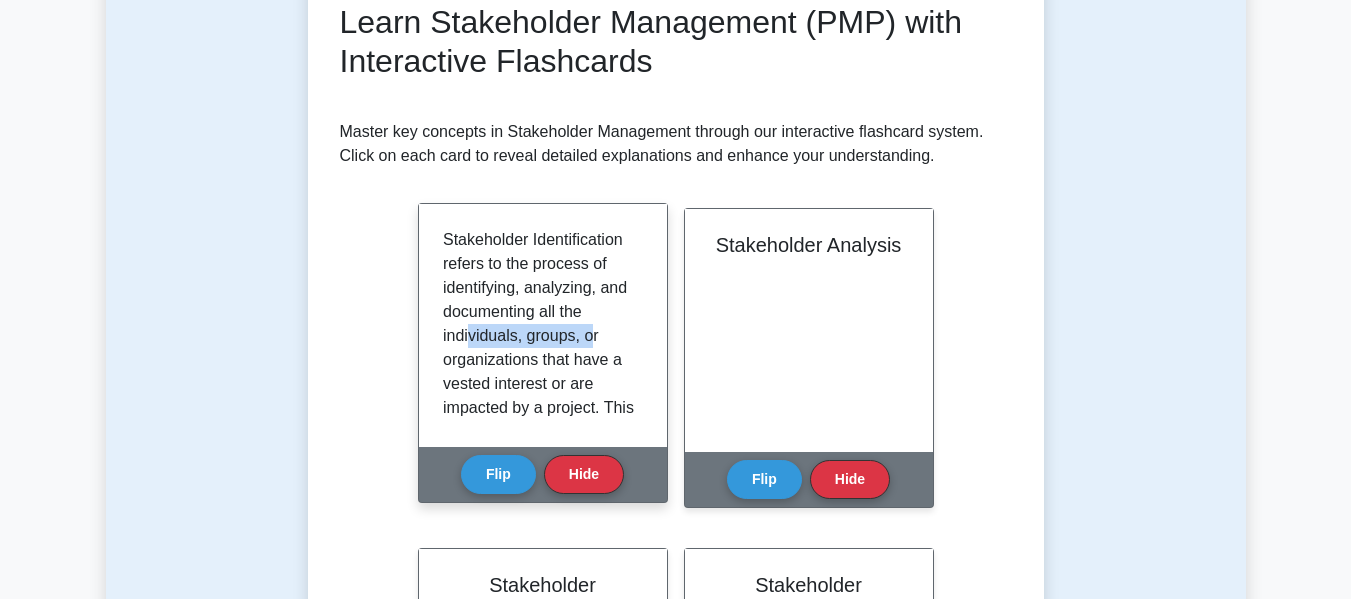 drag, startPoint x: 472, startPoint y: 343, endPoint x: 591, endPoint y: 339, distance: 119.06721 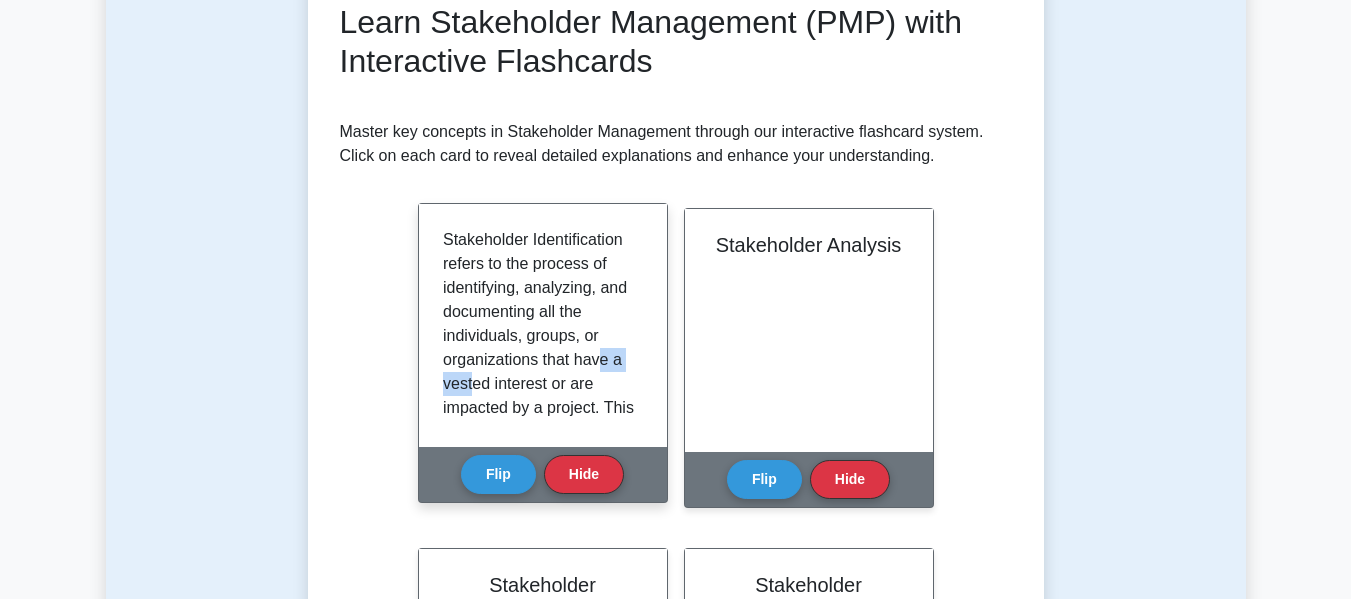 drag, startPoint x: 473, startPoint y: 373, endPoint x: 598, endPoint y: 368, distance: 125.09996 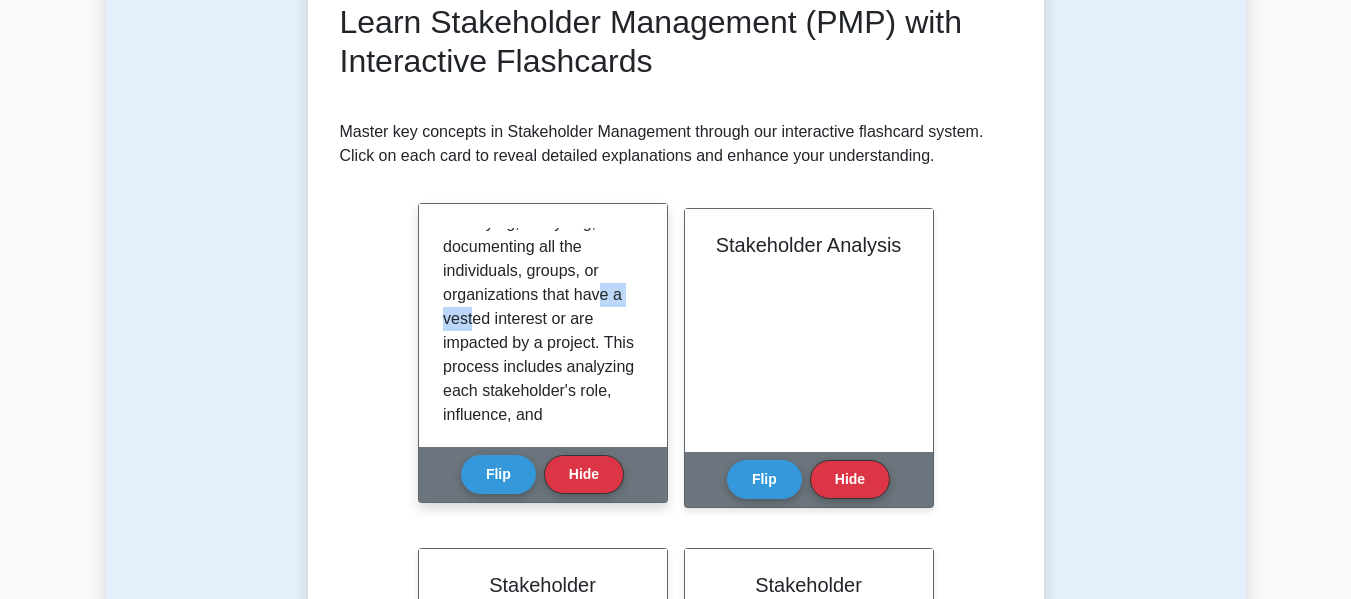 scroll, scrollTop: 100, scrollLeft: 0, axis: vertical 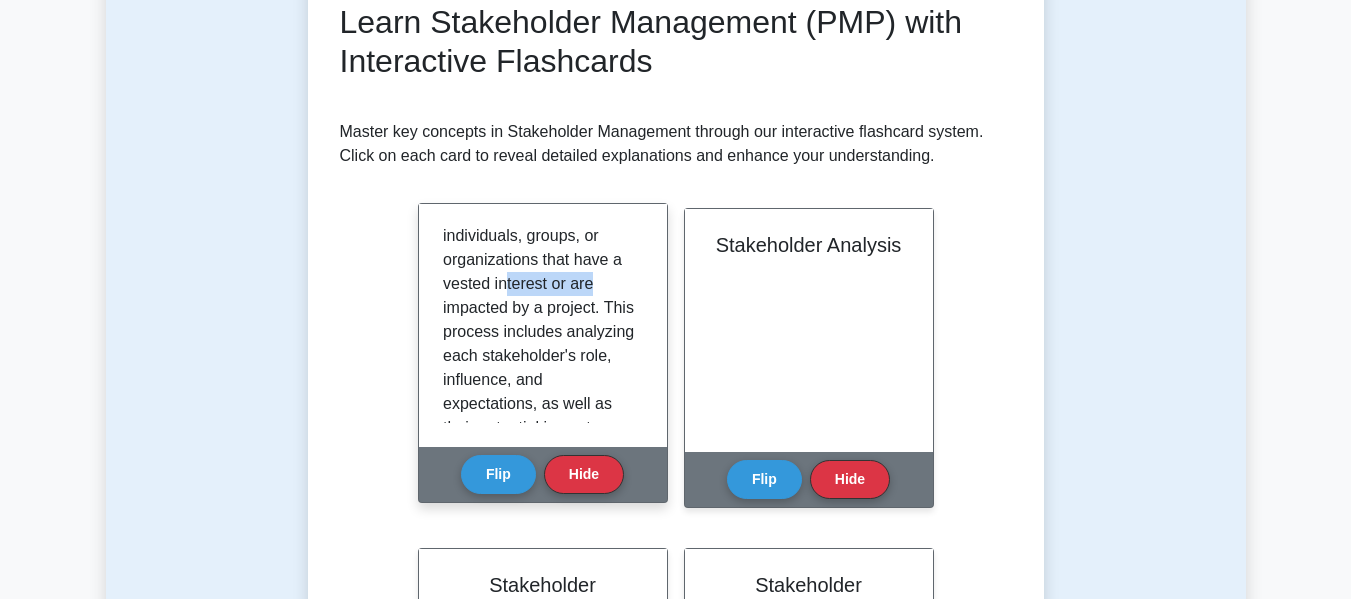 drag, startPoint x: 504, startPoint y: 290, endPoint x: 606, endPoint y: 284, distance: 102.176315 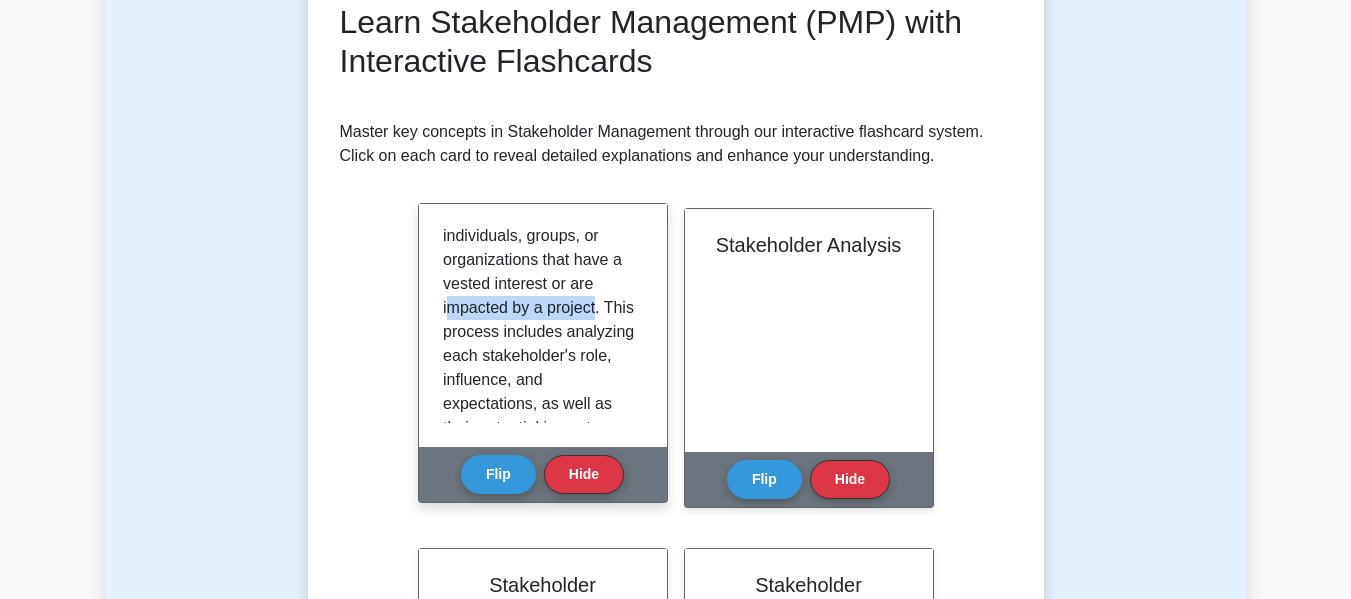 drag, startPoint x: 453, startPoint y: 311, endPoint x: 595, endPoint y: 306, distance: 142.088 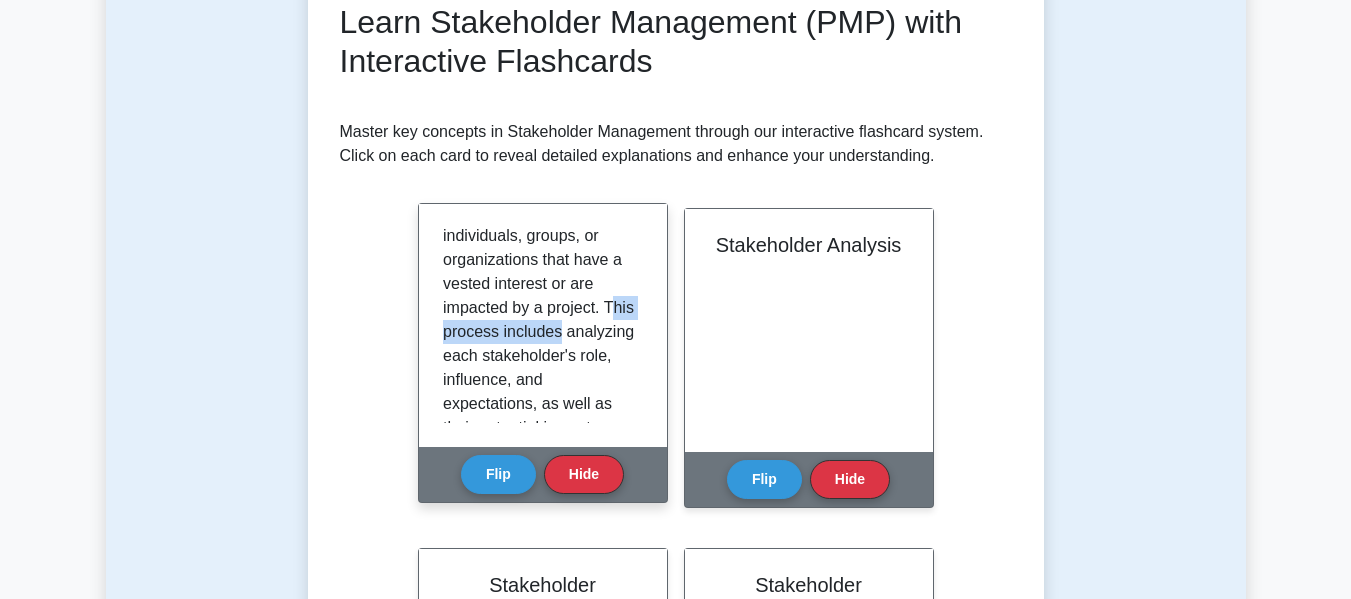 drag, startPoint x: 455, startPoint y: 335, endPoint x: 608, endPoint y: 325, distance: 153.32645 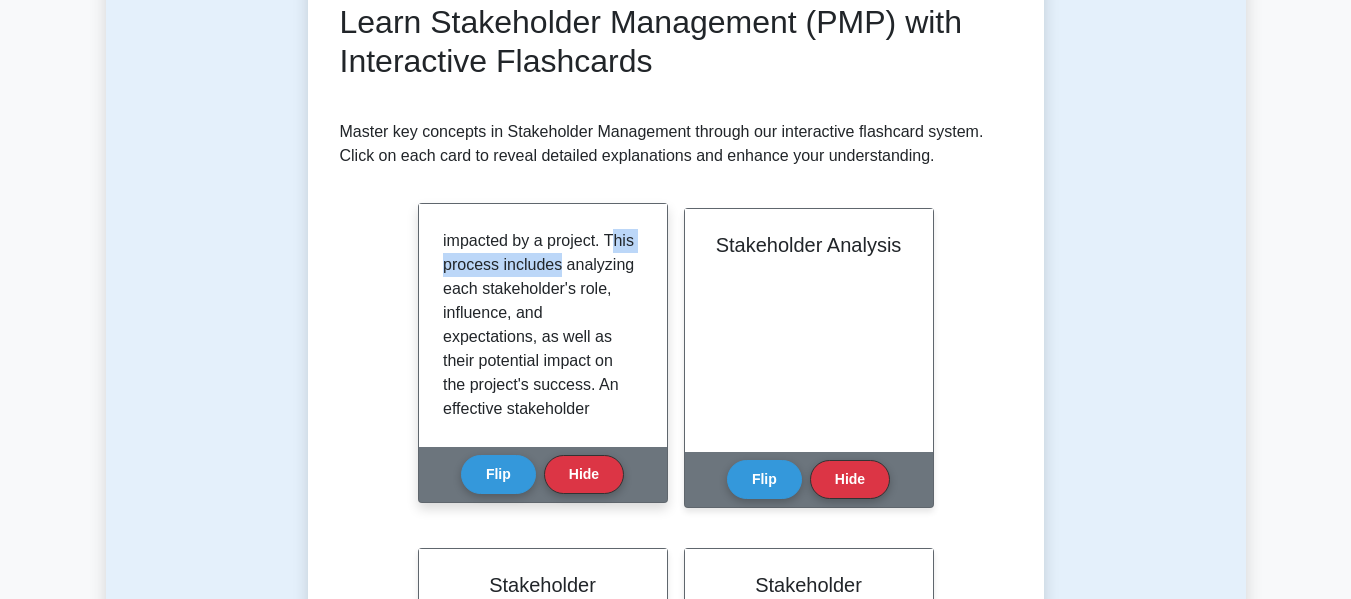 scroll, scrollTop: 200, scrollLeft: 0, axis: vertical 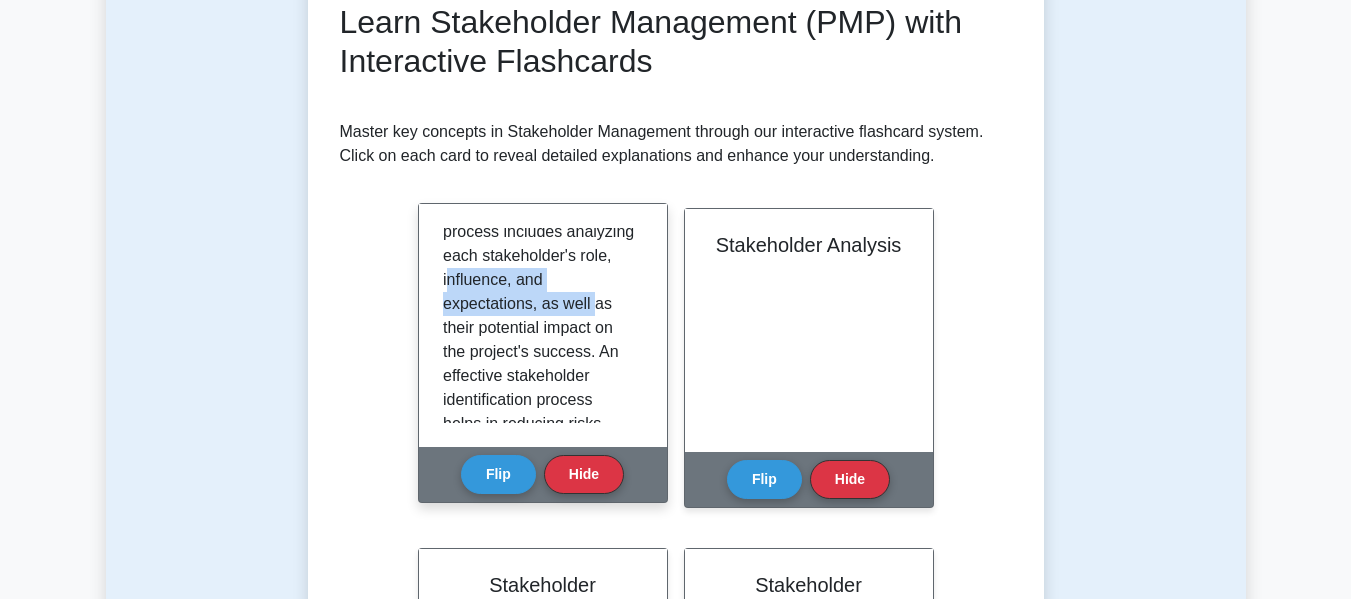 drag, startPoint x: 450, startPoint y: 311, endPoint x: 589, endPoint y: 317, distance: 139.12944 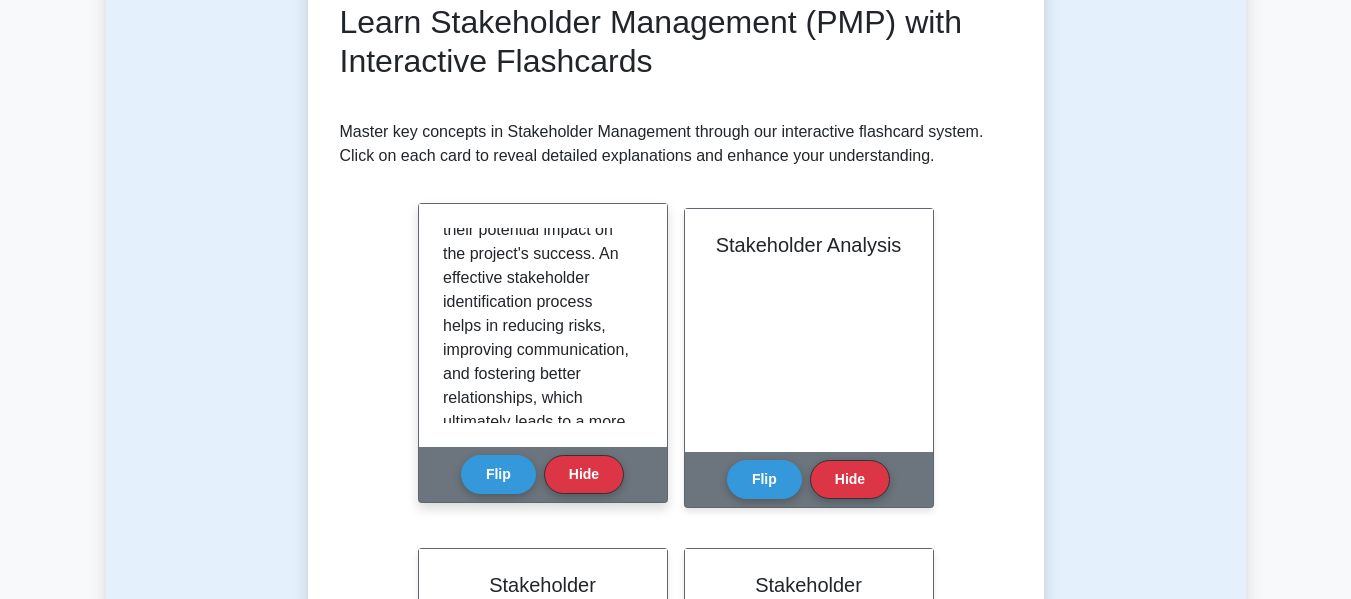 scroll, scrollTop: 297, scrollLeft: 0, axis: vertical 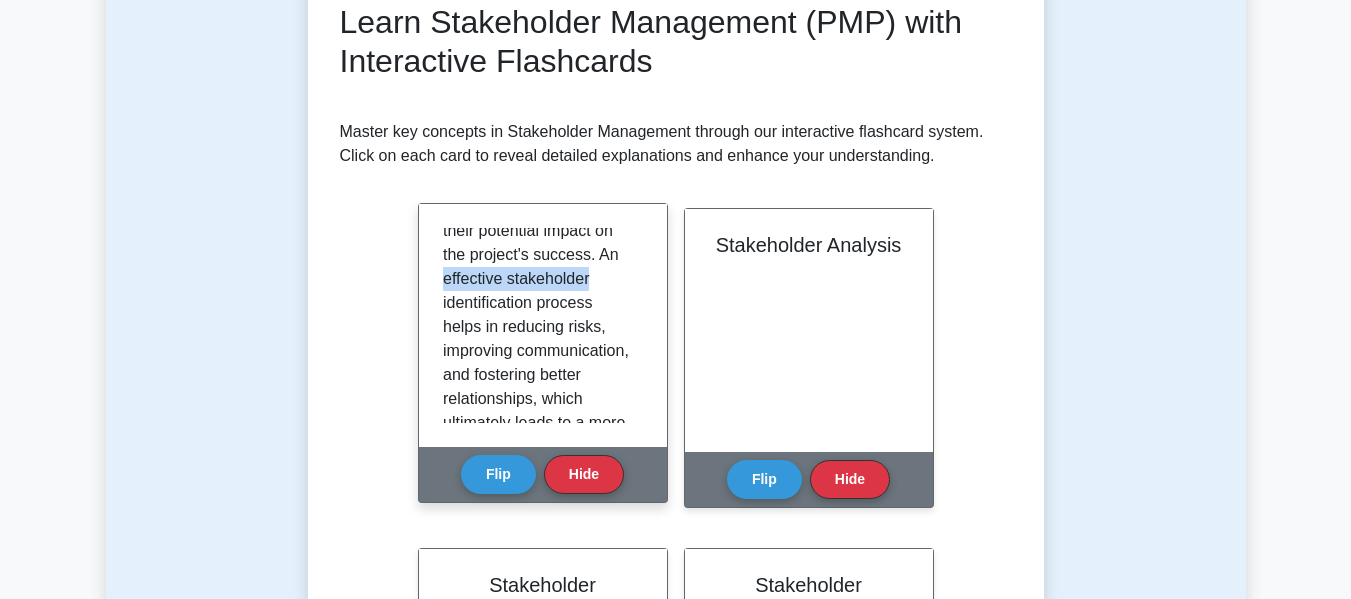 drag, startPoint x: 440, startPoint y: 304, endPoint x: 594, endPoint y: 303, distance: 154.00325 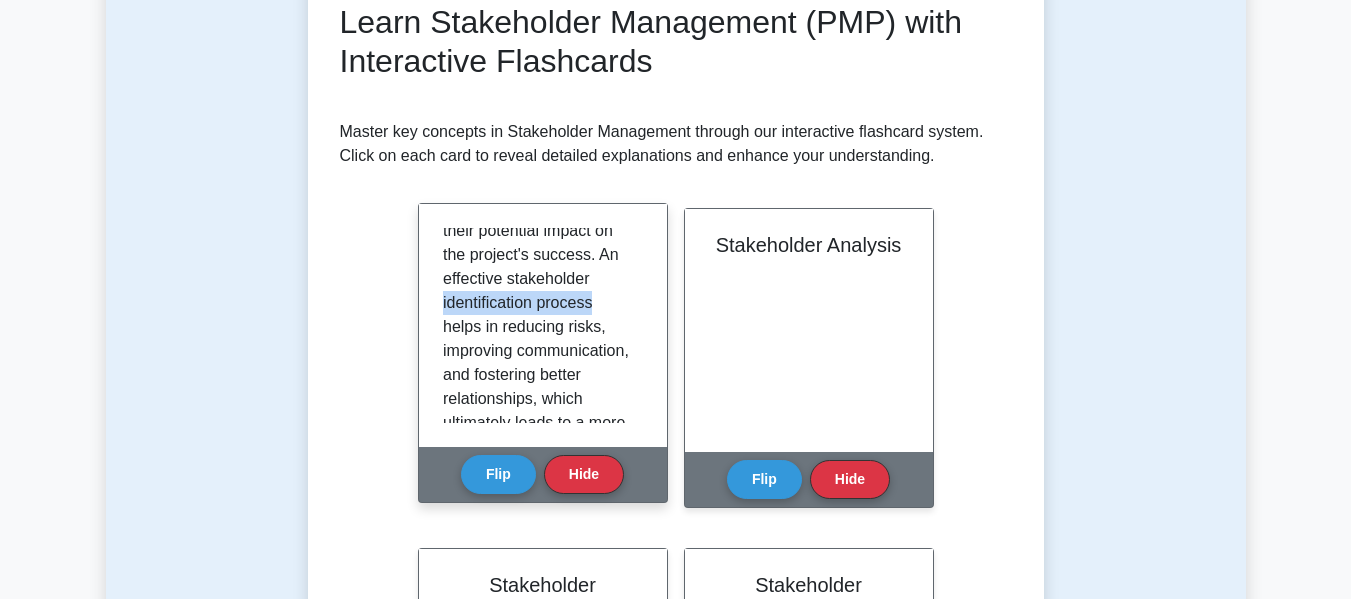 drag, startPoint x: 439, startPoint y: 335, endPoint x: 619, endPoint y: 323, distance: 180.39955 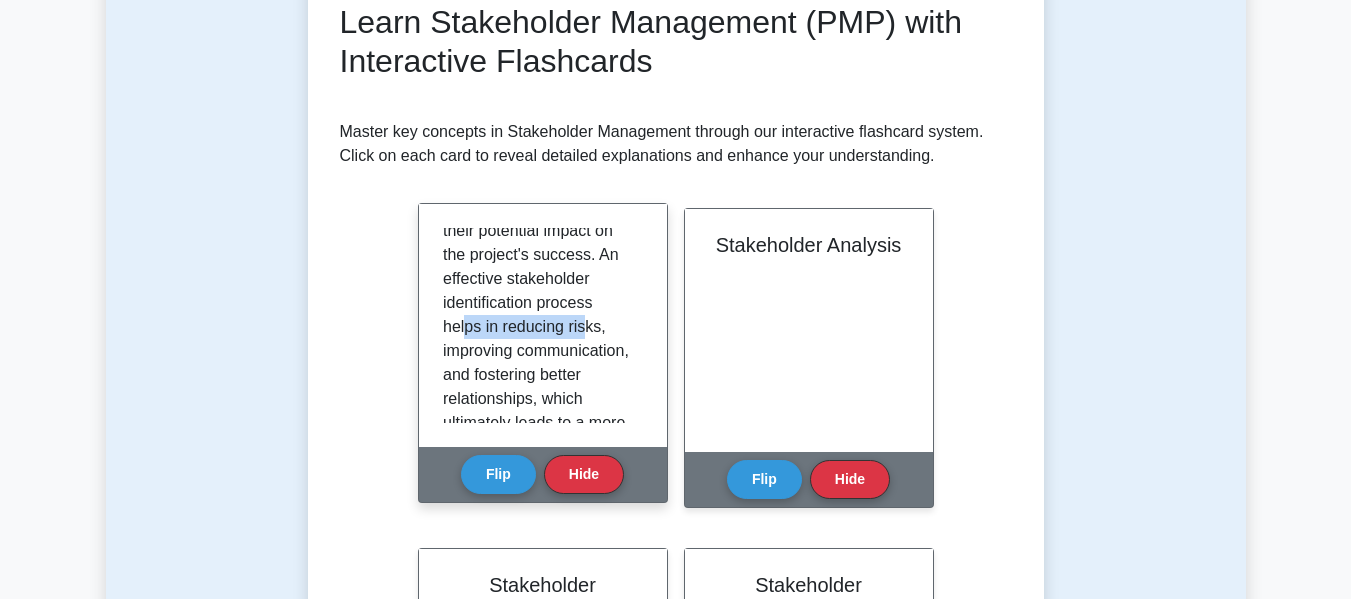 drag, startPoint x: 465, startPoint y: 358, endPoint x: 583, endPoint y: 344, distance: 118.82761 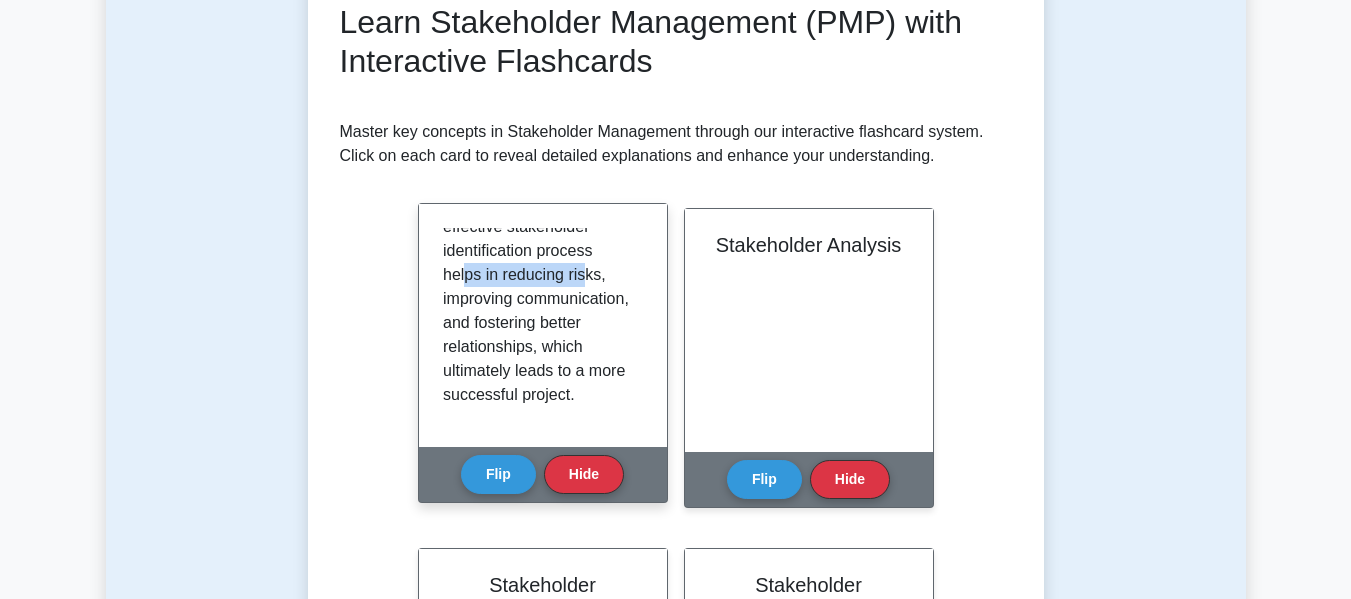 scroll, scrollTop: 397, scrollLeft: 0, axis: vertical 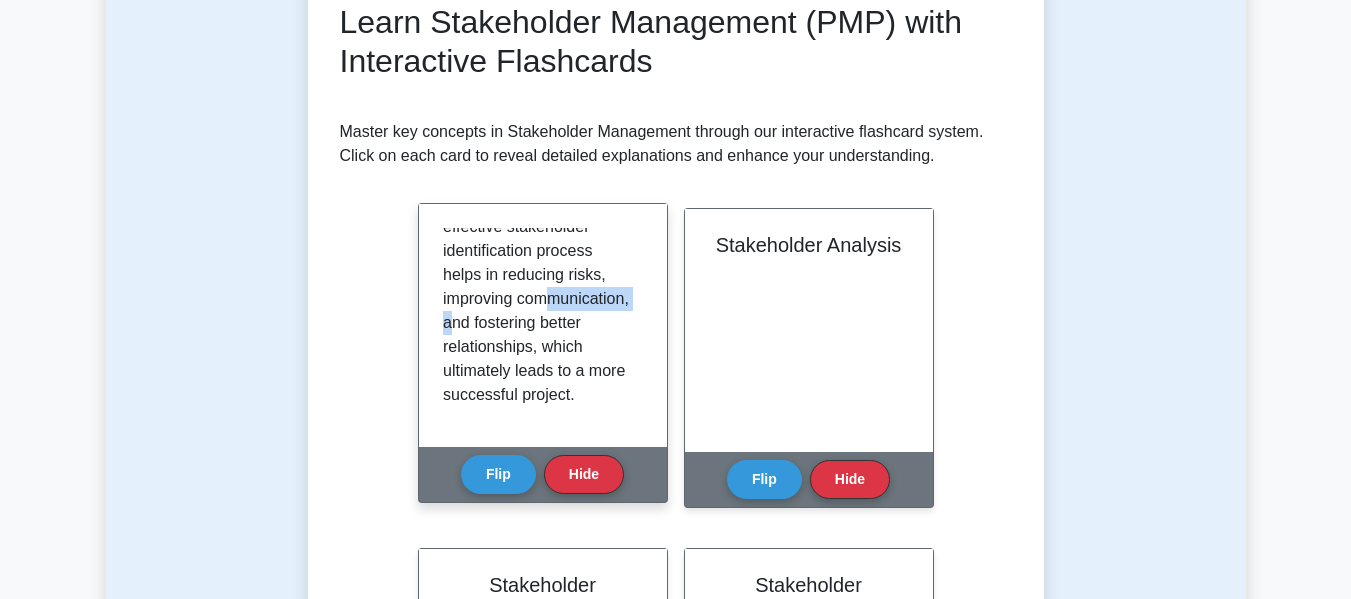 drag, startPoint x: 469, startPoint y: 296, endPoint x: 567, endPoint y: 291, distance: 98.12747 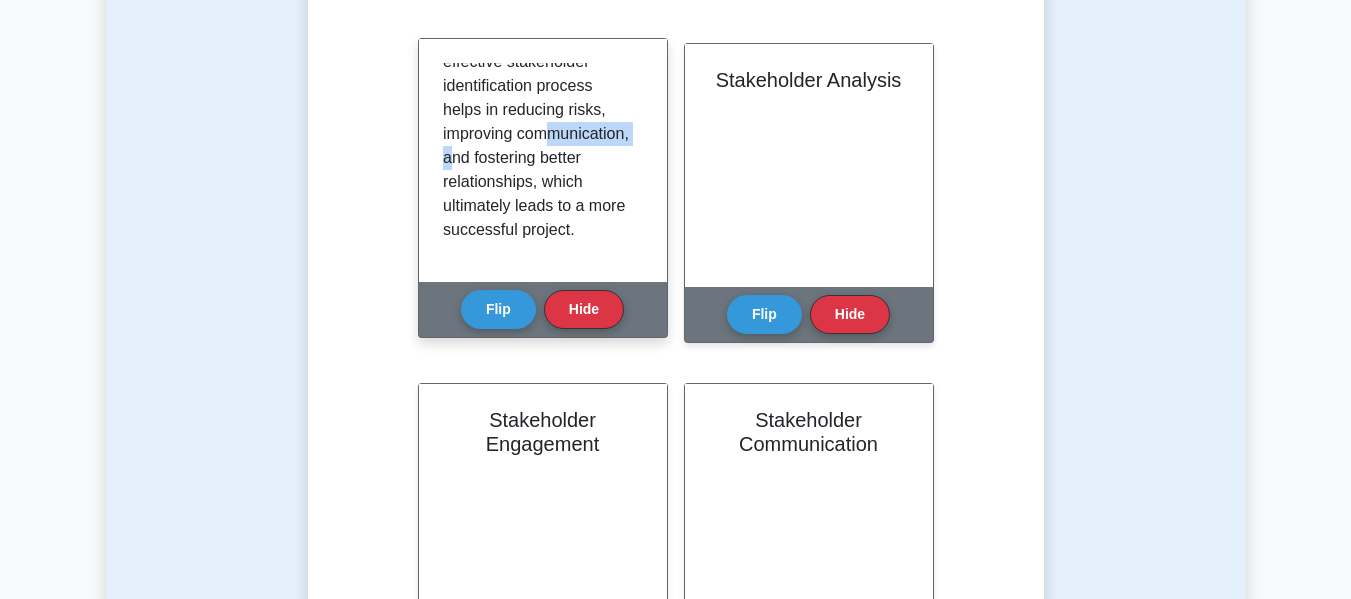 scroll, scrollTop: 496, scrollLeft: 0, axis: vertical 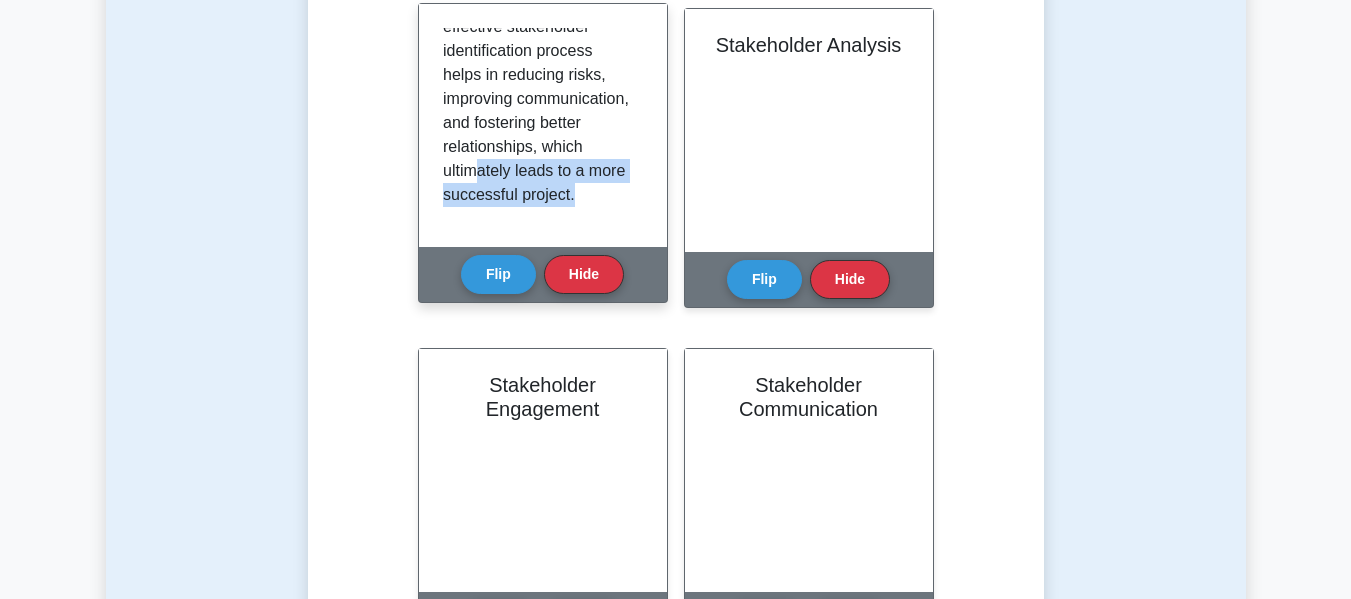drag, startPoint x: 481, startPoint y: 174, endPoint x: 595, endPoint y: 232, distance: 127.90621 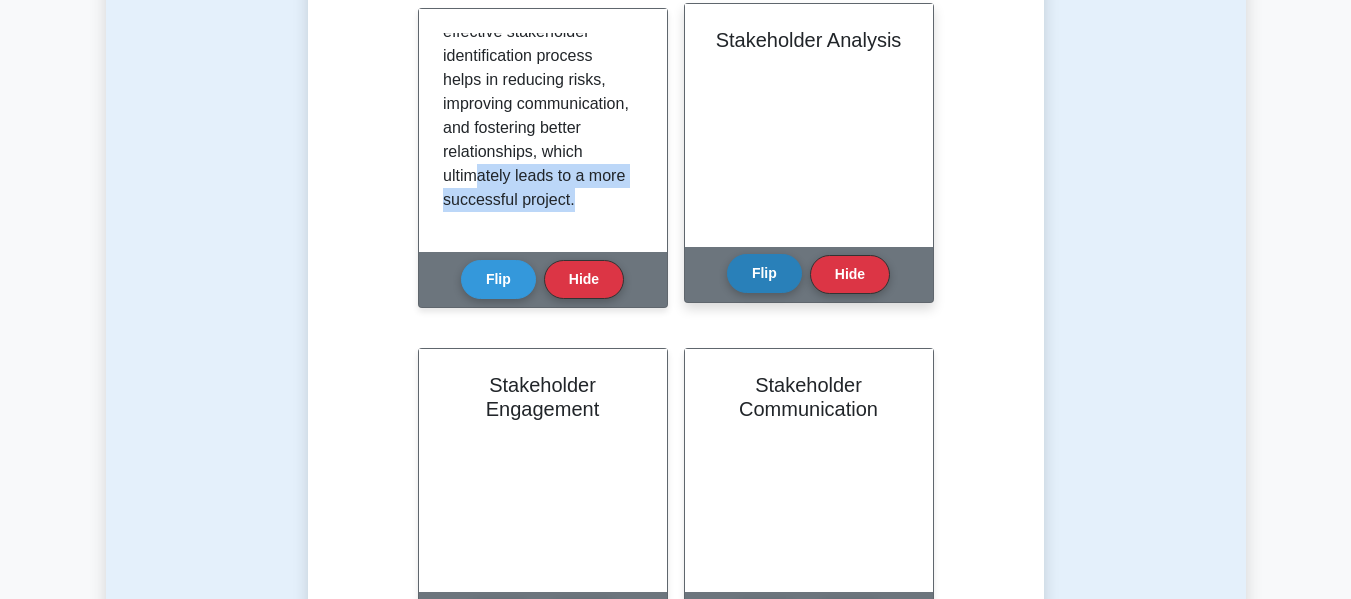 click on "Flip" at bounding box center [764, 273] 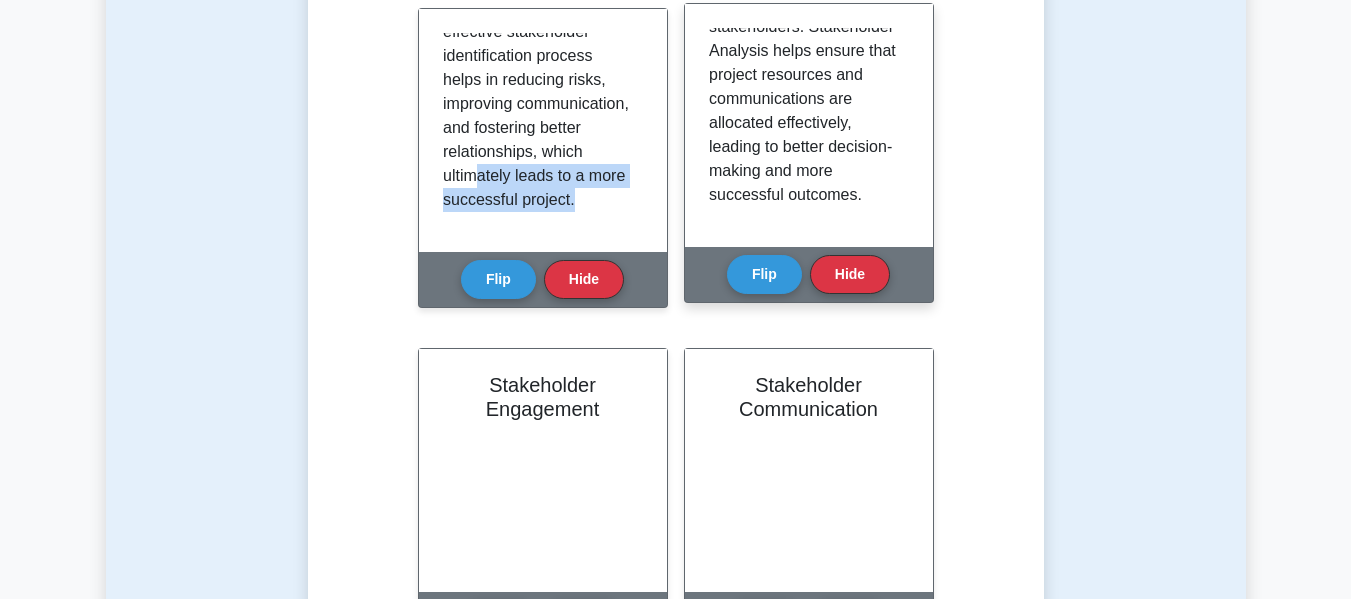 scroll, scrollTop: 493, scrollLeft: 0, axis: vertical 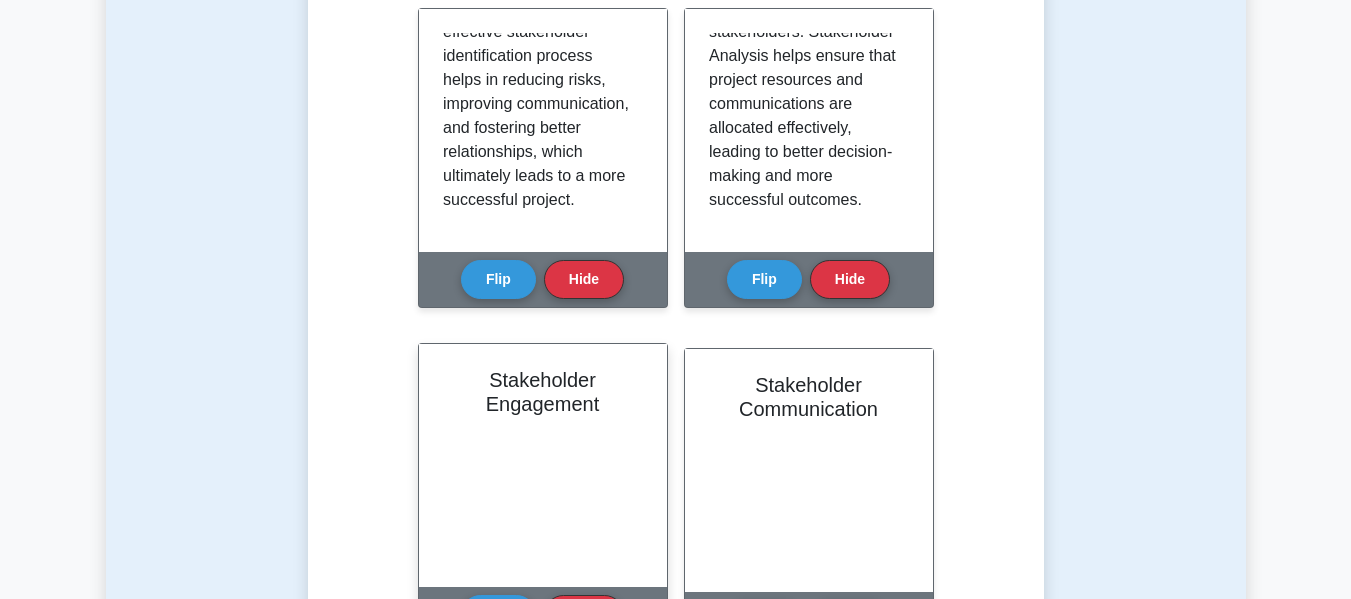 click on "Stakeholder Engagement" at bounding box center [543, 465] 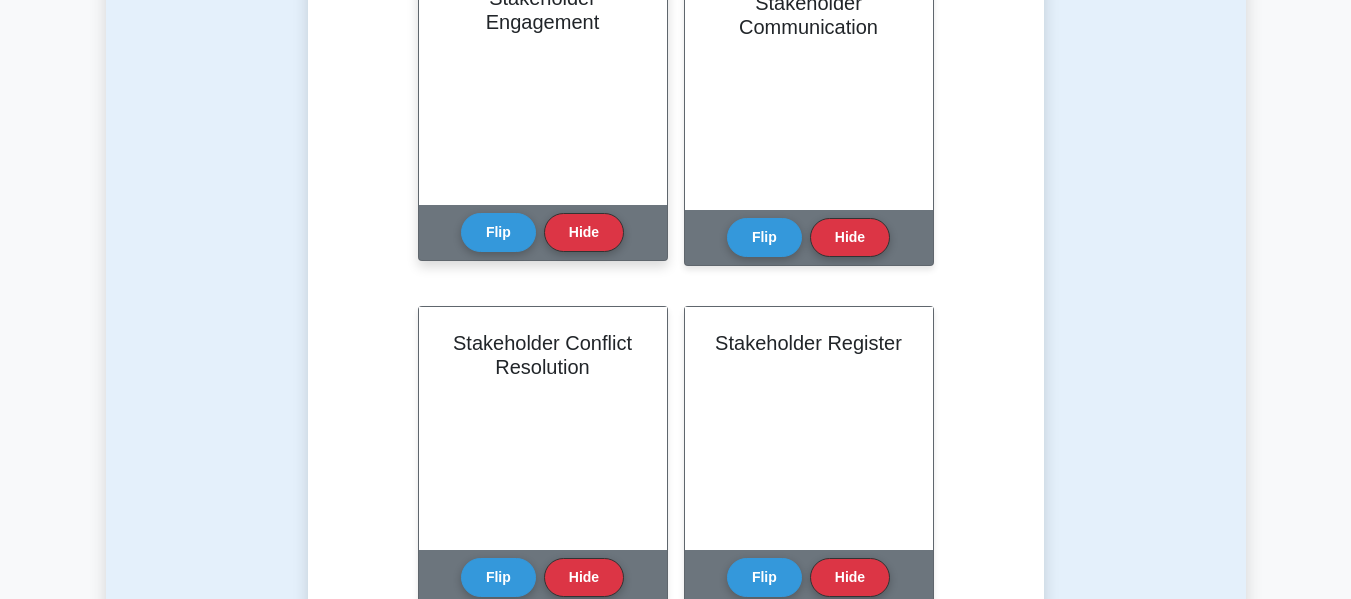 scroll, scrollTop: 896, scrollLeft: 0, axis: vertical 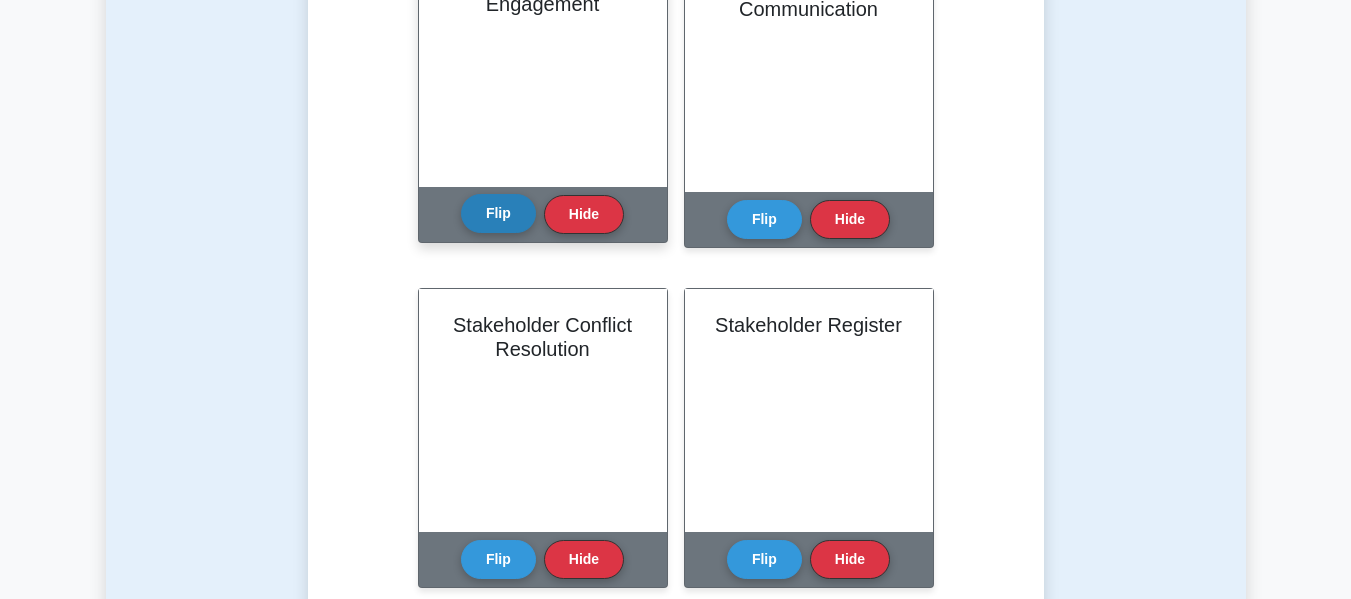 click on "Flip" at bounding box center (498, 213) 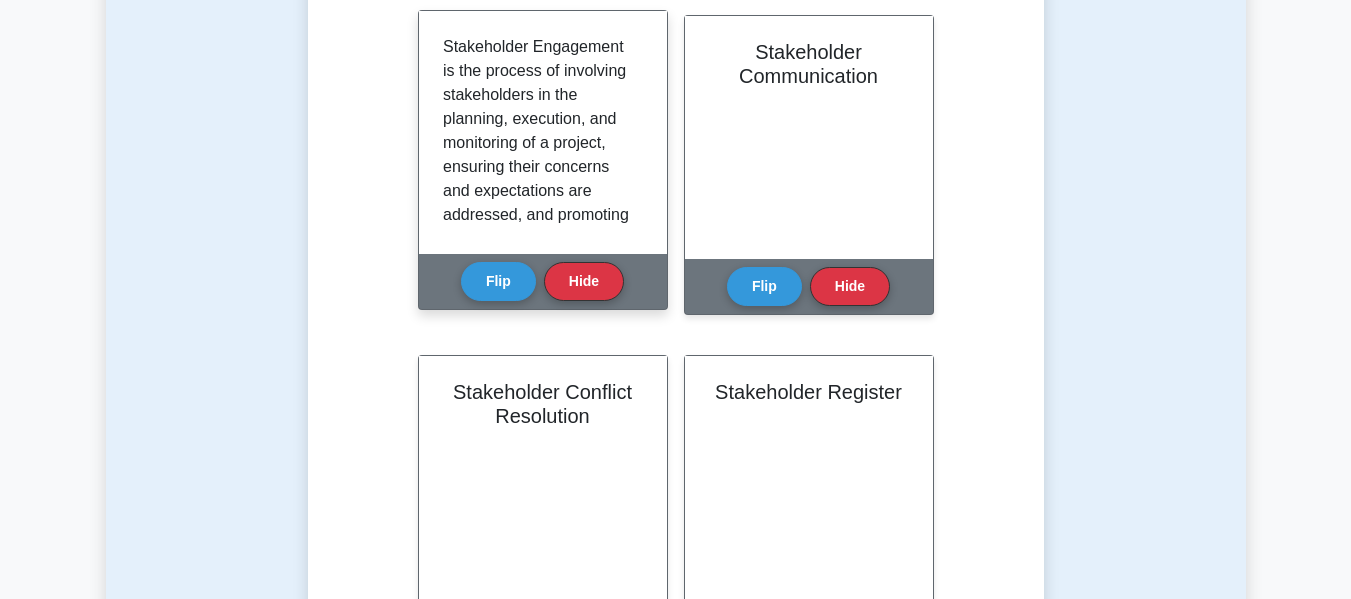 scroll, scrollTop: 796, scrollLeft: 0, axis: vertical 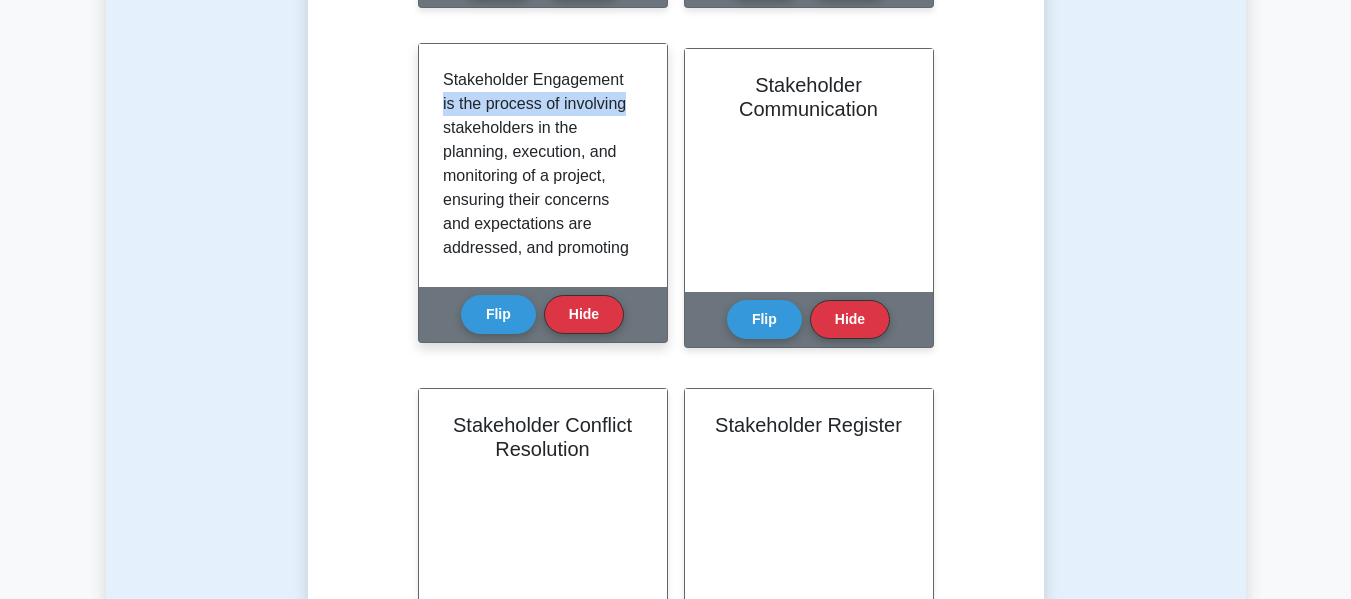 drag, startPoint x: 637, startPoint y: 87, endPoint x: 642, endPoint y: 106, distance: 19.646883 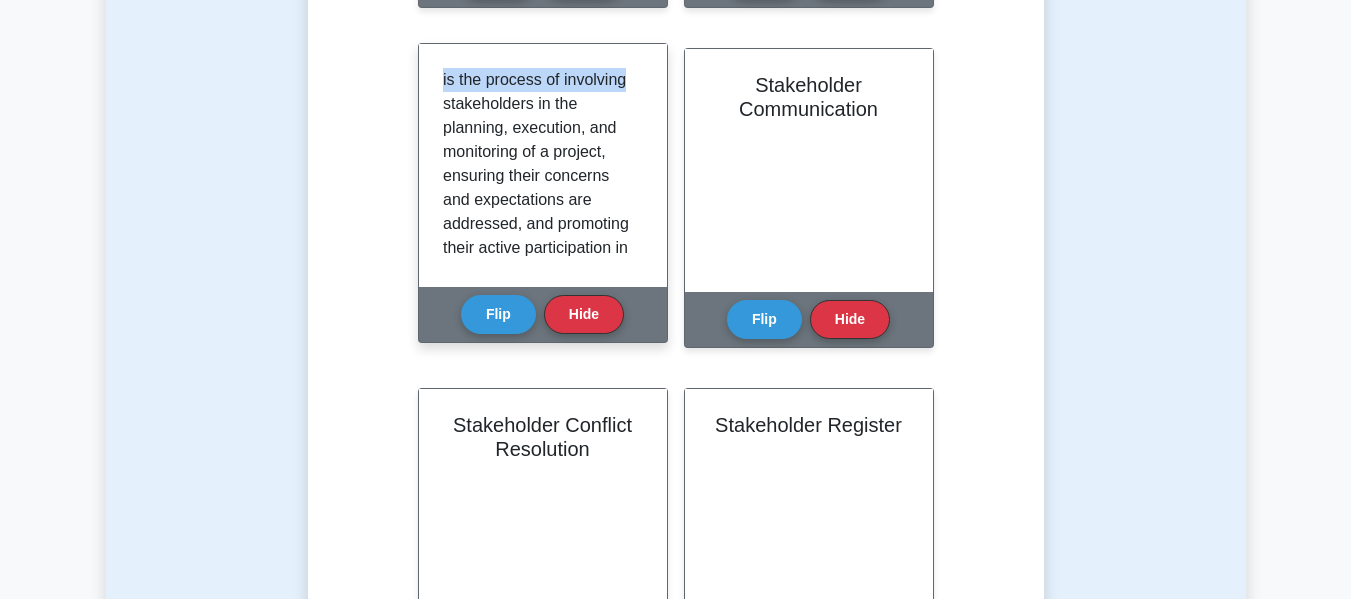 scroll, scrollTop: 0, scrollLeft: 0, axis: both 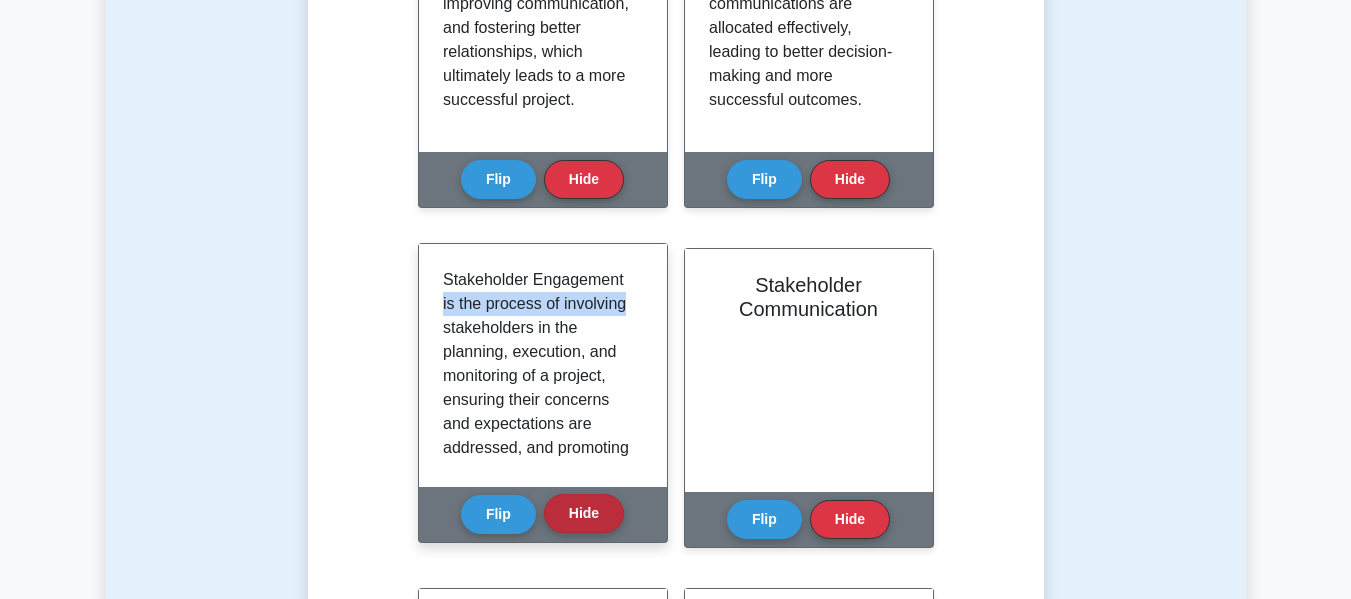 click on "Hide" at bounding box center [584, 513] 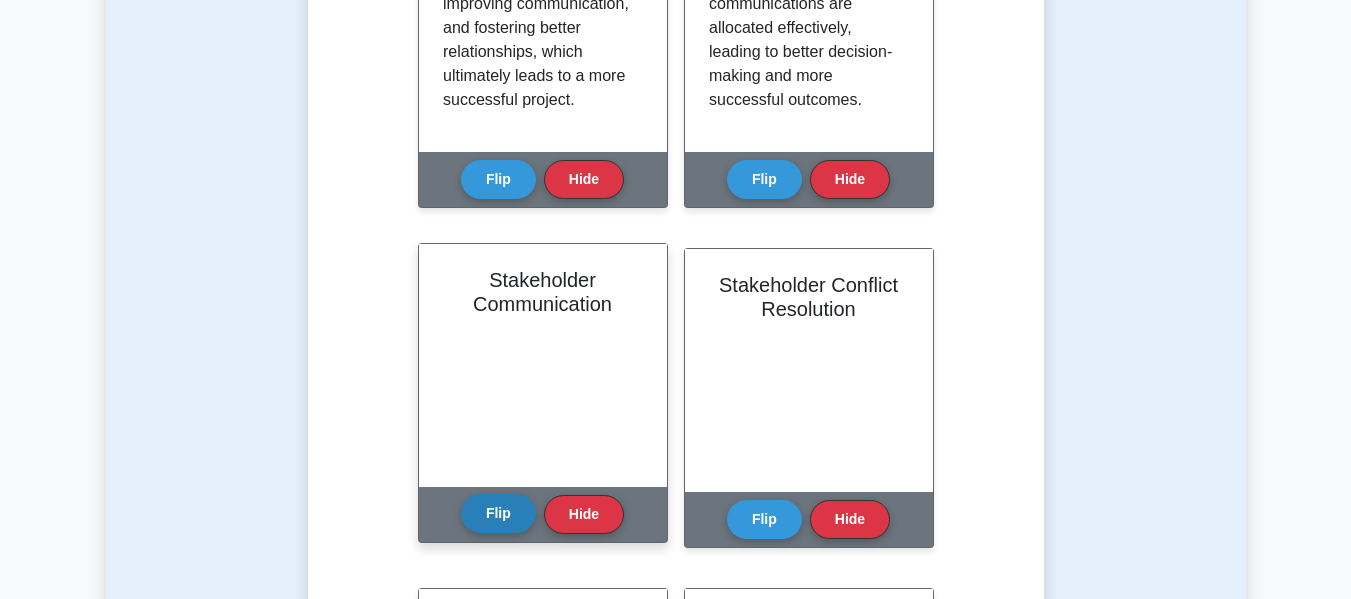 click on "Flip" at bounding box center (498, 513) 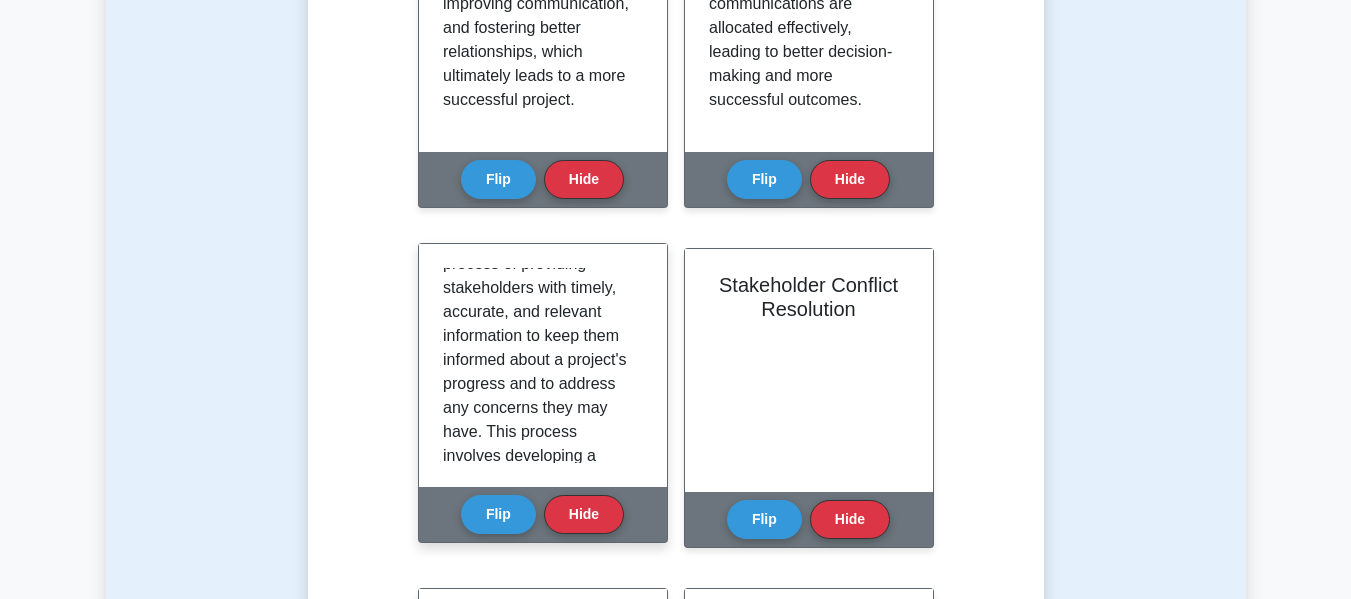 scroll, scrollTop: 59, scrollLeft: 0, axis: vertical 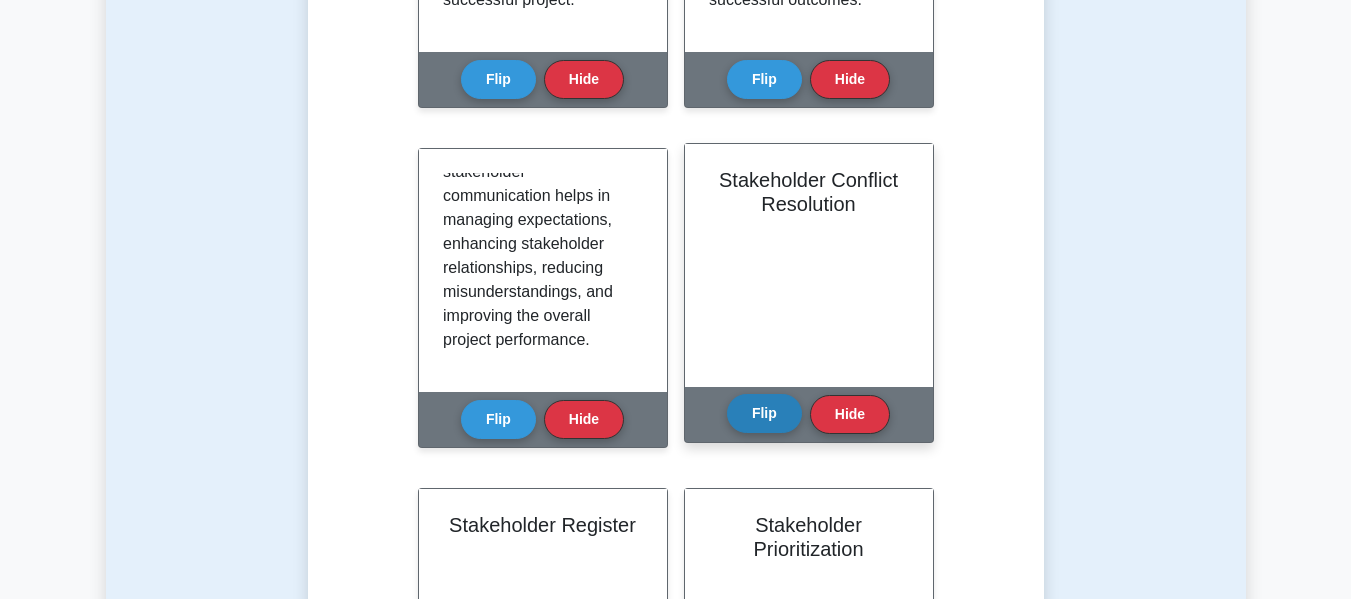 click on "Flip" at bounding box center [764, 413] 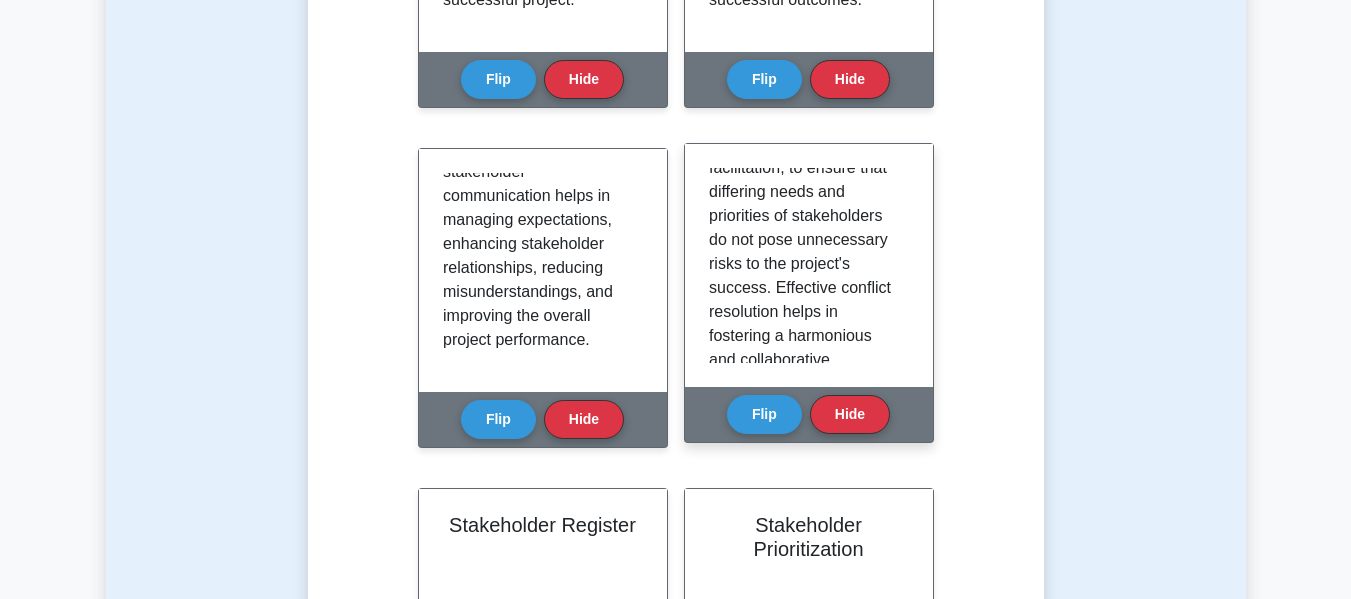 scroll, scrollTop: 200, scrollLeft: 0, axis: vertical 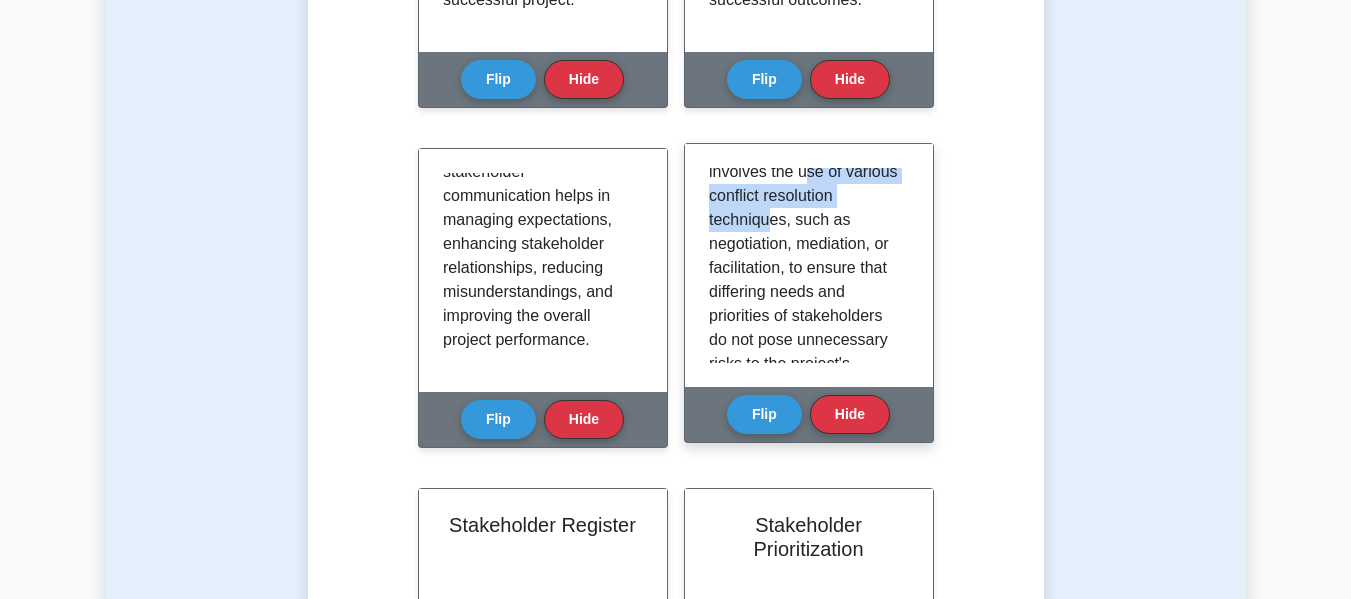 drag, startPoint x: 714, startPoint y: 201, endPoint x: 847, endPoint y: 212, distance: 133.45412 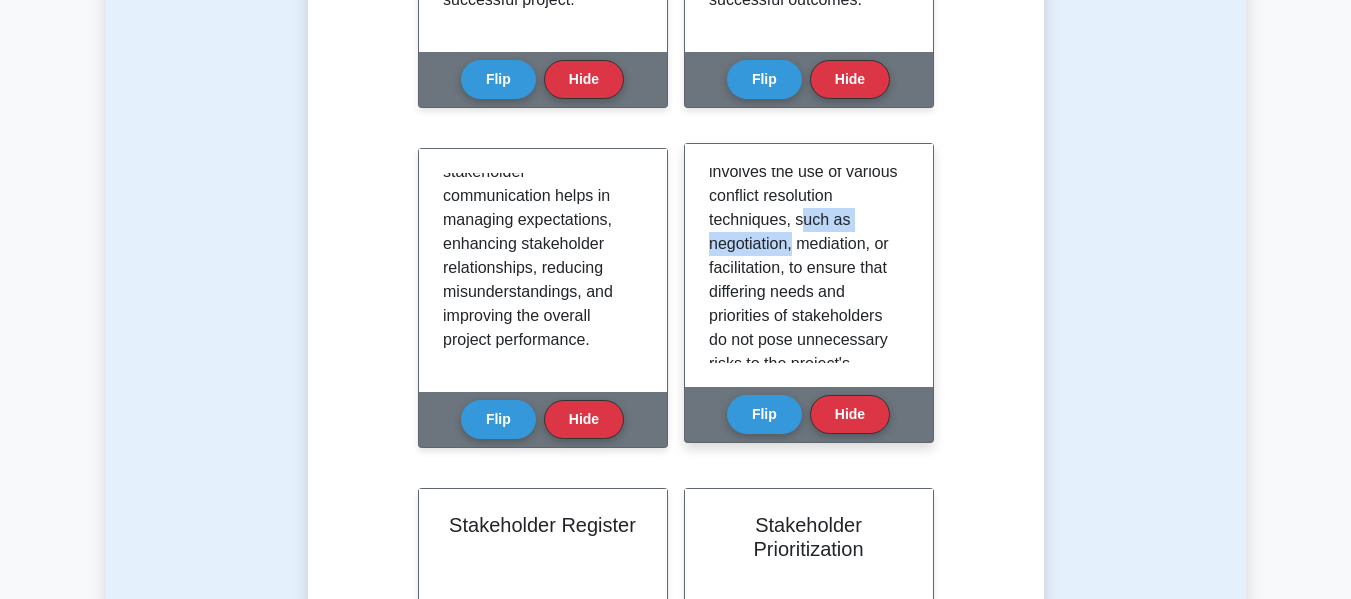 drag, startPoint x: 717, startPoint y: 245, endPoint x: 851, endPoint y: 243, distance: 134.01492 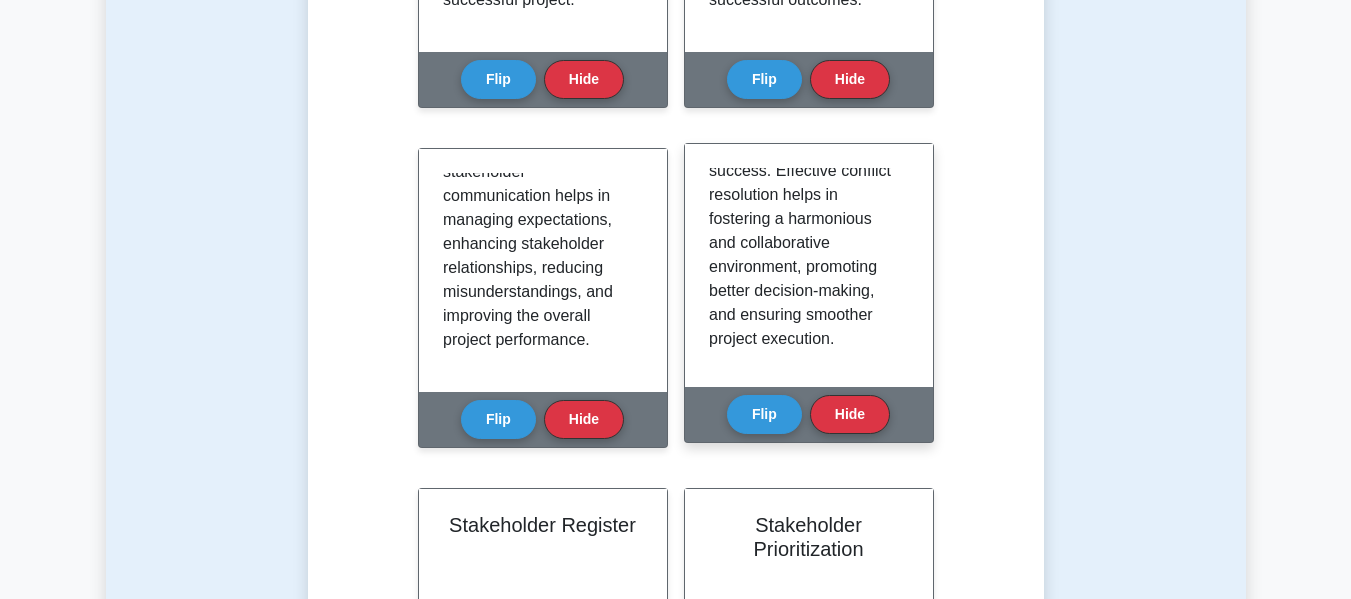 scroll, scrollTop: 421, scrollLeft: 0, axis: vertical 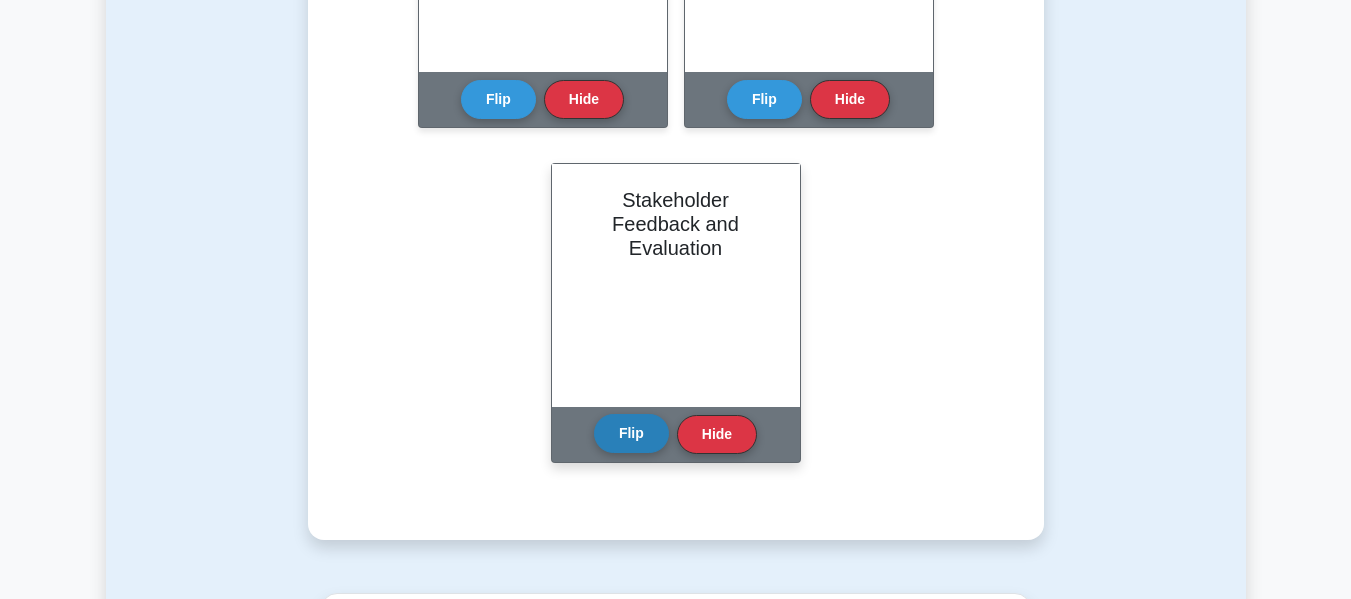 click on "Flip" at bounding box center [631, 433] 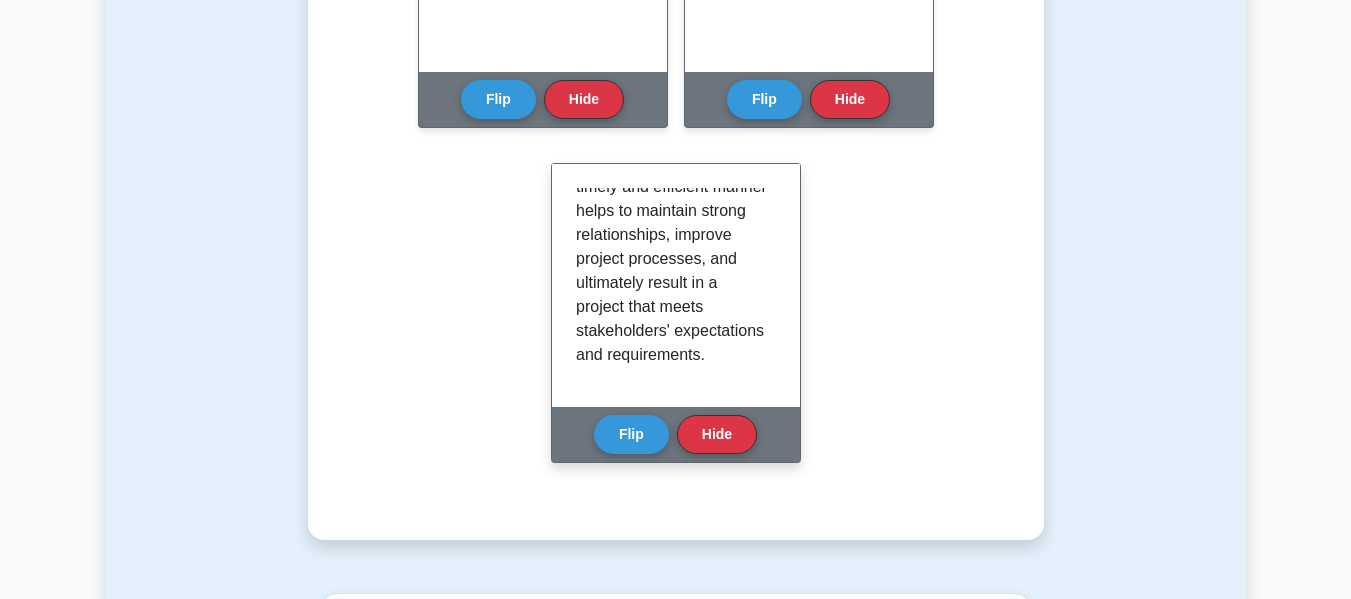scroll, scrollTop: 565, scrollLeft: 0, axis: vertical 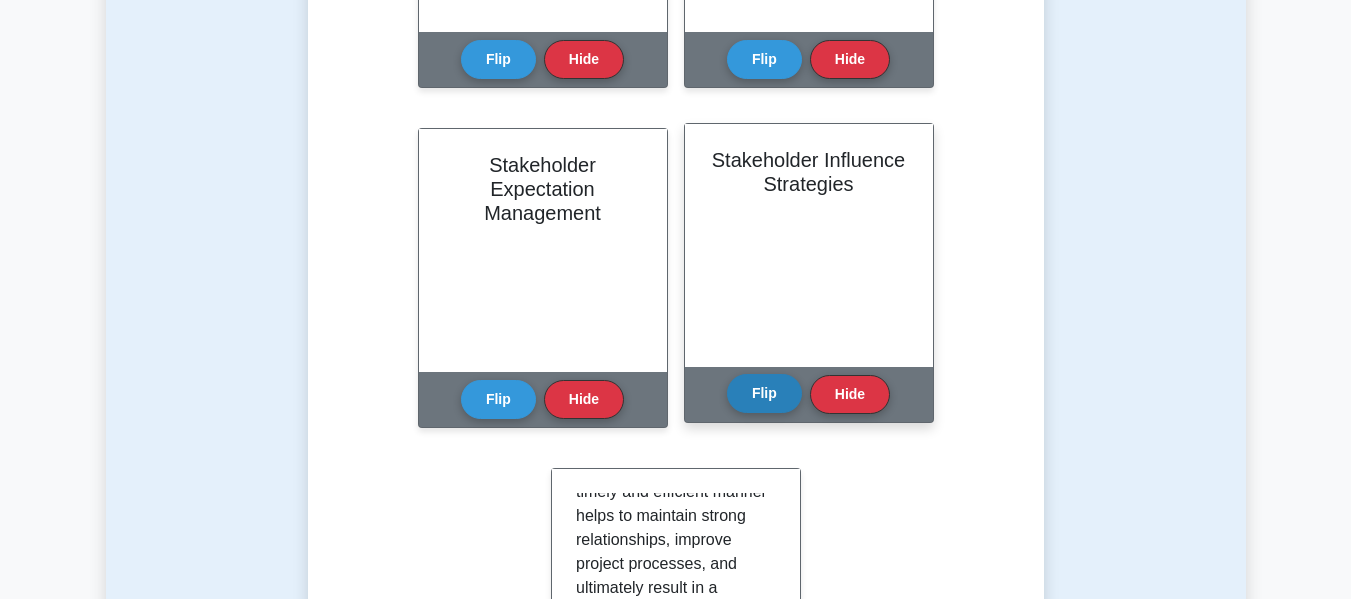 click on "Flip" at bounding box center (764, 393) 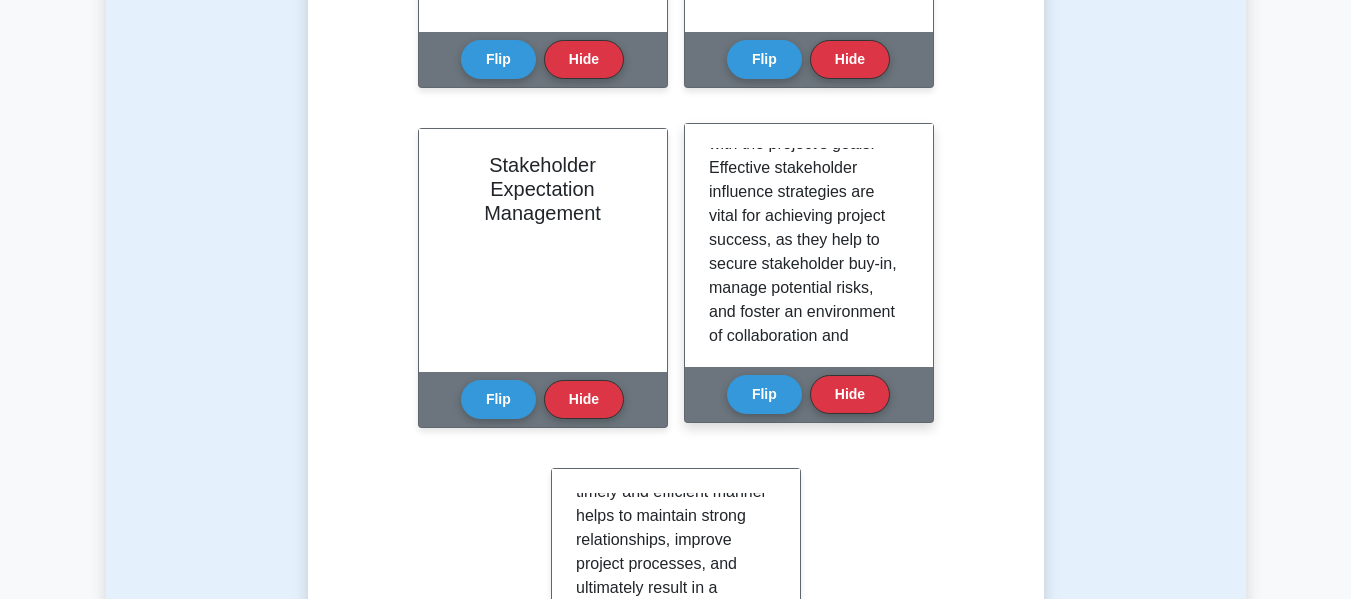 scroll, scrollTop: 469, scrollLeft: 0, axis: vertical 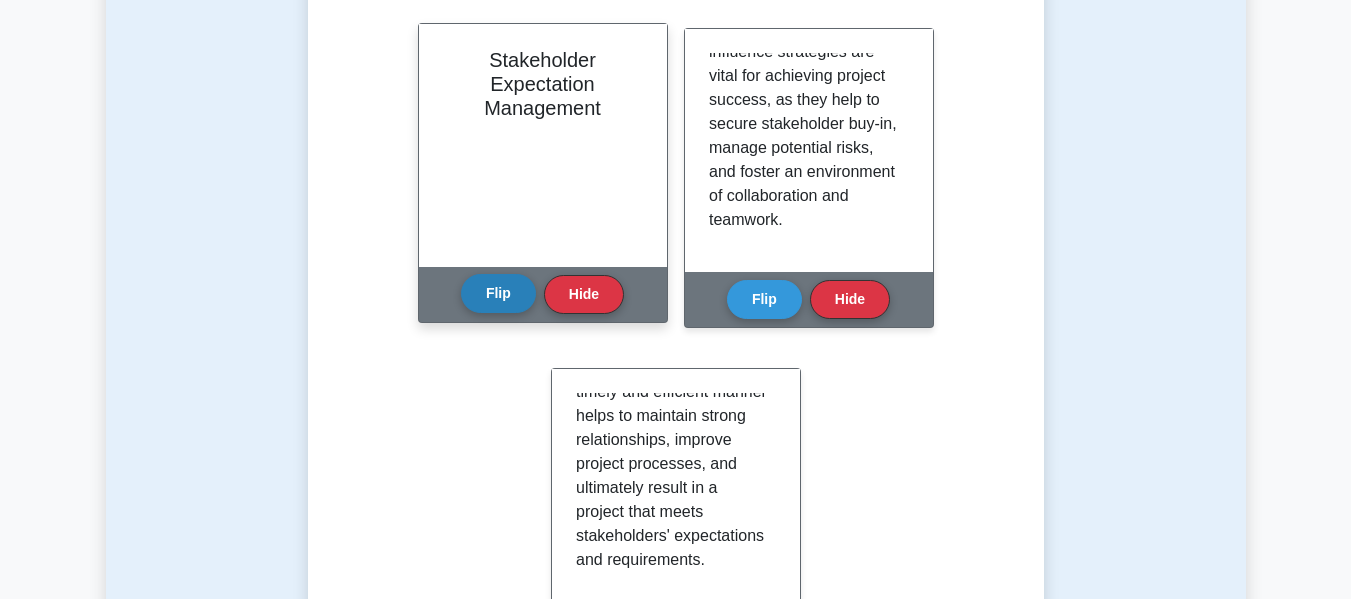click on "Flip" at bounding box center (498, 293) 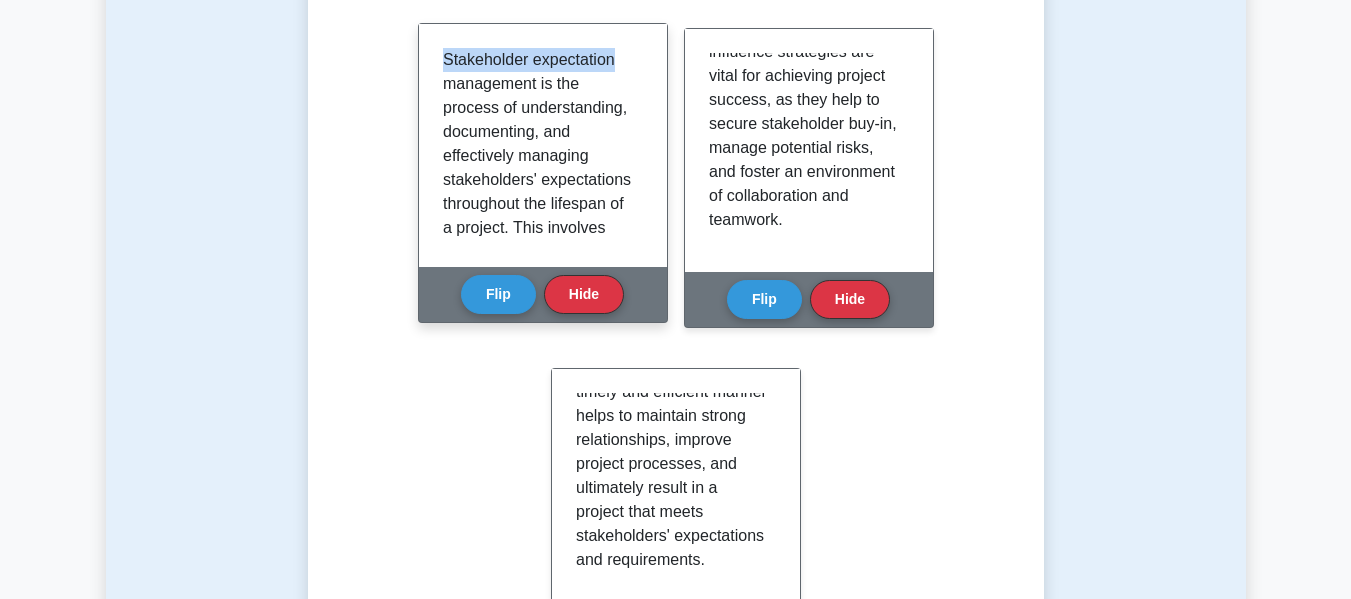 drag, startPoint x: 445, startPoint y: 62, endPoint x: 616, endPoint y: 58, distance: 171.04678 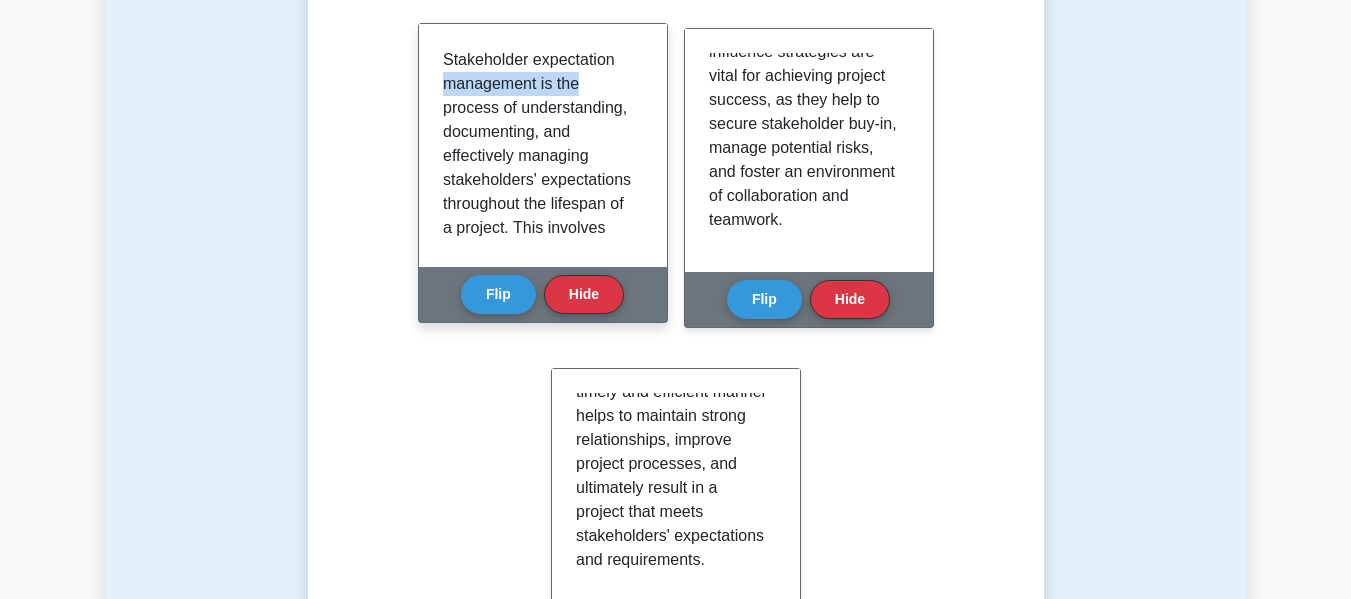 drag, startPoint x: 447, startPoint y: 90, endPoint x: 617, endPoint y: 75, distance: 170.66048 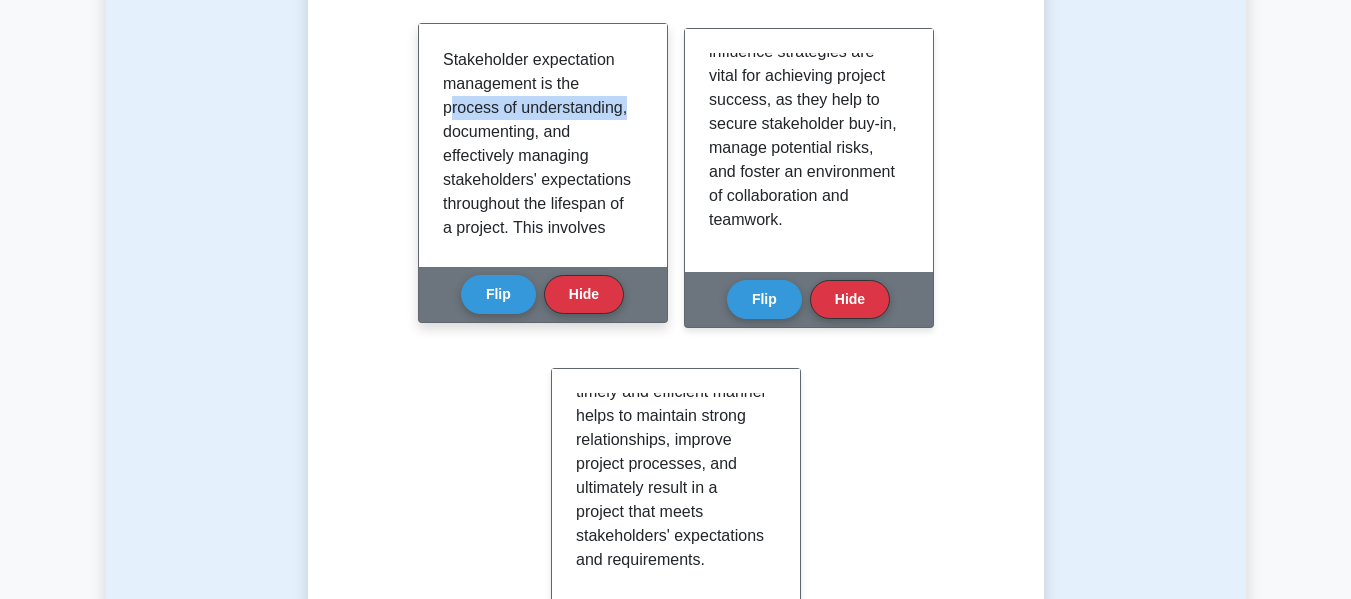 drag, startPoint x: 452, startPoint y: 108, endPoint x: 633, endPoint y: 111, distance: 181.02486 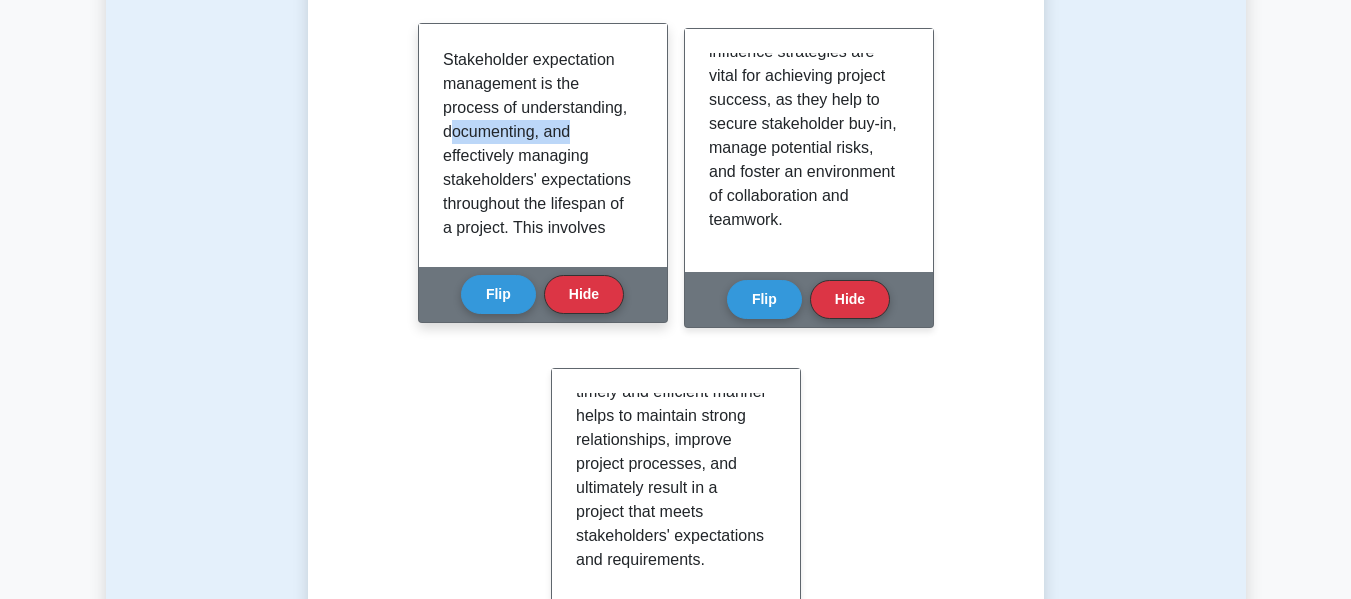 drag, startPoint x: 453, startPoint y: 137, endPoint x: 593, endPoint y: 127, distance: 140.35669 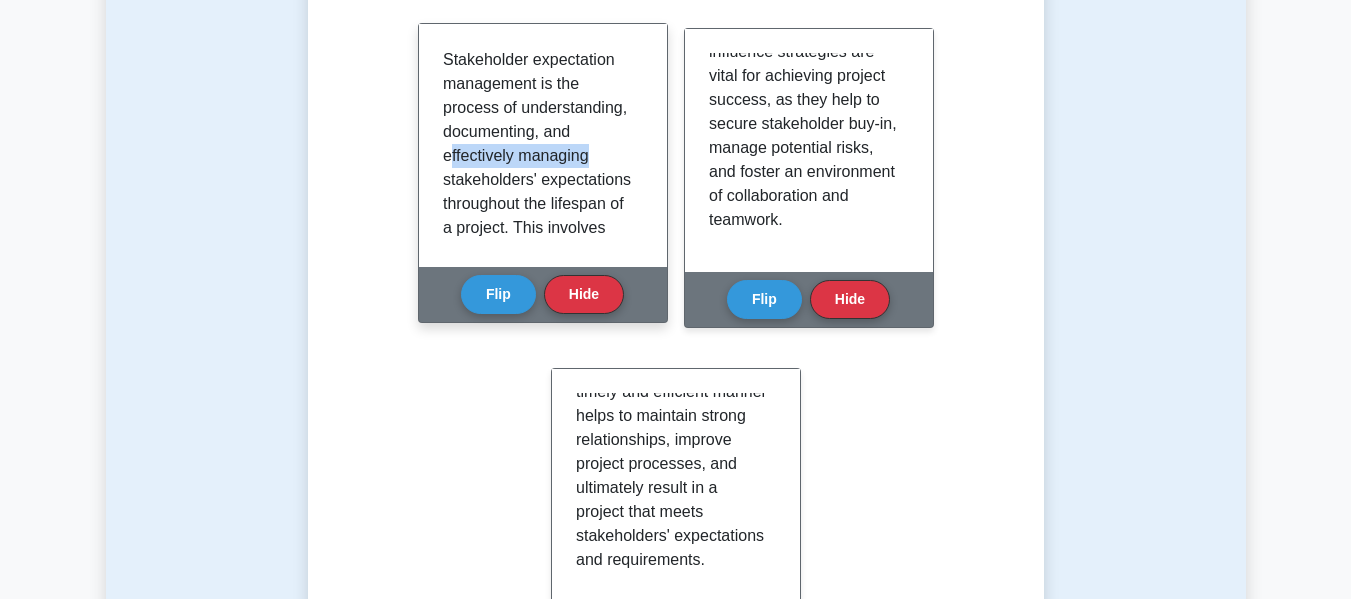 drag, startPoint x: 452, startPoint y: 161, endPoint x: 608, endPoint y: 159, distance: 156.01282 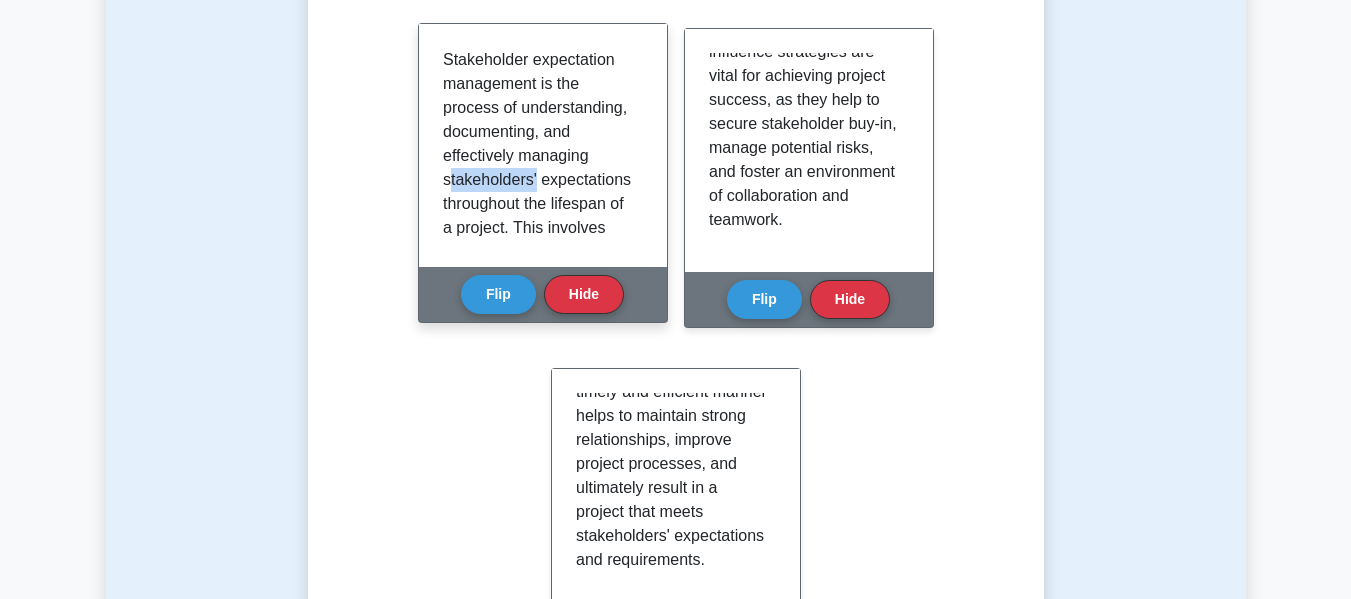 drag, startPoint x: 451, startPoint y: 186, endPoint x: 565, endPoint y: 175, distance: 114.52947 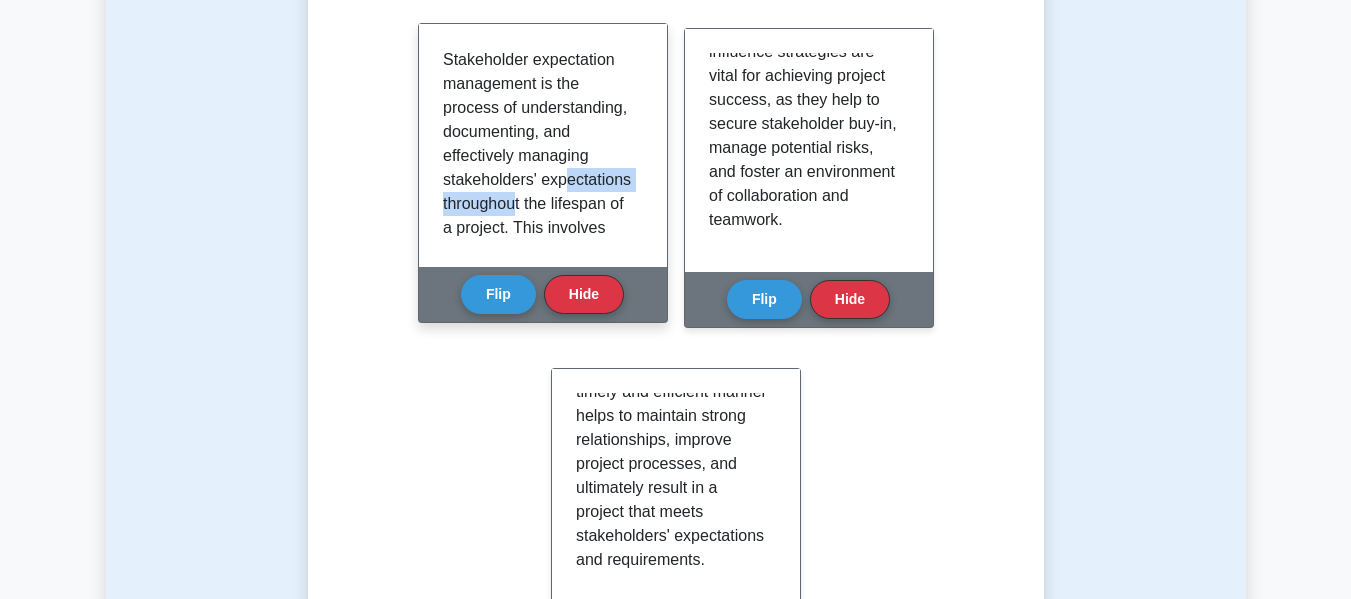 drag, startPoint x: 465, startPoint y: 210, endPoint x: 609, endPoint y: 203, distance: 144.17004 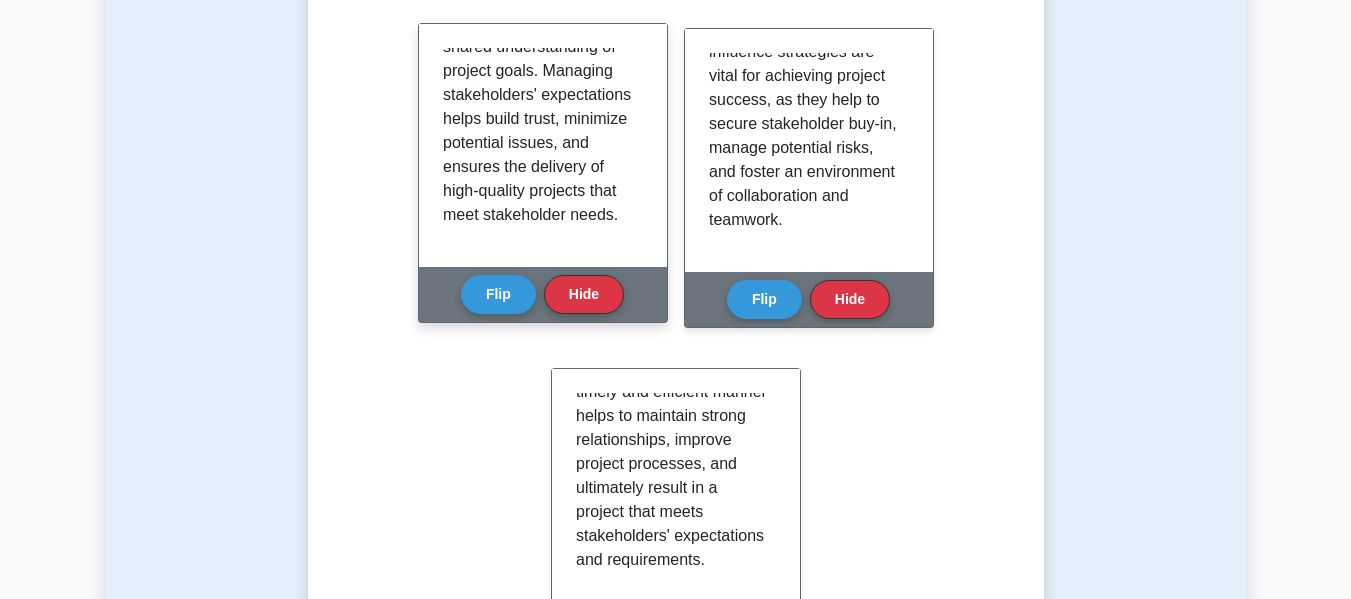 scroll, scrollTop: 565, scrollLeft: 0, axis: vertical 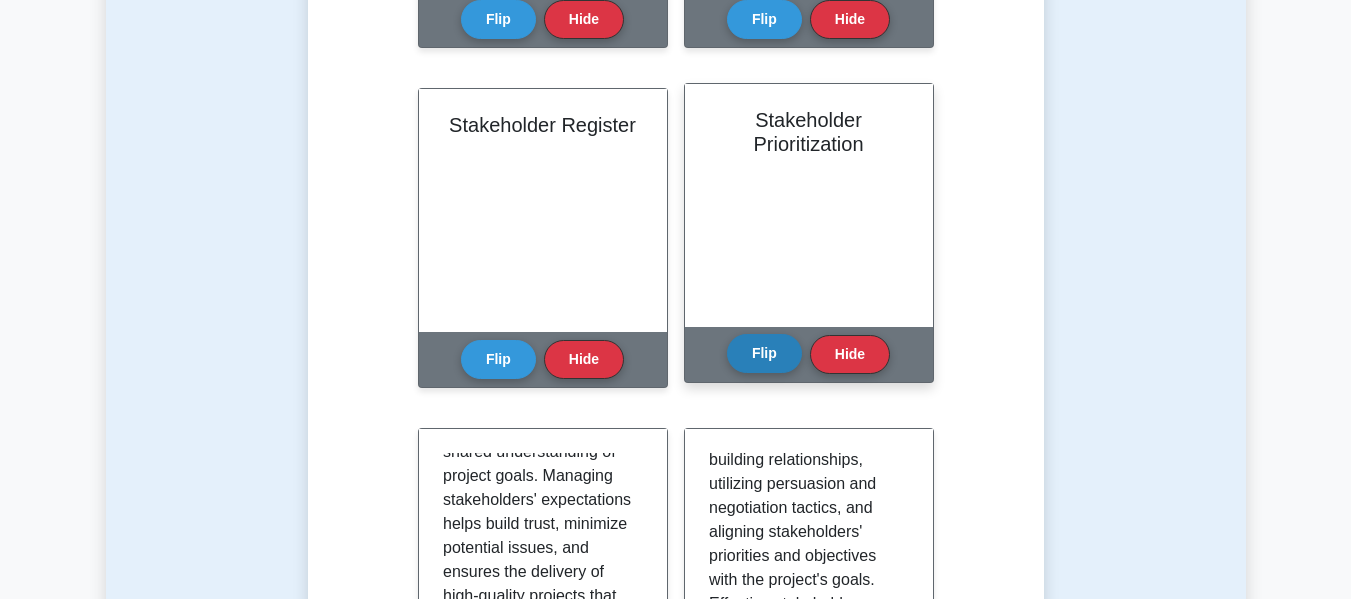 click on "Flip" at bounding box center (764, 353) 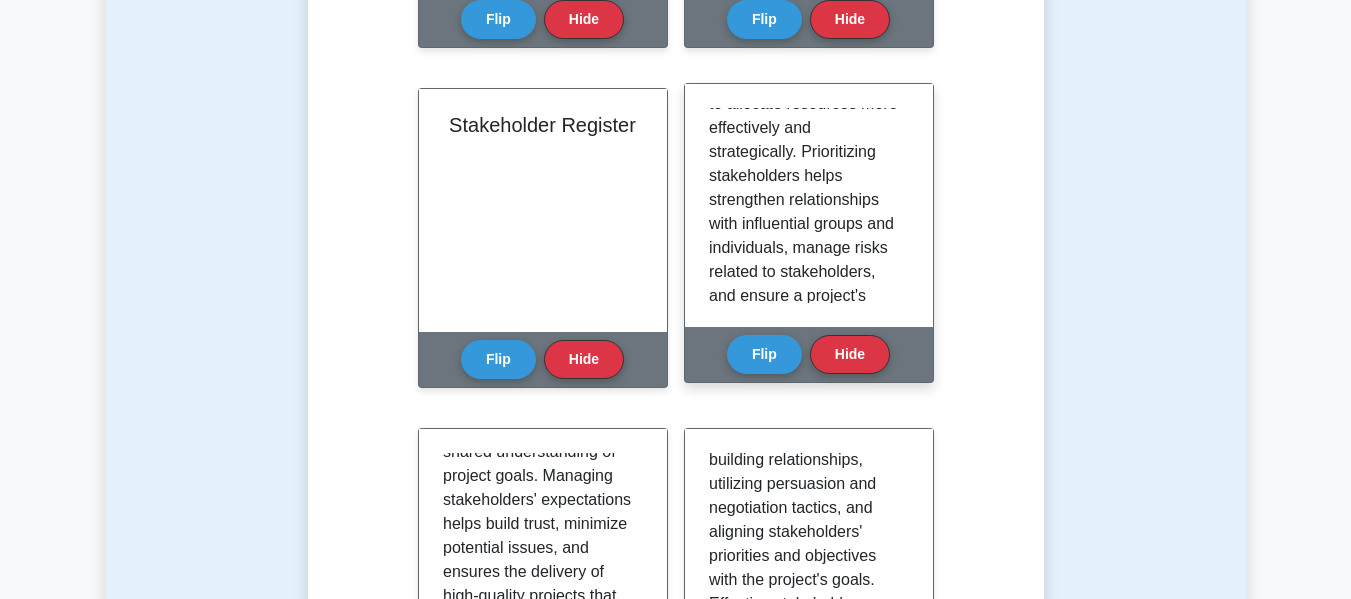 scroll, scrollTop: 469, scrollLeft: 0, axis: vertical 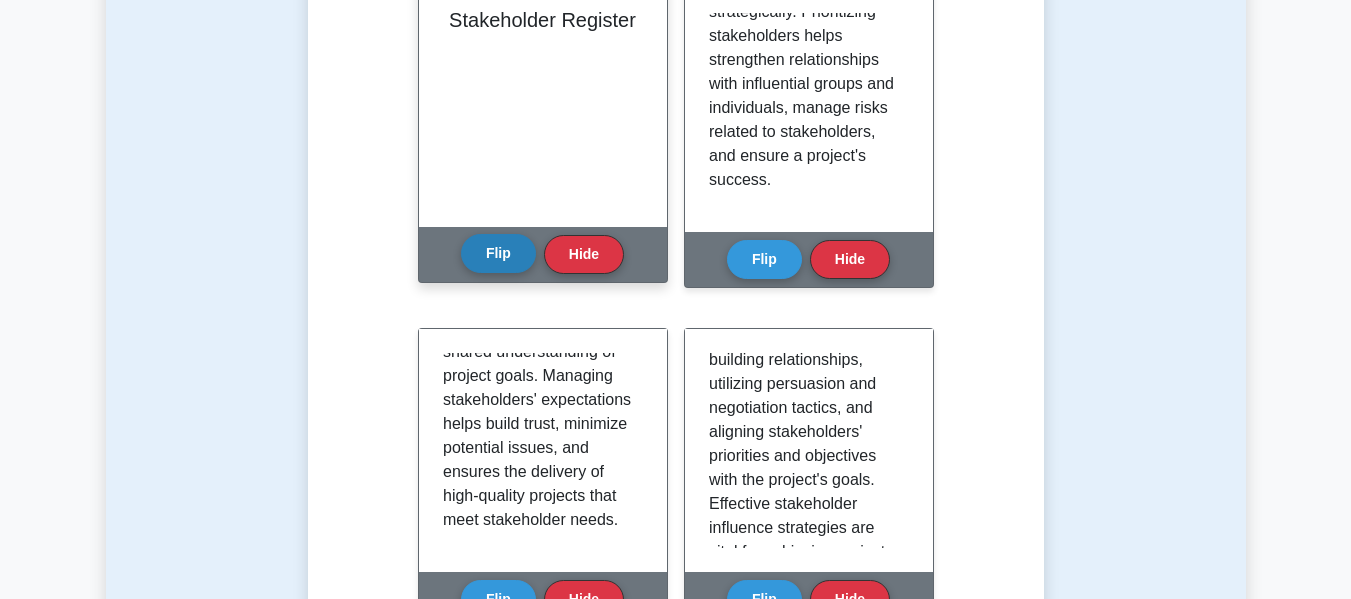 click on "Flip" at bounding box center [498, 253] 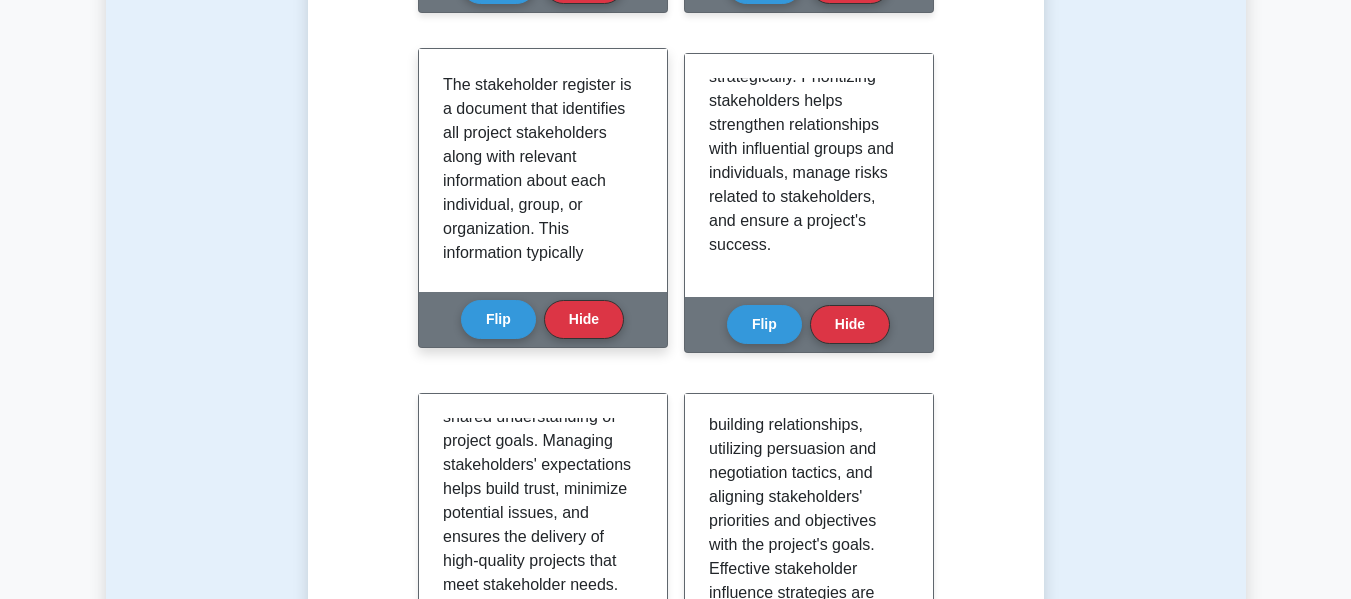 scroll, scrollTop: 1096, scrollLeft: 0, axis: vertical 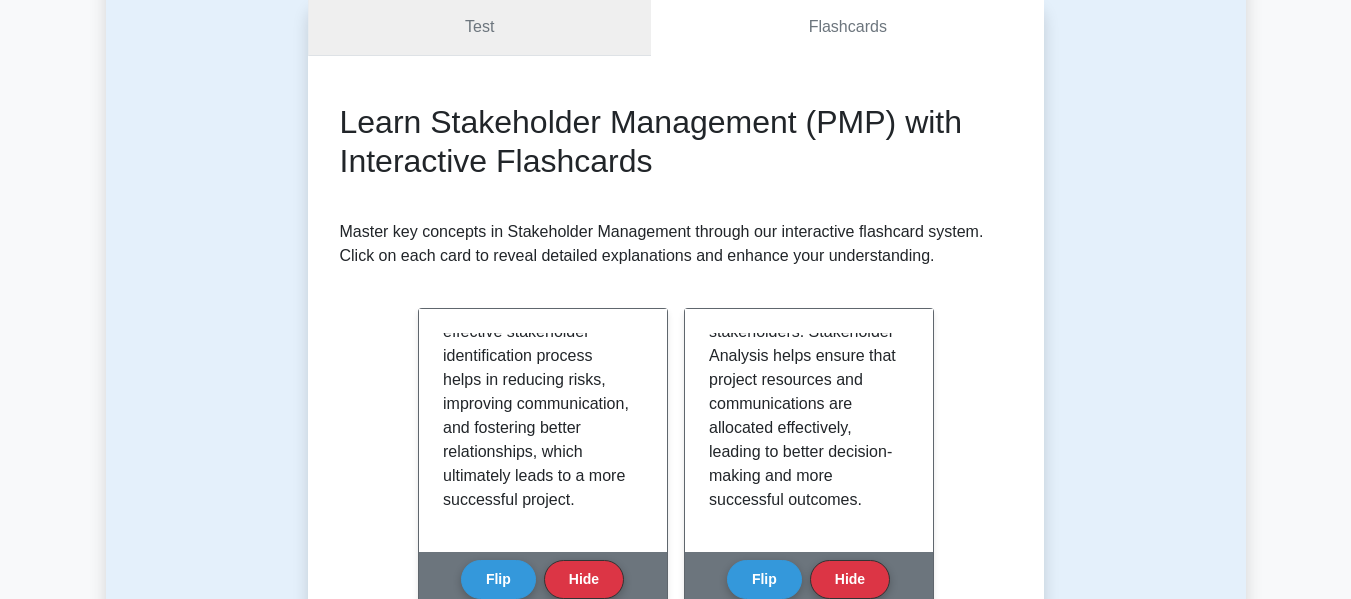 click on "Test" at bounding box center [480, 27] 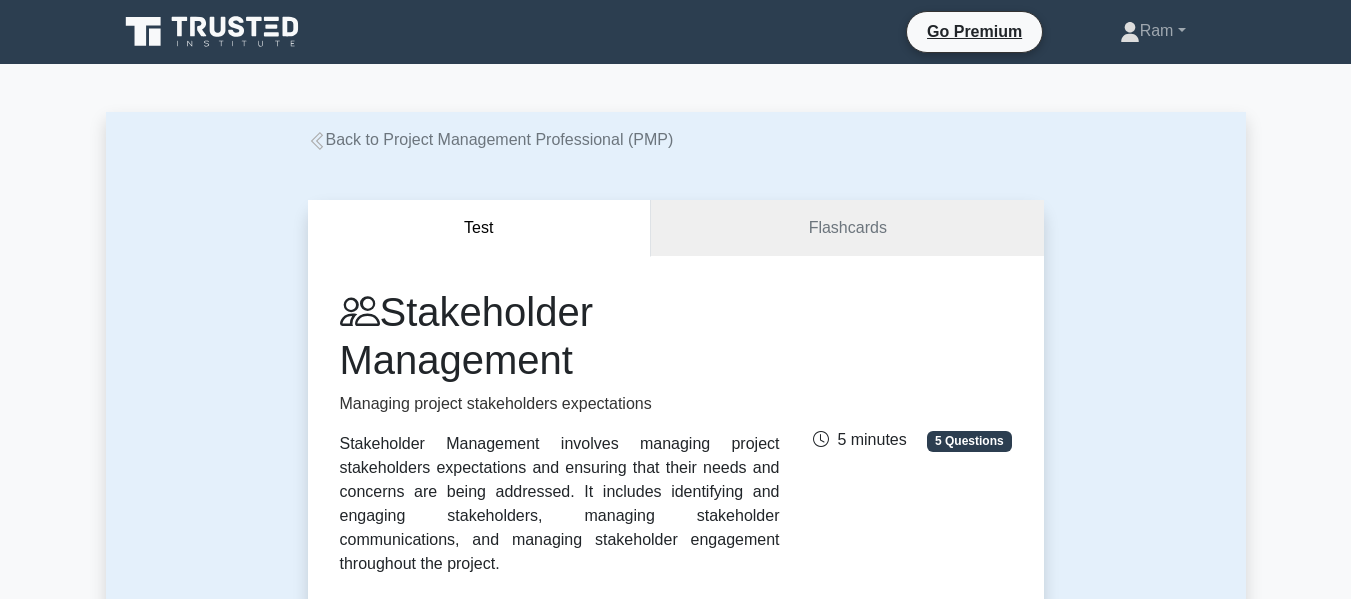 scroll, scrollTop: 400, scrollLeft: 0, axis: vertical 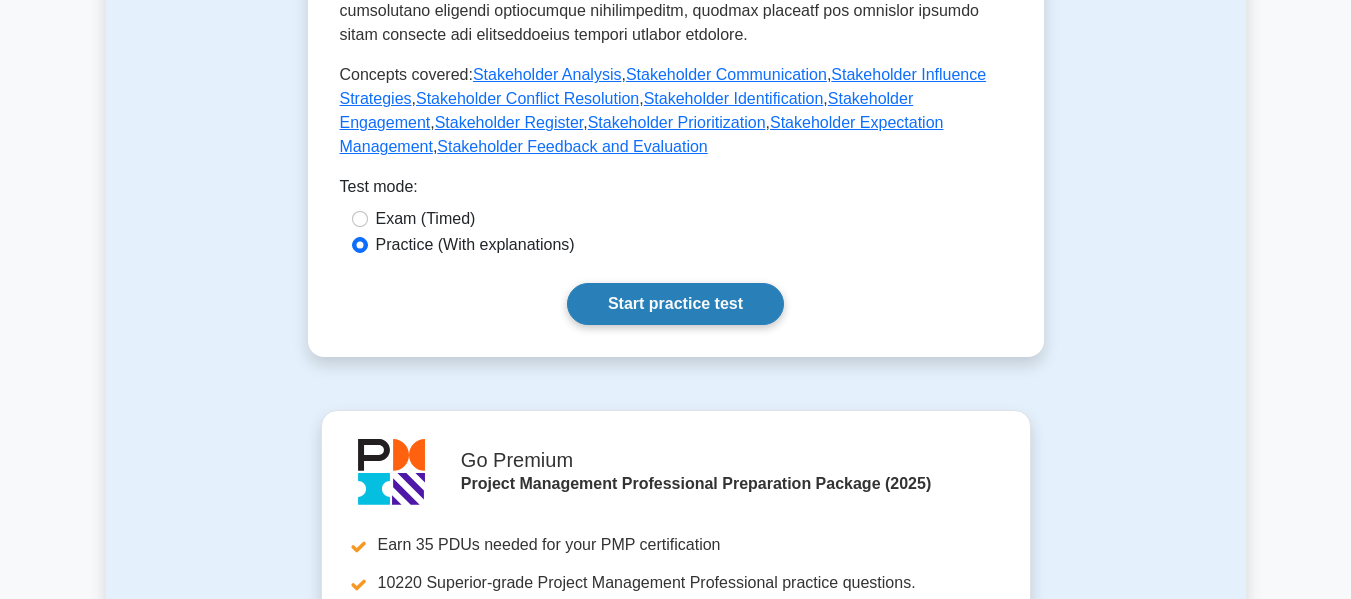 click on "Start practice test" at bounding box center [675, 304] 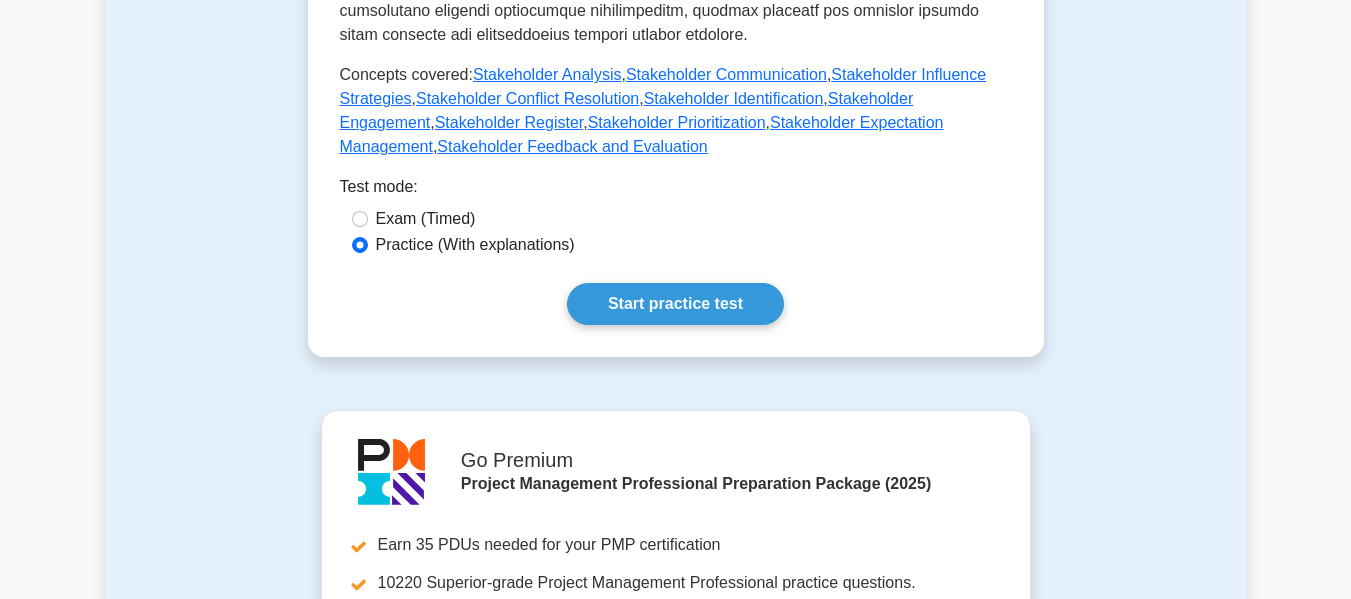 scroll, scrollTop: 900, scrollLeft: 0, axis: vertical 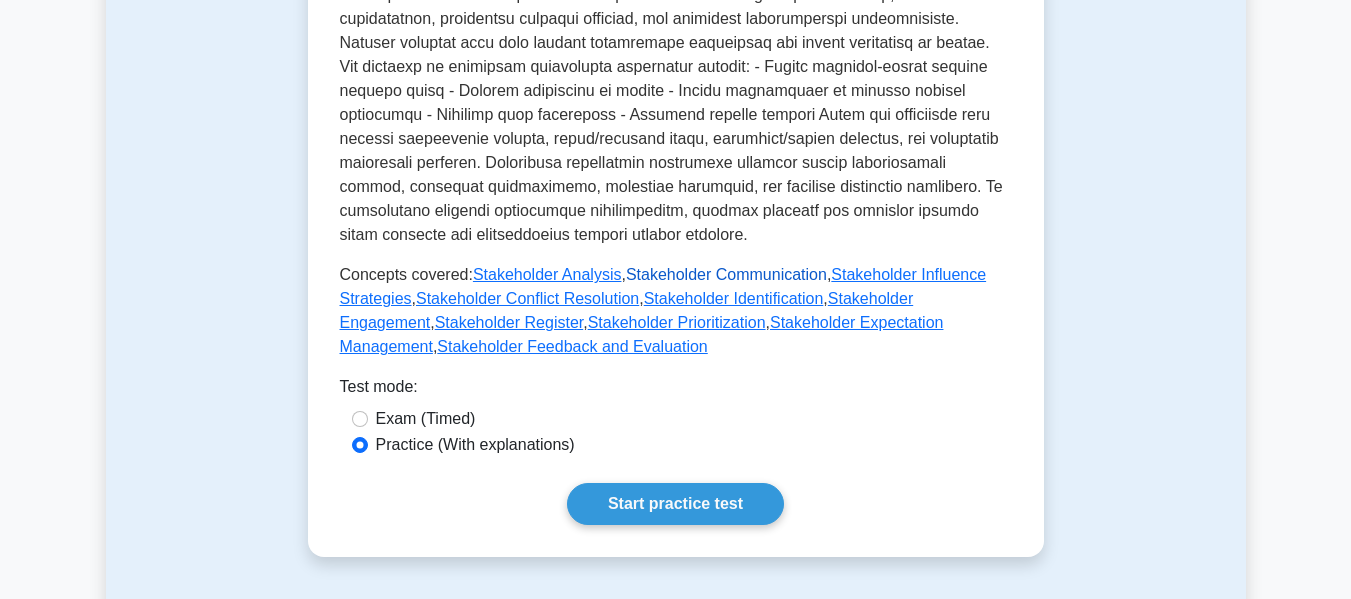 click on "Stakeholder Communication" at bounding box center (726, 274) 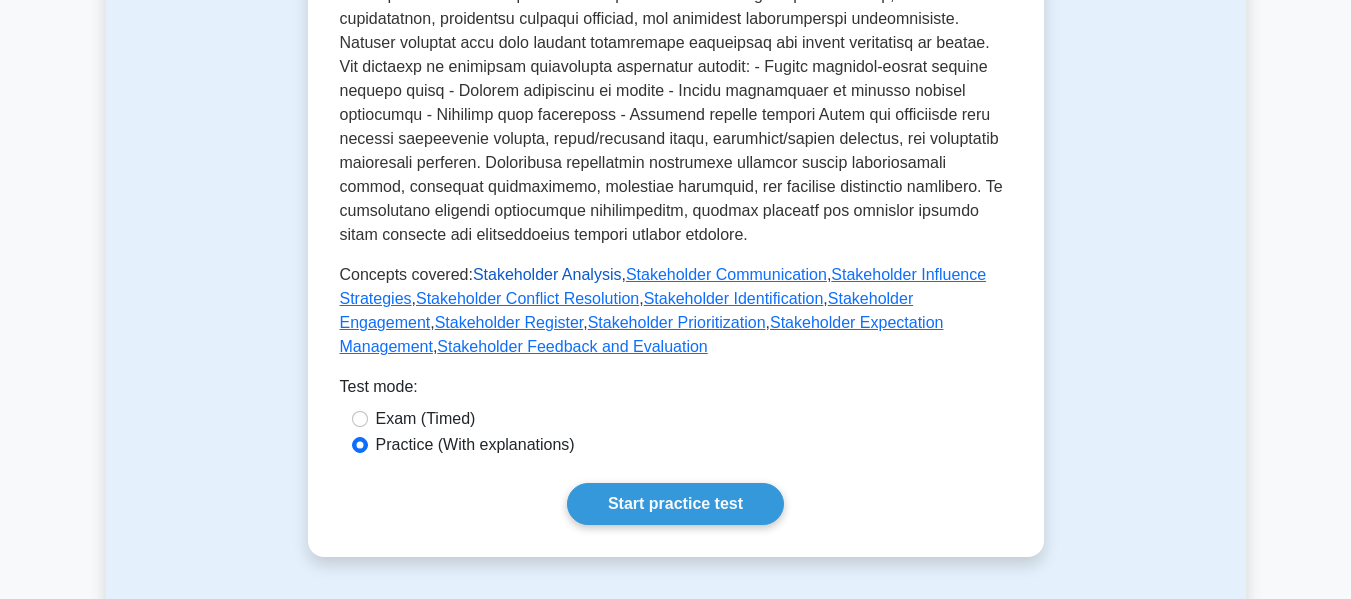click on "Stakeholder Analysis" at bounding box center (547, 274) 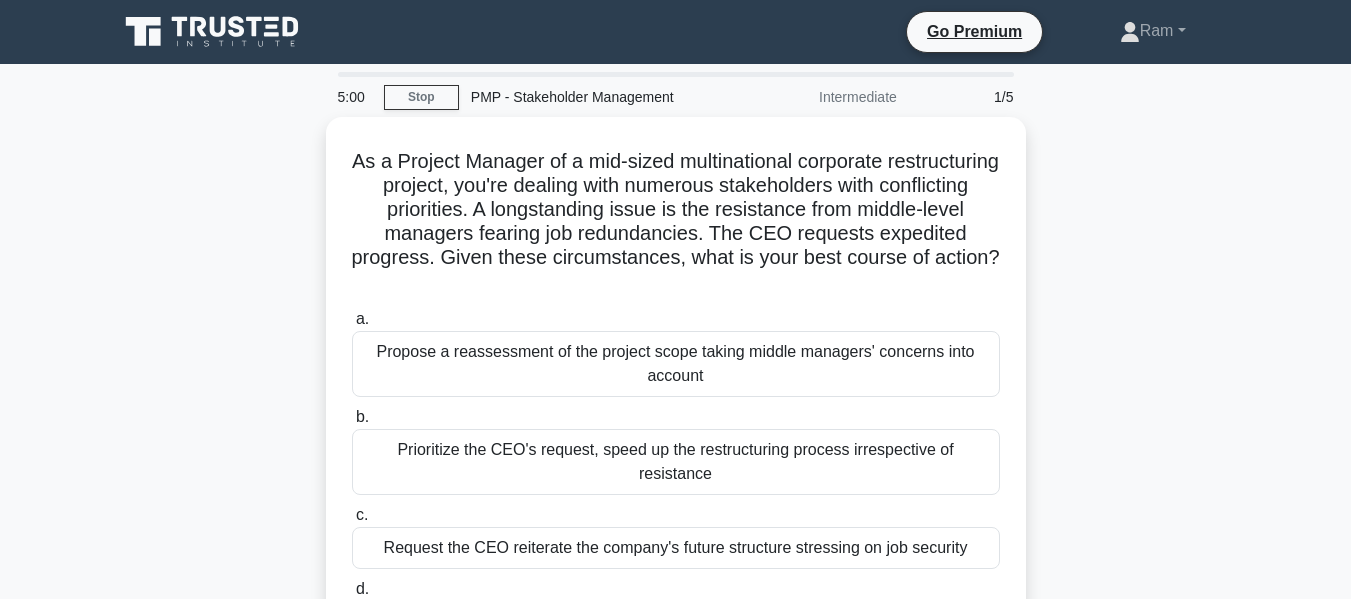 scroll, scrollTop: 0, scrollLeft: 0, axis: both 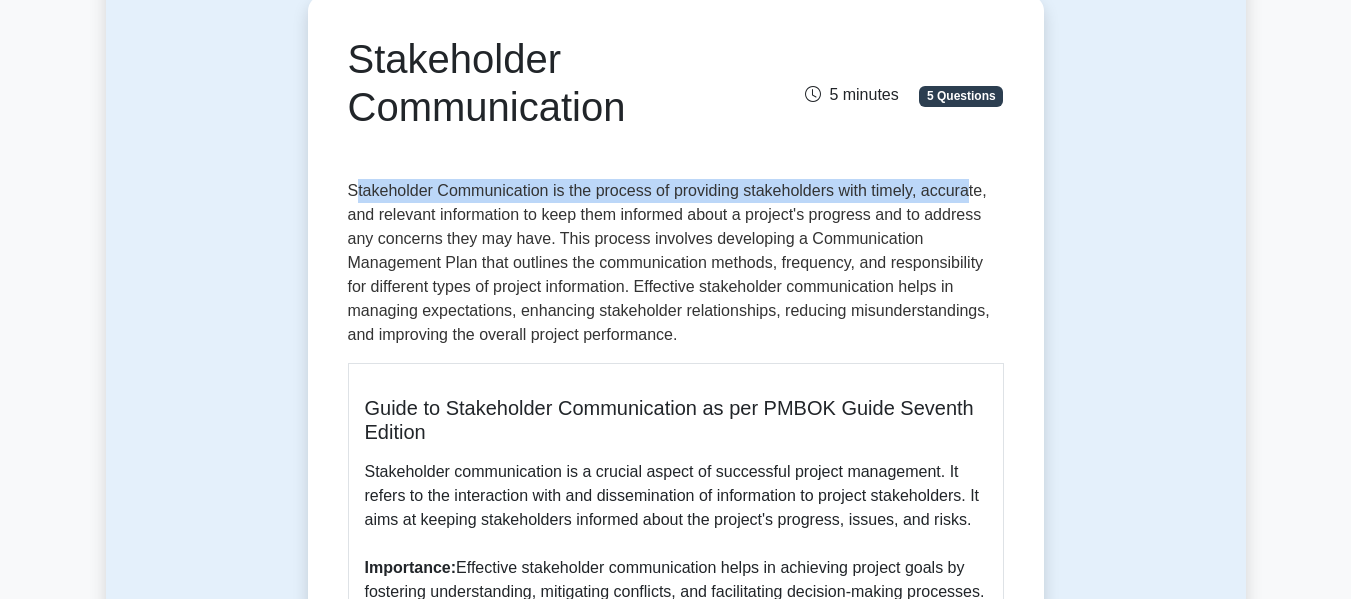 drag, startPoint x: 356, startPoint y: 185, endPoint x: 964, endPoint y: 198, distance: 608.139 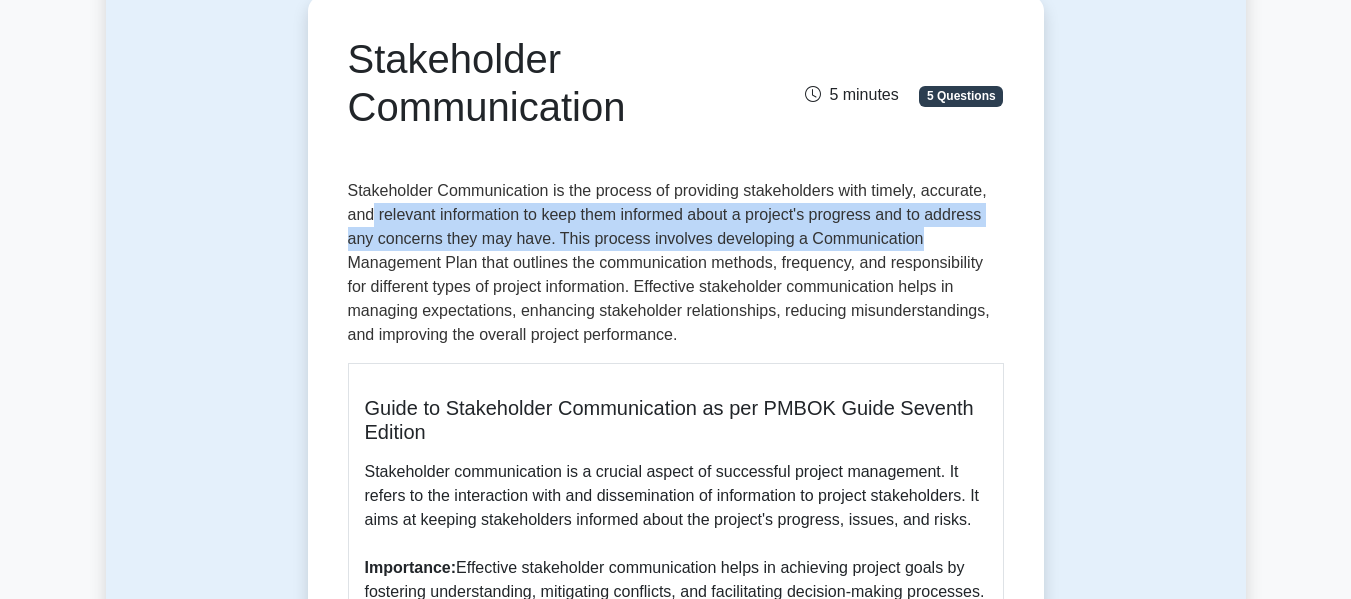 drag, startPoint x: 375, startPoint y: 219, endPoint x: 972, endPoint y: 247, distance: 597.65625 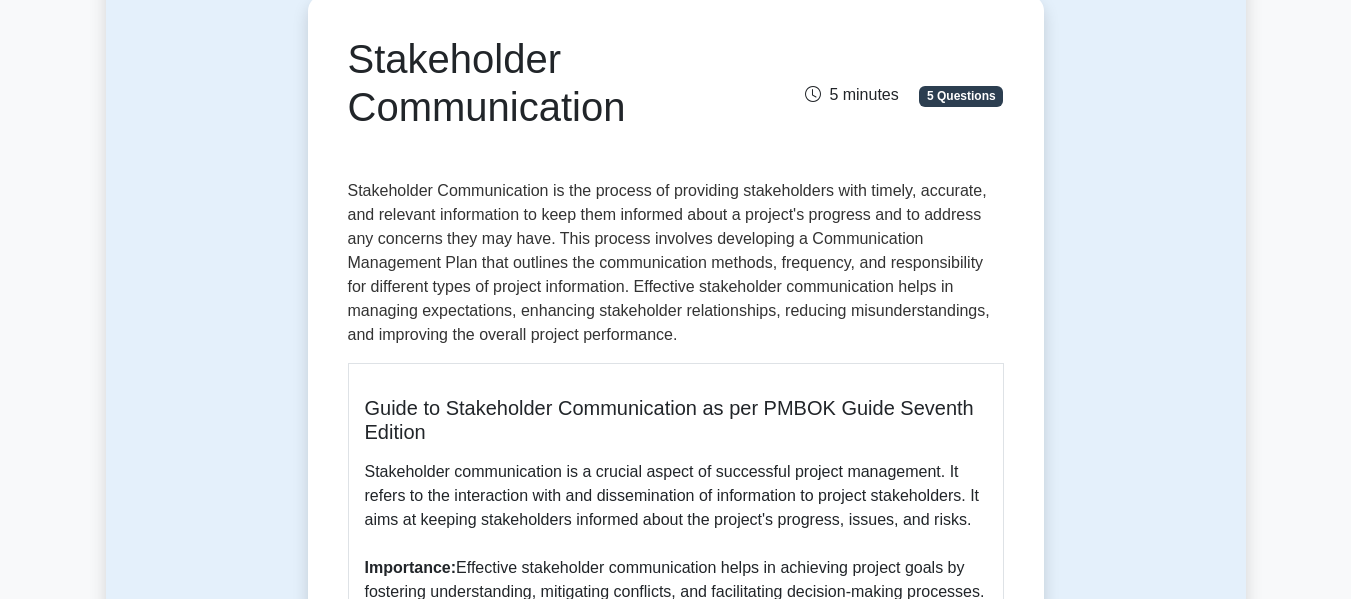 click on "Stakeholder Communication is the process of providing stakeholders with timely, accurate, and relevant information to keep them informed about a project's progress and to address any concerns they may have. This process involves developing a Communication Management Plan that outlines the communication methods, frequency, and responsibility for different types of project information. Effective stakeholder communication helps in managing expectations, enhancing stakeholder relationships, reducing misunderstandings, and improving the overall project performance." at bounding box center [676, 263] 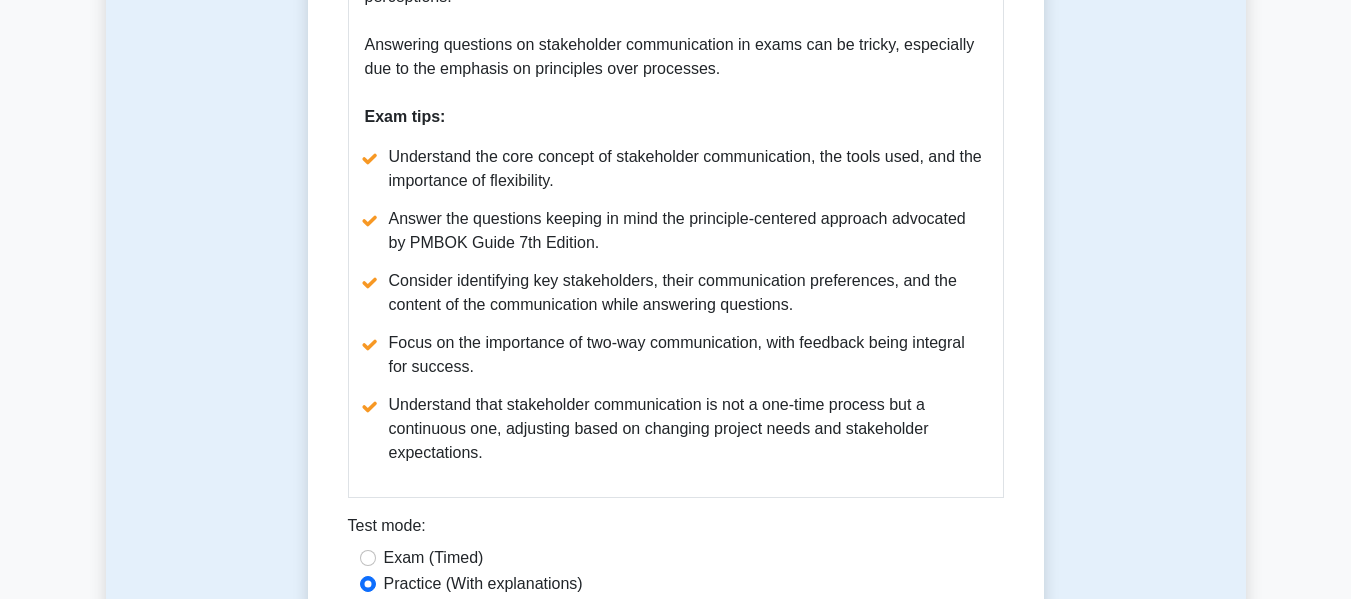 scroll, scrollTop: 1100, scrollLeft: 0, axis: vertical 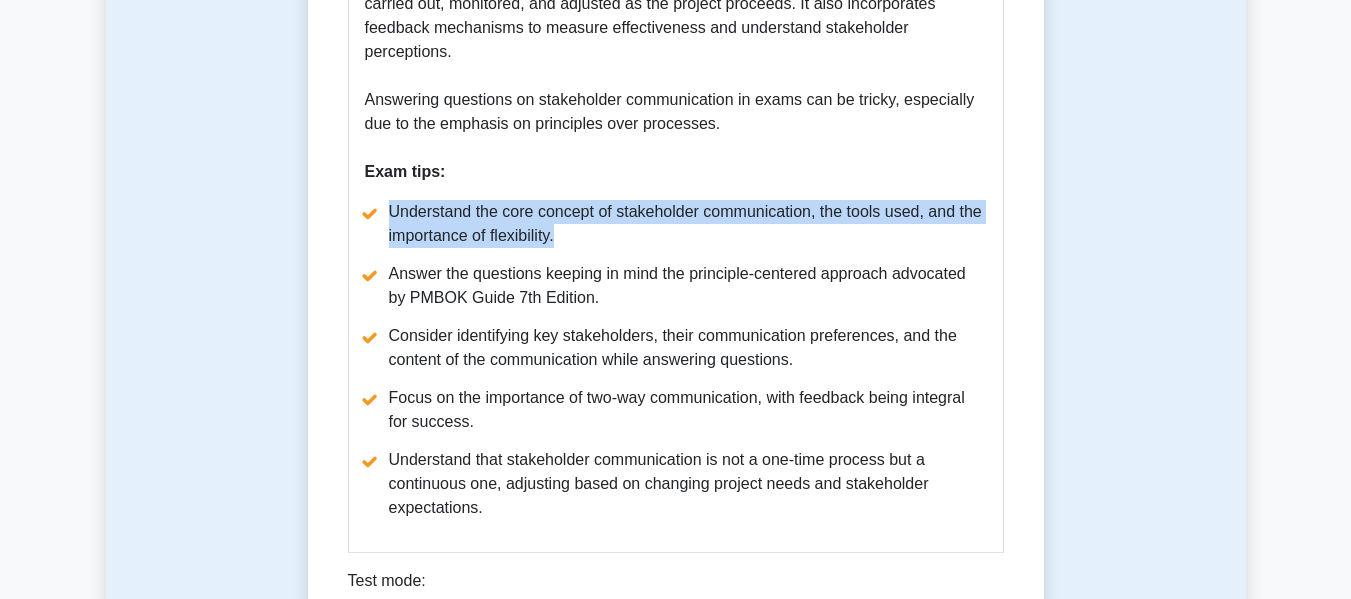 drag, startPoint x: 392, startPoint y: 220, endPoint x: 810, endPoint y: 237, distance: 418.34555 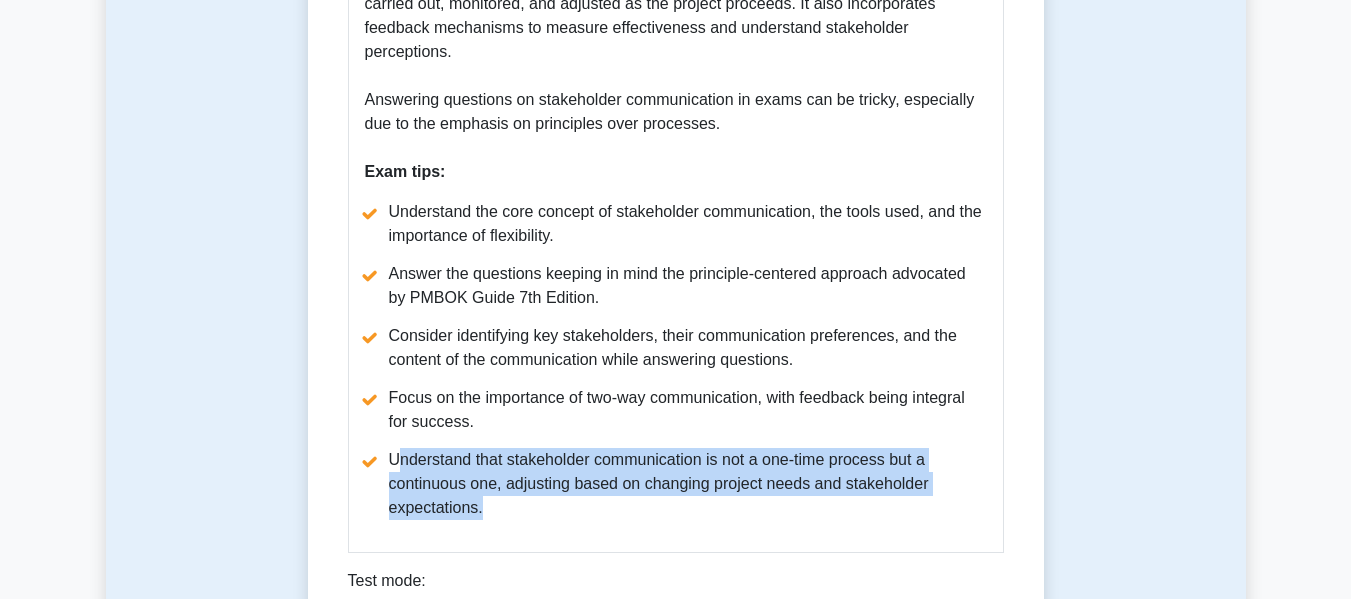 drag, startPoint x: 395, startPoint y: 465, endPoint x: 501, endPoint y: 524, distance: 121.313644 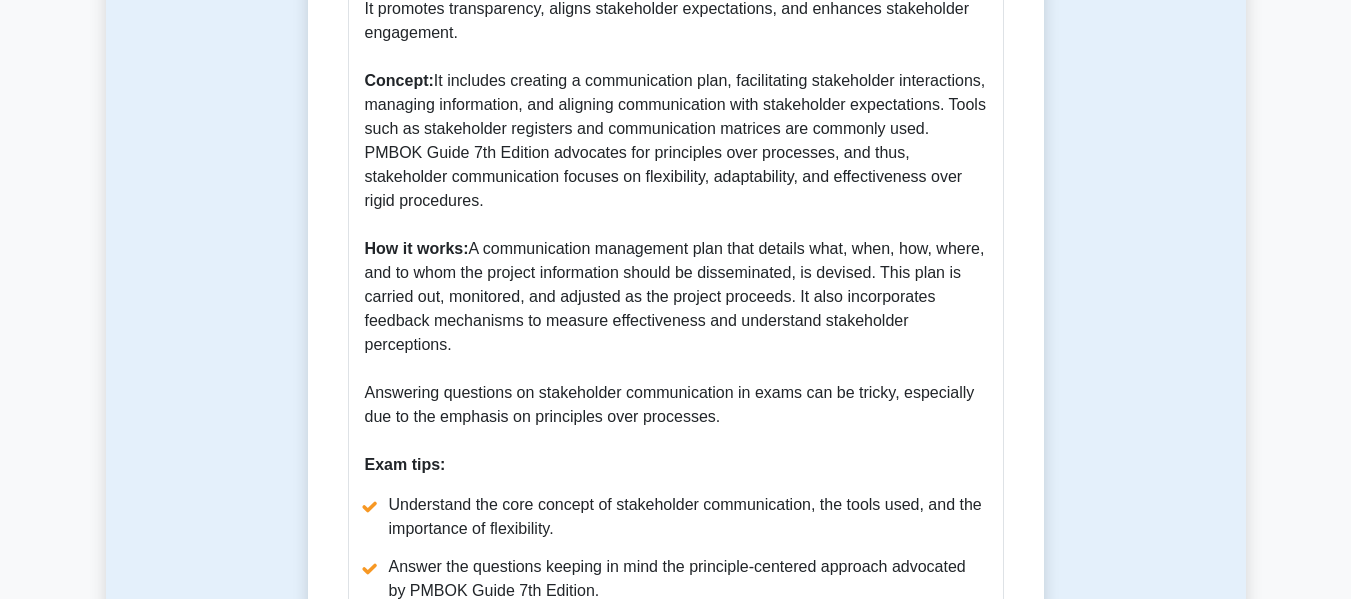 scroll, scrollTop: 800, scrollLeft: 0, axis: vertical 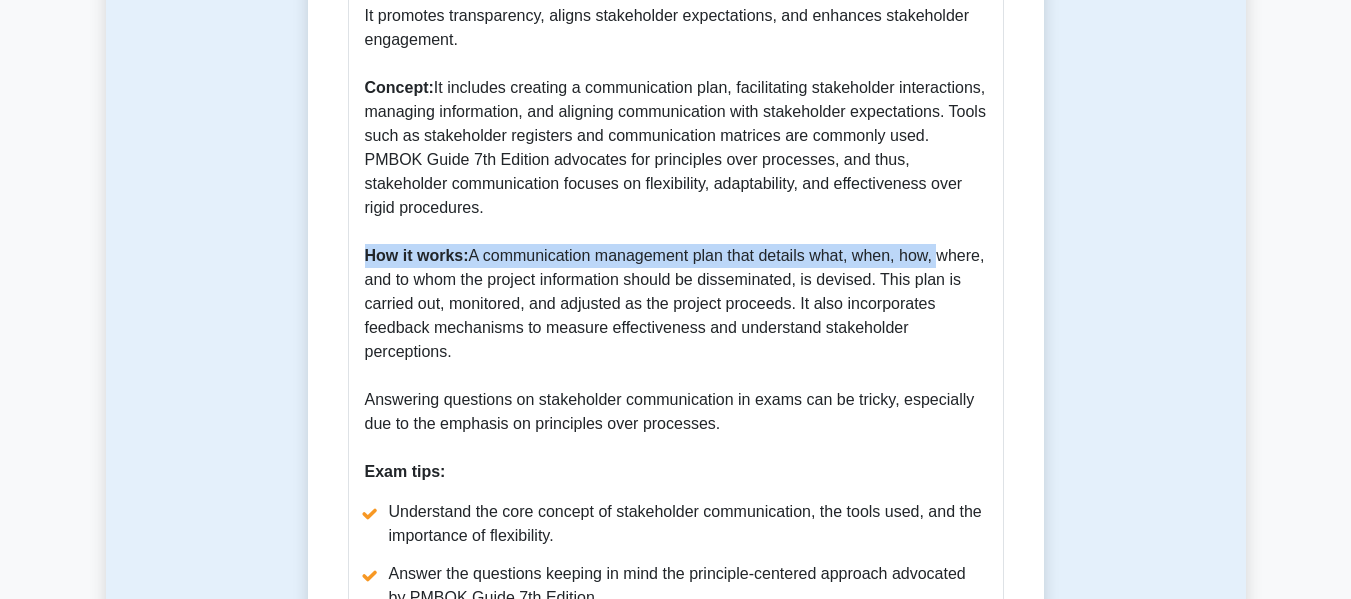 drag, startPoint x: 364, startPoint y: 256, endPoint x: 998, endPoint y: 256, distance: 634 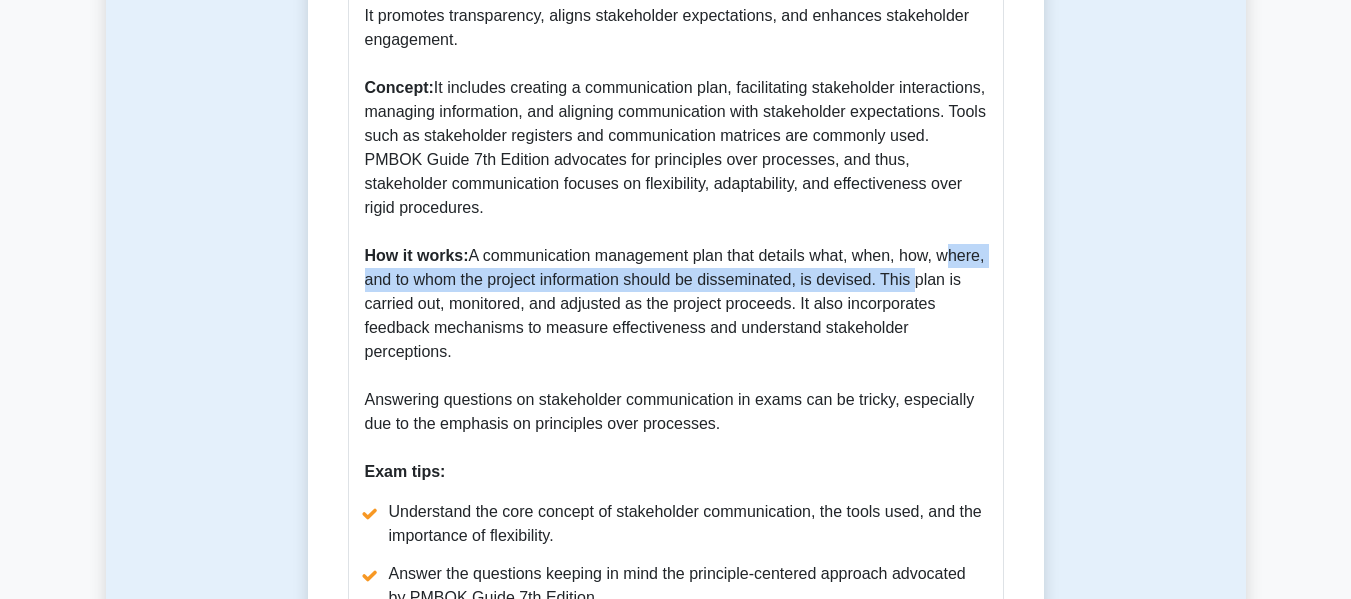 drag, startPoint x: 366, startPoint y: 287, endPoint x: 988, endPoint y: 273, distance: 622.15753 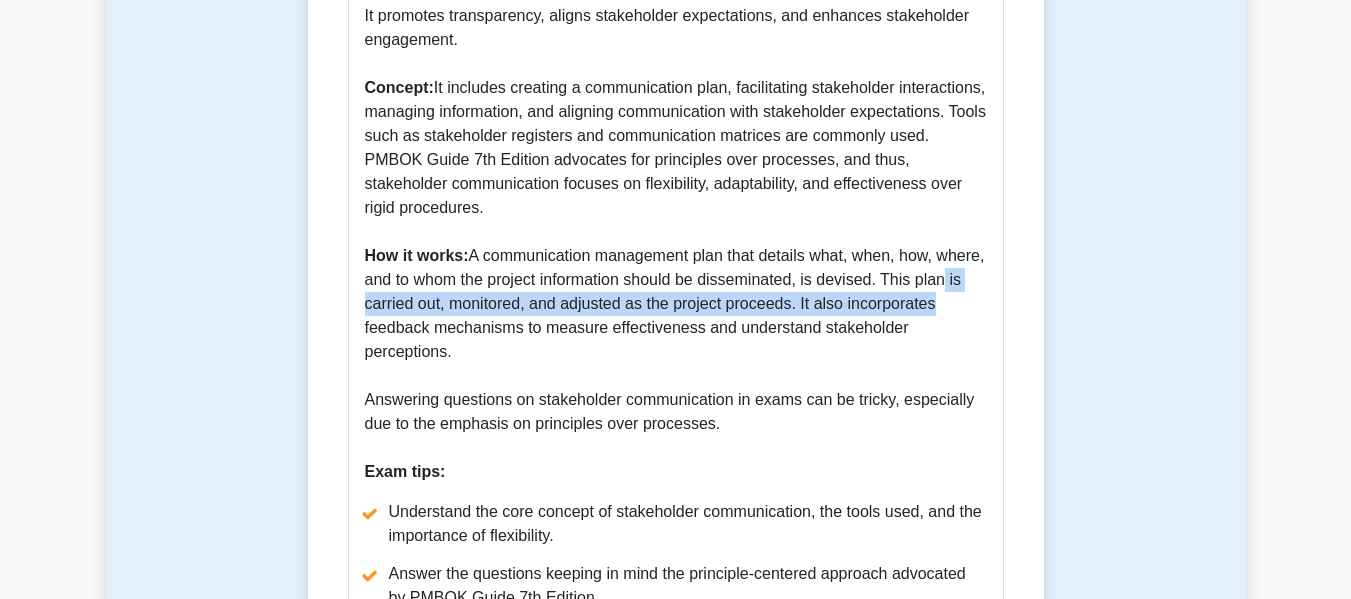 drag, startPoint x: 384, startPoint y: 310, endPoint x: 976, endPoint y: 316, distance: 592.0304 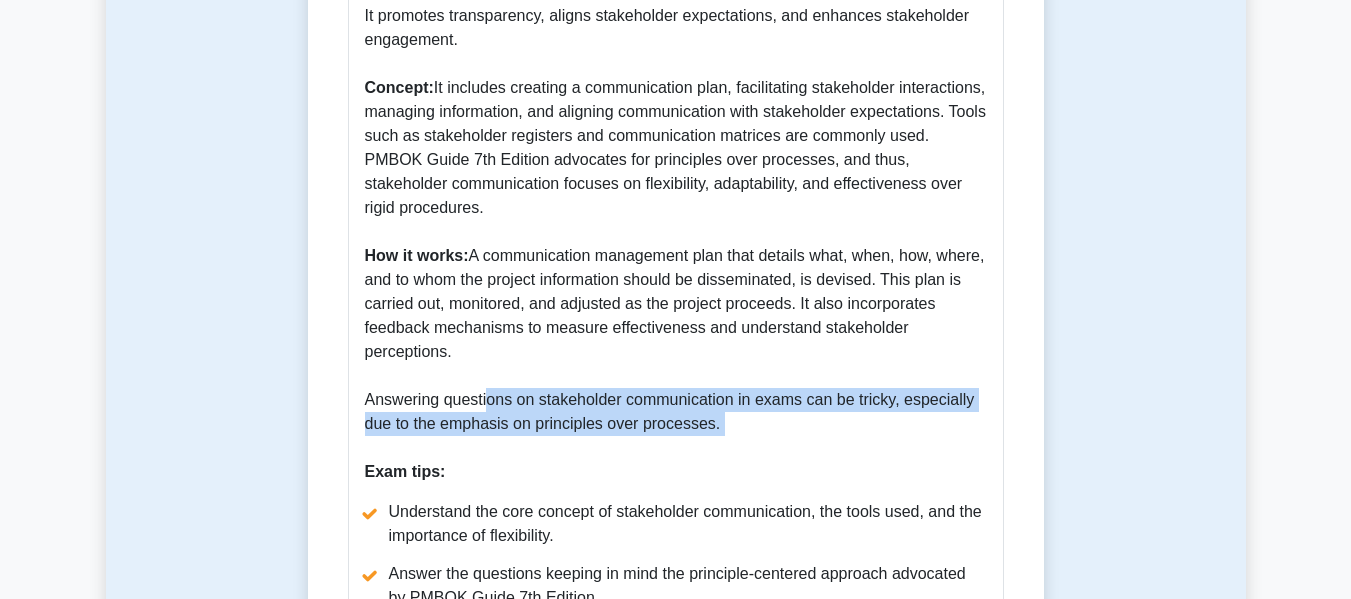 drag, startPoint x: 362, startPoint y: 401, endPoint x: 776, endPoint y: 432, distance: 415.159 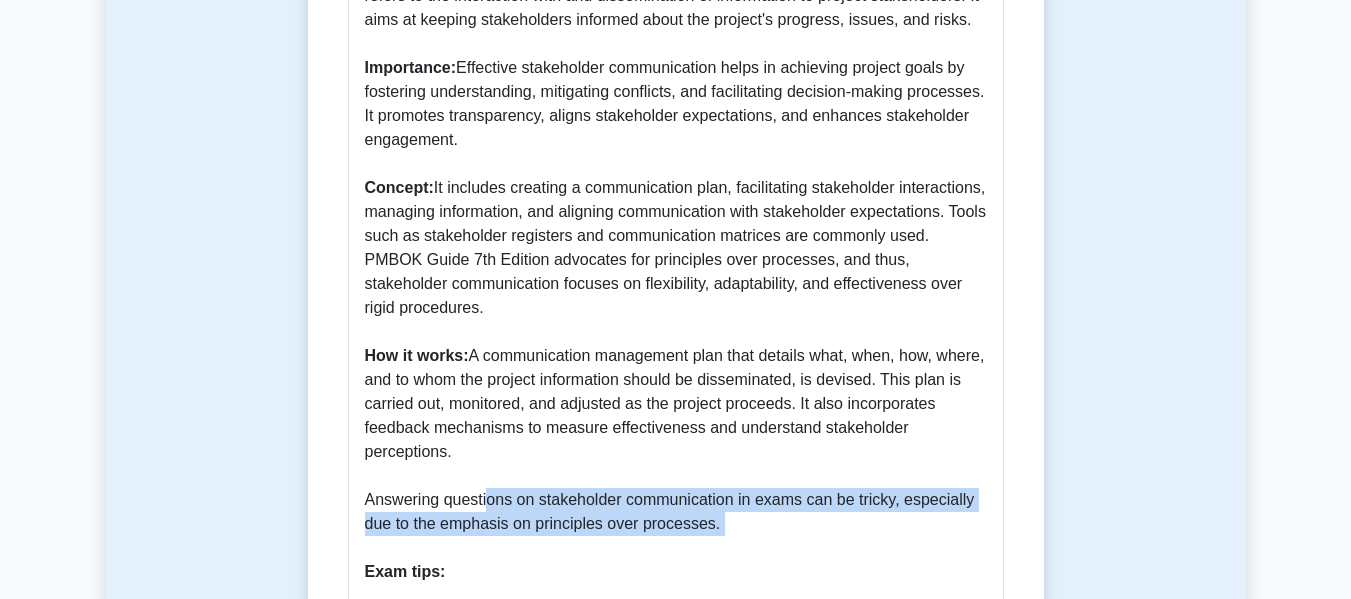 drag, startPoint x: 365, startPoint y: 182, endPoint x: 735, endPoint y: 312, distance: 392.17343 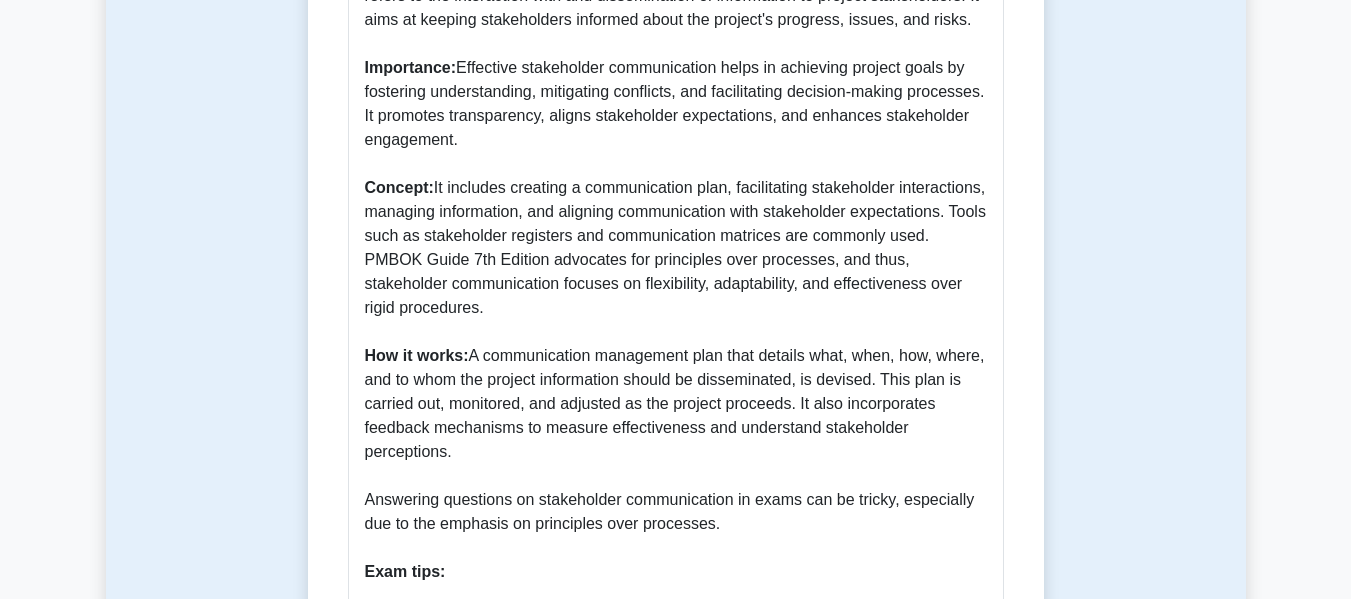 drag, startPoint x: 436, startPoint y: 184, endPoint x: 745, endPoint y: 318, distance: 336.8041 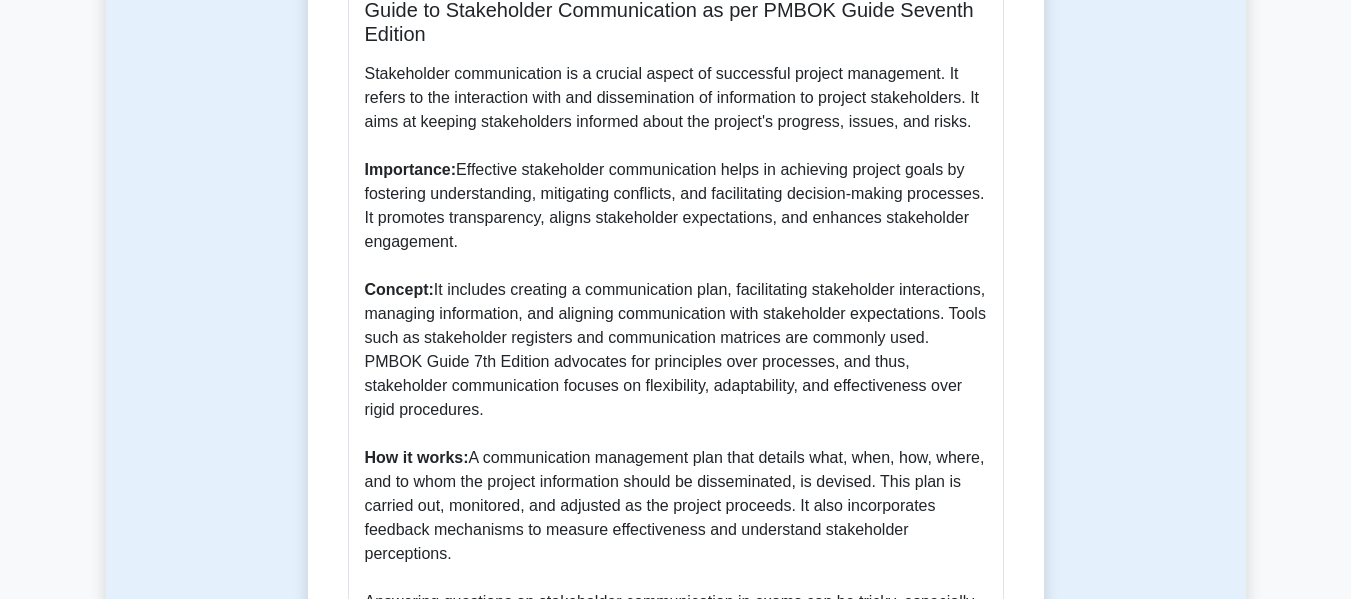 scroll, scrollTop: 500, scrollLeft: 0, axis: vertical 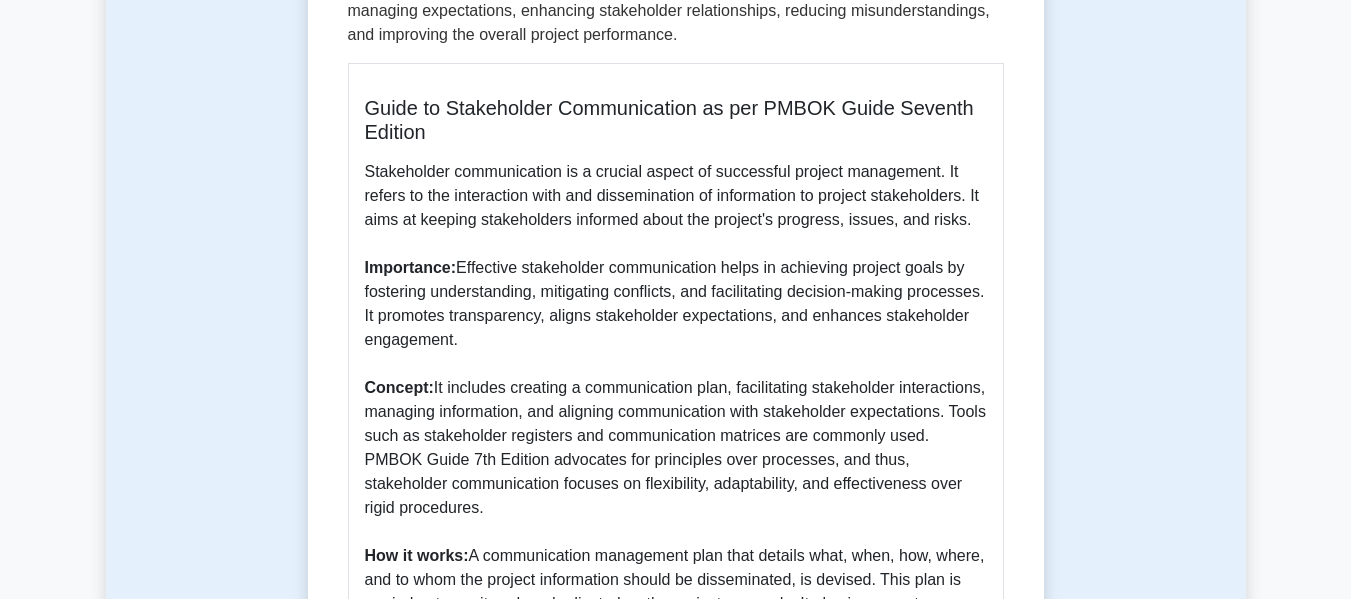 drag, startPoint x: 462, startPoint y: 270, endPoint x: 677, endPoint y: 345, distance: 227.70595 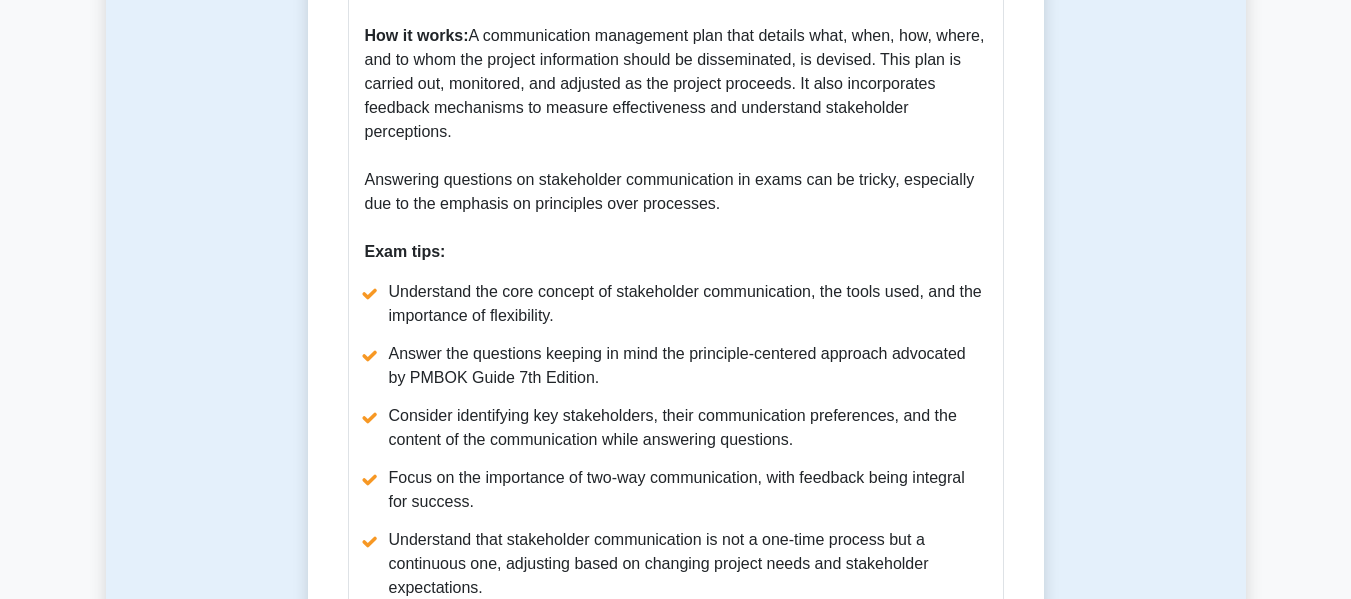 scroll, scrollTop: 1000, scrollLeft: 0, axis: vertical 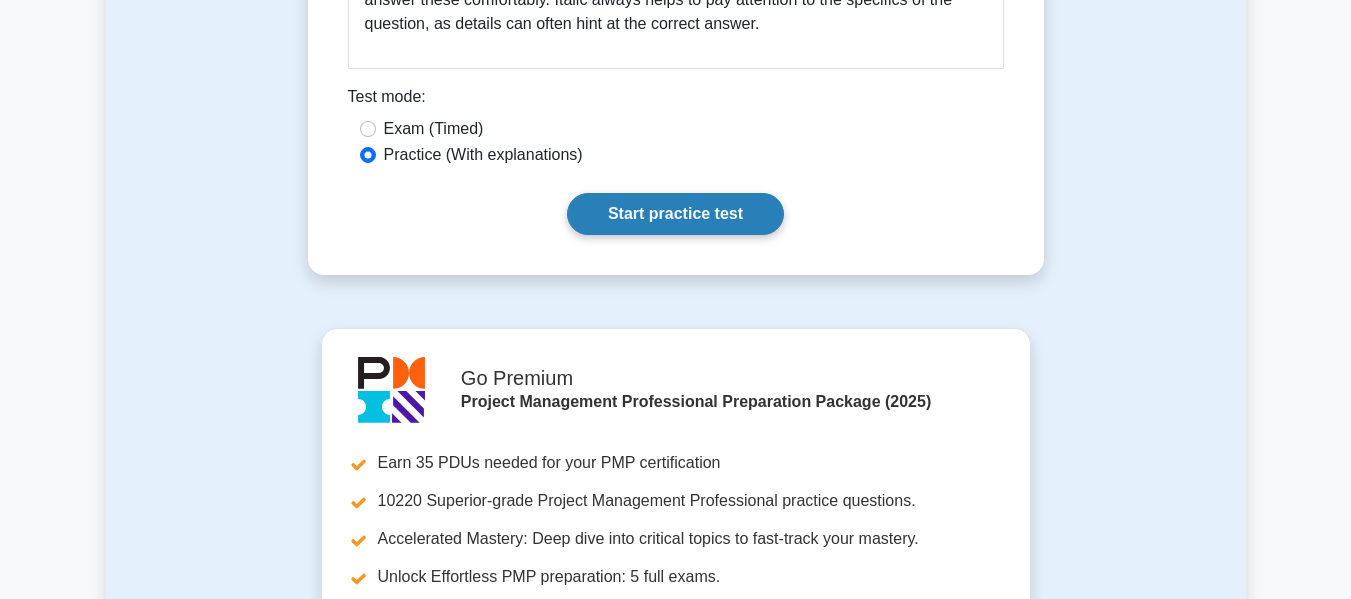 click on "Start practice test" at bounding box center (675, 214) 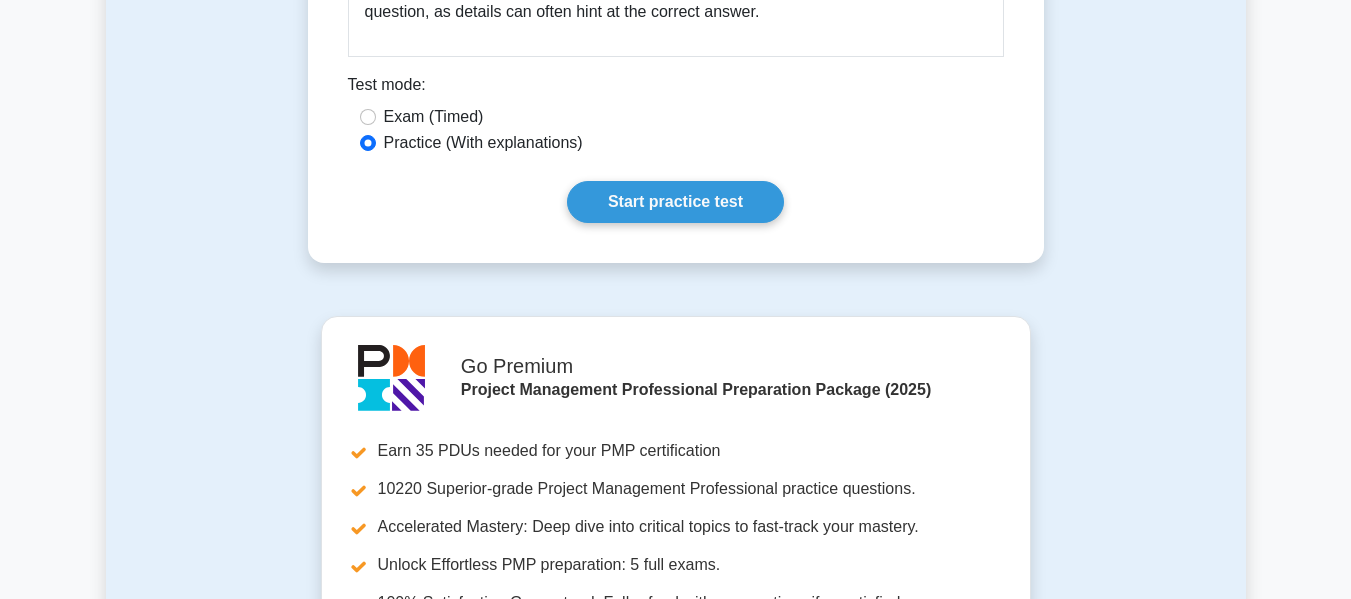 scroll, scrollTop: 1300, scrollLeft: 0, axis: vertical 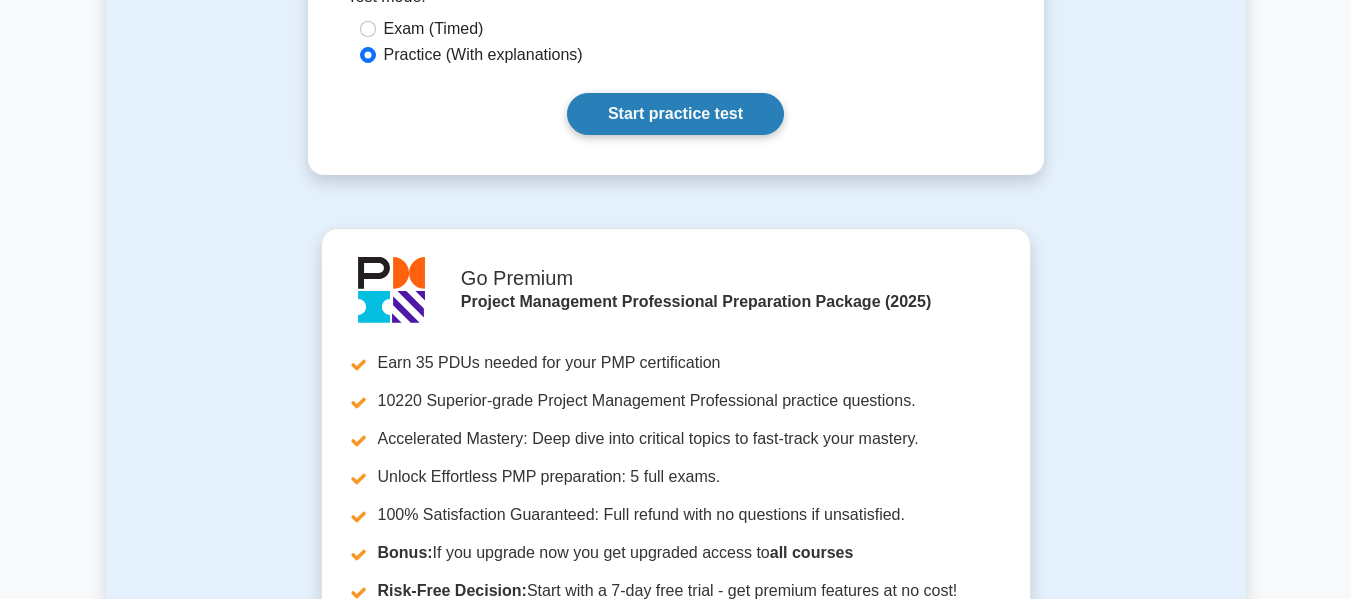 click on "Start practice test" at bounding box center [675, 114] 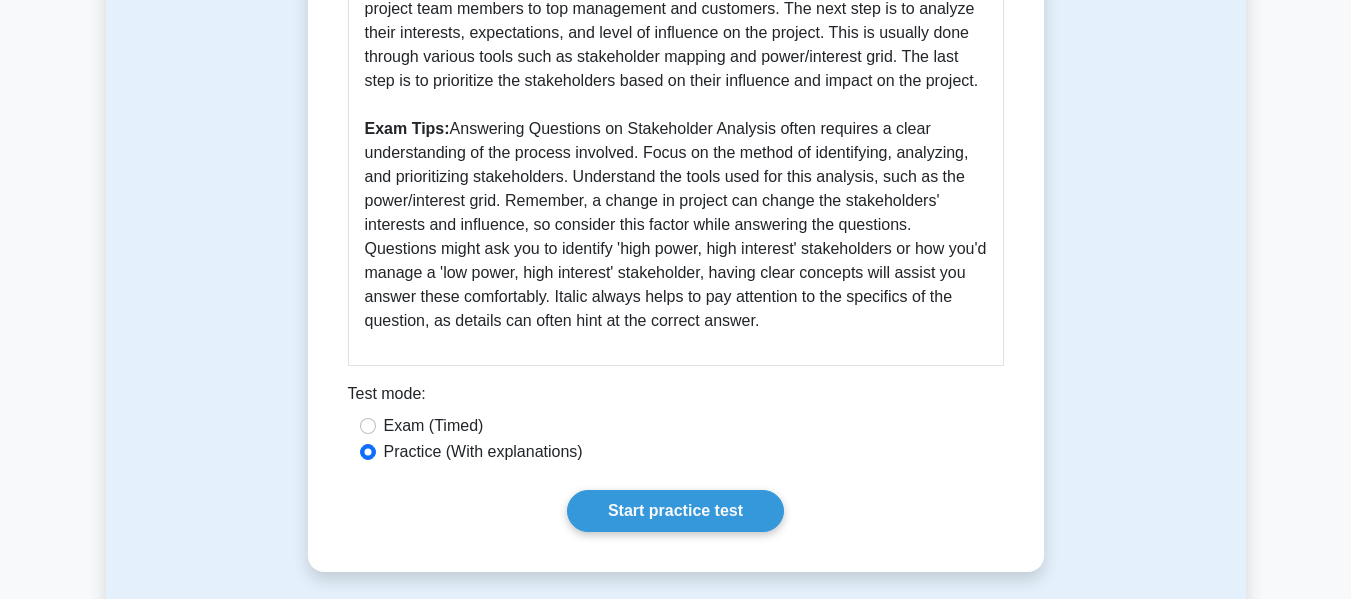 scroll, scrollTop: 900, scrollLeft: 0, axis: vertical 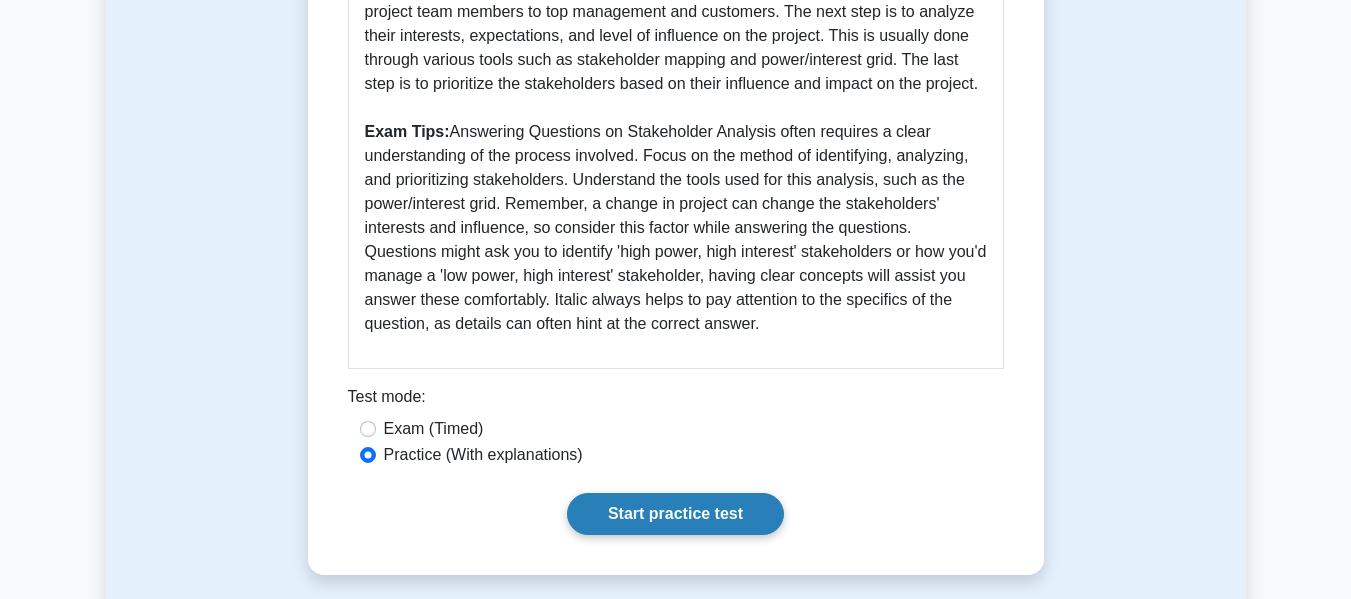 click on "Start practice test" at bounding box center [675, 514] 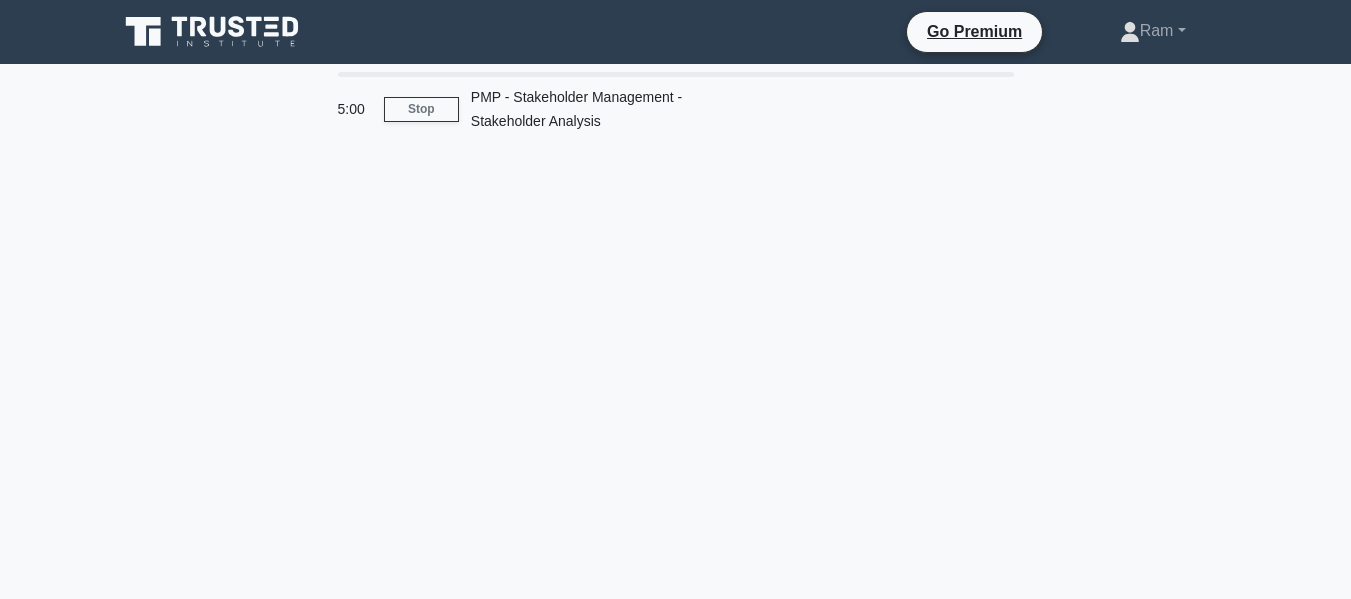 scroll, scrollTop: 0, scrollLeft: 0, axis: both 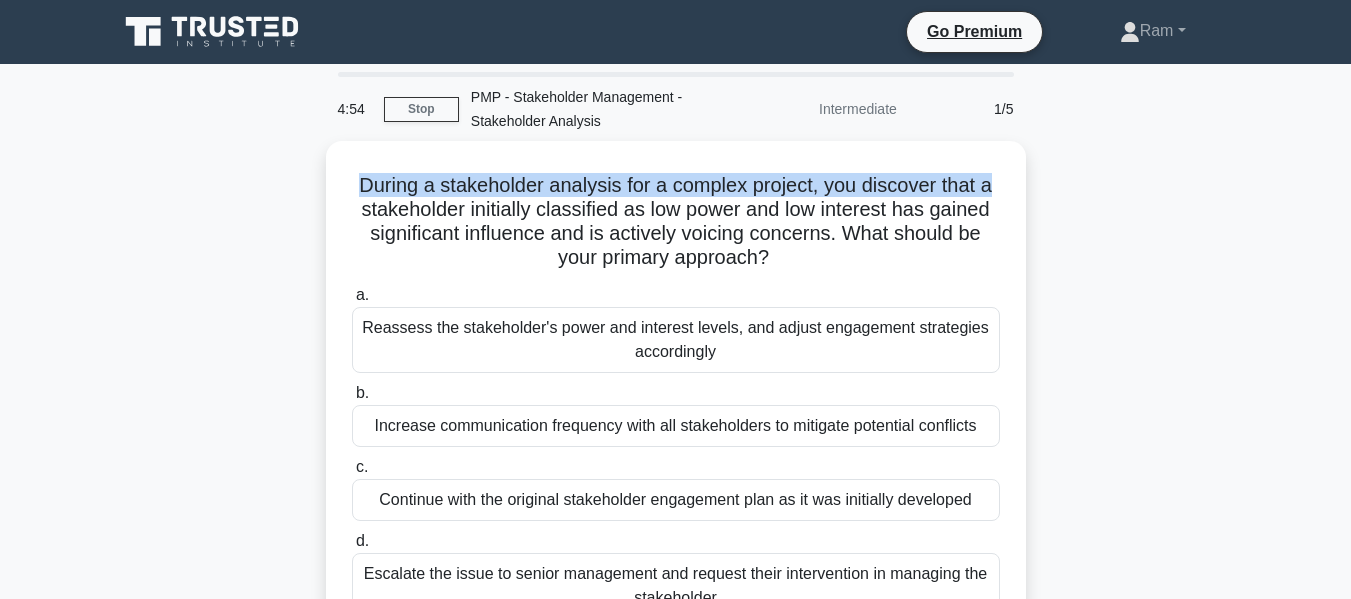 drag, startPoint x: 354, startPoint y: 177, endPoint x: 1045, endPoint y: 153, distance: 691.4167 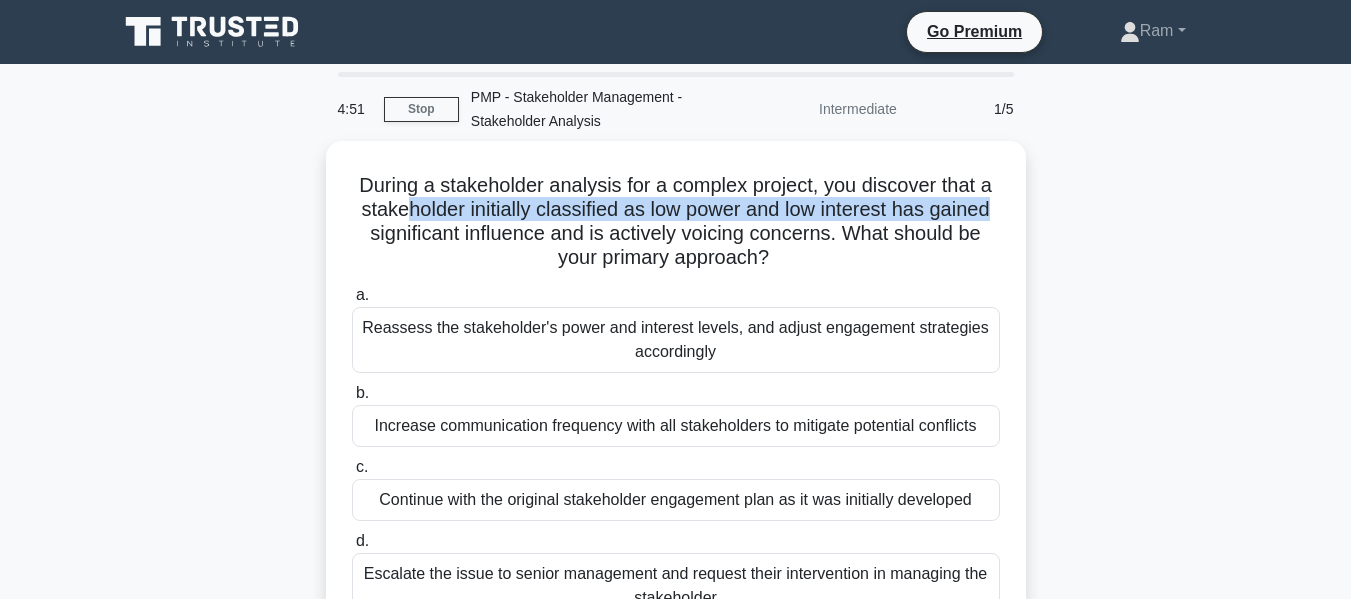 drag, startPoint x: 400, startPoint y: 211, endPoint x: 1031, endPoint y: 221, distance: 631.0792 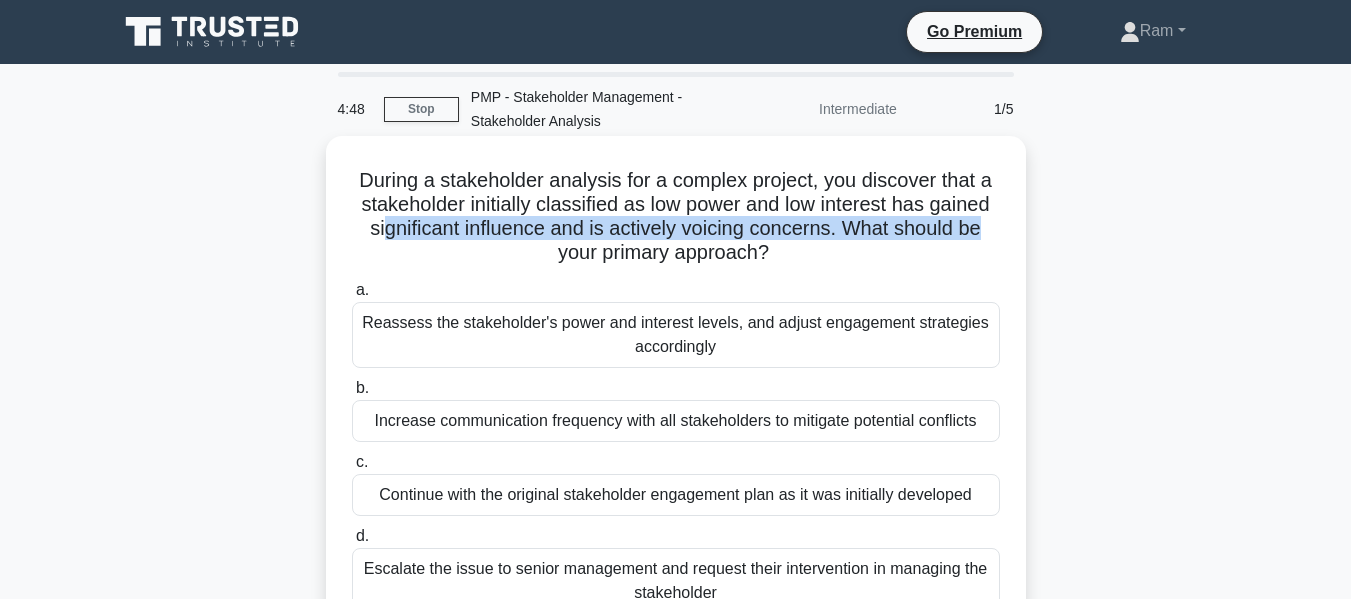 drag, startPoint x: 382, startPoint y: 227, endPoint x: 1007, endPoint y: 227, distance: 625 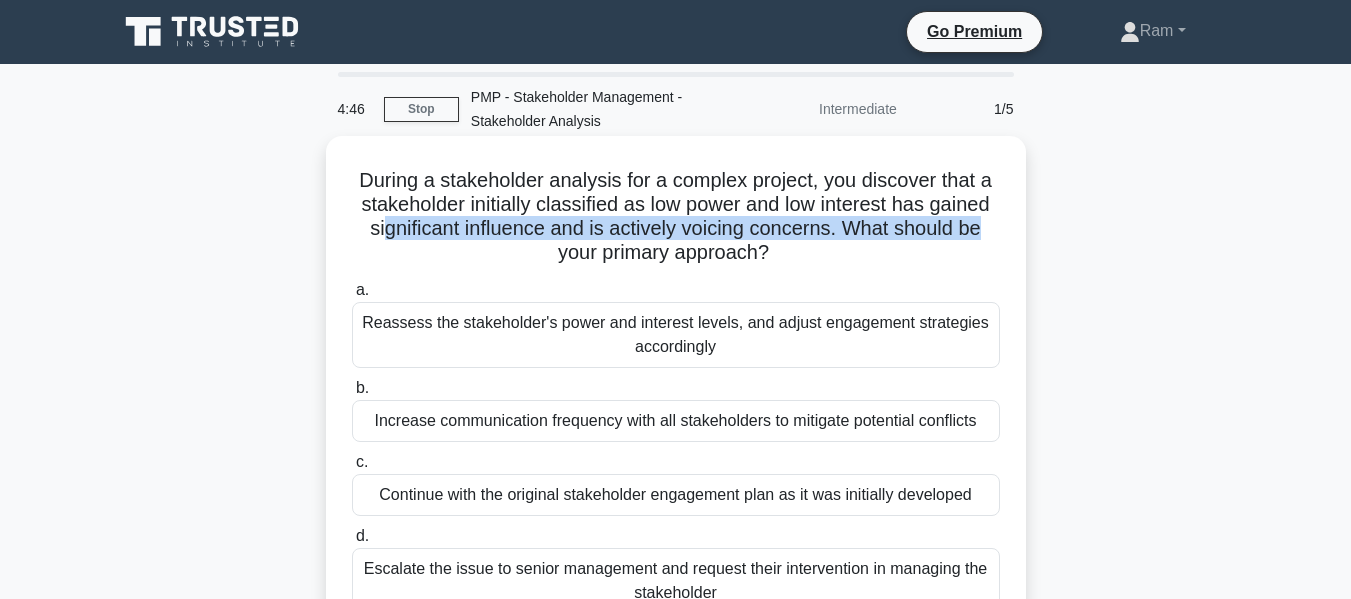 drag, startPoint x: 546, startPoint y: 252, endPoint x: 891, endPoint y: 246, distance: 345.0522 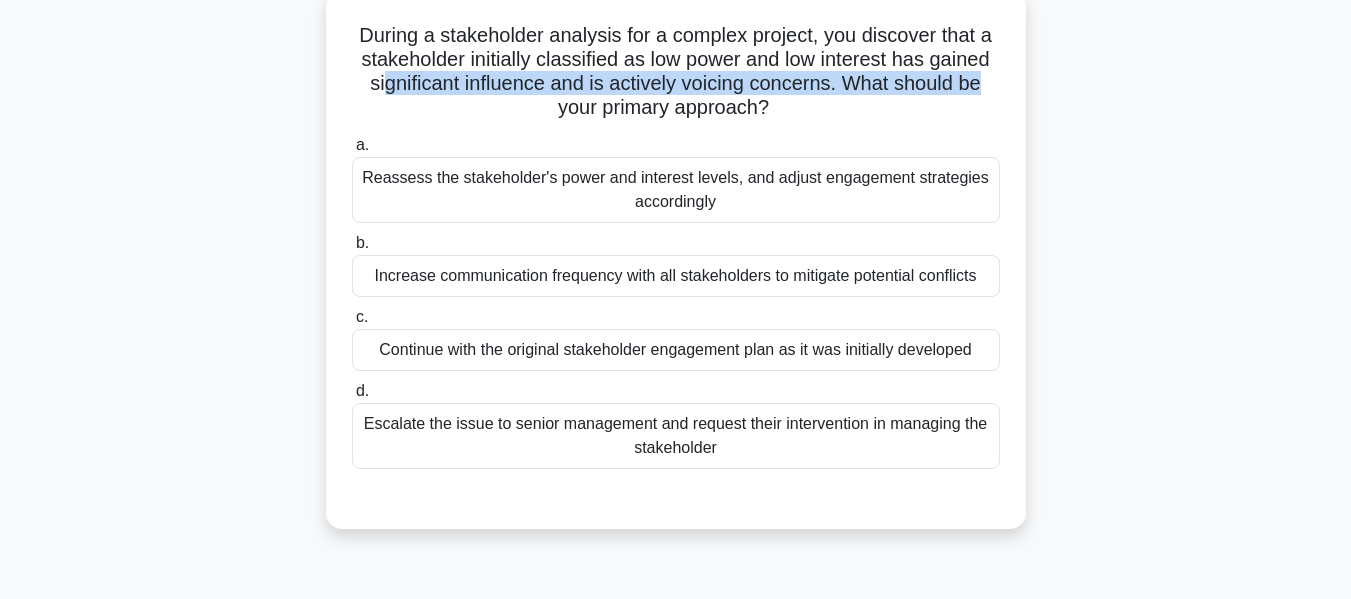 scroll, scrollTop: 200, scrollLeft: 0, axis: vertical 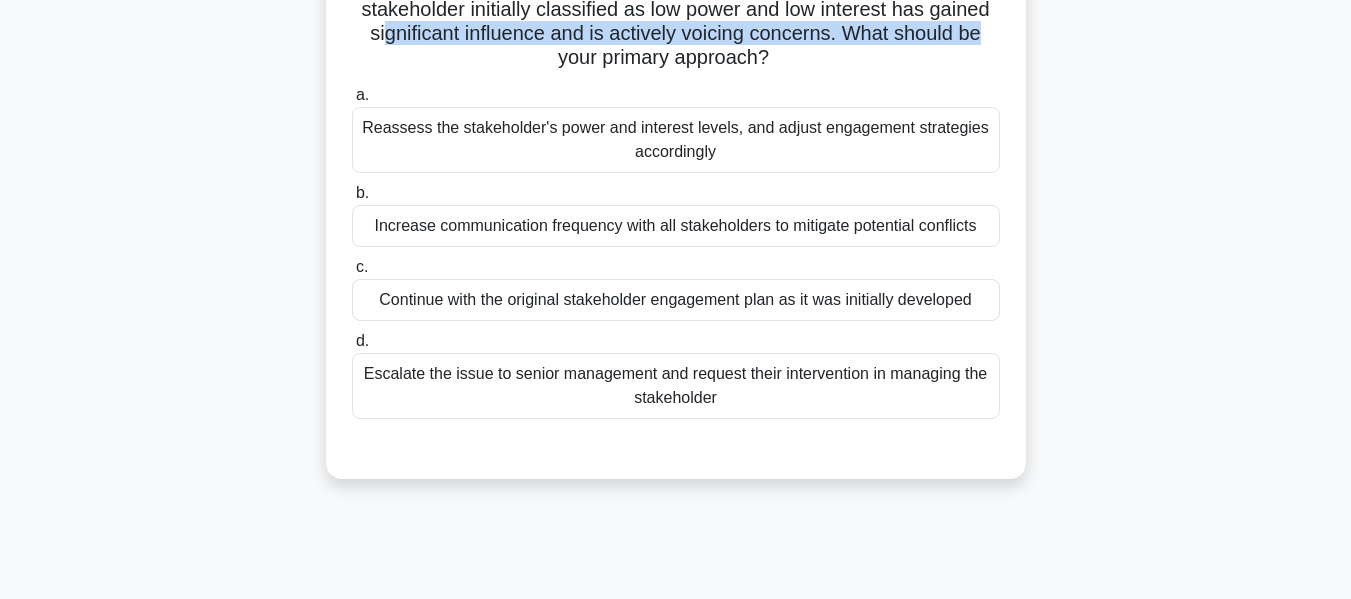 drag, startPoint x: 366, startPoint y: 120, endPoint x: 1026, endPoint y: 111, distance: 660.06134 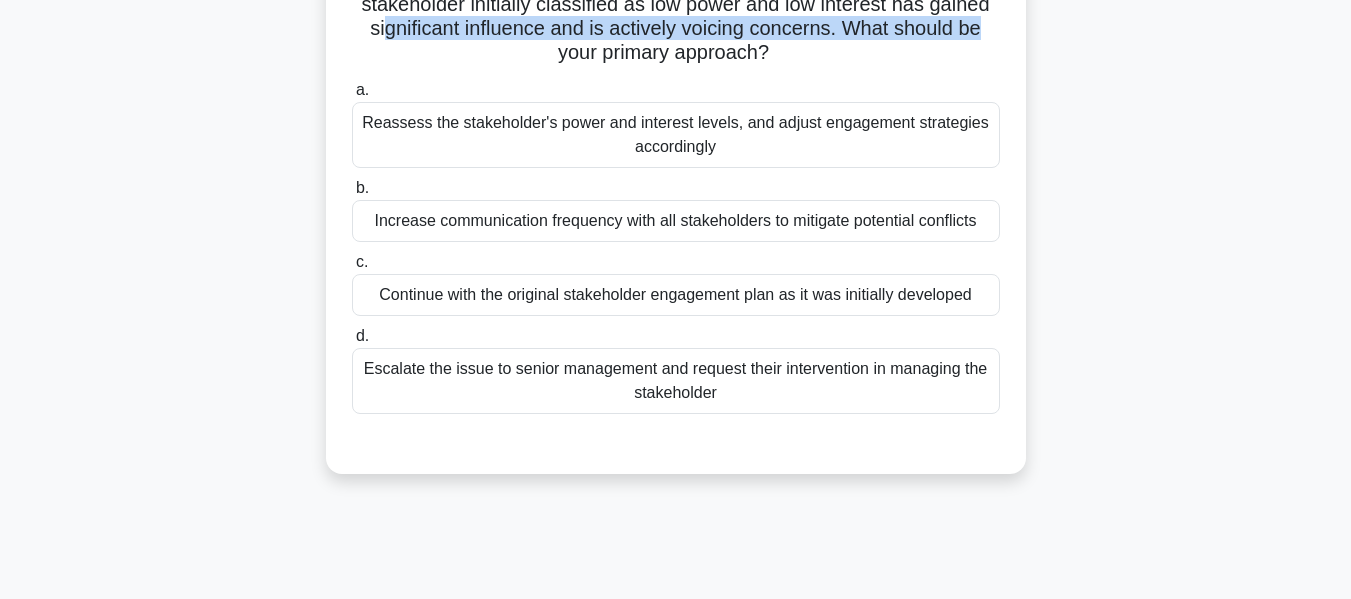 drag, startPoint x: 642, startPoint y: 148, endPoint x: 774, endPoint y: 142, distance: 132.13629 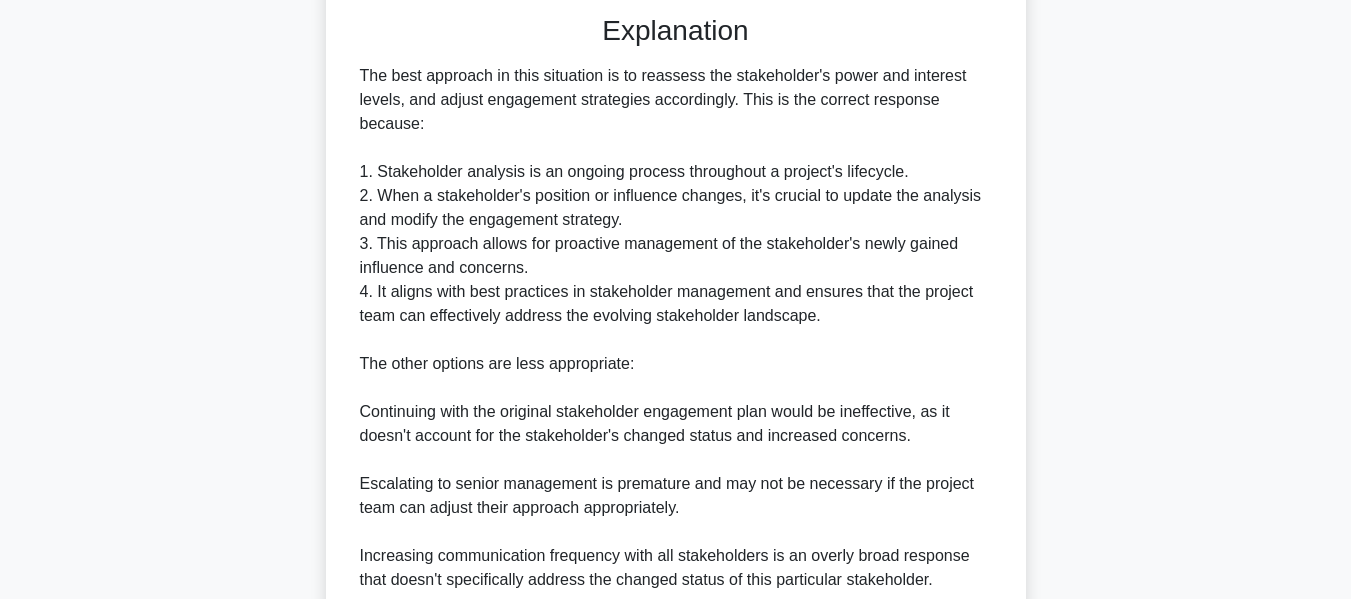 scroll, scrollTop: 599, scrollLeft: 0, axis: vertical 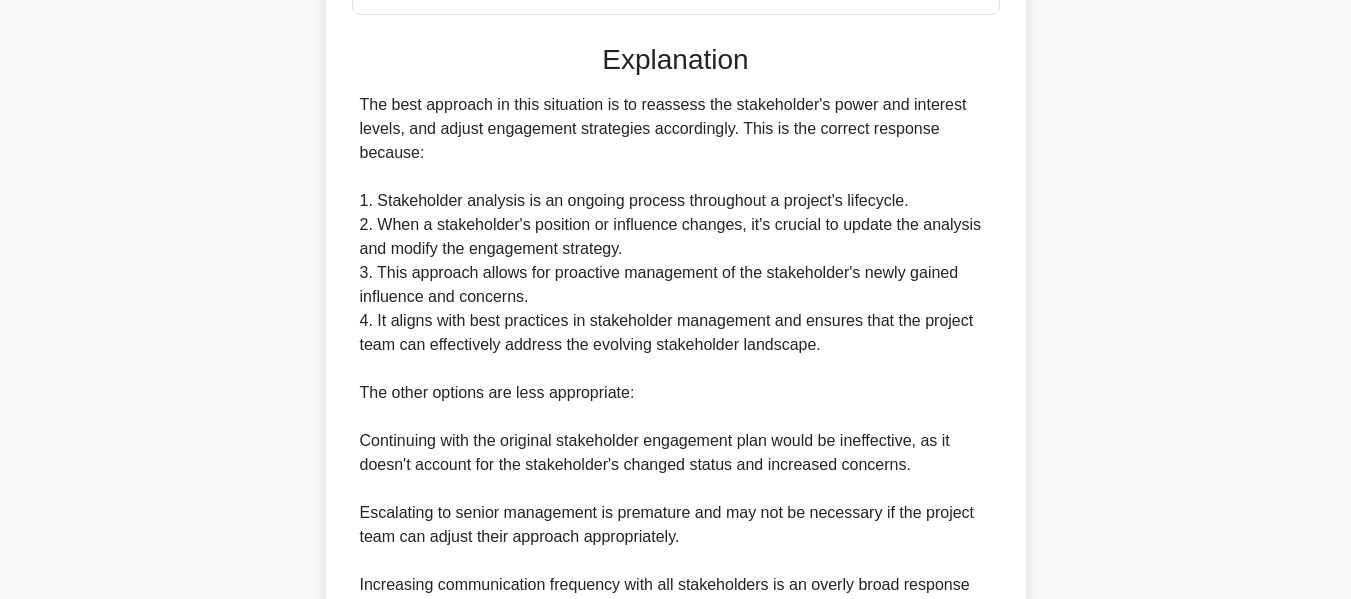 drag, startPoint x: 362, startPoint y: 104, endPoint x: 629, endPoint y: 221, distance: 291.50986 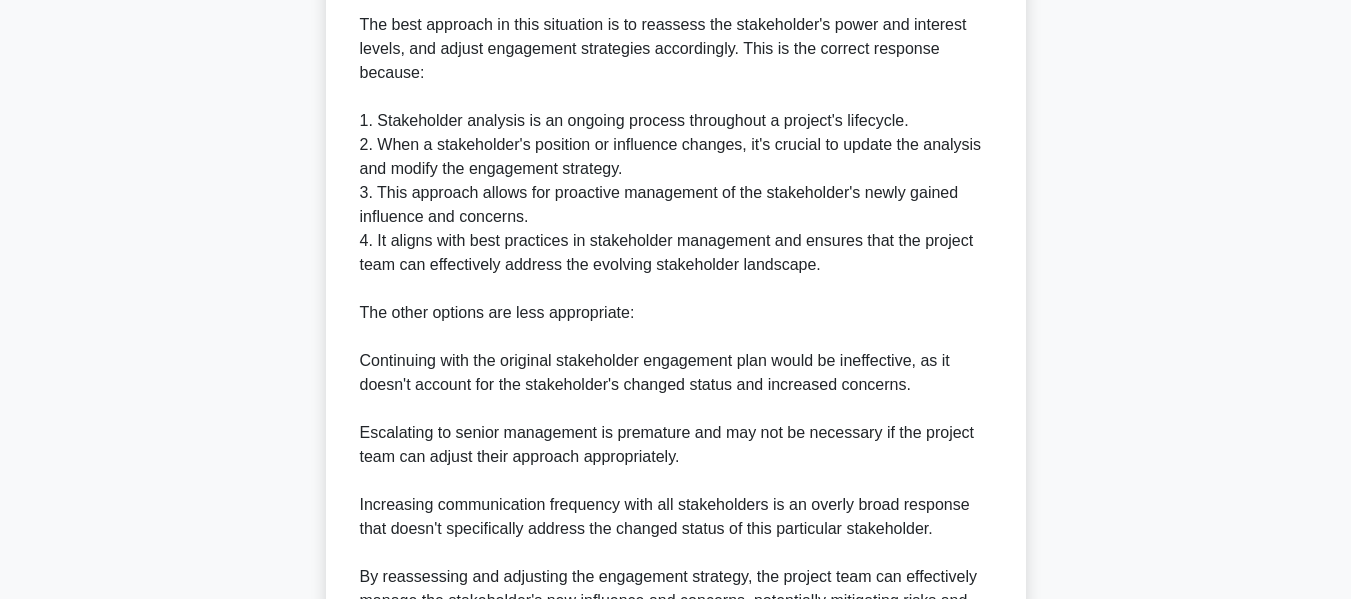 scroll, scrollTop: 899, scrollLeft: 0, axis: vertical 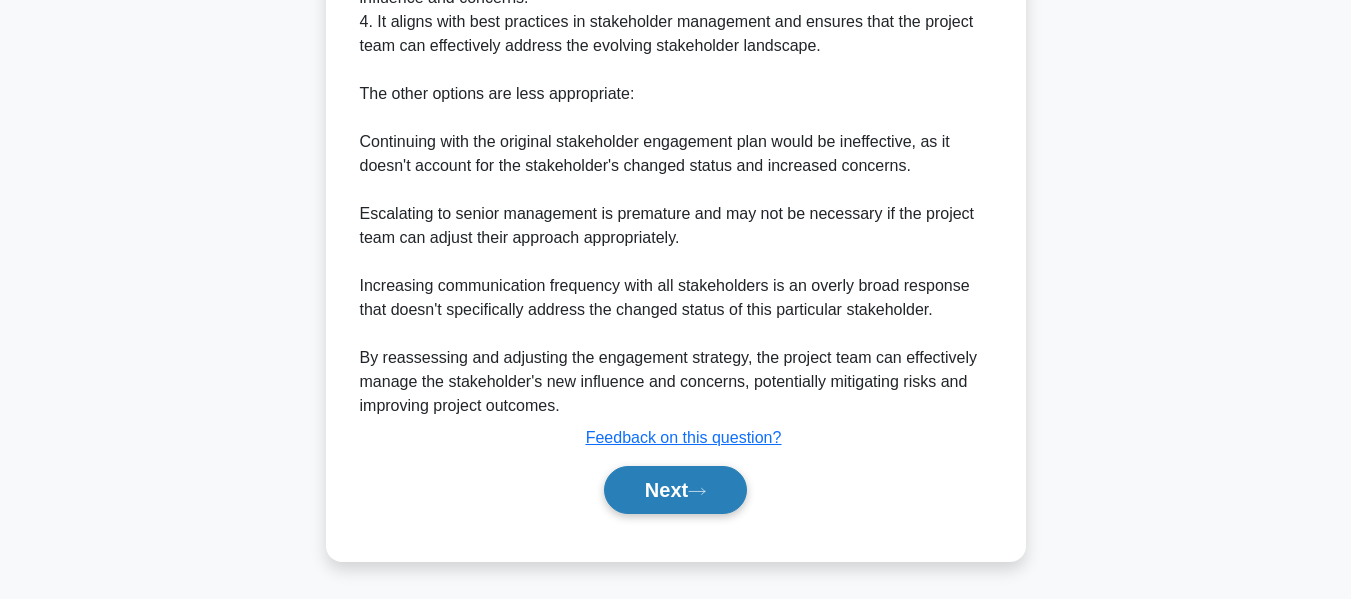 click on "Next" at bounding box center [675, 490] 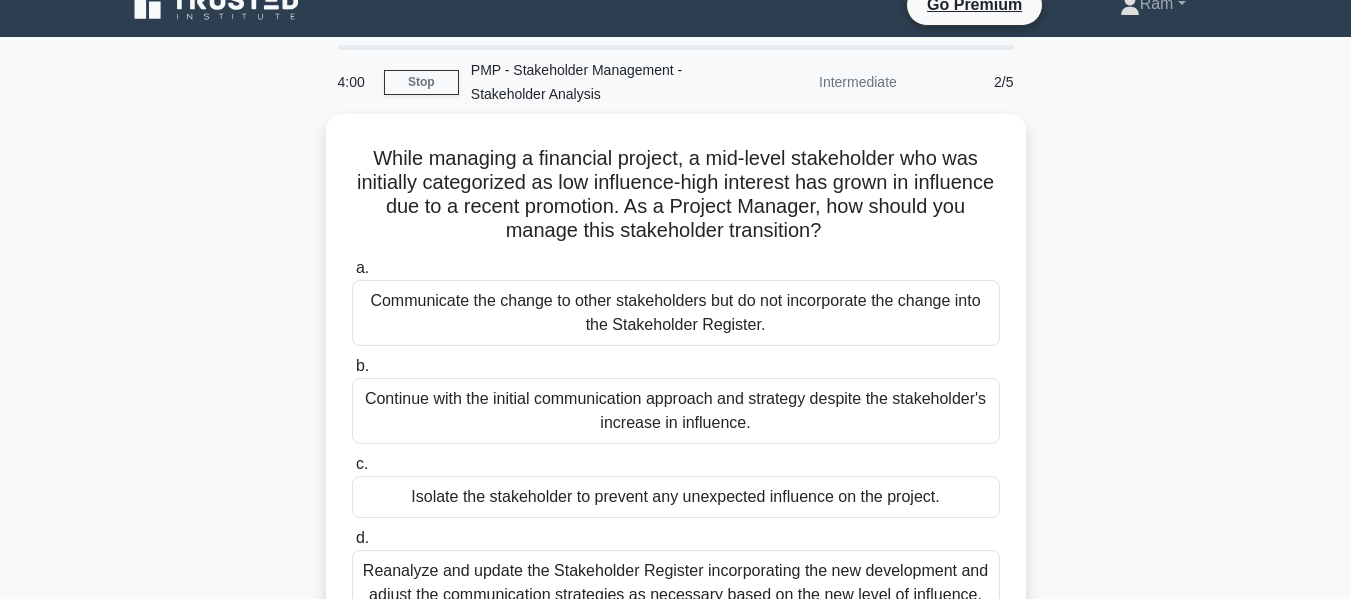 scroll, scrollTop: 0, scrollLeft: 0, axis: both 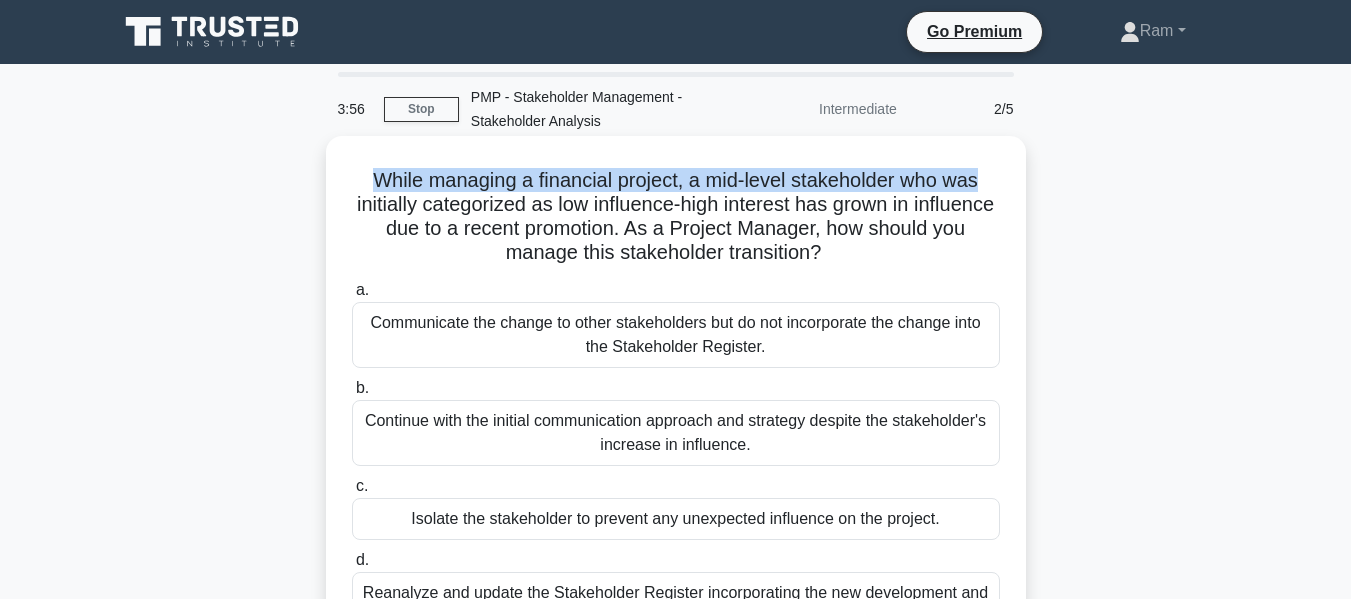 drag, startPoint x: 366, startPoint y: 182, endPoint x: 997, endPoint y: 192, distance: 631.0792 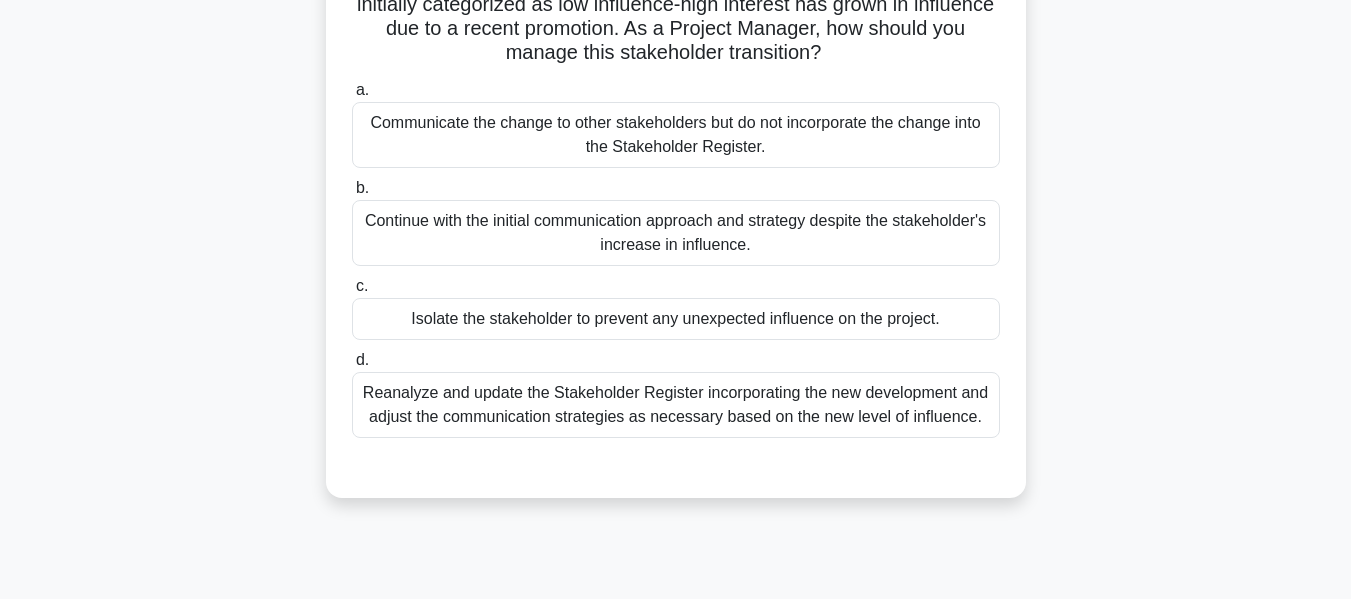 scroll, scrollTop: 300, scrollLeft: 0, axis: vertical 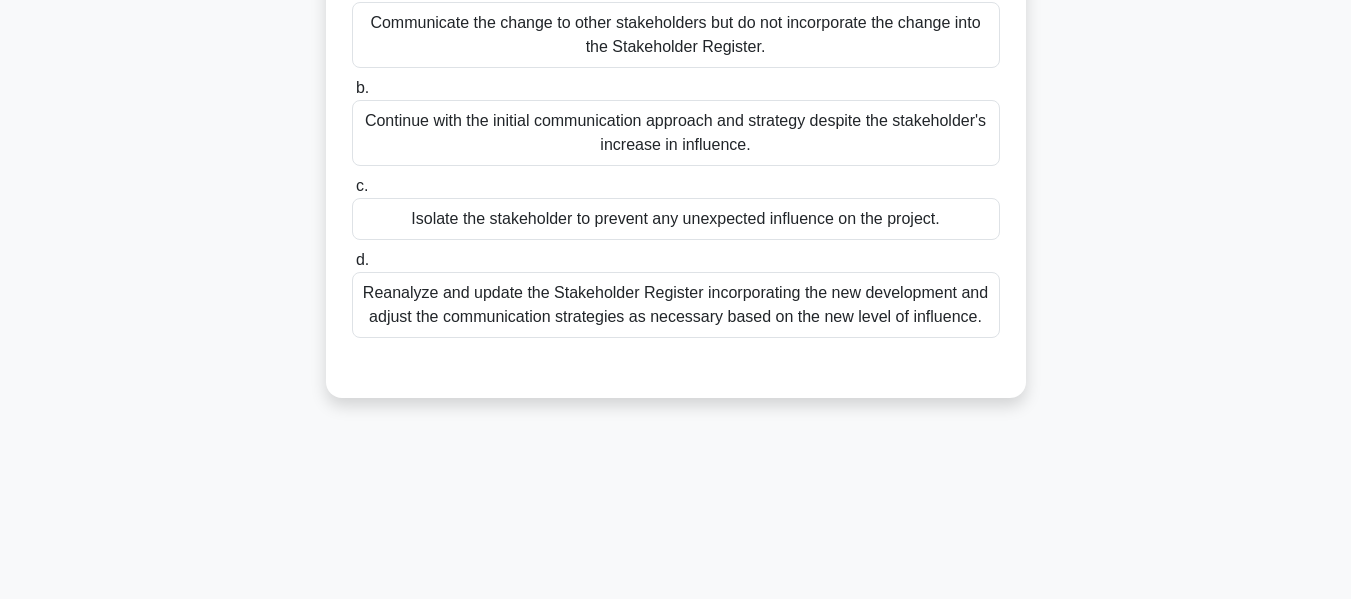click on "Reanalyze and update the Stakeholder Register incorporating the new development and adjust the communication strategies as necessary based on the new level of influence." at bounding box center (676, 305) 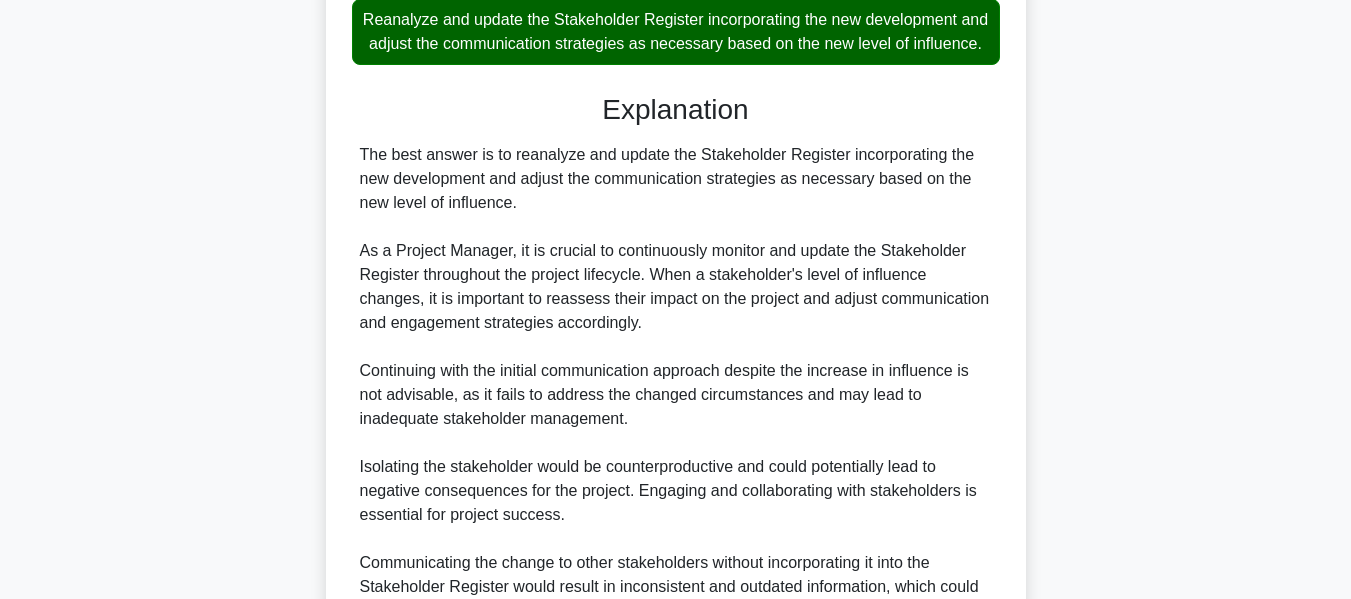 scroll, scrollTop: 600, scrollLeft: 0, axis: vertical 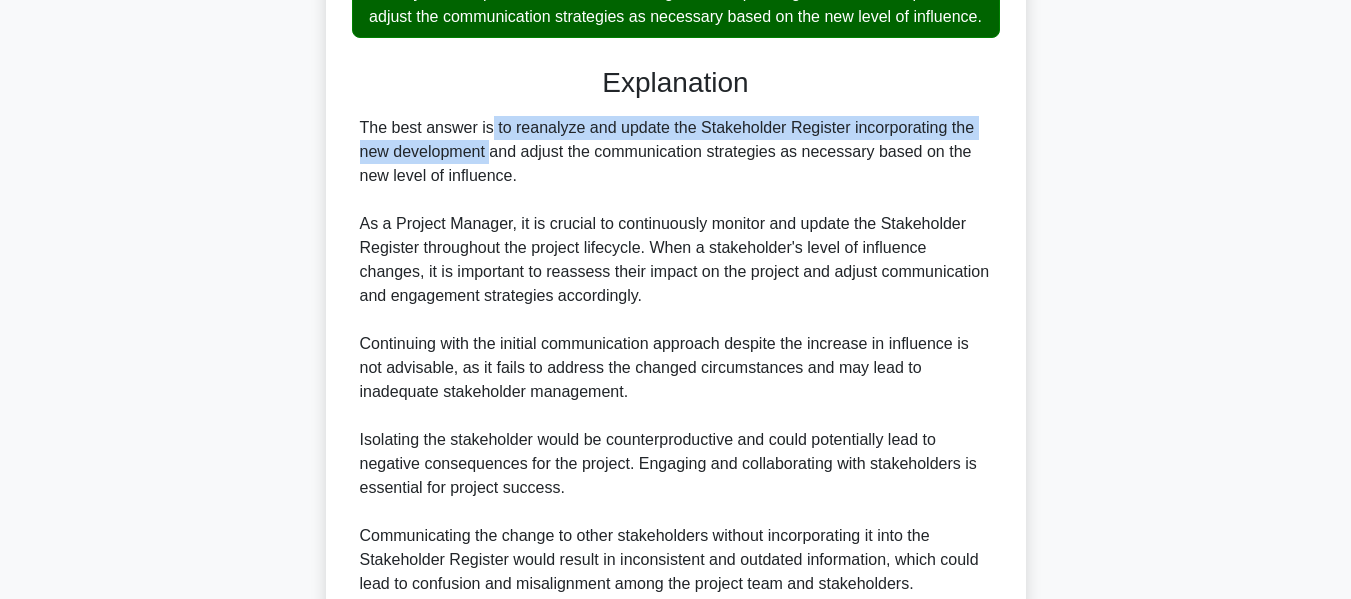 drag, startPoint x: 371, startPoint y: 151, endPoint x: 990, endPoint y: 142, distance: 619.0654 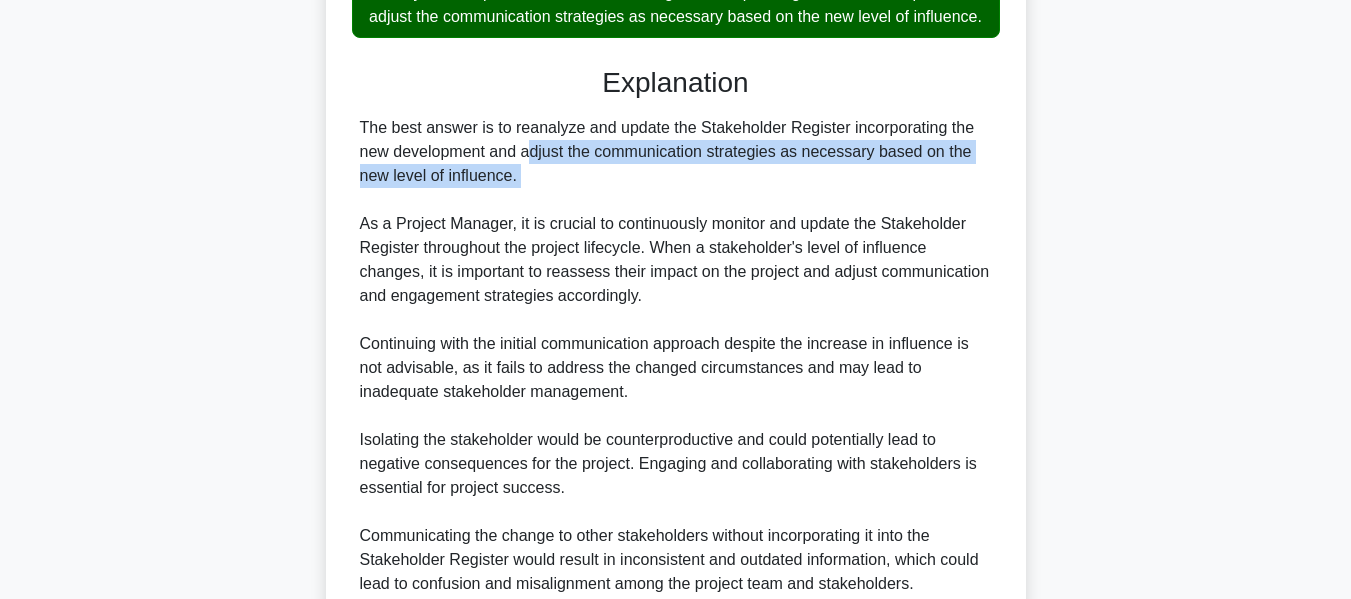 drag, startPoint x: 396, startPoint y: 183, endPoint x: 947, endPoint y: 215, distance: 551.92847 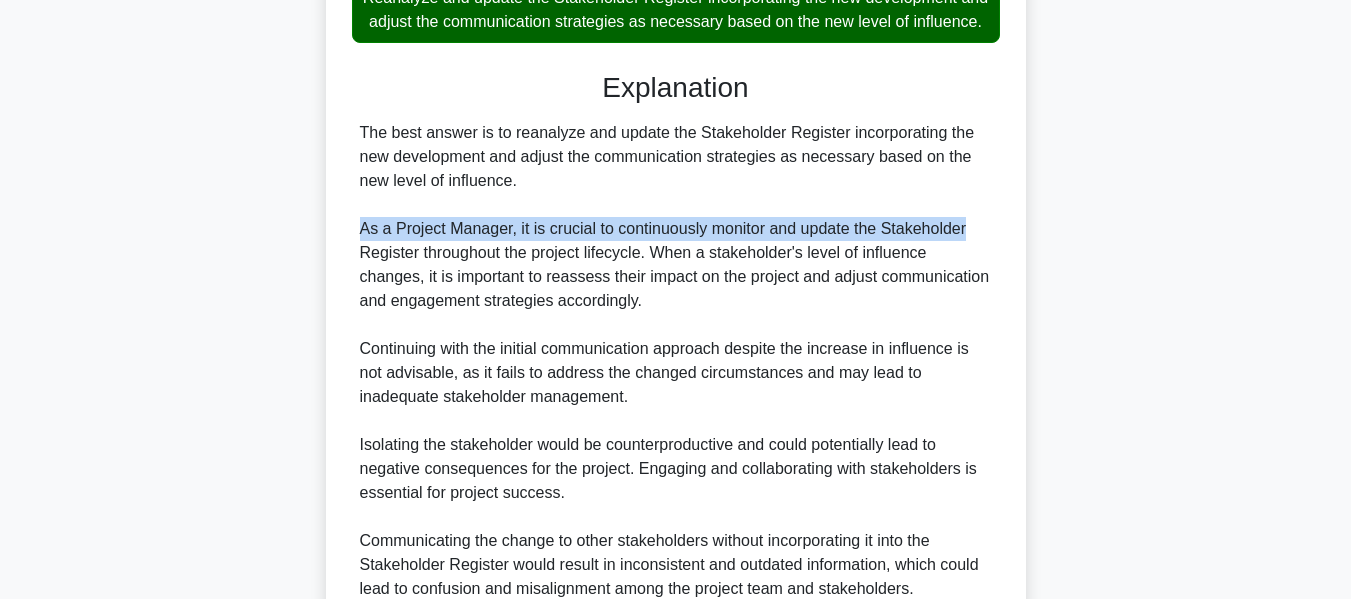 drag, startPoint x: 351, startPoint y: 247, endPoint x: 1033, endPoint y: 253, distance: 682.02637 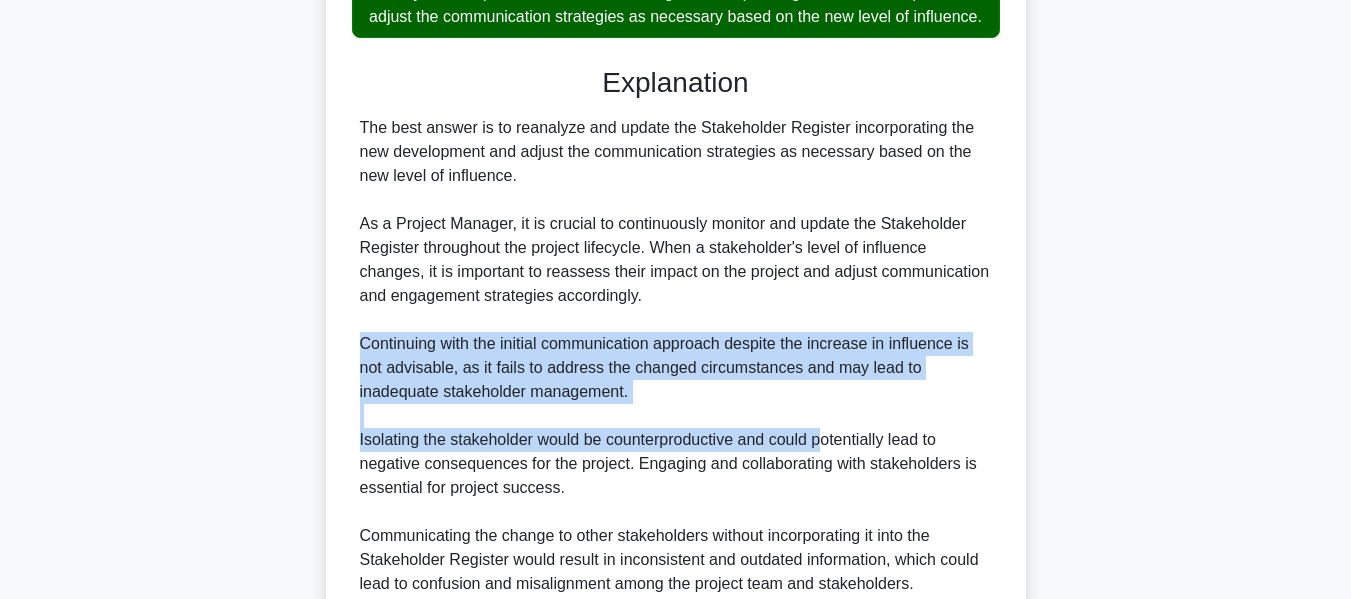 drag, startPoint x: 362, startPoint y: 363, endPoint x: 823, endPoint y: 463, distance: 471.7213 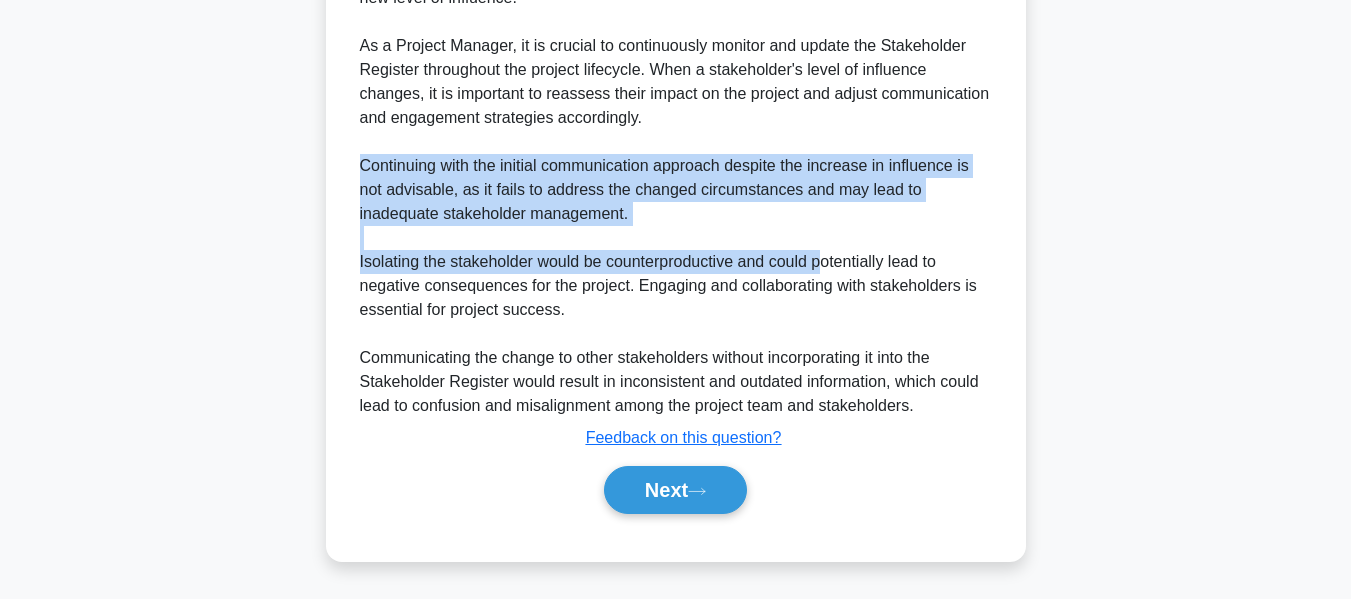 scroll, scrollTop: 800, scrollLeft: 0, axis: vertical 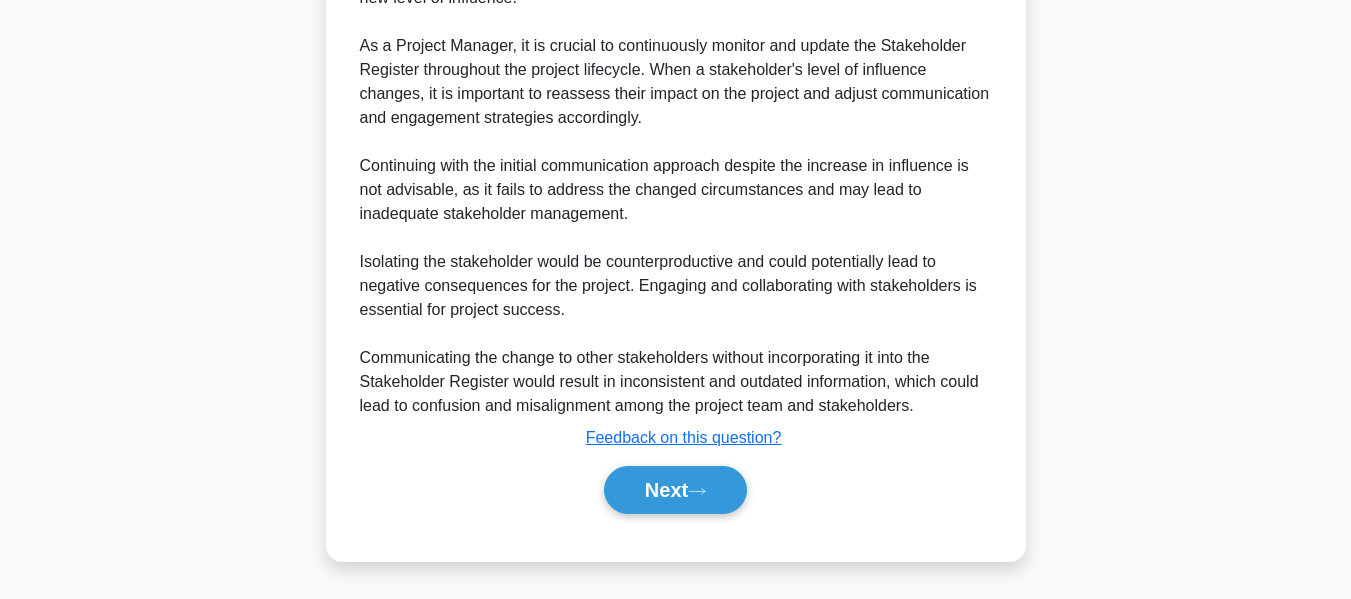click on "The best answer is to reanalyze and update the Stakeholder Register incorporating the new development and adjust the communication strategies as necessary based on the new level of influence. As a Project Manager, it is crucial to continuously monitor and update the Stakeholder Register throughout the project lifecycle. When a stakeholder's level of influence changes, it is important to reassess their impact on the project and adjust communication and engagement strategies accordingly. Continuing with the initial communication approach despite the increase in influence is not advisable, as it fails to address the changed circumstances and may lead to inadequate stakeholder management. Isolating the stakeholder would be counterproductive and could potentially lead to negative consequences for the project. Engaging and collaborating with stakeholders is essential for project success." at bounding box center [676, 178] 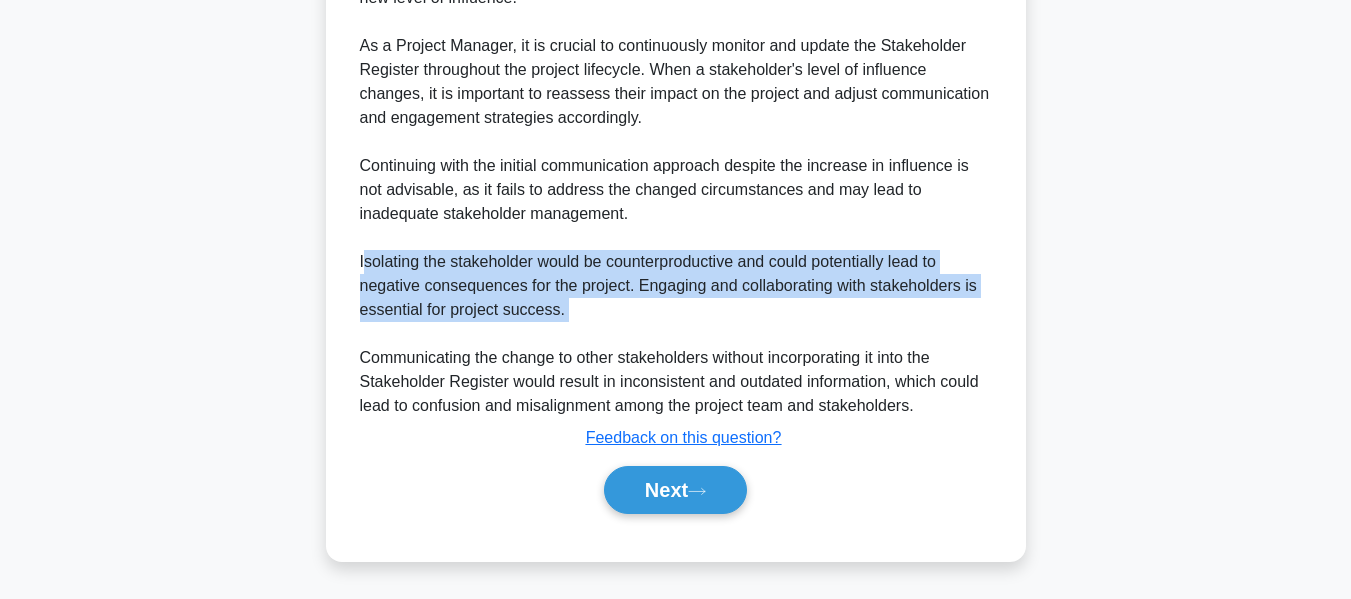drag, startPoint x: 364, startPoint y: 266, endPoint x: 563, endPoint y: 340, distance: 212.31345 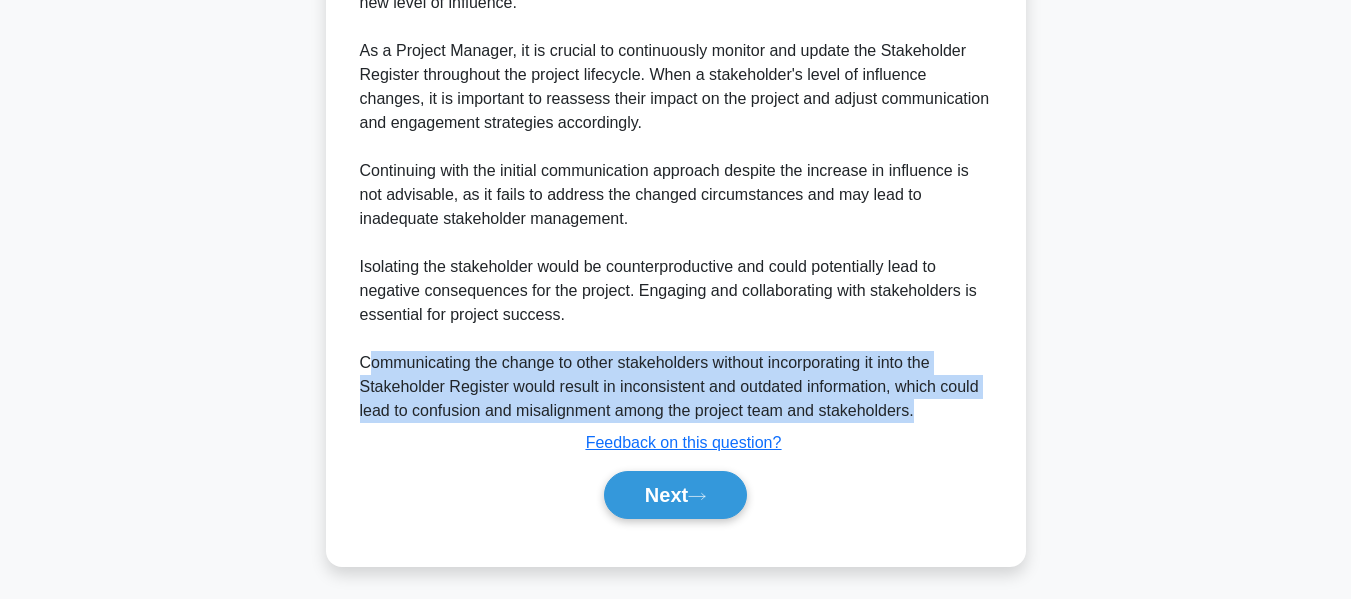 drag, startPoint x: 370, startPoint y: 366, endPoint x: 1048, endPoint y: 405, distance: 679.1207 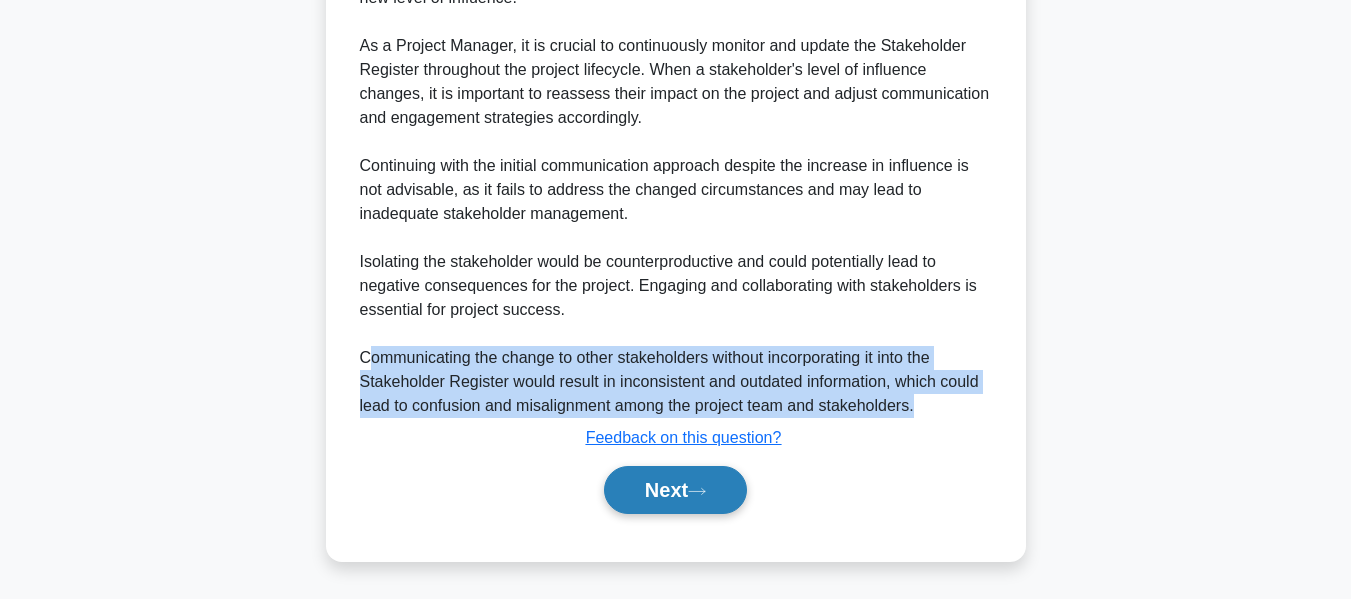 click on "Next" at bounding box center (675, 490) 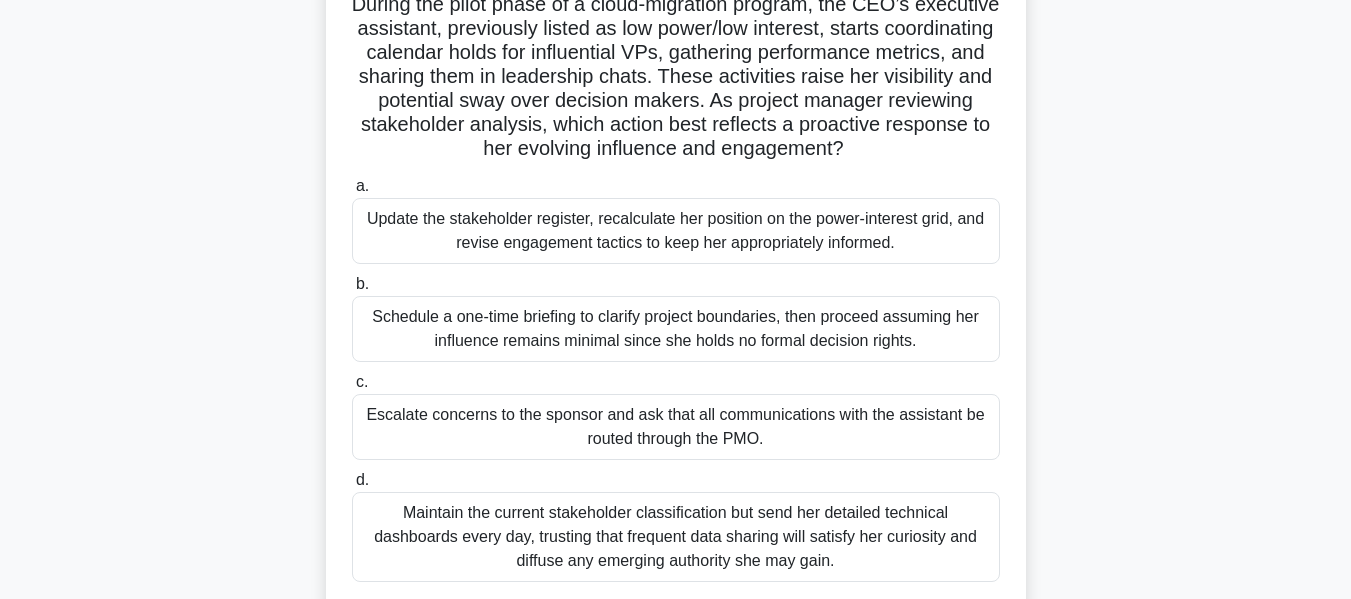 scroll, scrollTop: 0, scrollLeft: 0, axis: both 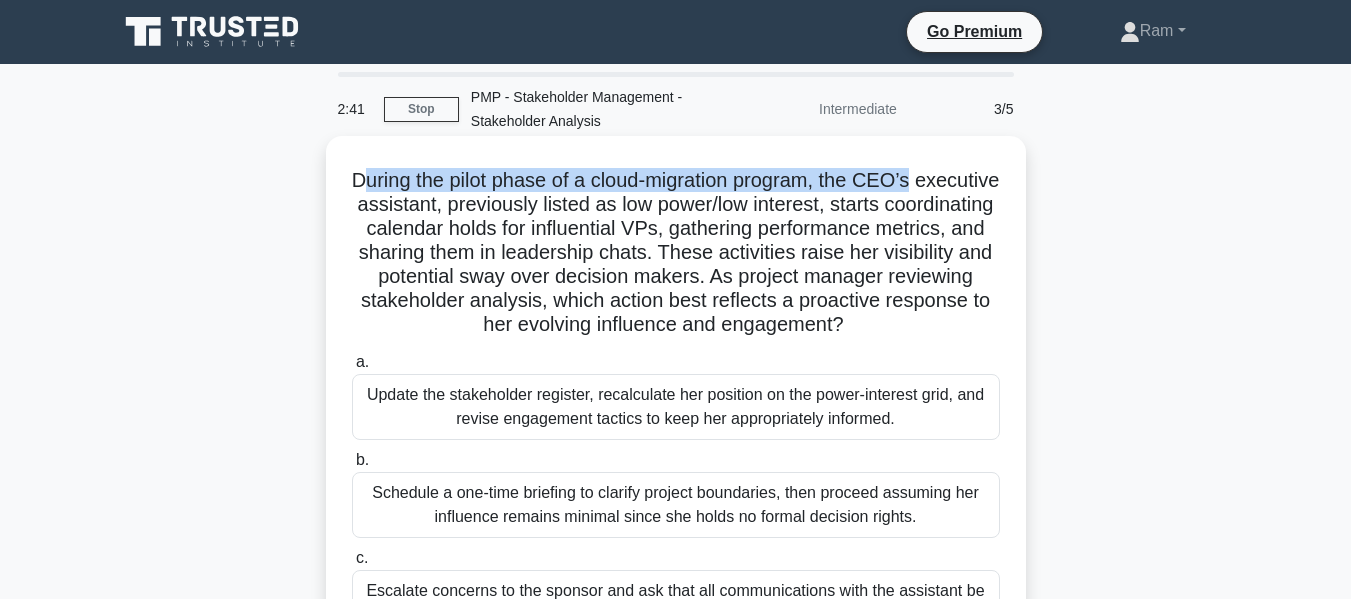 drag, startPoint x: 395, startPoint y: 181, endPoint x: 1014, endPoint y: 169, distance: 619.11633 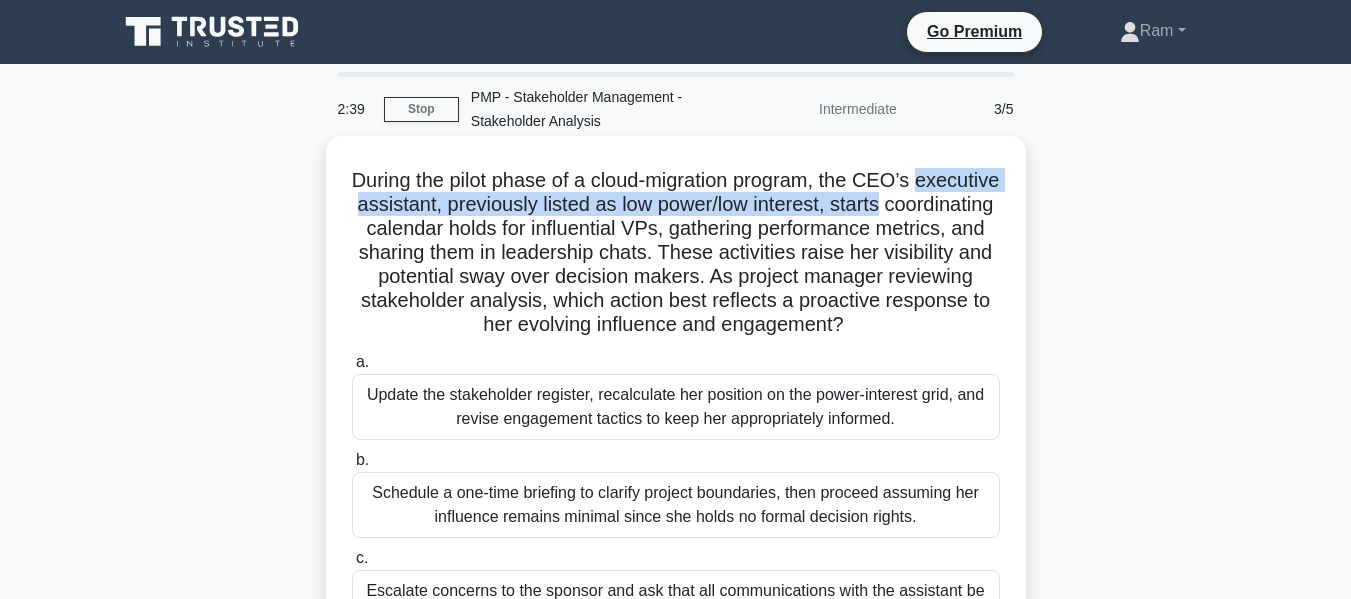 drag, startPoint x: 358, startPoint y: 206, endPoint x: 991, endPoint y: 193, distance: 633.1335 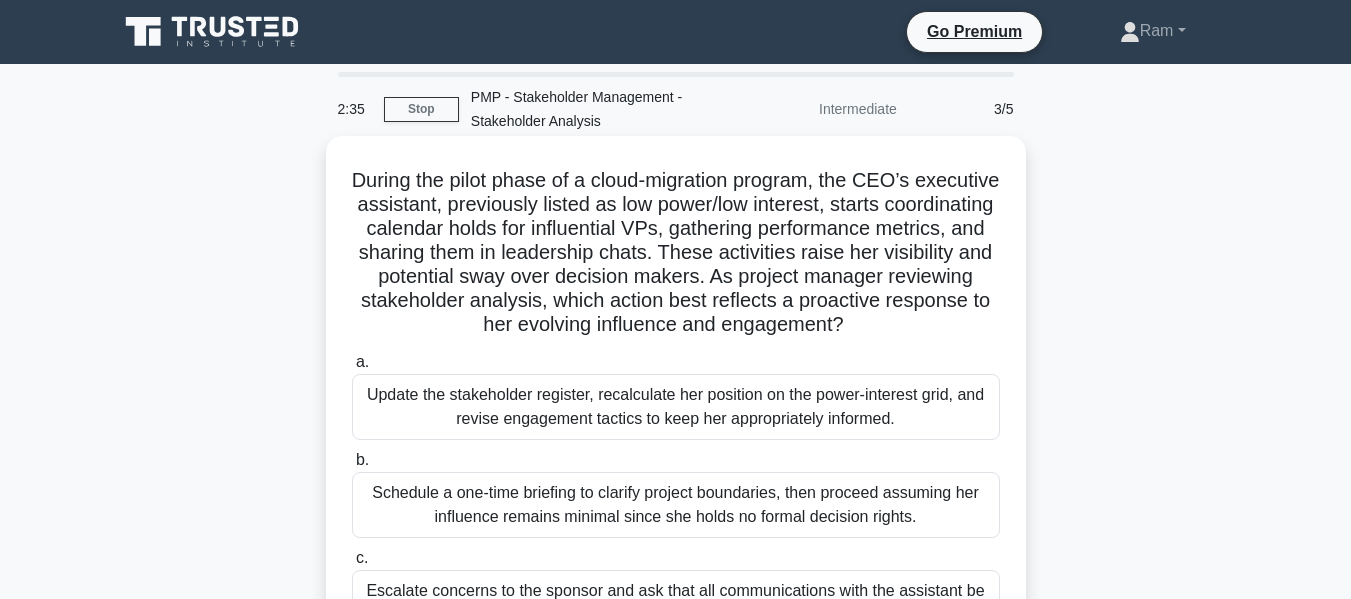 click on "During the pilot phase of a cloud-migration program, the CEO’s executive assistant, previously listed as low power/low interest, starts coordinating calendar holds for influential VPs, gathering performance metrics, and sharing them in leadership chats. These activities raise her visibility and potential sway over decision makers. As project manager reviewing stakeholder analysis, which action best reflects a proactive response to her evolving influence and engagement?
.spinner_0XTQ{transform-origin:center;animation:spinner_y6GP .75s linear infinite}@keyframes spinner_y6GP{100%{transform:rotate(360deg)}}" at bounding box center (676, 253) 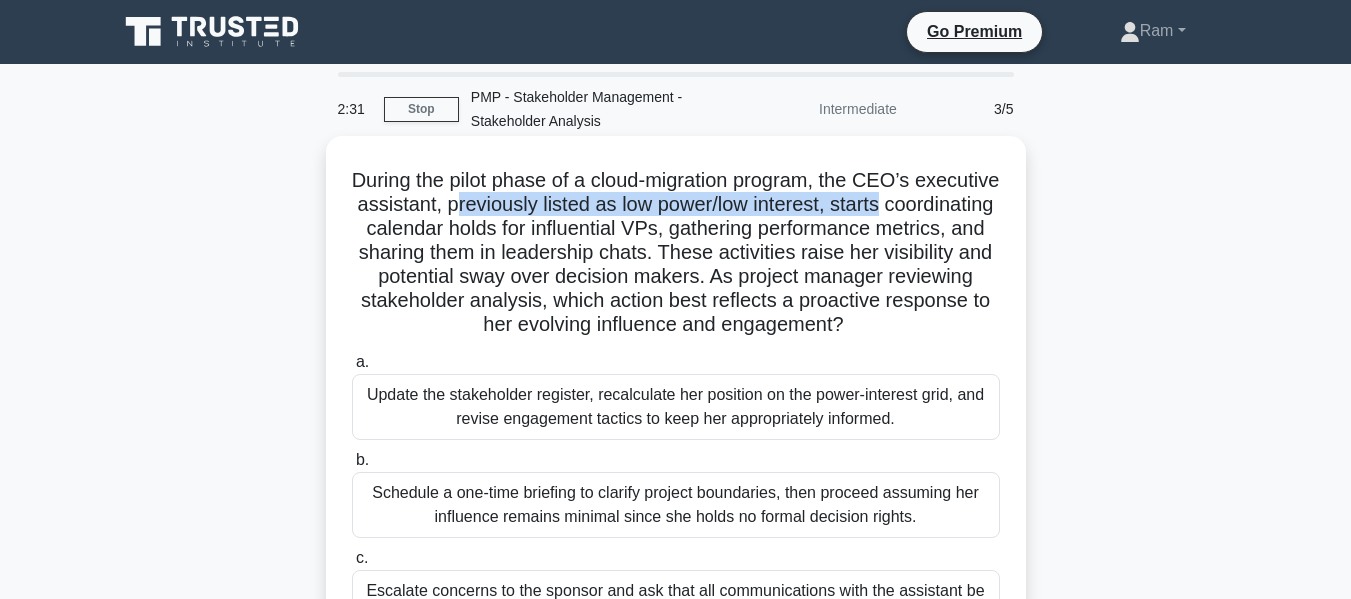 drag, startPoint x: 553, startPoint y: 206, endPoint x: 990, endPoint y: 203, distance: 437.01028 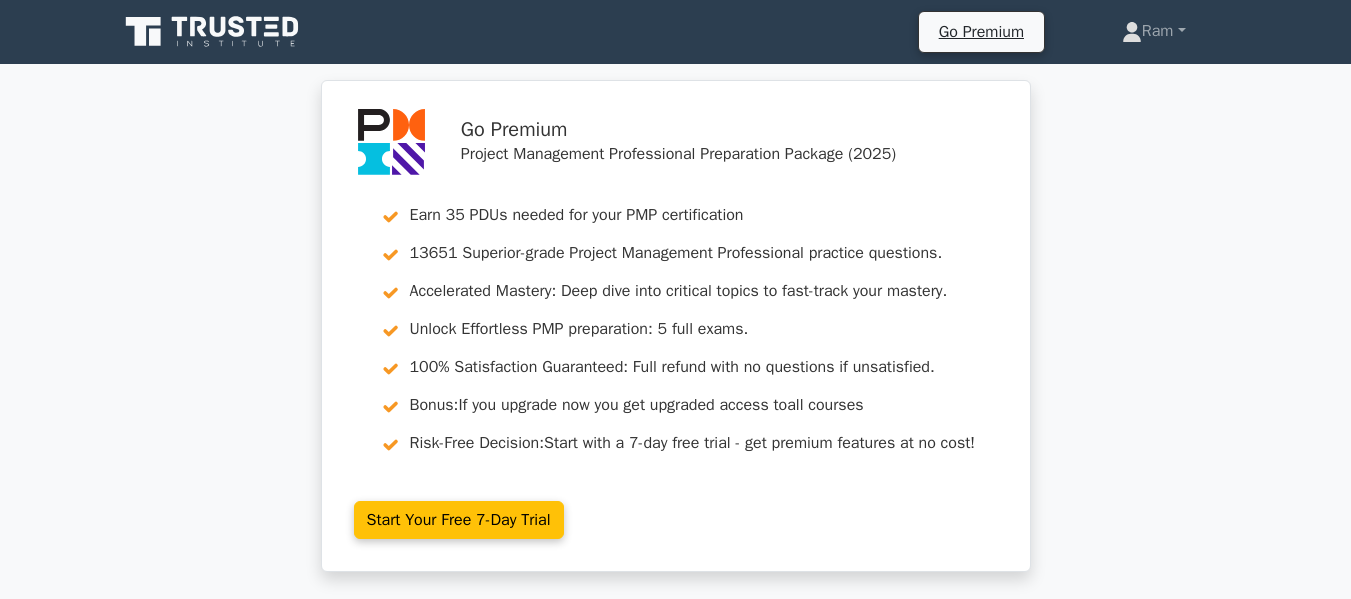 scroll, scrollTop: 0, scrollLeft: 0, axis: both 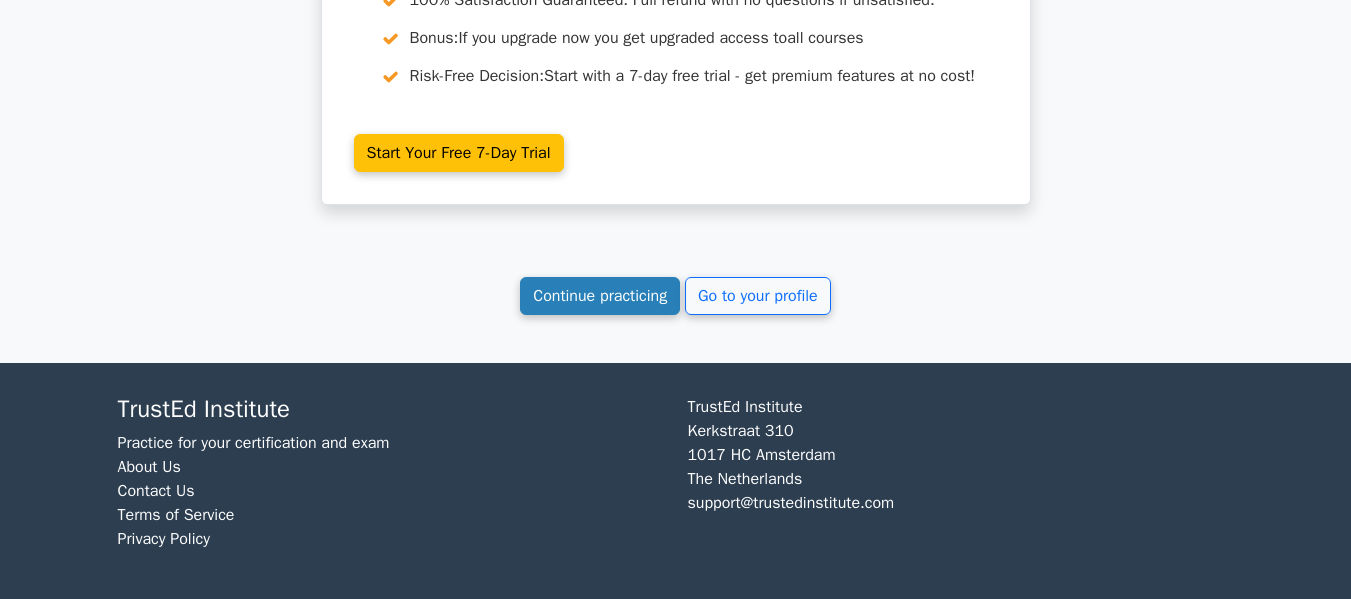 click on "Continue practicing" at bounding box center (600, 296) 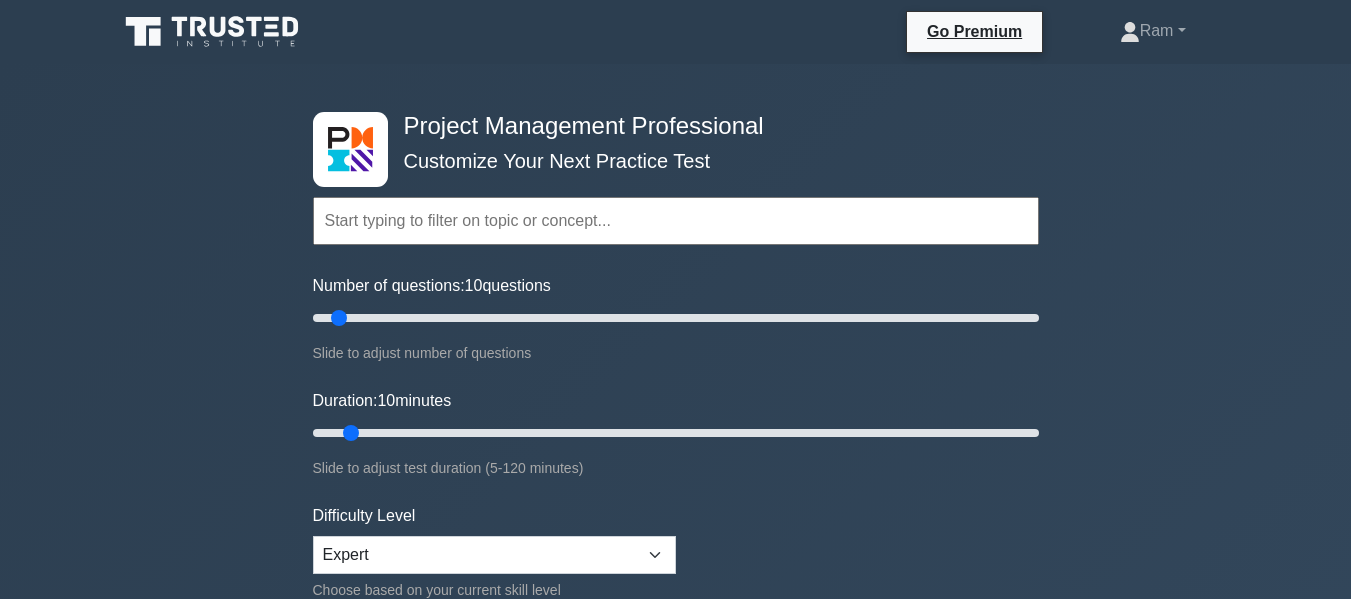 scroll, scrollTop: 0, scrollLeft: 0, axis: both 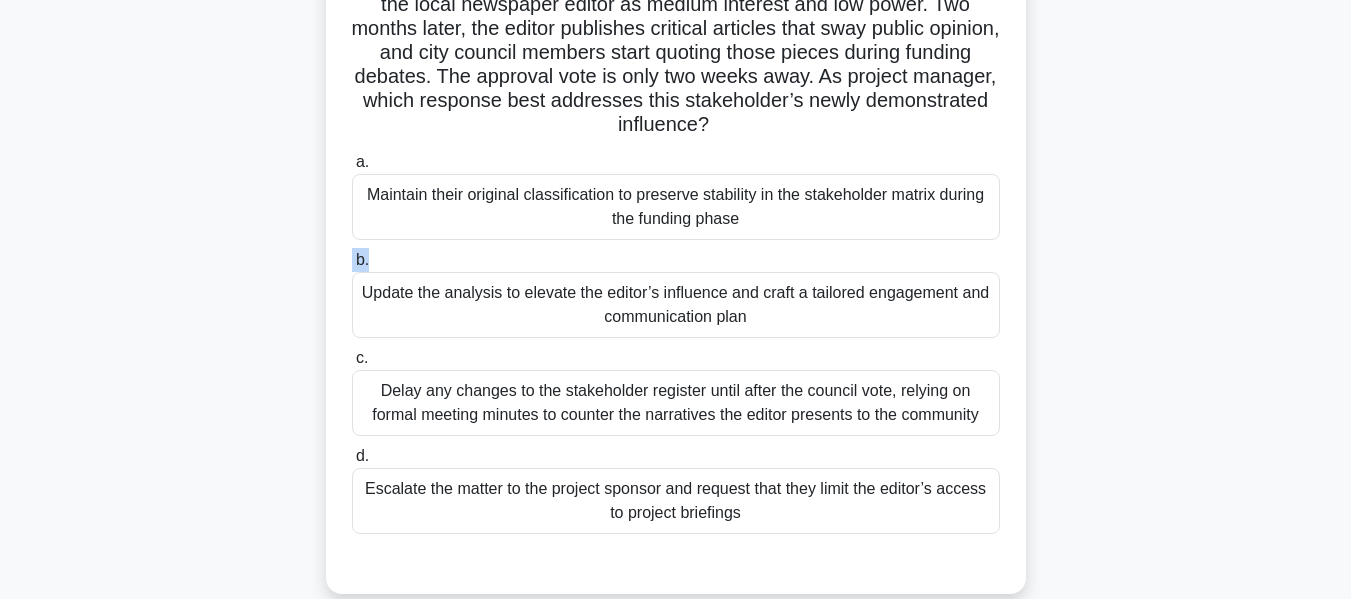 drag, startPoint x: 364, startPoint y: 197, endPoint x: 884, endPoint y: 245, distance: 522.2107 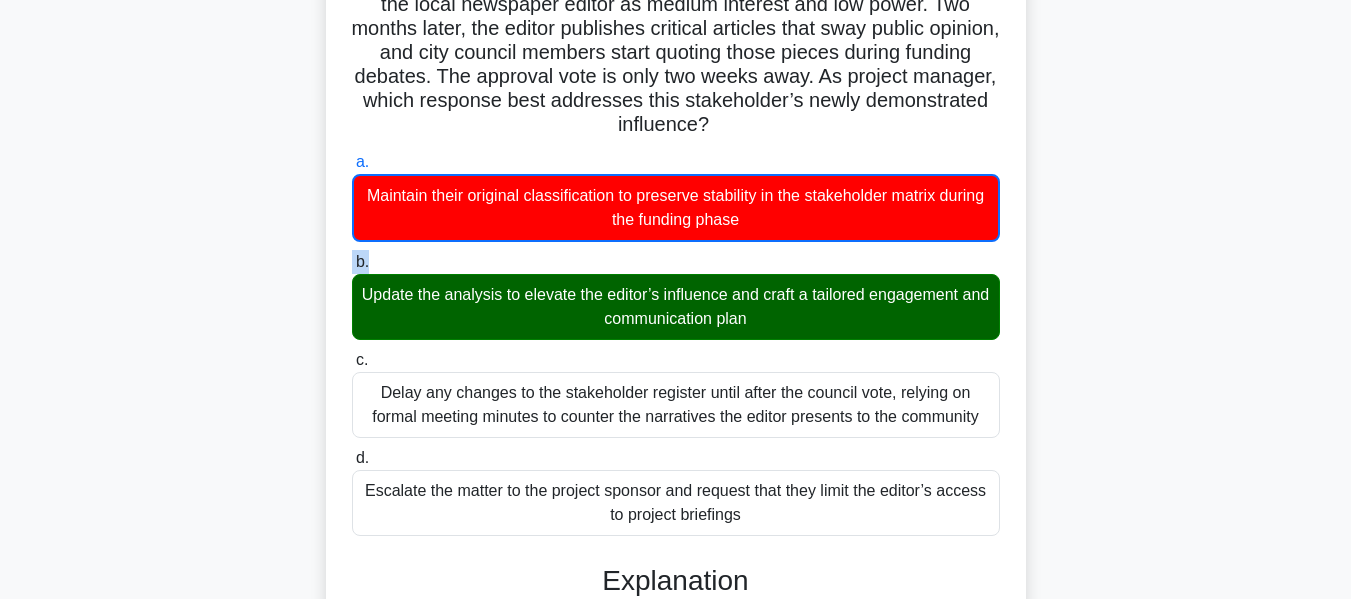 drag, startPoint x: 377, startPoint y: 296, endPoint x: 954, endPoint y: 324, distance: 577.67896 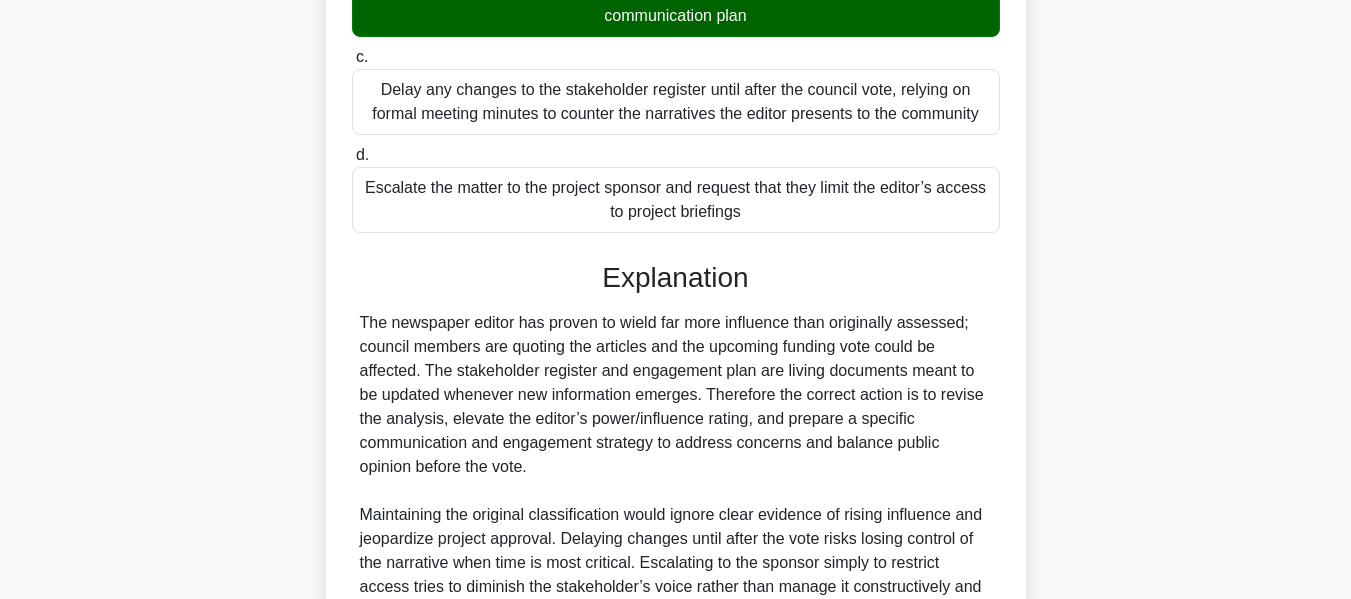 scroll, scrollTop: 600, scrollLeft: 0, axis: vertical 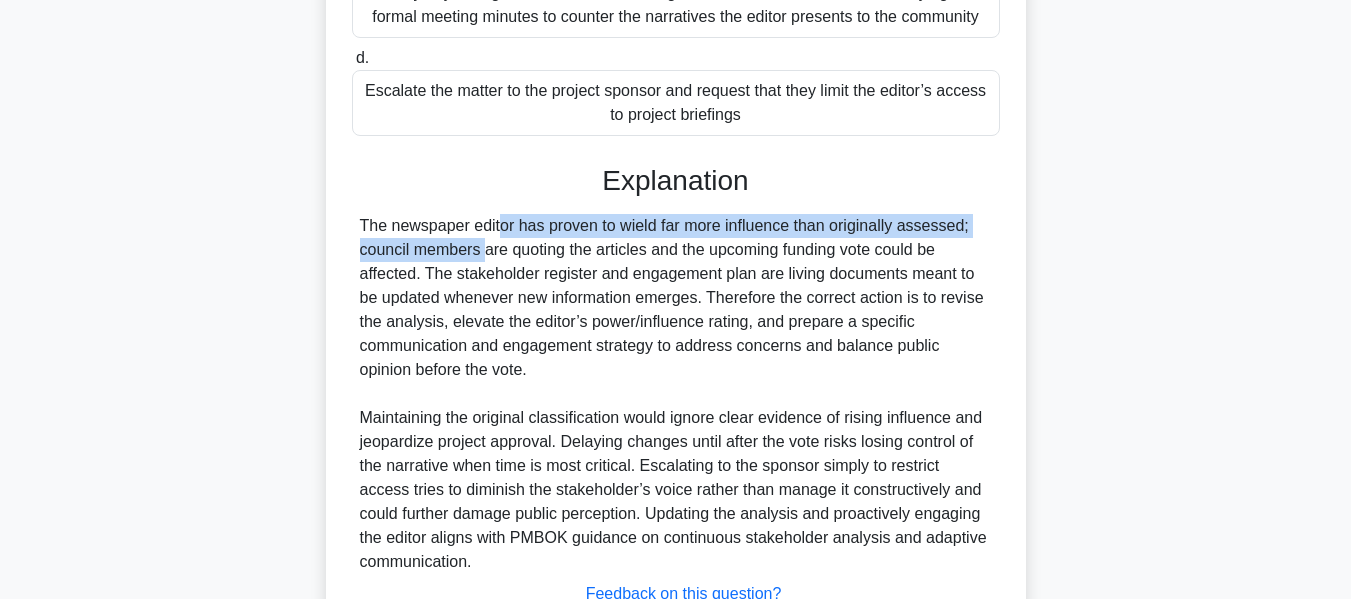 drag, startPoint x: 364, startPoint y: 225, endPoint x: 936, endPoint y: 248, distance: 572.4622 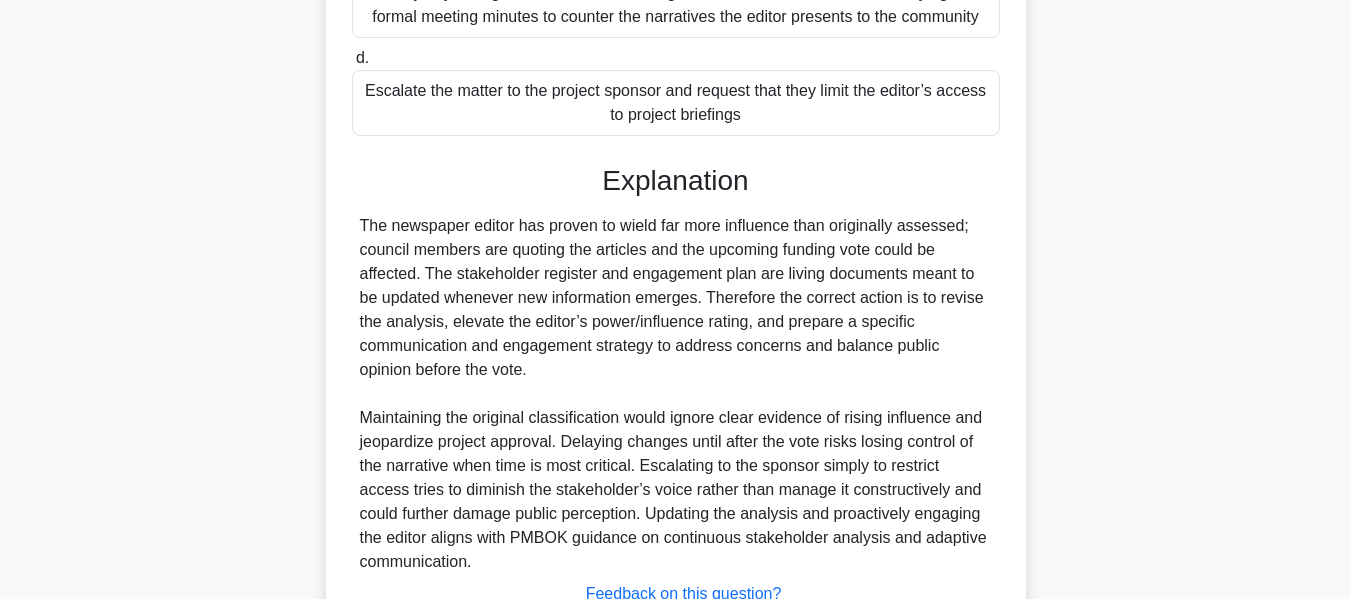 click on "The newspaper editor has proven to wield far more influence than originally assessed; council members are quoting the articles and the upcoming funding vote could be affected. The stakeholder register and engagement plan are living documents meant to be updated whenever new information emerges. Therefore the correct action is to revise the analysis, elevate the editor’s power/influence rating, and prepare a specific communication and engagement strategy to address concerns and balance public opinion before the vote." at bounding box center [676, 394] 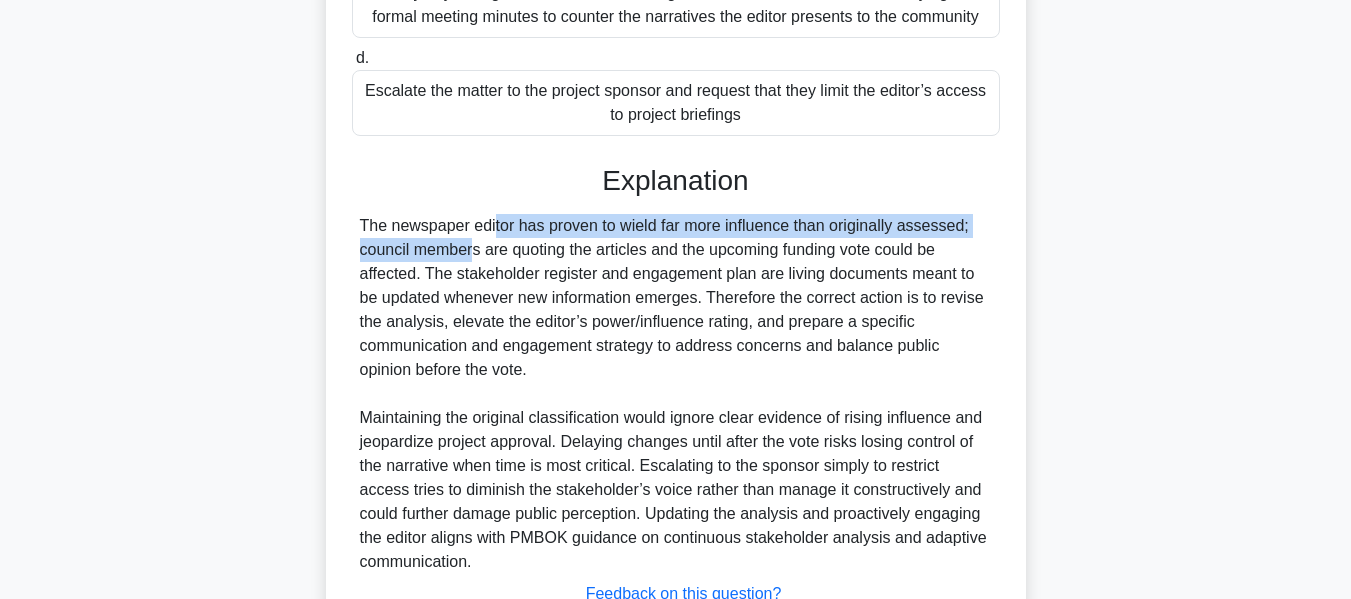 drag, startPoint x: 357, startPoint y: 225, endPoint x: 694, endPoint y: 224, distance: 337.0015 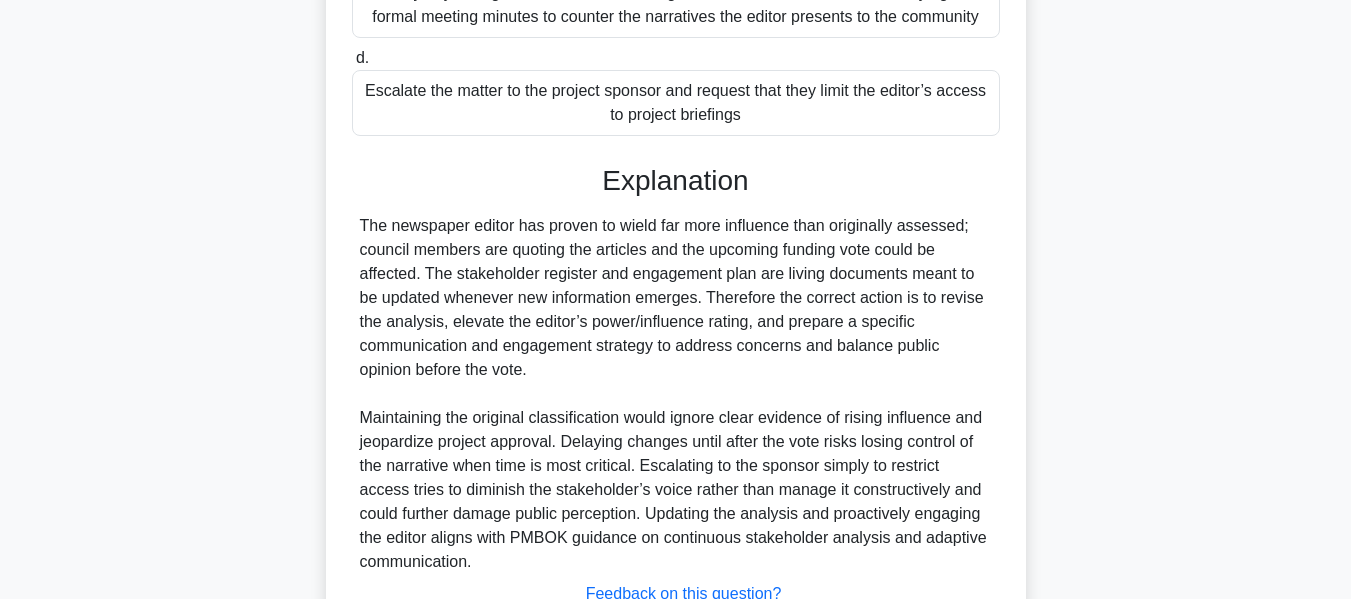 click on "The newspaper editor has proven to wield far more influence than originally assessed; council members are quoting the articles and the upcoming funding vote could be affected. The stakeholder register and engagement plan are living documents meant to be updated whenever new information emerges. Therefore the correct action is to revise the analysis, elevate the editor’s power/influence rating, and prepare a specific communication and engagement strategy to address concerns and balance public opinion before the vote." at bounding box center [676, 394] 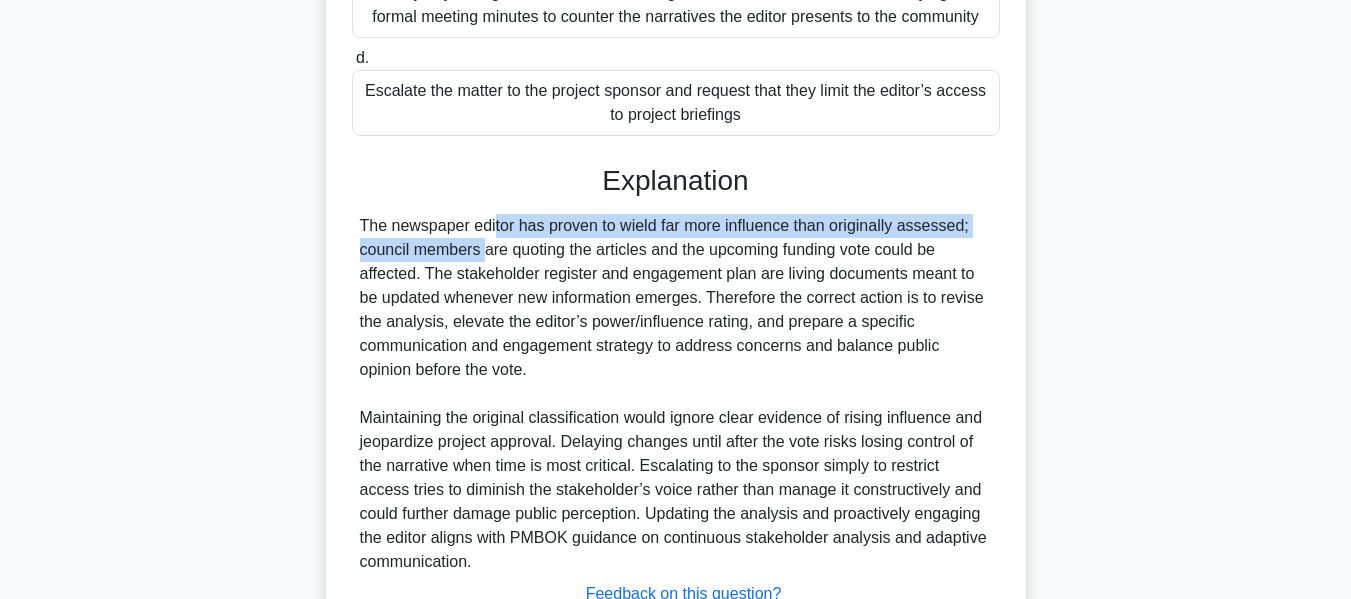 drag, startPoint x: 360, startPoint y: 224, endPoint x: 1011, endPoint y: 234, distance: 651.0768 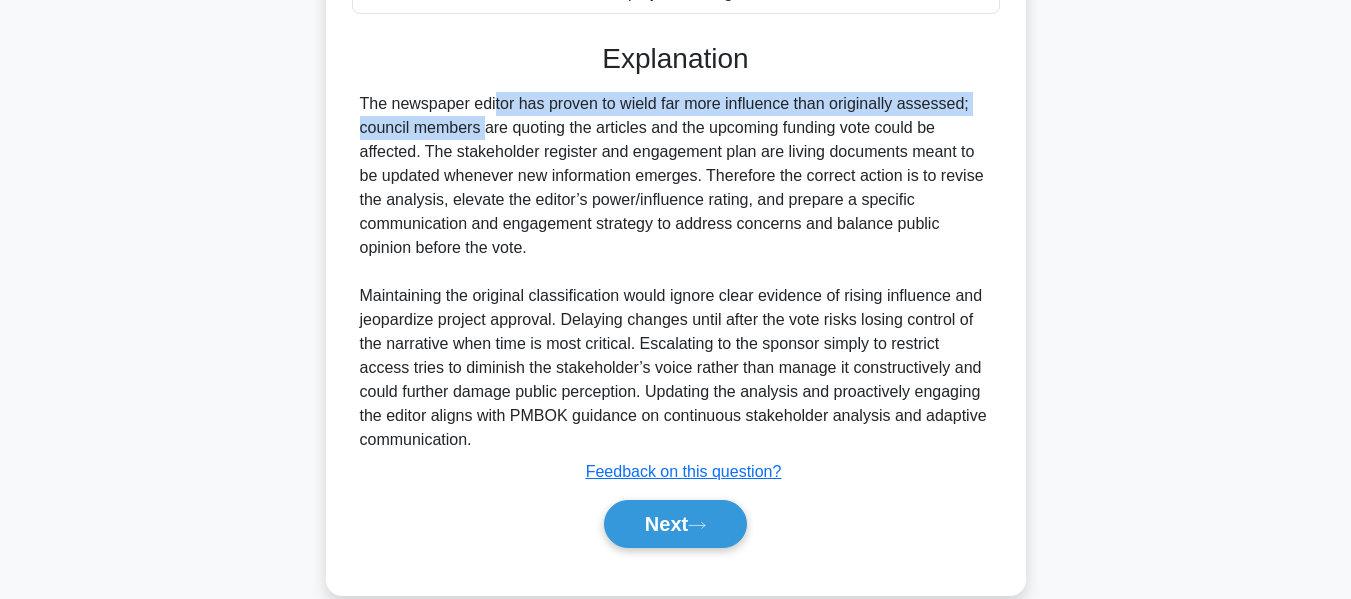 scroll, scrollTop: 757, scrollLeft: 0, axis: vertical 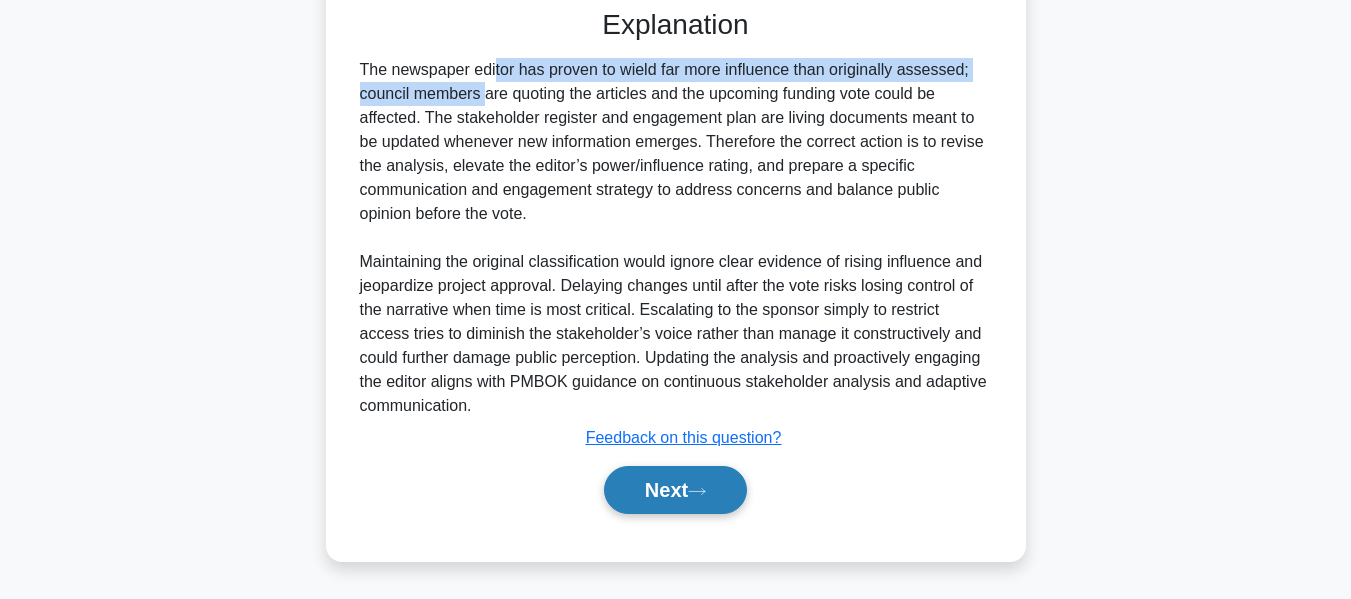 click on "Next" at bounding box center [675, 490] 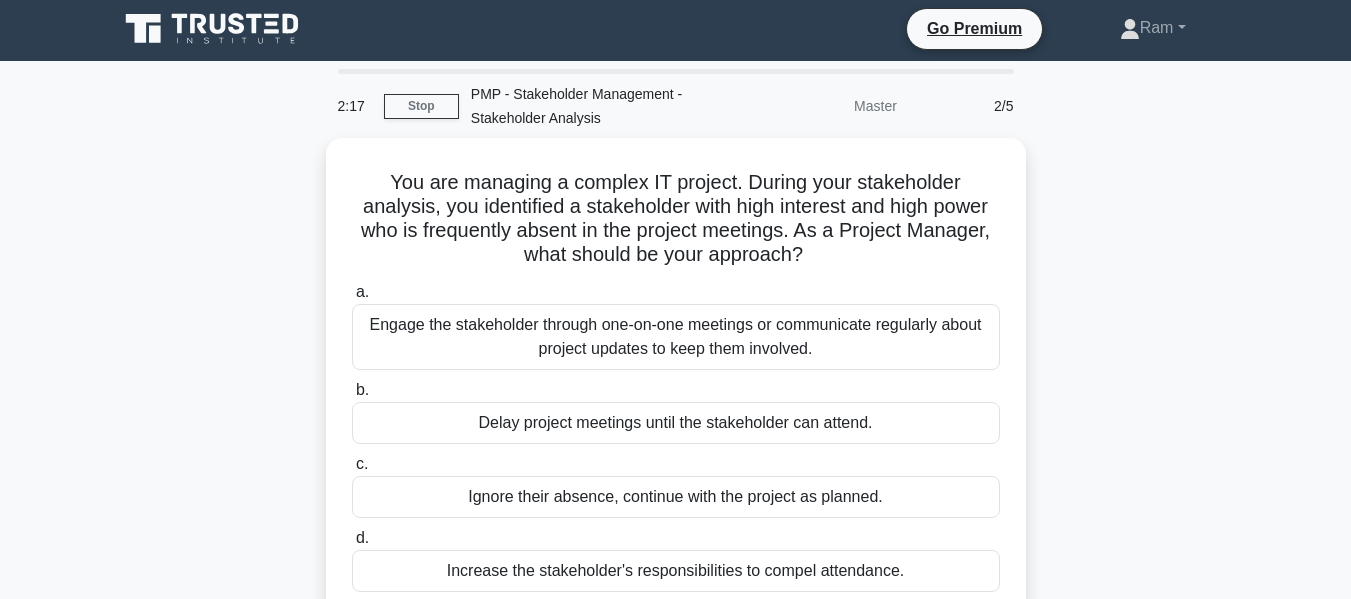 scroll, scrollTop: 0, scrollLeft: 0, axis: both 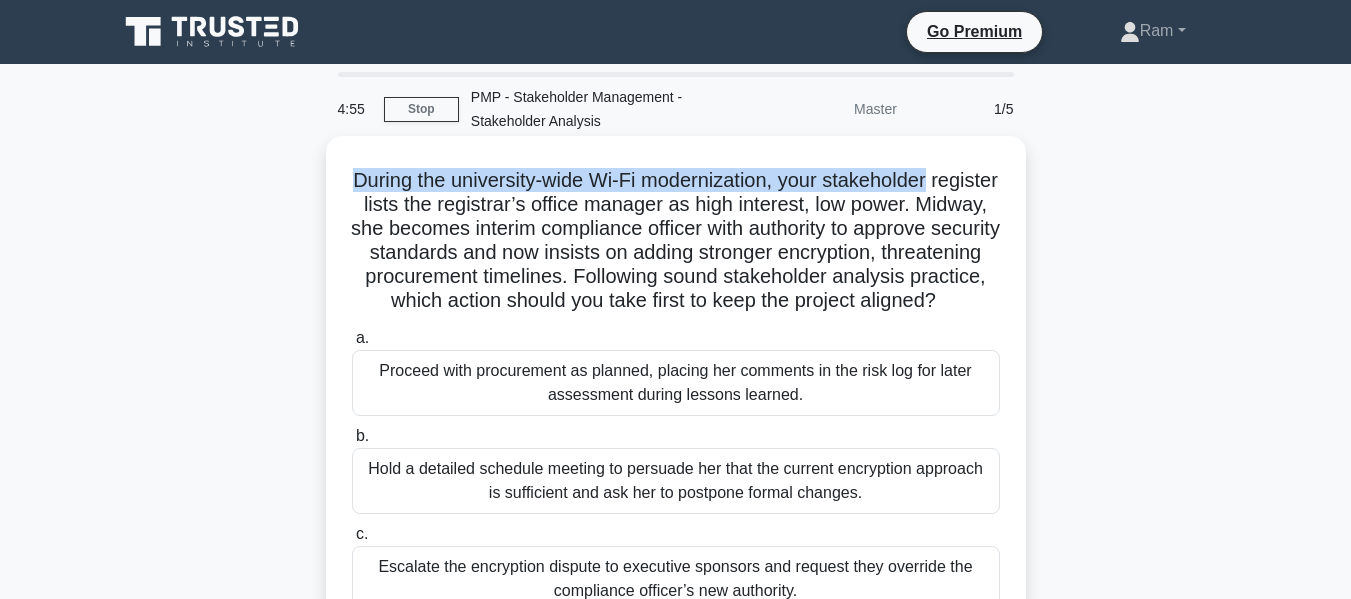 drag, startPoint x: 375, startPoint y: 179, endPoint x: 1004, endPoint y: 172, distance: 629.03894 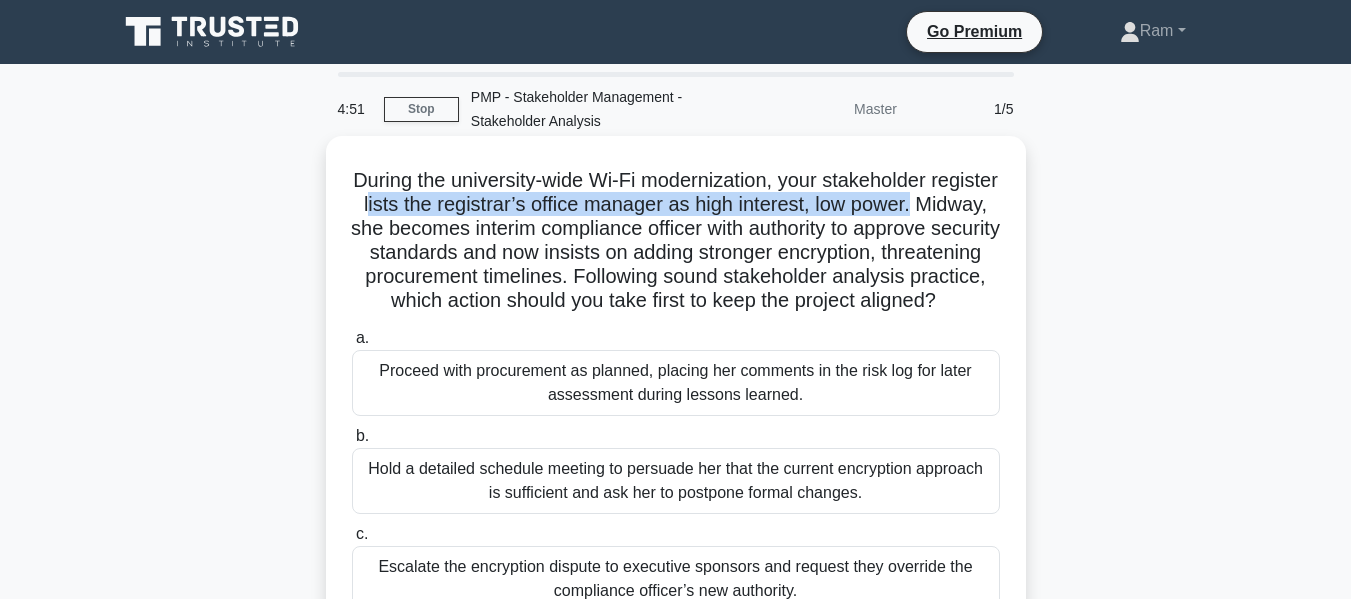 drag, startPoint x: 440, startPoint y: 201, endPoint x: 997, endPoint y: 210, distance: 557.0727 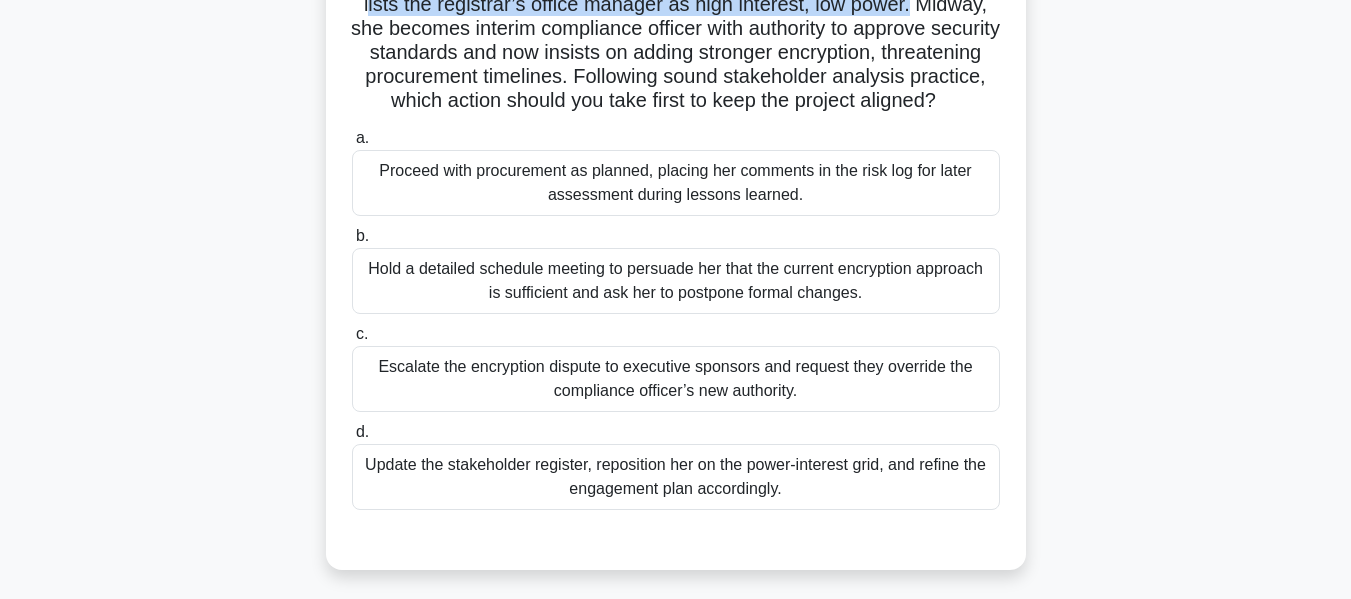 scroll, scrollTop: 300, scrollLeft: 0, axis: vertical 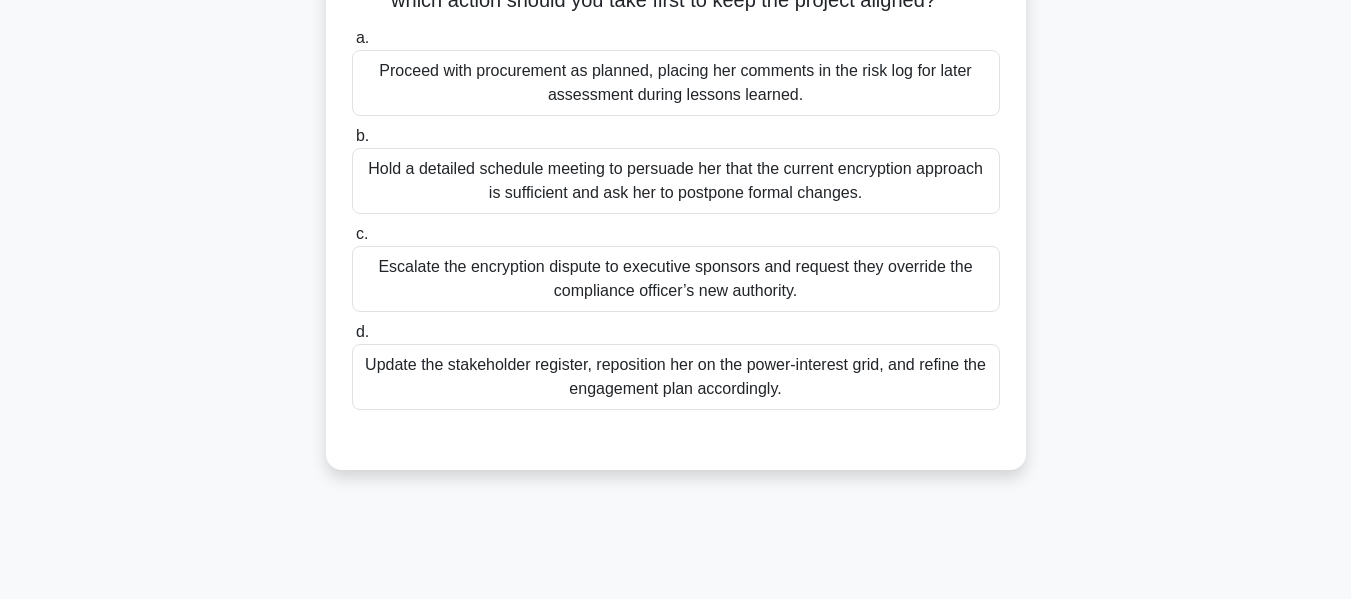 click on "Update the stakeholder register, reposition her on the power-interest grid, and refine the engagement plan accordingly." at bounding box center (676, 377) 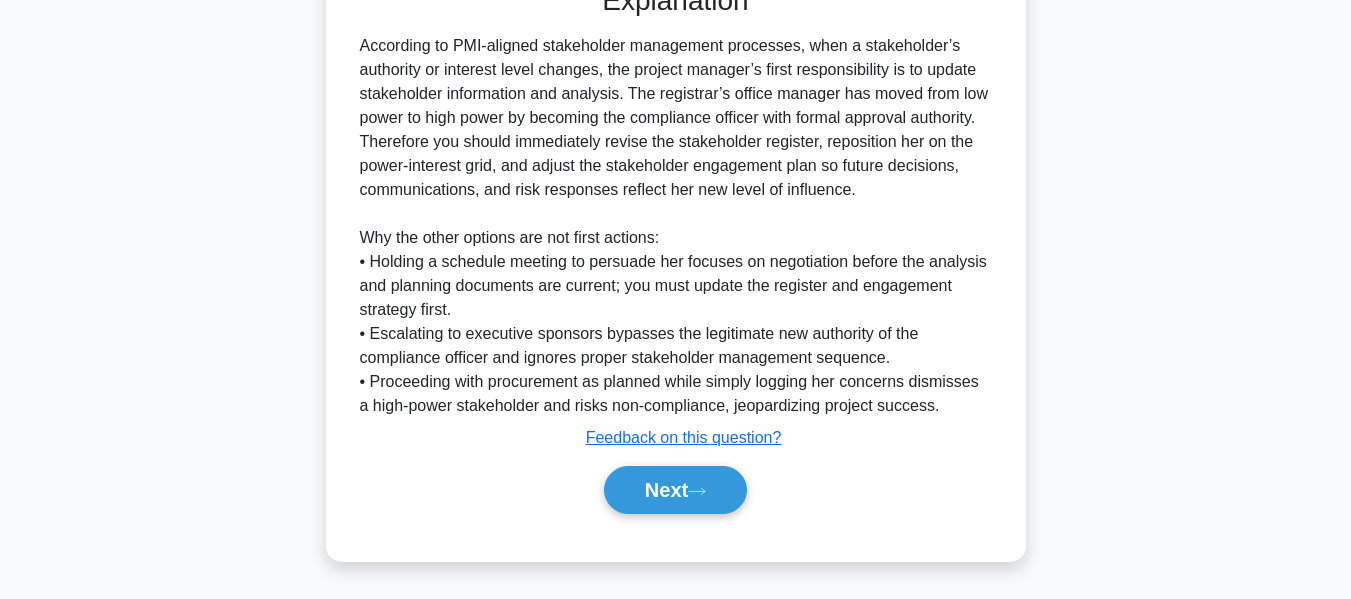 scroll, scrollTop: 779, scrollLeft: 0, axis: vertical 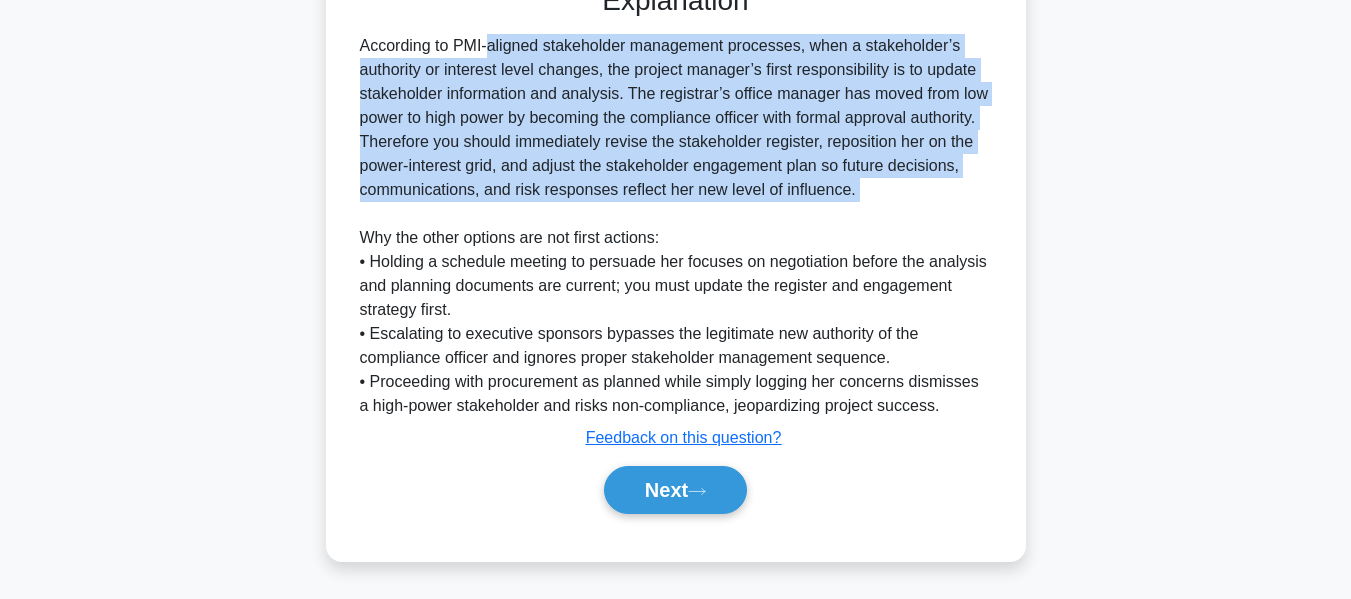 drag, startPoint x: 361, startPoint y: 47, endPoint x: 851, endPoint y: 208, distance: 515.7722 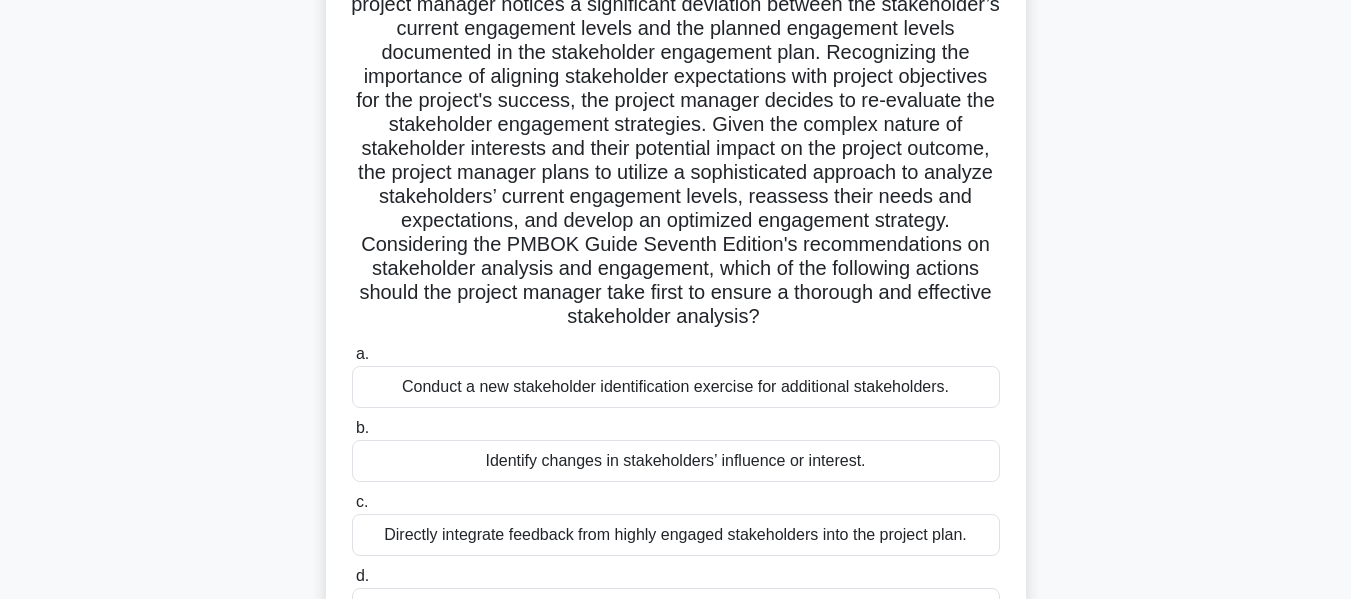 scroll, scrollTop: 300, scrollLeft: 0, axis: vertical 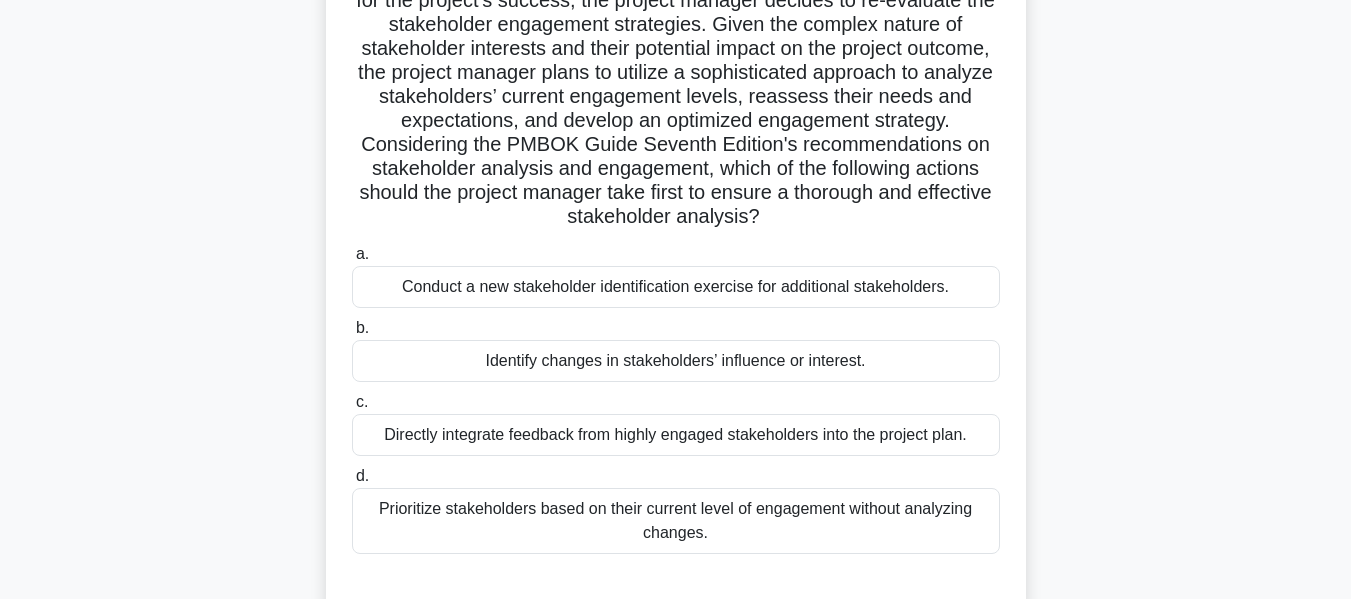 click on "Identify changes in stakeholders’ influence or interest." at bounding box center (676, 361) 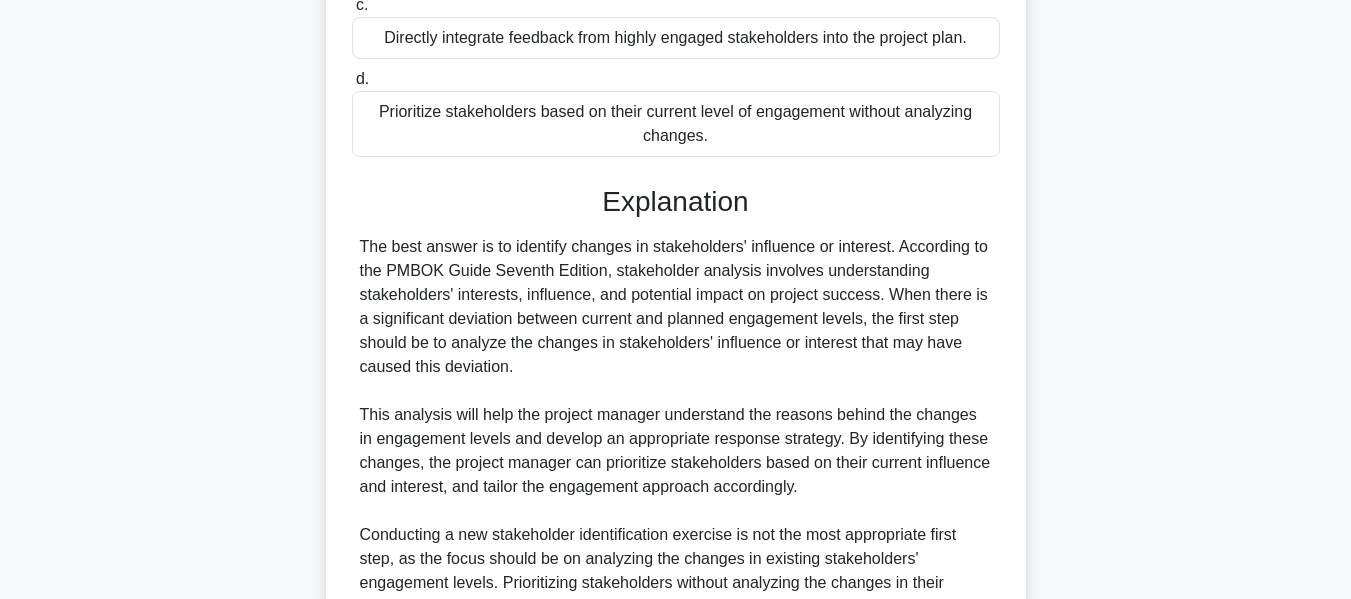 scroll, scrollTop: 700, scrollLeft: 0, axis: vertical 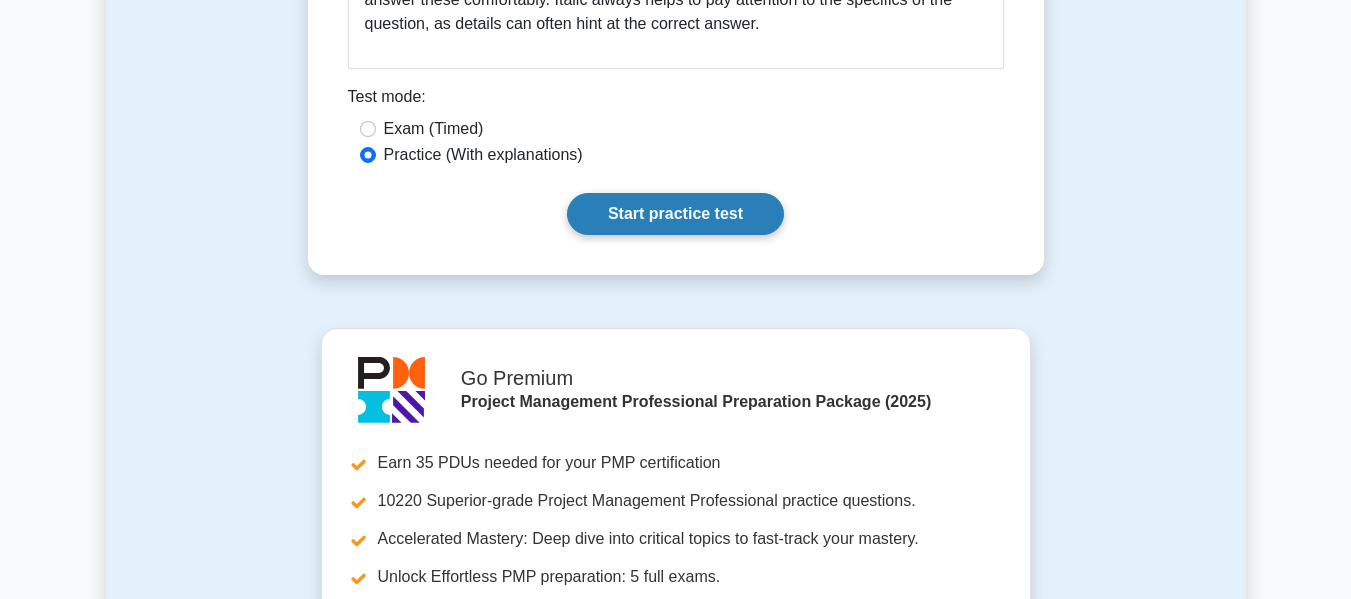 click on "Start practice test" at bounding box center (675, 214) 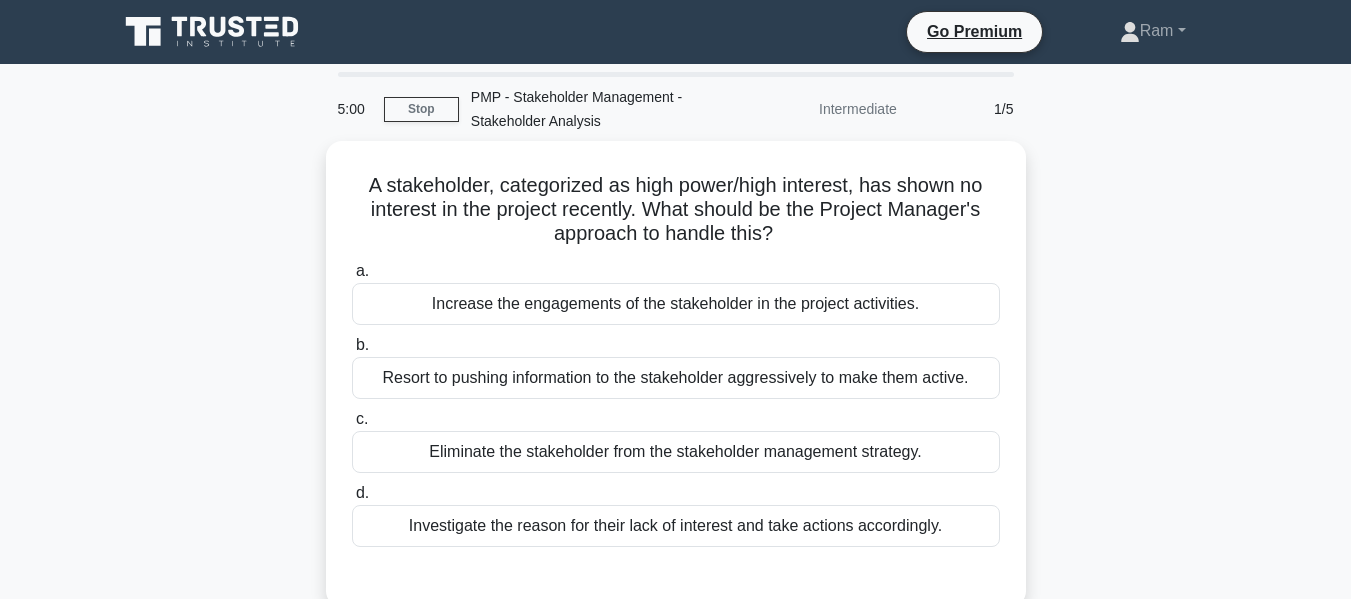 scroll, scrollTop: 0, scrollLeft: 0, axis: both 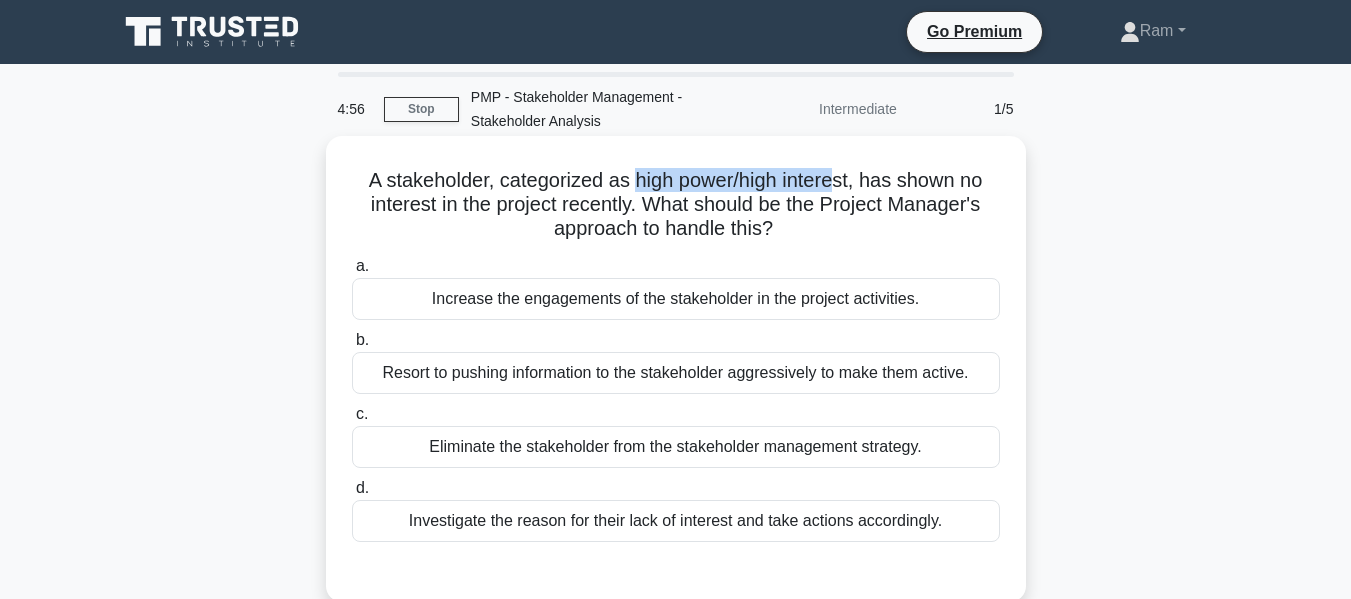 drag, startPoint x: 631, startPoint y: 185, endPoint x: 838, endPoint y: 191, distance: 207.08694 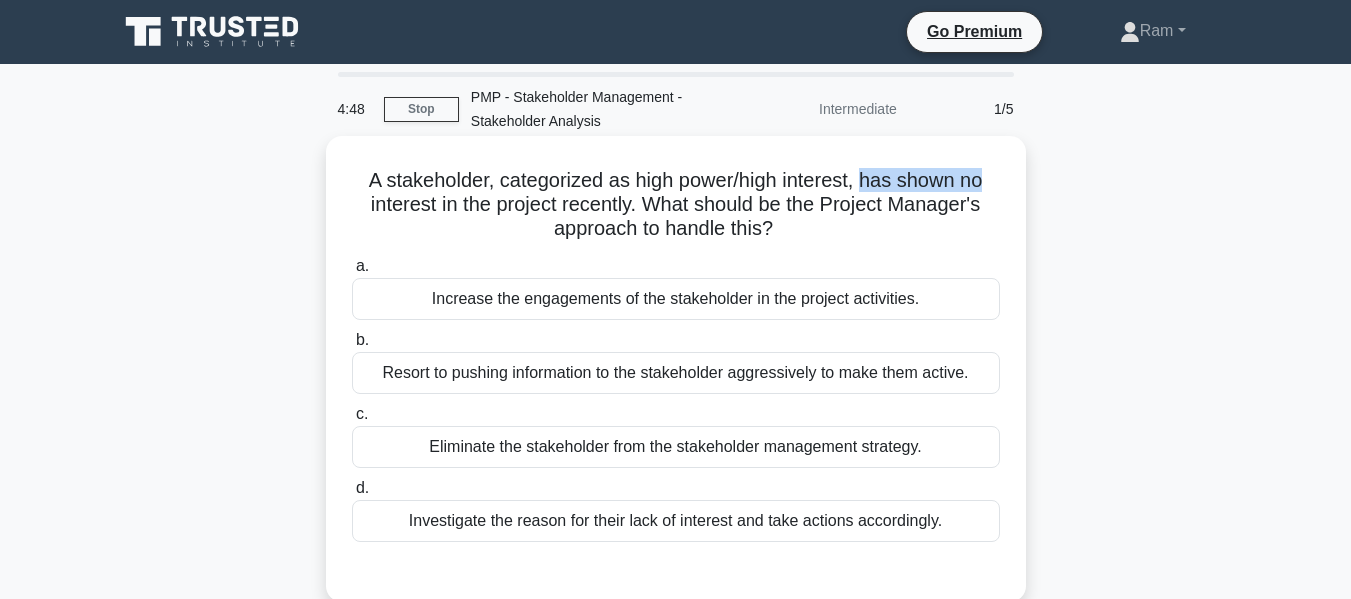 drag, startPoint x: 870, startPoint y: 178, endPoint x: 998, endPoint y: 184, distance: 128.14055 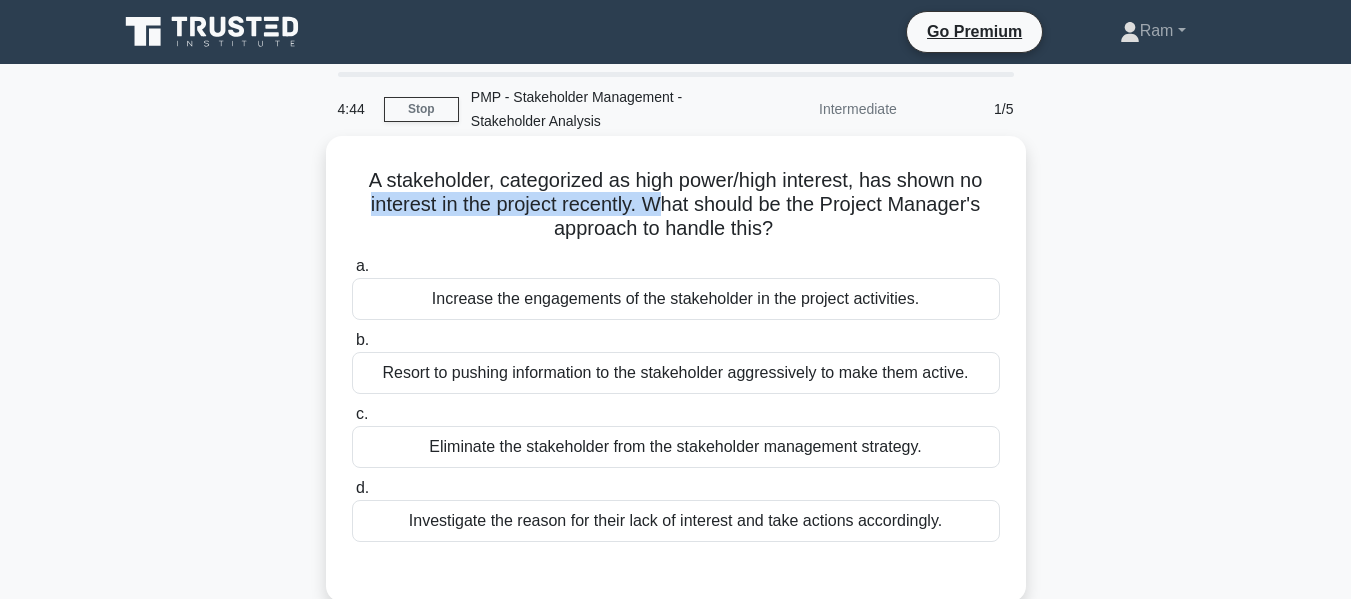 drag, startPoint x: 361, startPoint y: 203, endPoint x: 658, endPoint y: 201, distance: 297.00674 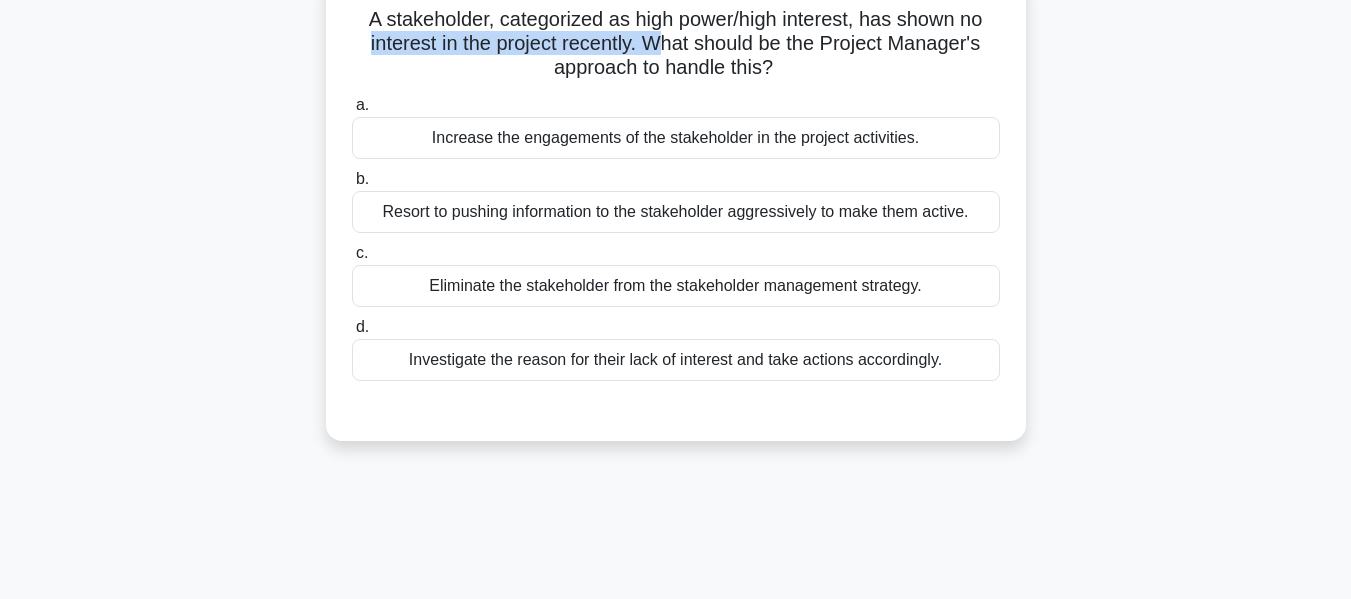scroll, scrollTop: 200, scrollLeft: 0, axis: vertical 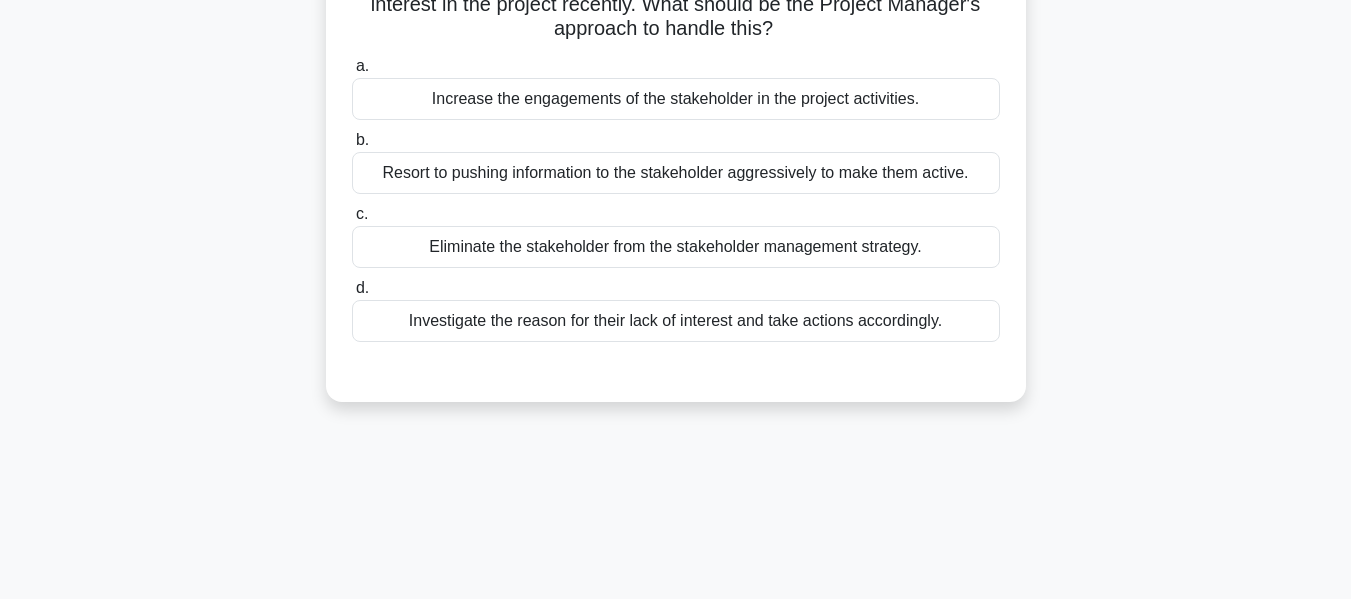click on "Investigate the reason for their lack of interest and take actions accordingly." at bounding box center [676, 321] 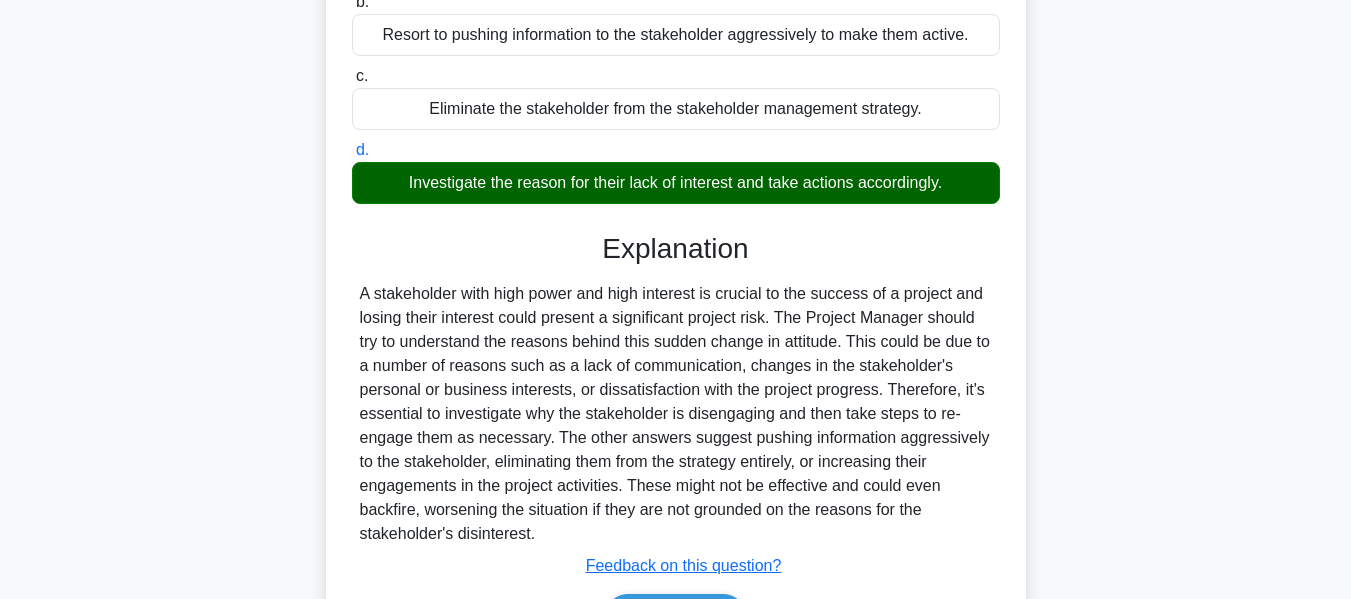 scroll, scrollTop: 481, scrollLeft: 0, axis: vertical 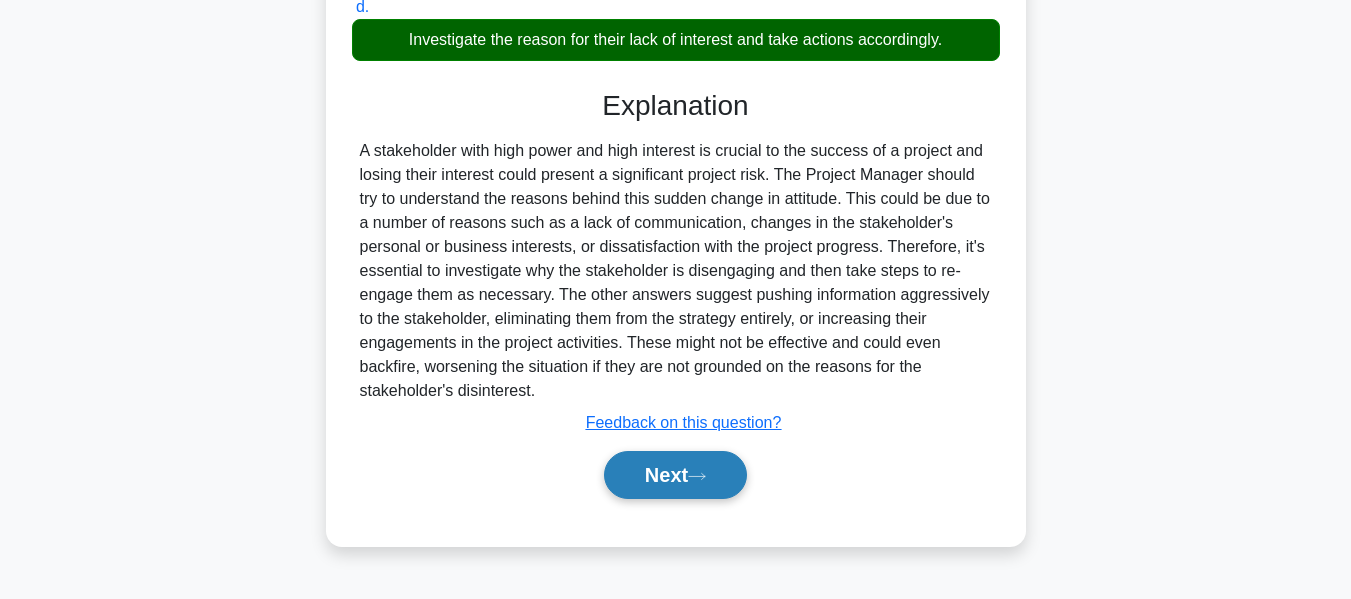click on "Next" at bounding box center [675, 475] 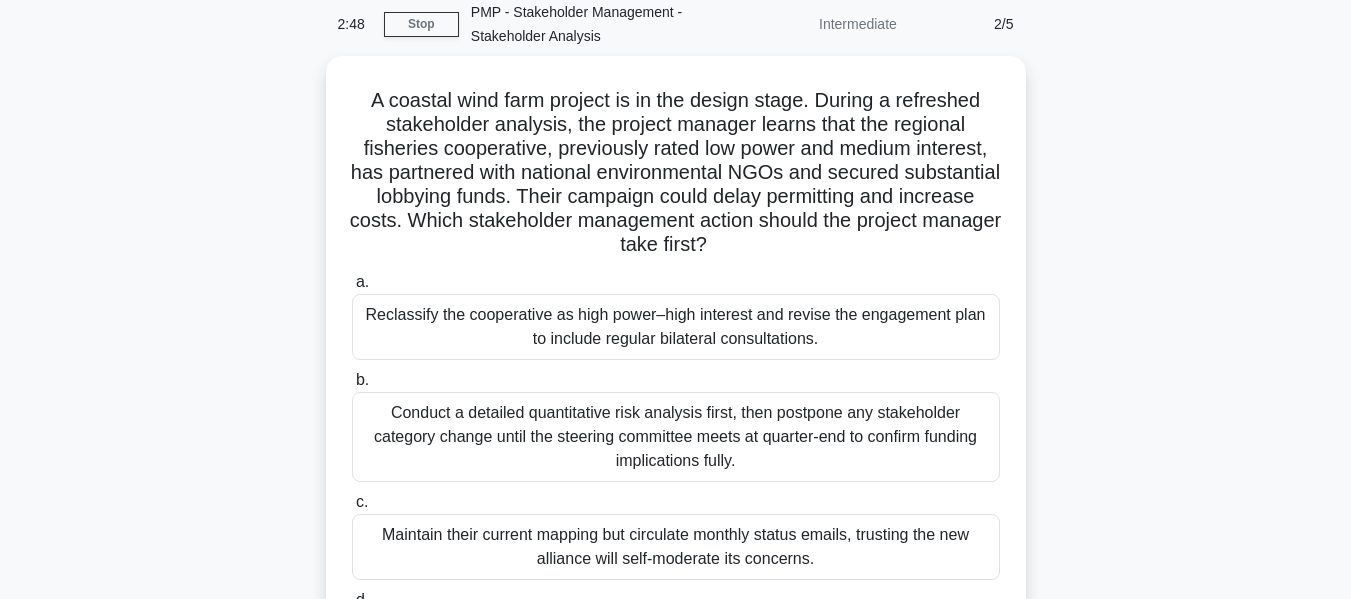 scroll, scrollTop: 81, scrollLeft: 0, axis: vertical 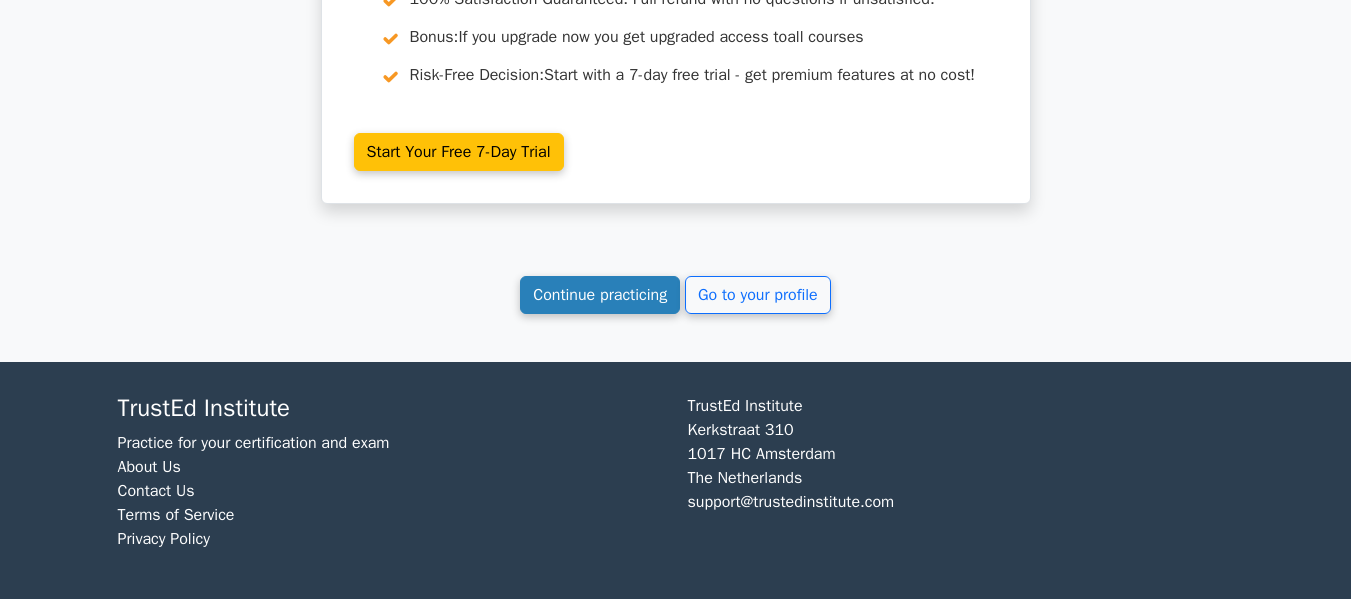 click on "Continue practicing" at bounding box center [600, 295] 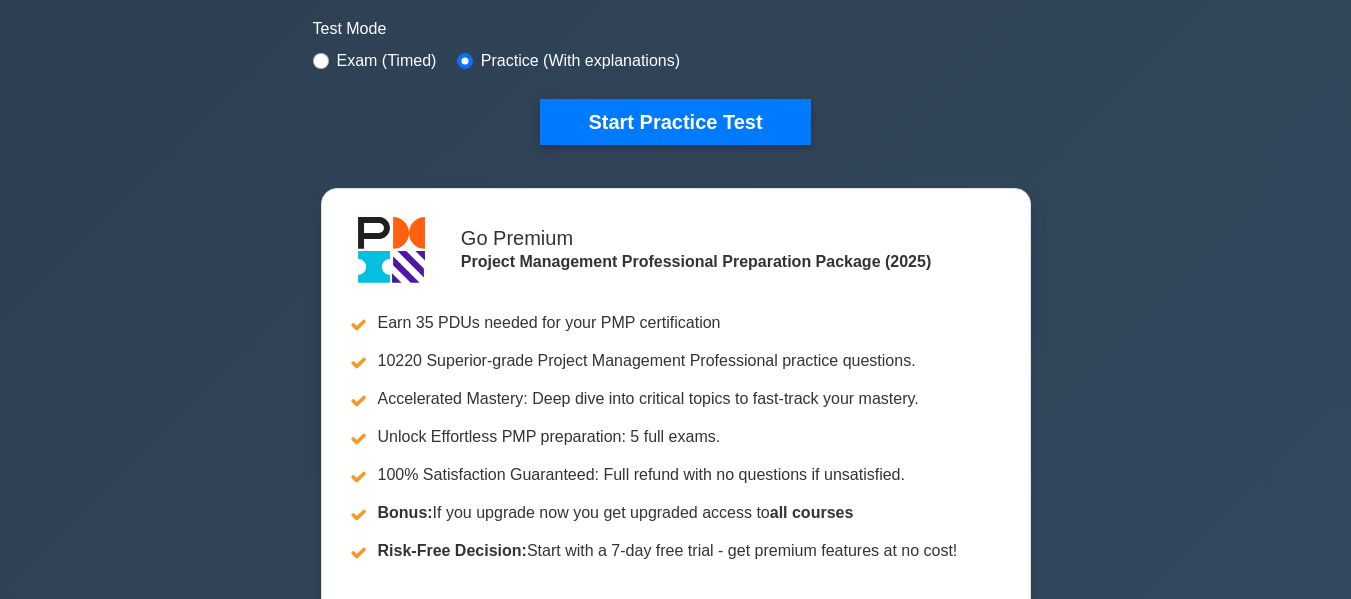 scroll, scrollTop: 800, scrollLeft: 0, axis: vertical 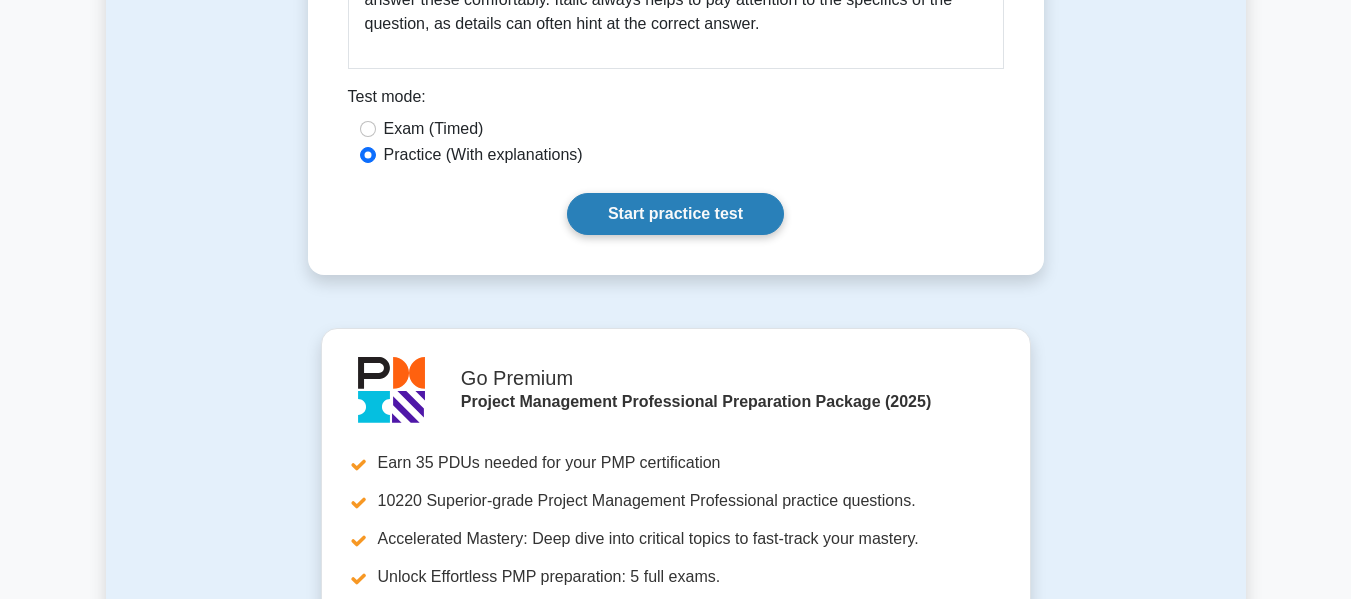 click on "Start practice test" at bounding box center [675, 214] 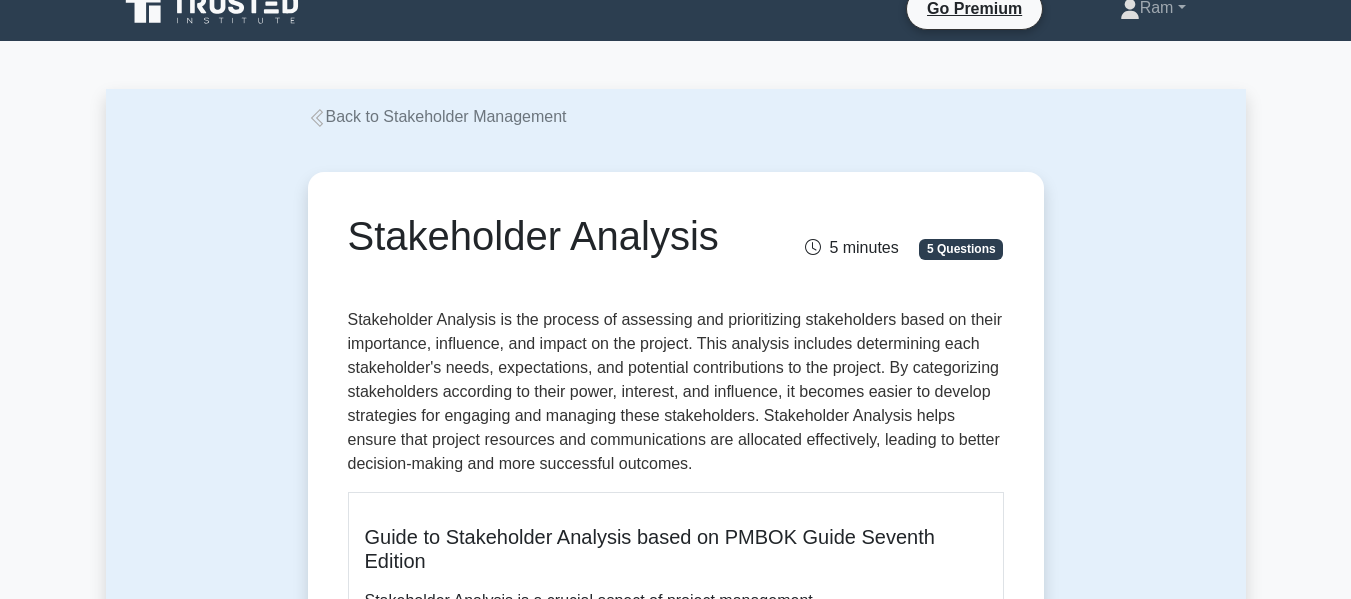scroll, scrollTop: 0, scrollLeft: 0, axis: both 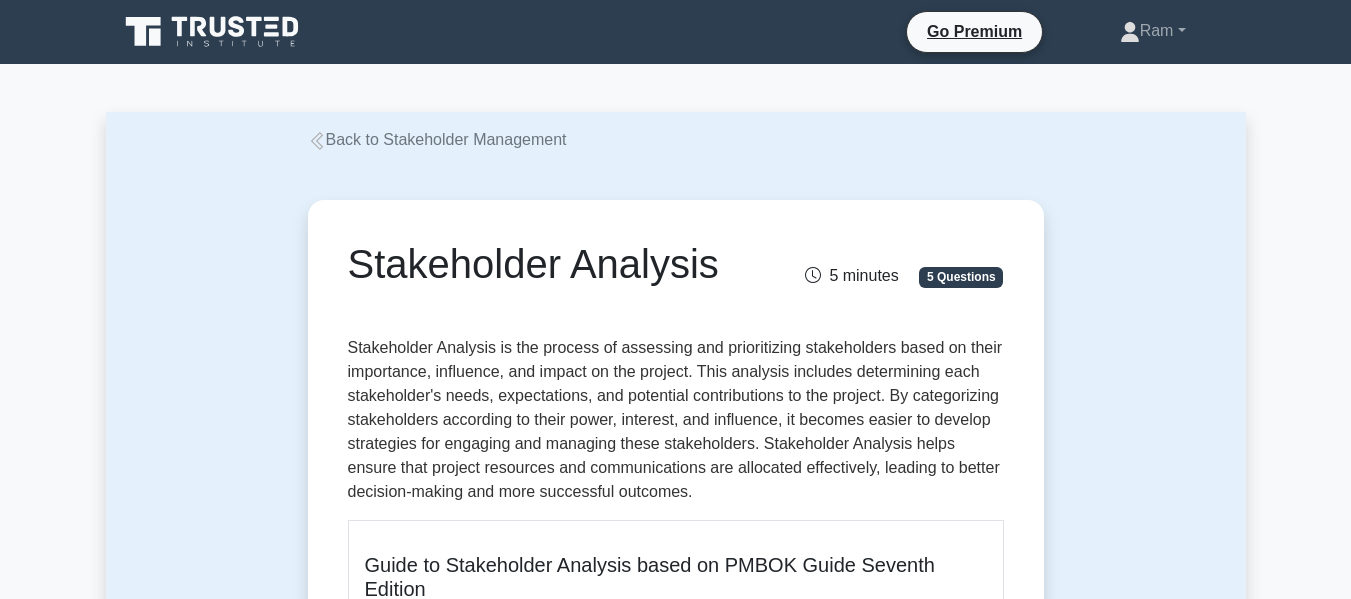 click 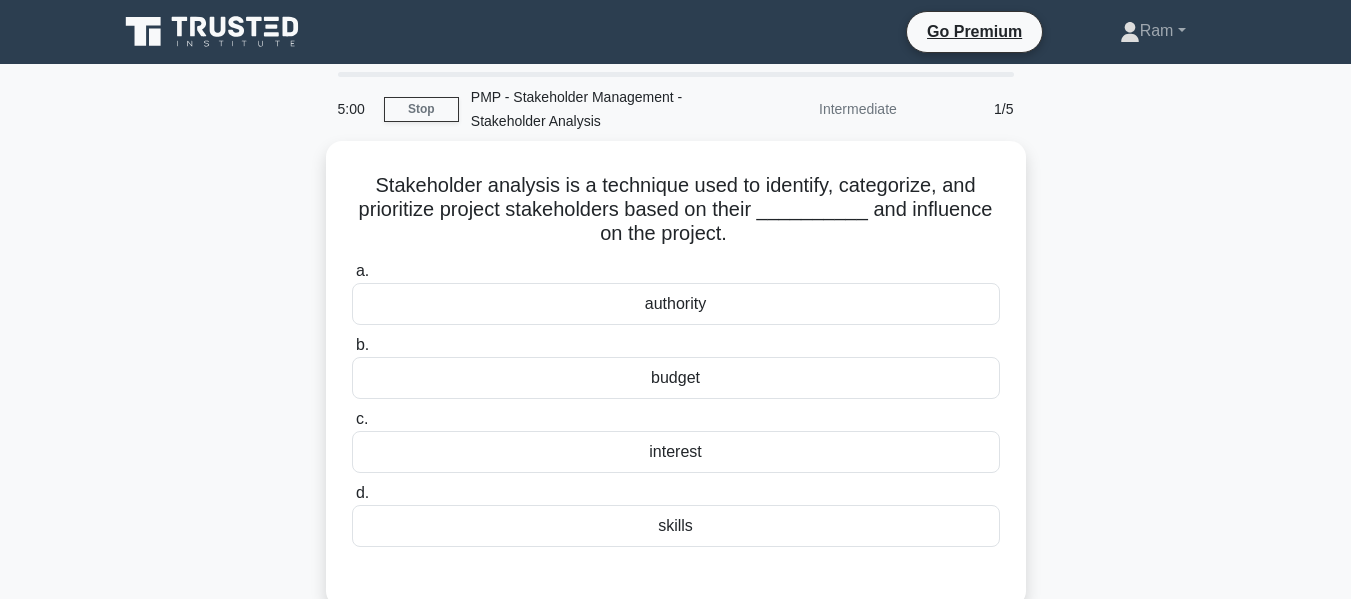 scroll, scrollTop: 0, scrollLeft: 0, axis: both 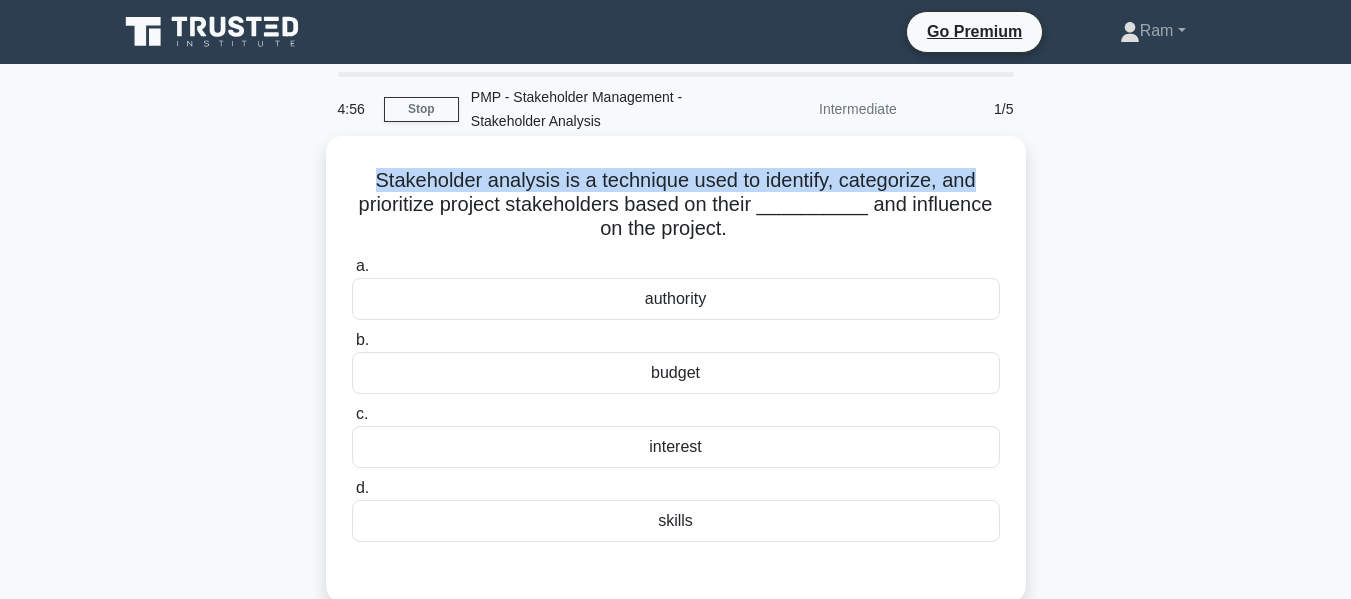 drag, startPoint x: 372, startPoint y: 184, endPoint x: 979, endPoint y: 168, distance: 607.2108 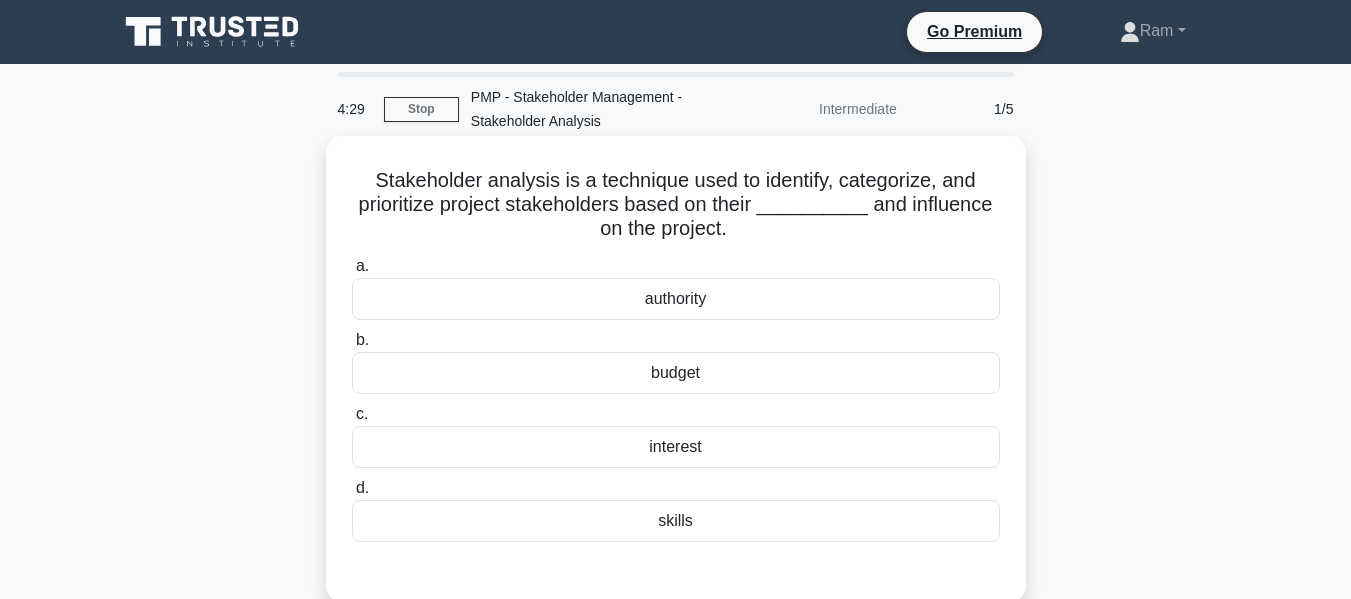 click on "interest" at bounding box center (676, 447) 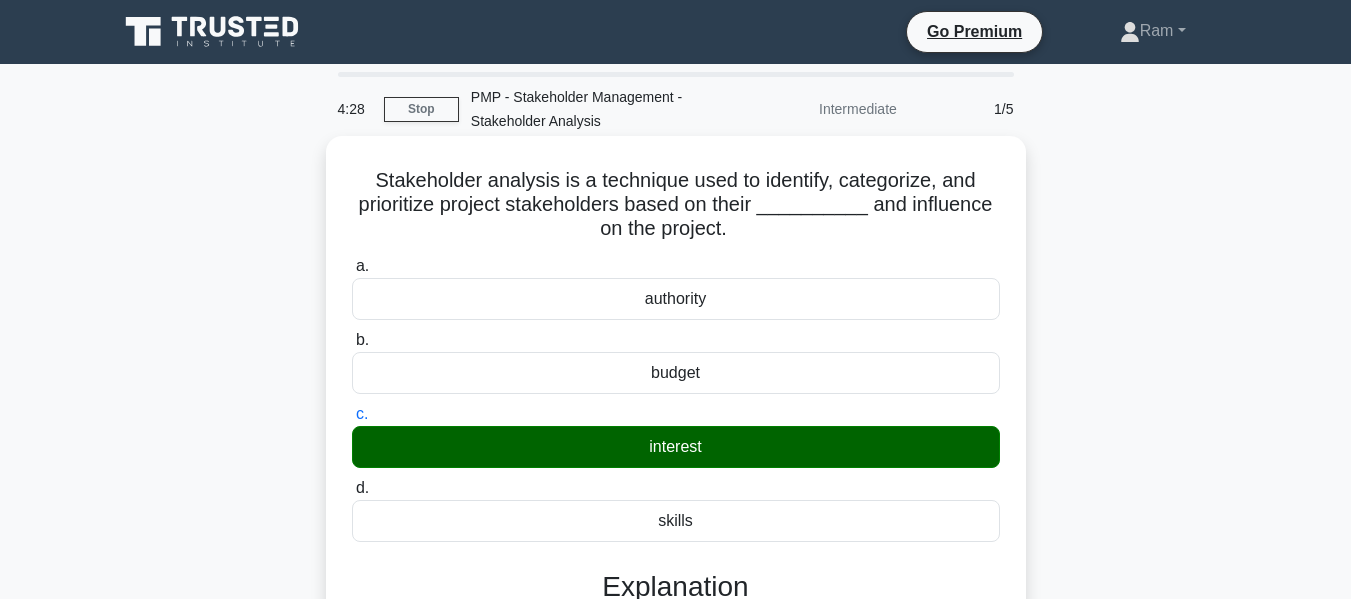 scroll, scrollTop: 481, scrollLeft: 0, axis: vertical 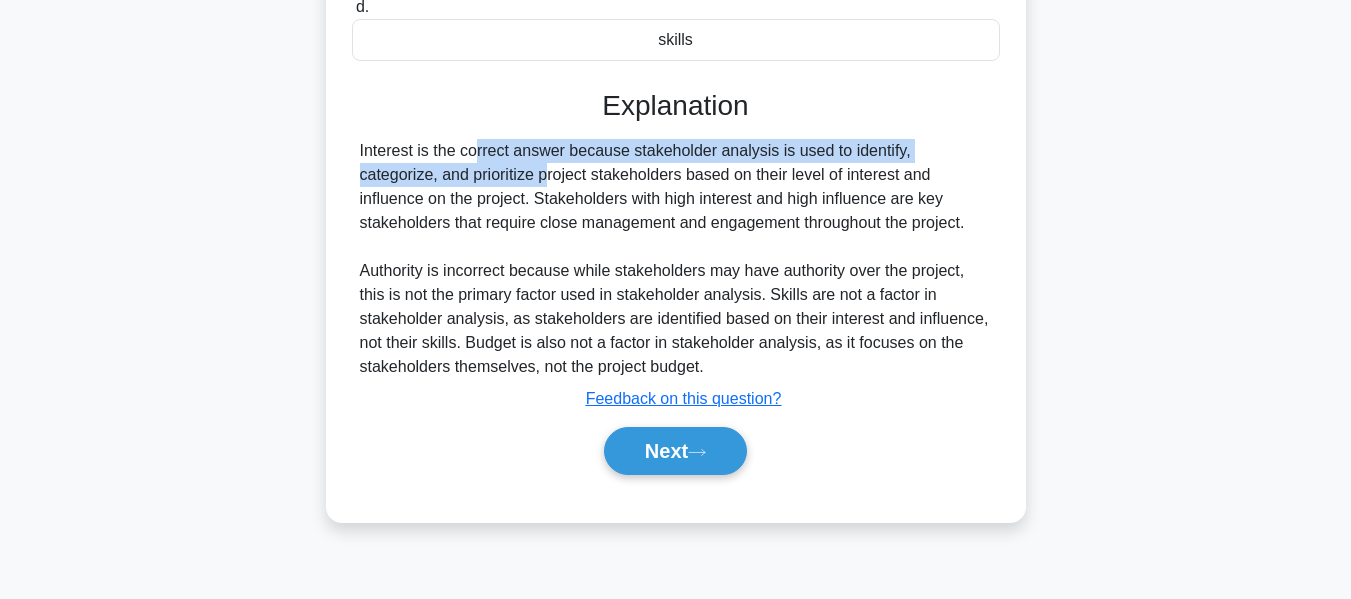drag, startPoint x: 365, startPoint y: 155, endPoint x: 1001, endPoint y: 155, distance: 636 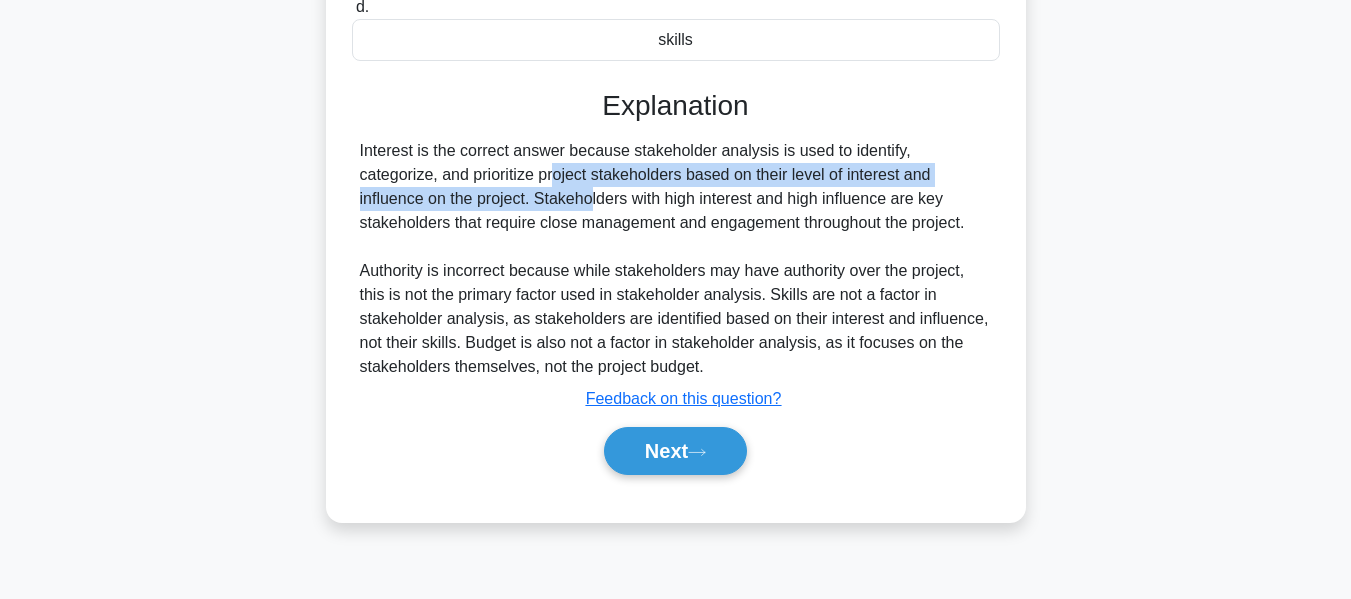 drag, startPoint x: 362, startPoint y: 176, endPoint x: 977, endPoint y: 185, distance: 615.06586 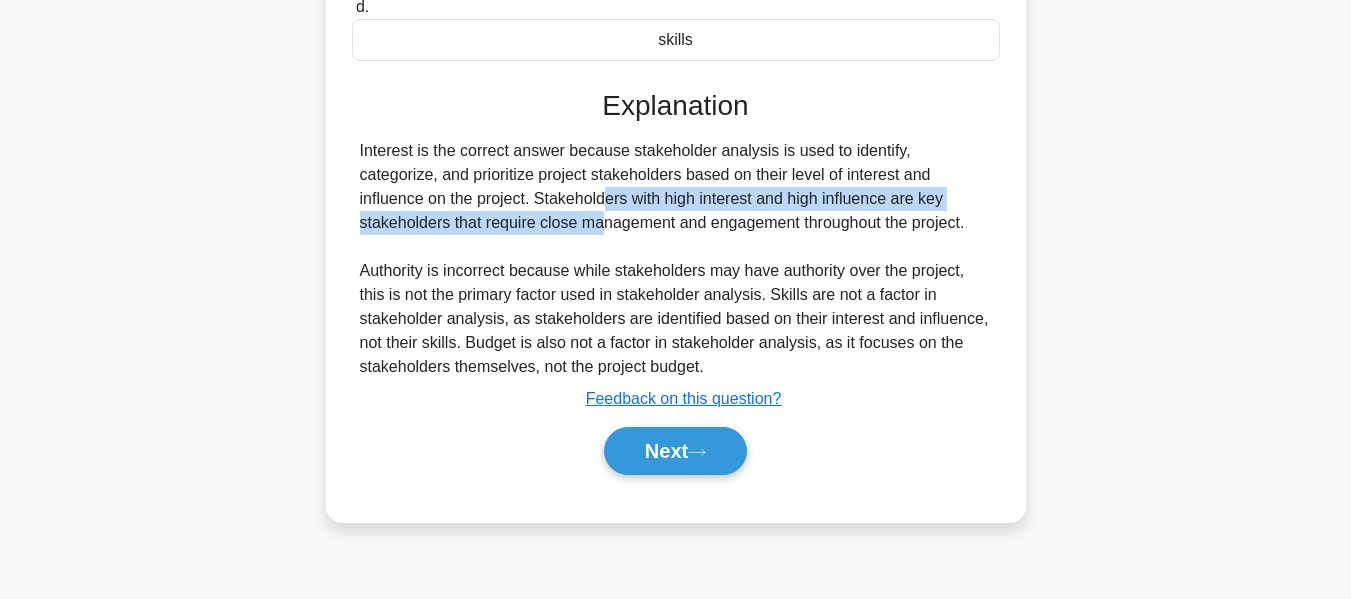 drag, startPoint x: 368, startPoint y: 203, endPoint x: 954, endPoint y: 202, distance: 586.00085 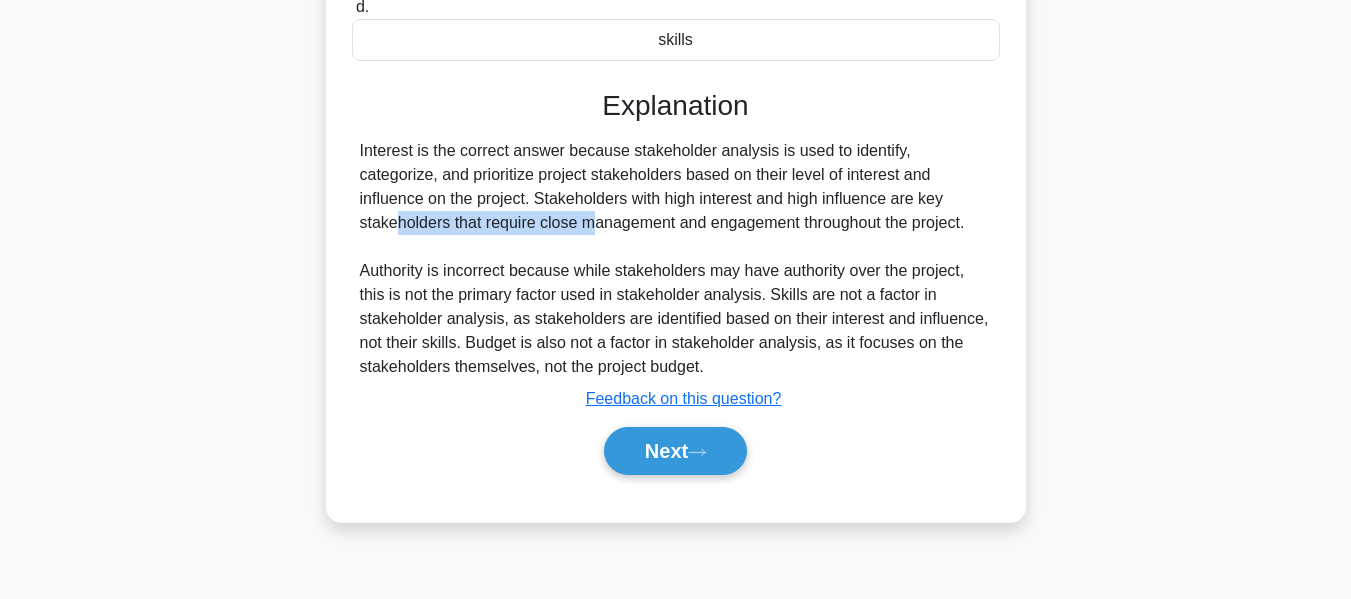 drag, startPoint x: 744, startPoint y: 201, endPoint x: 945, endPoint y: 197, distance: 201.0398 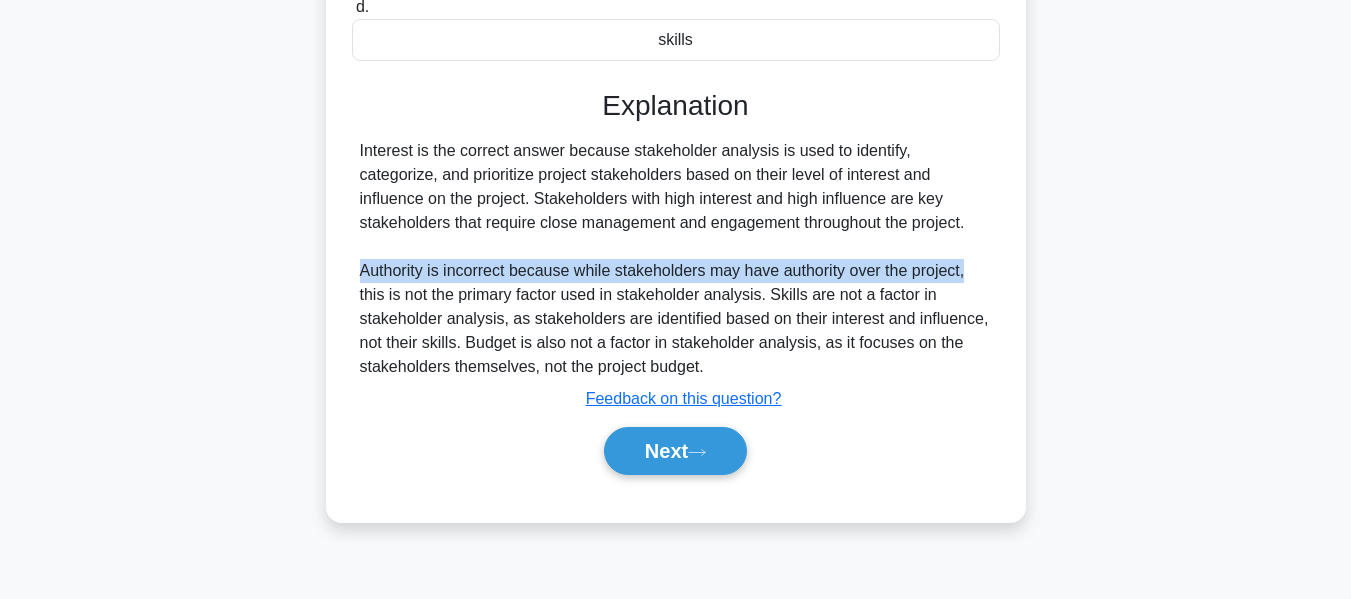 drag, startPoint x: 363, startPoint y: 279, endPoint x: 993, endPoint y: 280, distance: 630.0008 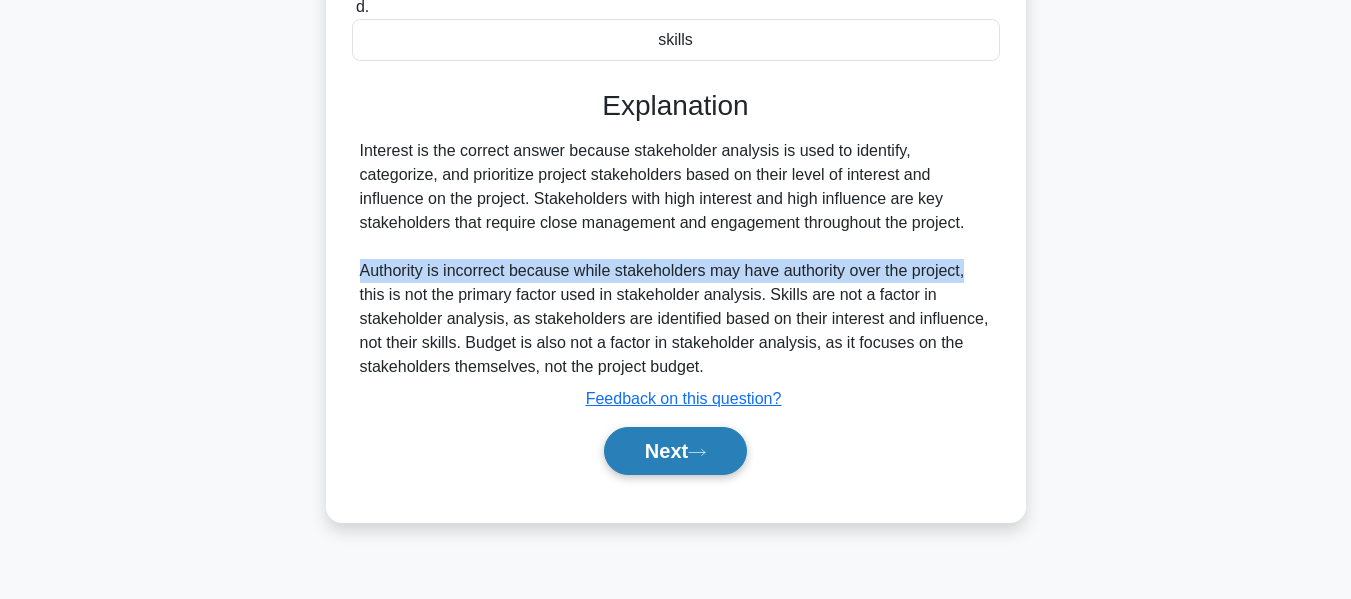 click on "Next" at bounding box center [675, 451] 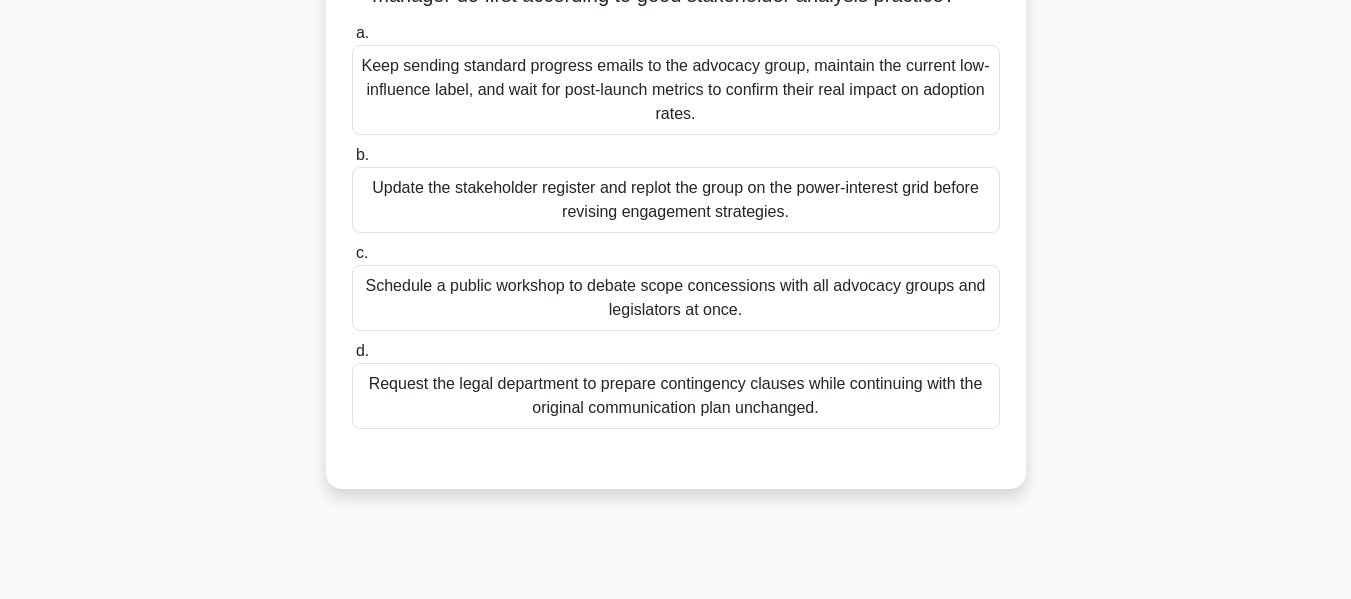 scroll, scrollTop: 81, scrollLeft: 0, axis: vertical 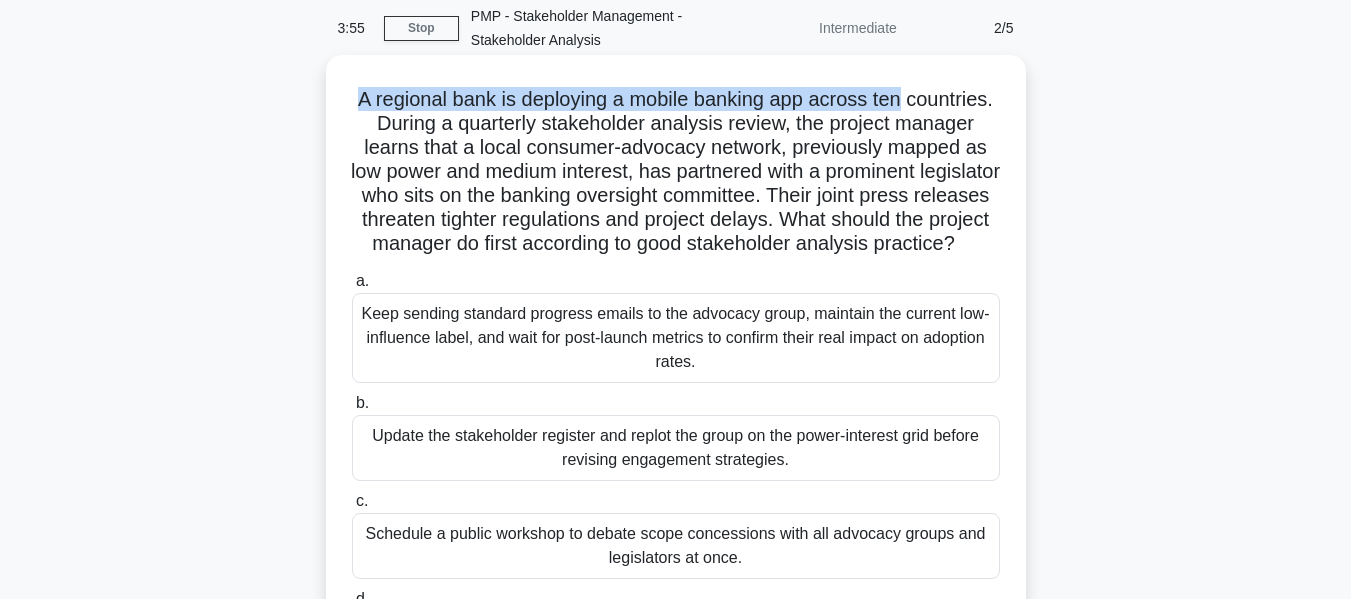 drag, startPoint x: 400, startPoint y: 104, endPoint x: 976, endPoint y: 91, distance: 576.14667 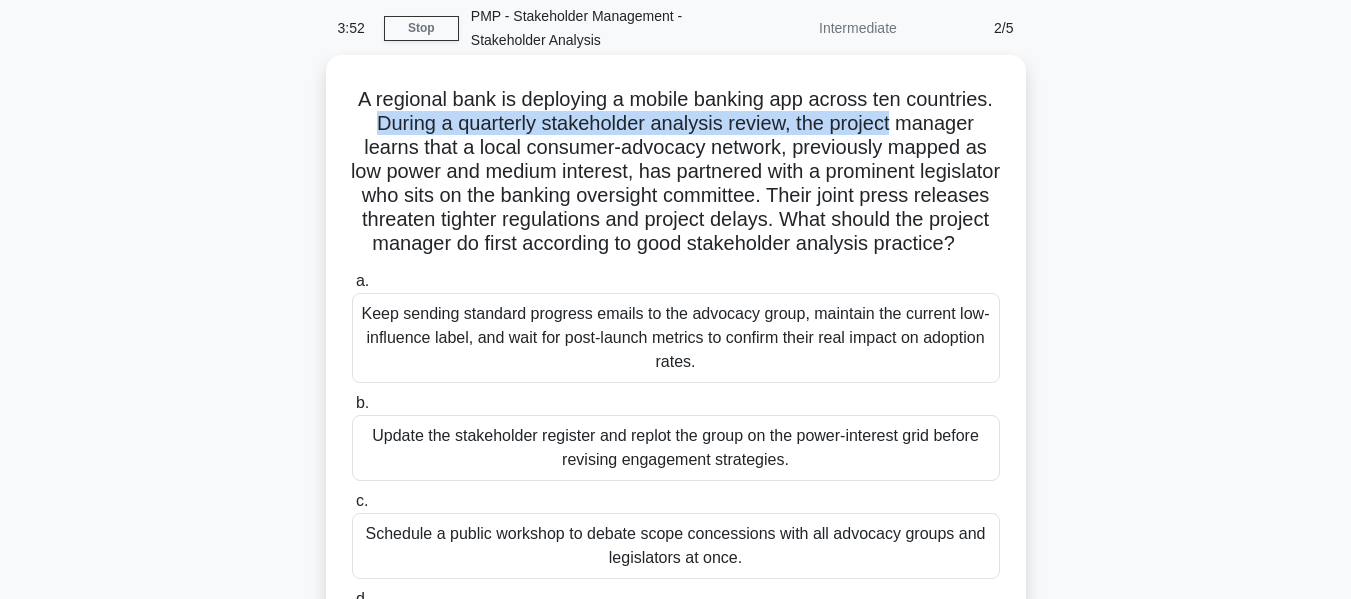 drag, startPoint x: 466, startPoint y: 130, endPoint x: 995, endPoint y: 126, distance: 529.01514 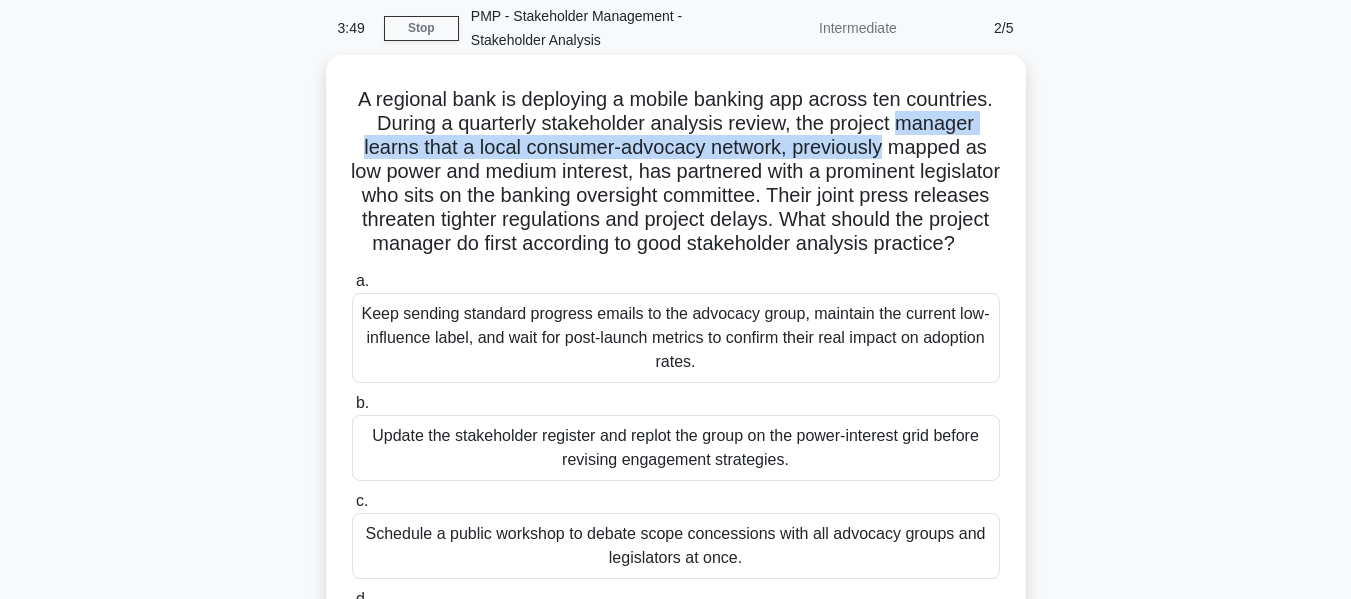 drag, startPoint x: 362, startPoint y: 156, endPoint x: 750, endPoint y: 234, distance: 395.76254 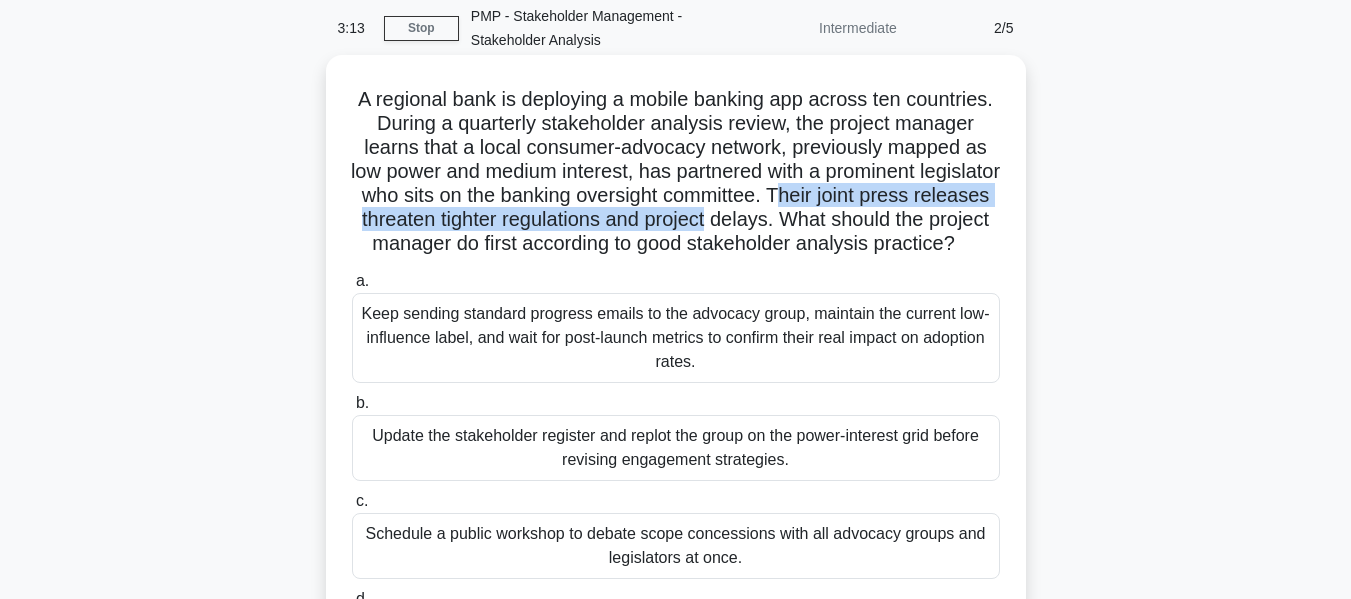 drag, startPoint x: 390, startPoint y: 226, endPoint x: 987, endPoint y: 214, distance: 597.1206 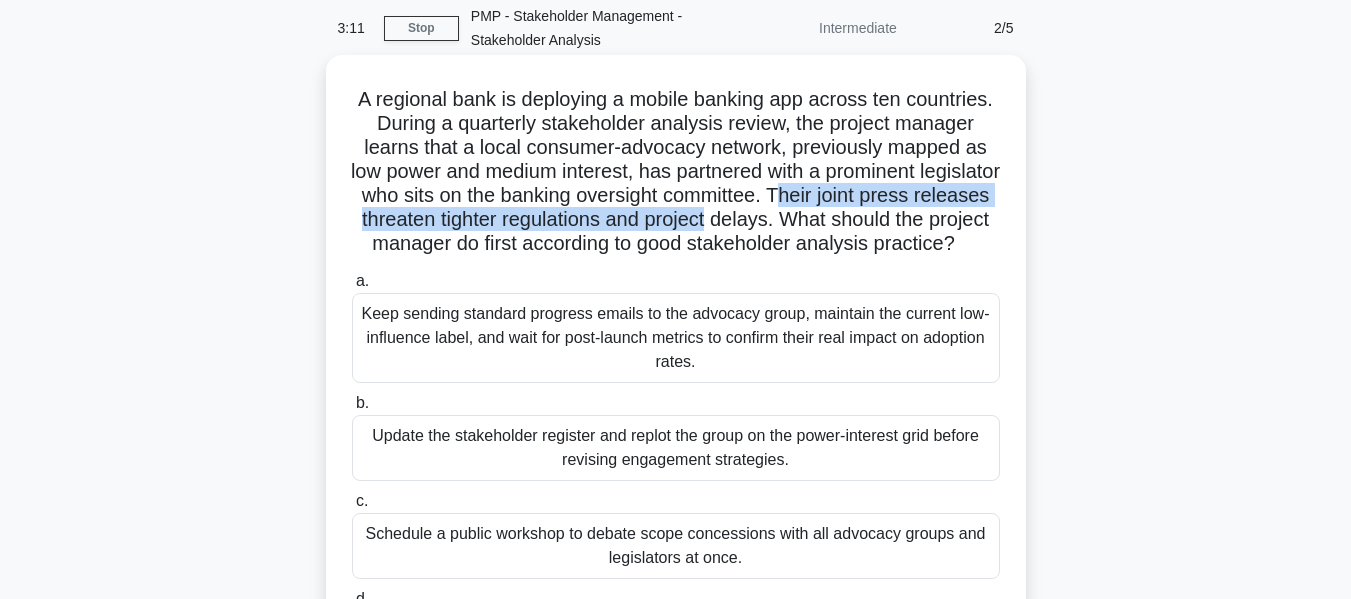 drag, startPoint x: 495, startPoint y: 247, endPoint x: 864, endPoint y: 274, distance: 369.98648 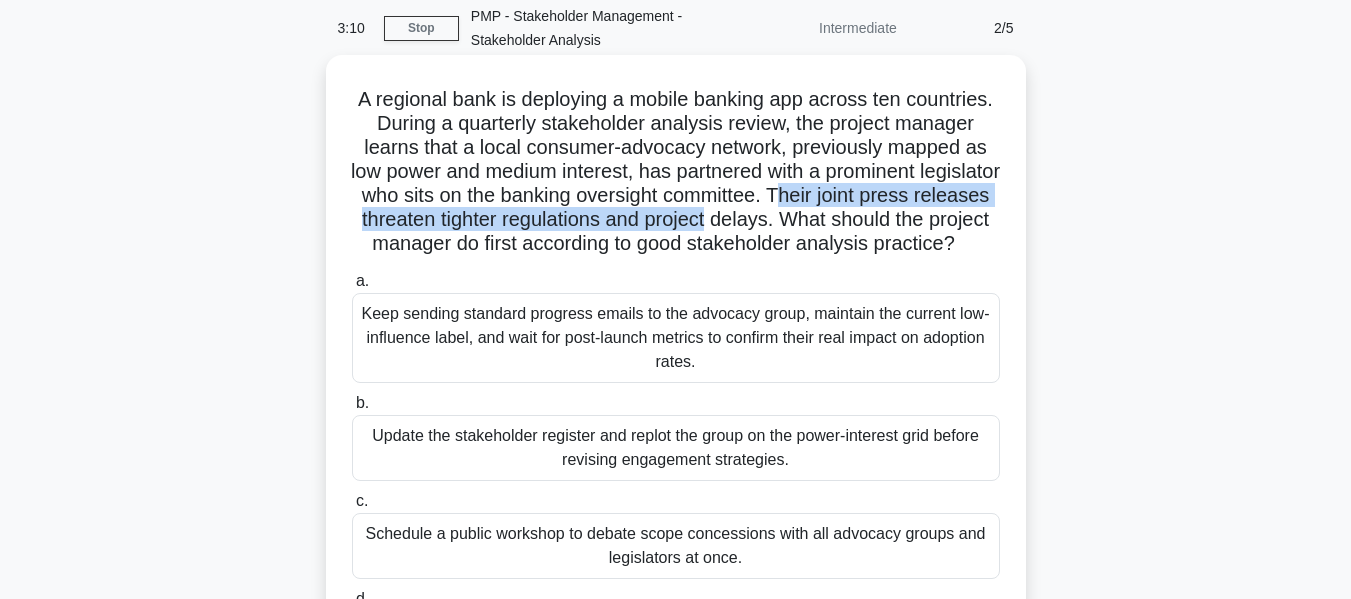 scroll, scrollTop: 181, scrollLeft: 0, axis: vertical 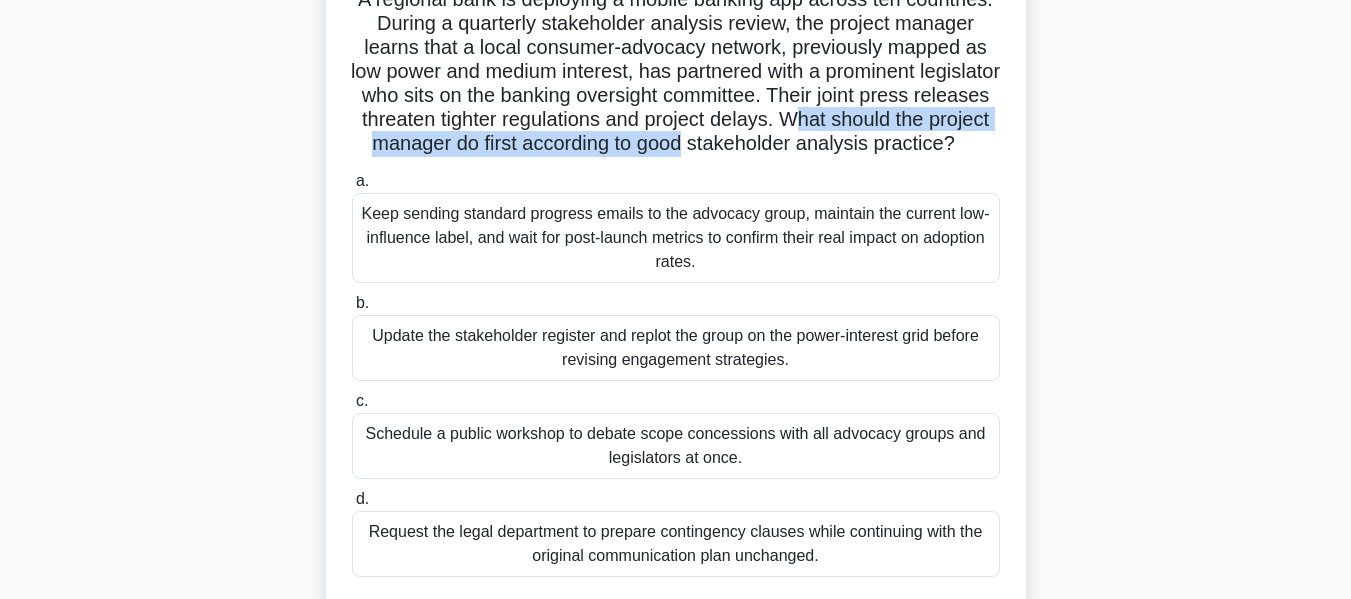 drag, startPoint x: 457, startPoint y: 136, endPoint x: 998, endPoint y: 136, distance: 541 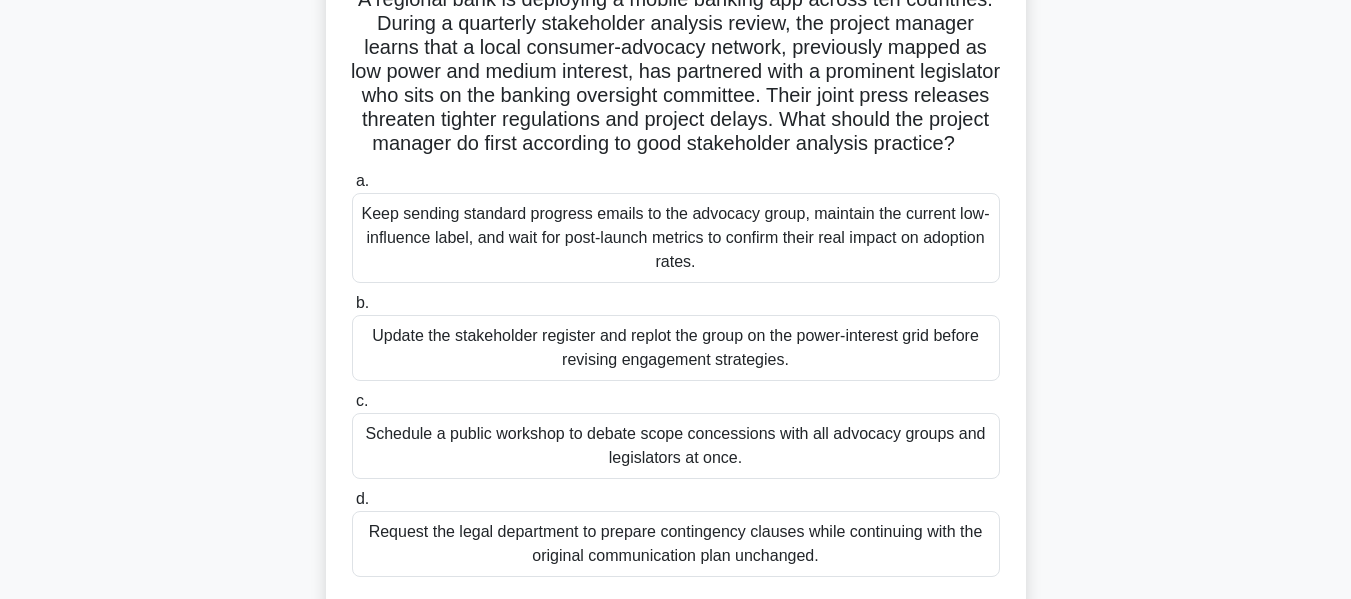 click on "Update the stakeholder register and replot the group on the power-interest grid before revising engagement strategies." at bounding box center [676, 348] 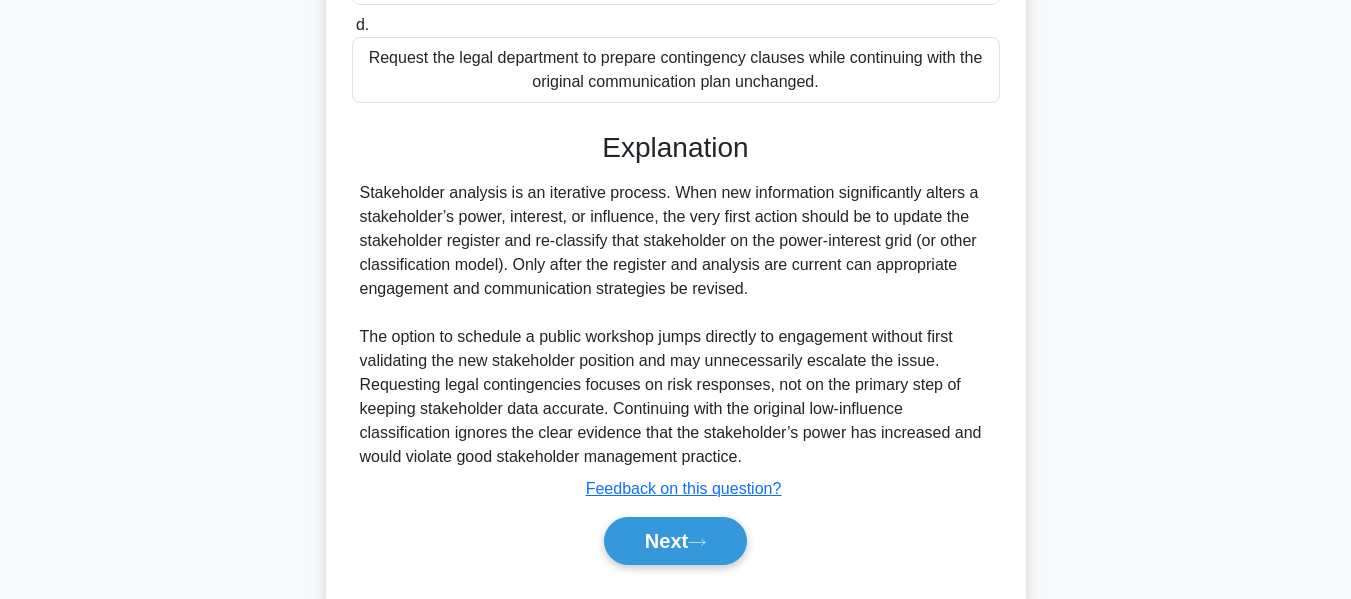 scroll, scrollTop: 731, scrollLeft: 0, axis: vertical 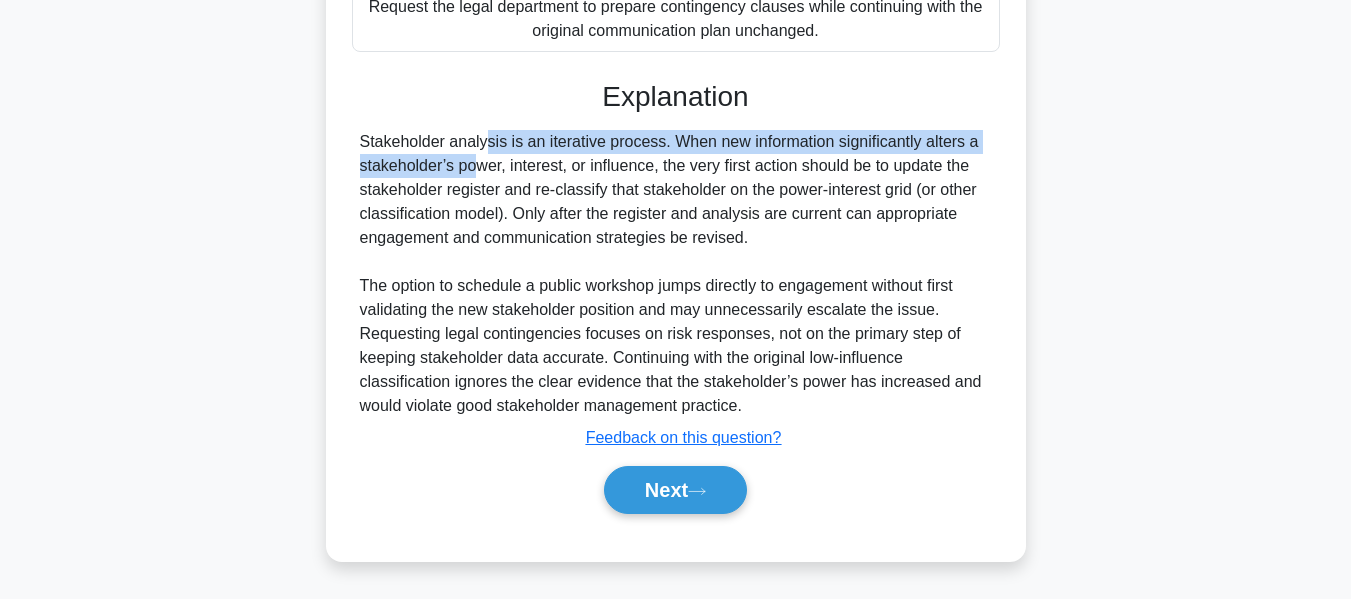 drag, startPoint x: 356, startPoint y: 134, endPoint x: 1009, endPoint y: 128, distance: 653.0276 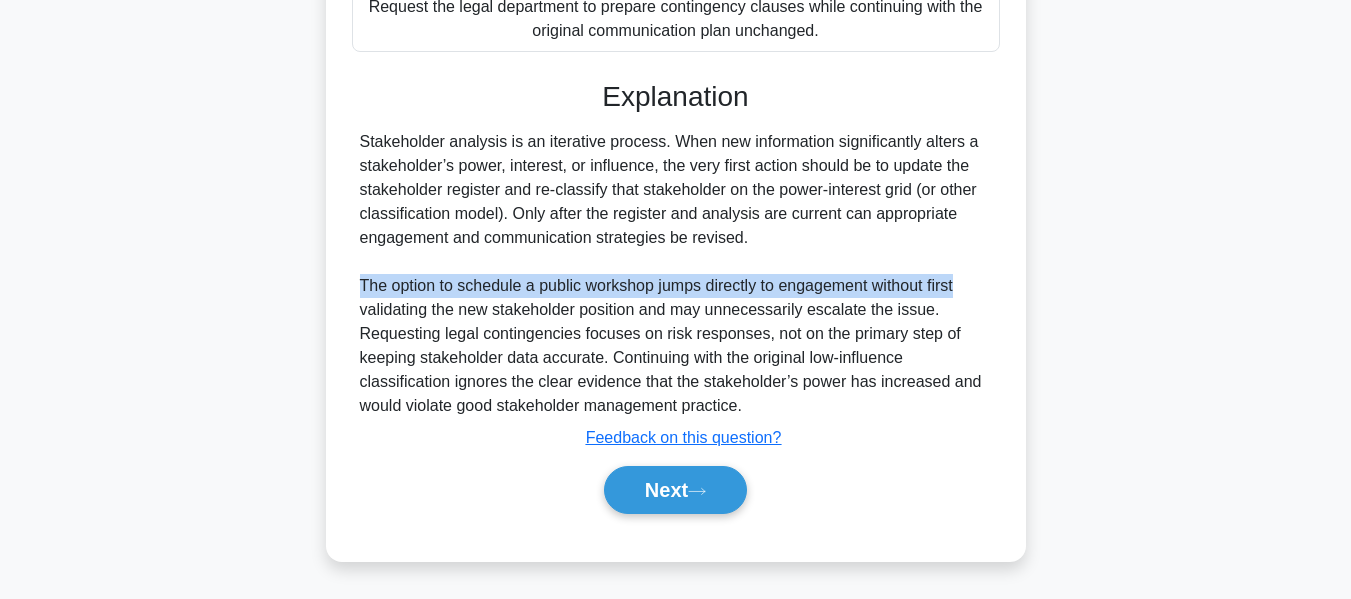 drag, startPoint x: 362, startPoint y: 287, endPoint x: 993, endPoint y: 287, distance: 631 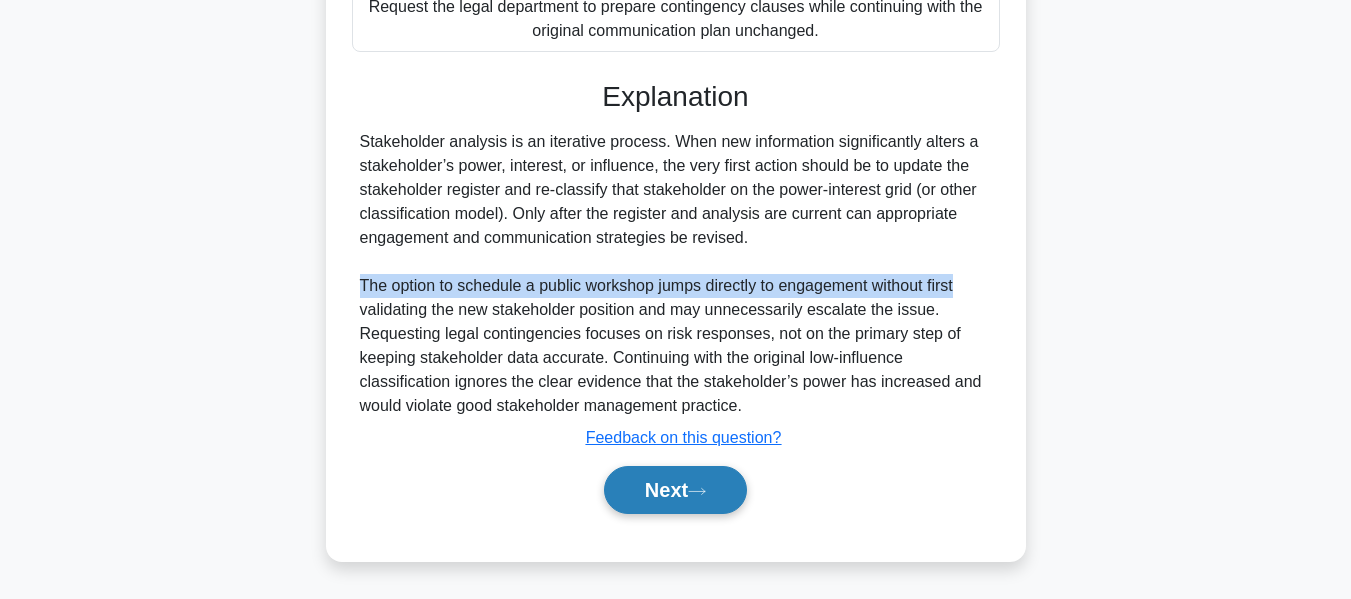 click on "Next" at bounding box center [675, 490] 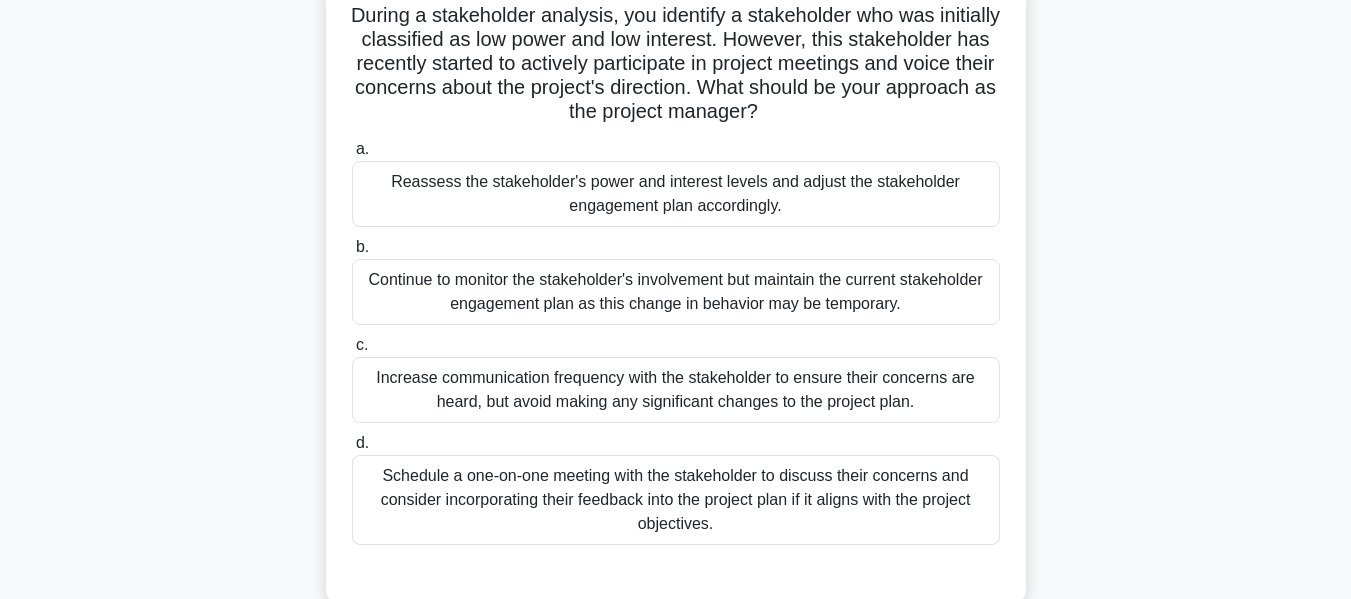 scroll, scrollTop: 200, scrollLeft: 0, axis: vertical 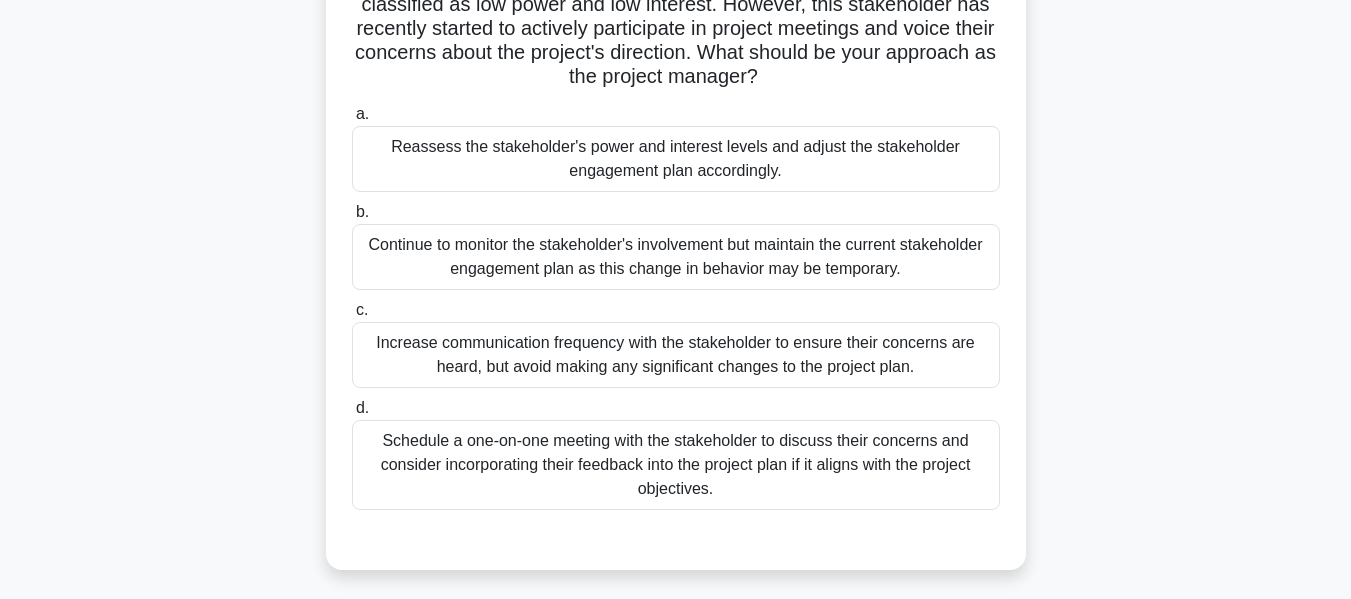 click on "Reassess the stakeholder's power and interest levels and adjust the stakeholder engagement plan accordingly." at bounding box center (676, 159) 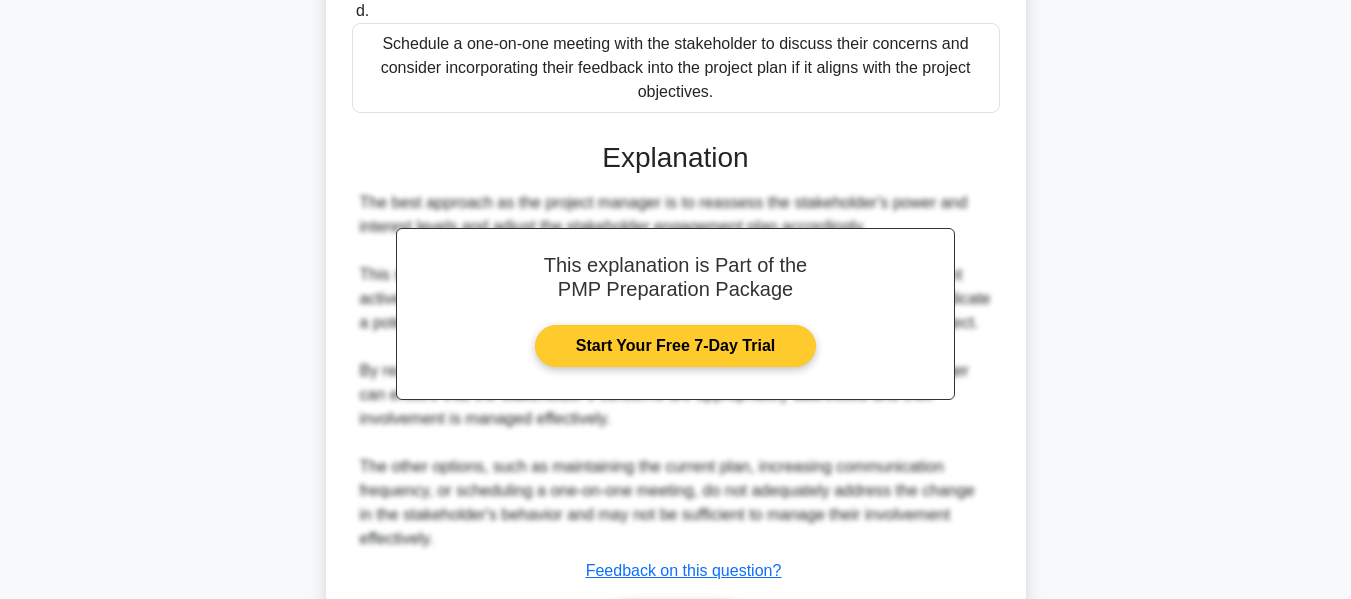 scroll, scrollTop: 755, scrollLeft: 0, axis: vertical 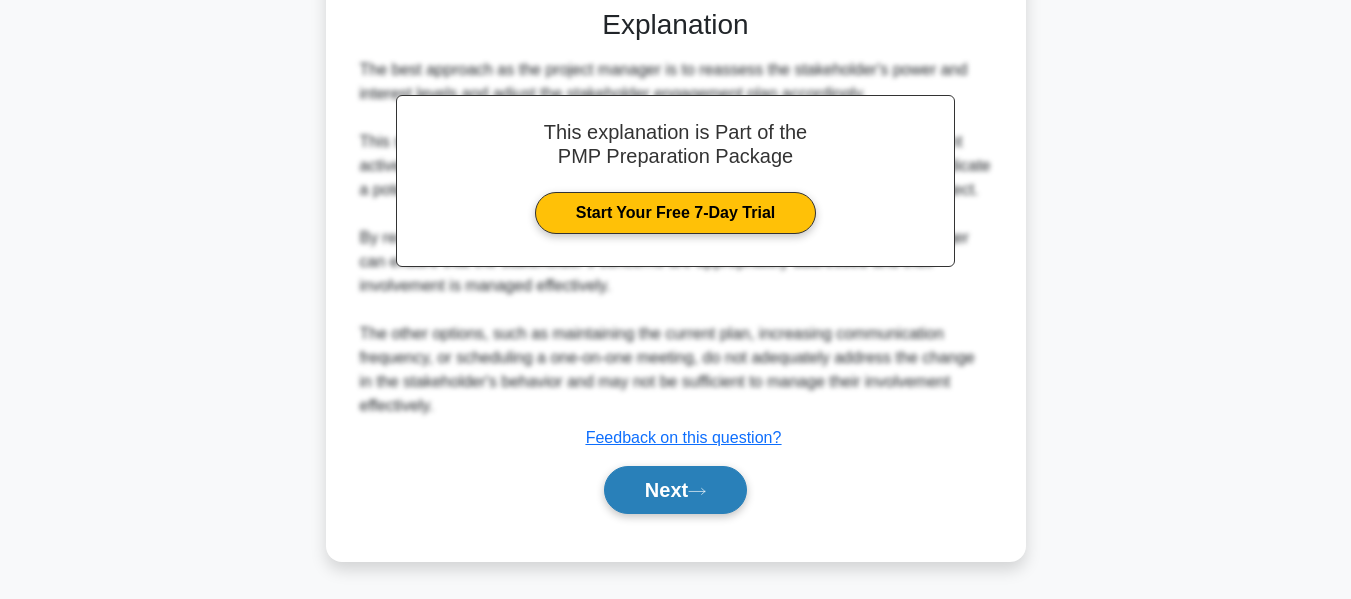 click on "Next" at bounding box center [675, 490] 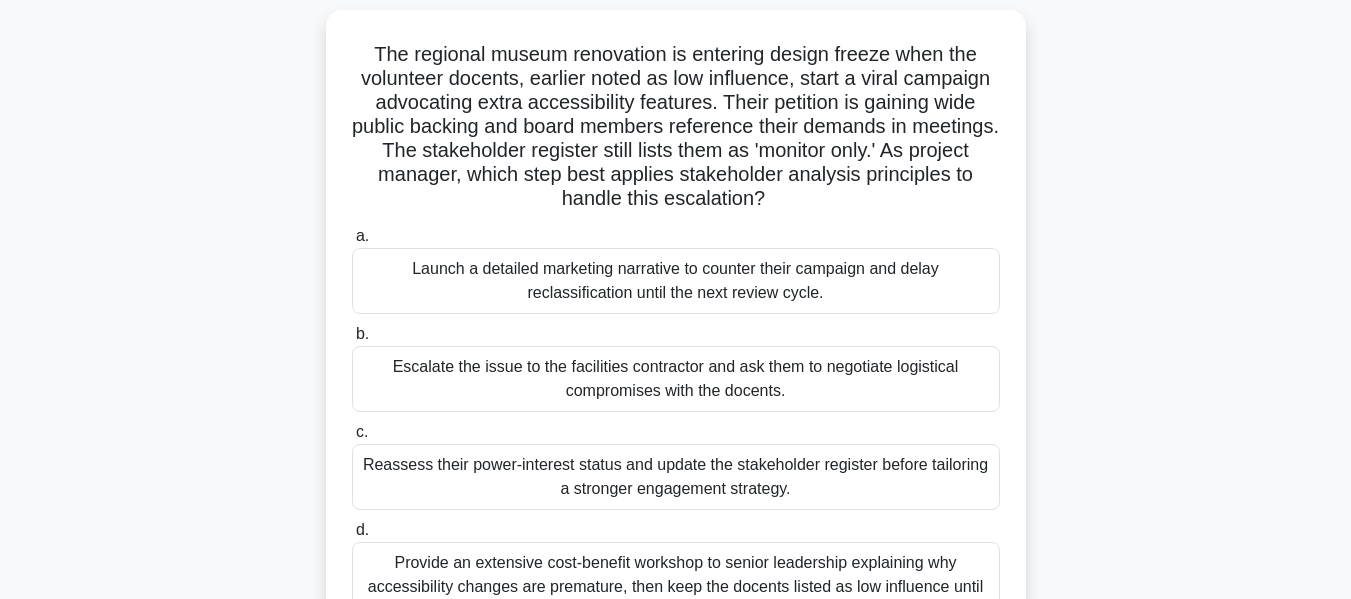 scroll, scrollTop: 200, scrollLeft: 0, axis: vertical 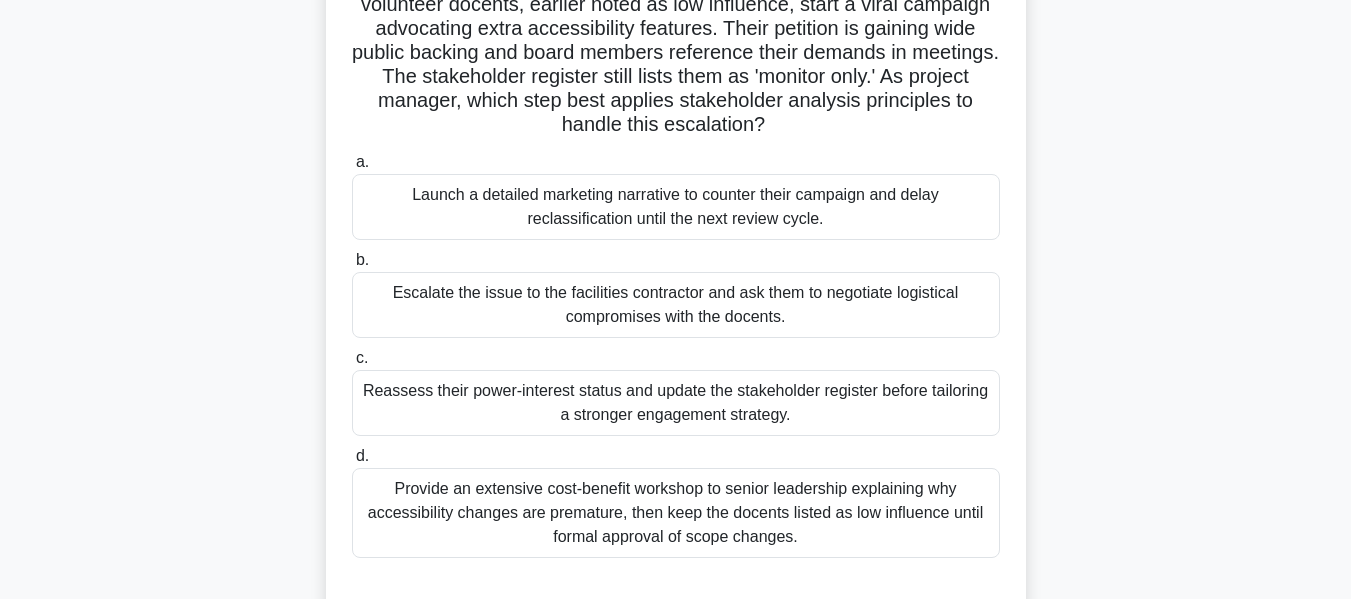click on "Reassess their power-interest status and update the stakeholder register before tailoring a stronger engagement strategy." at bounding box center (676, 403) 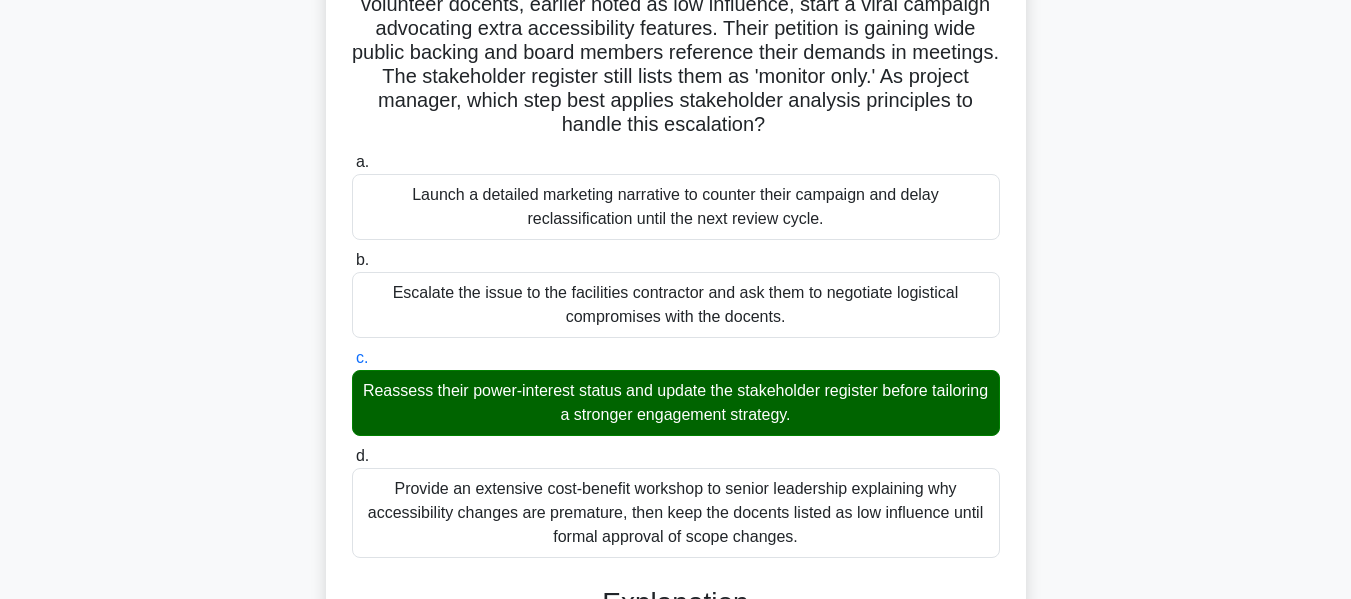 scroll, scrollTop: 0, scrollLeft: 0, axis: both 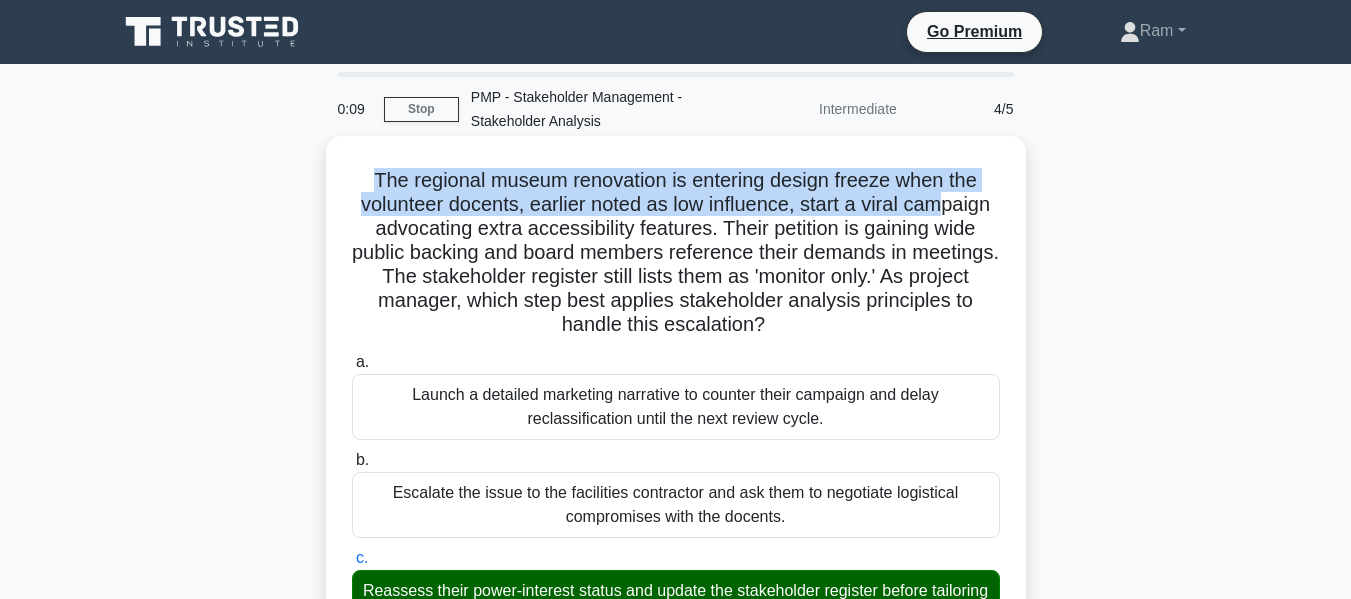 drag, startPoint x: 371, startPoint y: 180, endPoint x: 949, endPoint y: 209, distance: 578.72705 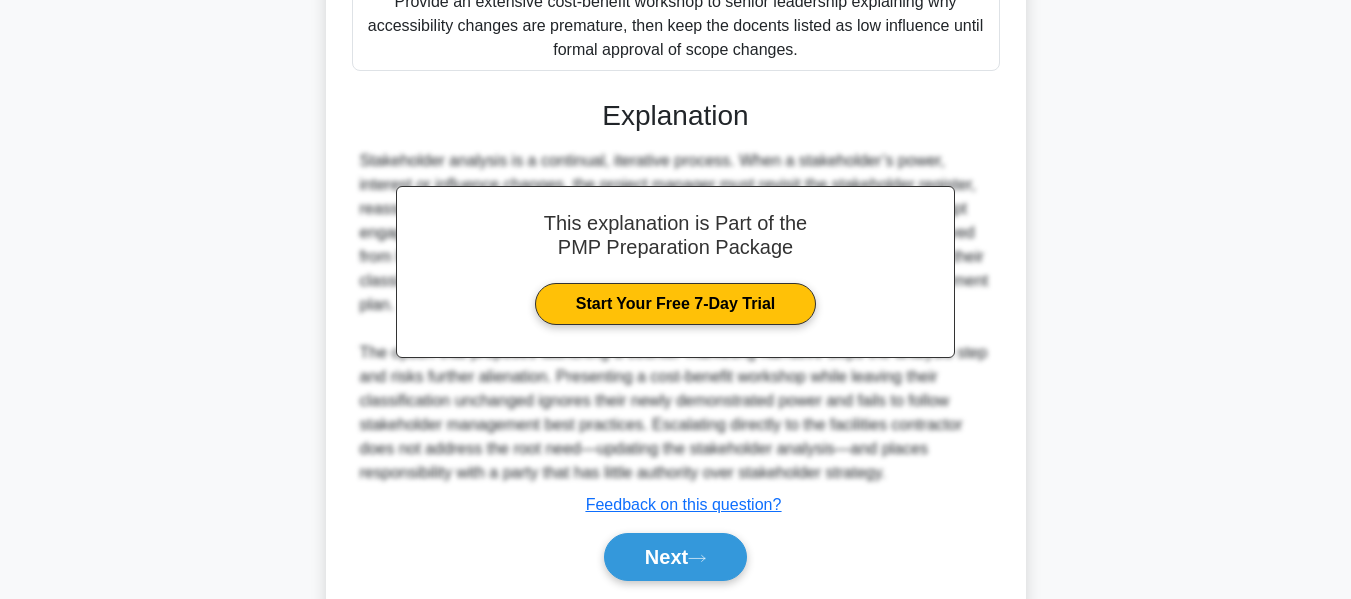 scroll, scrollTop: 700, scrollLeft: 0, axis: vertical 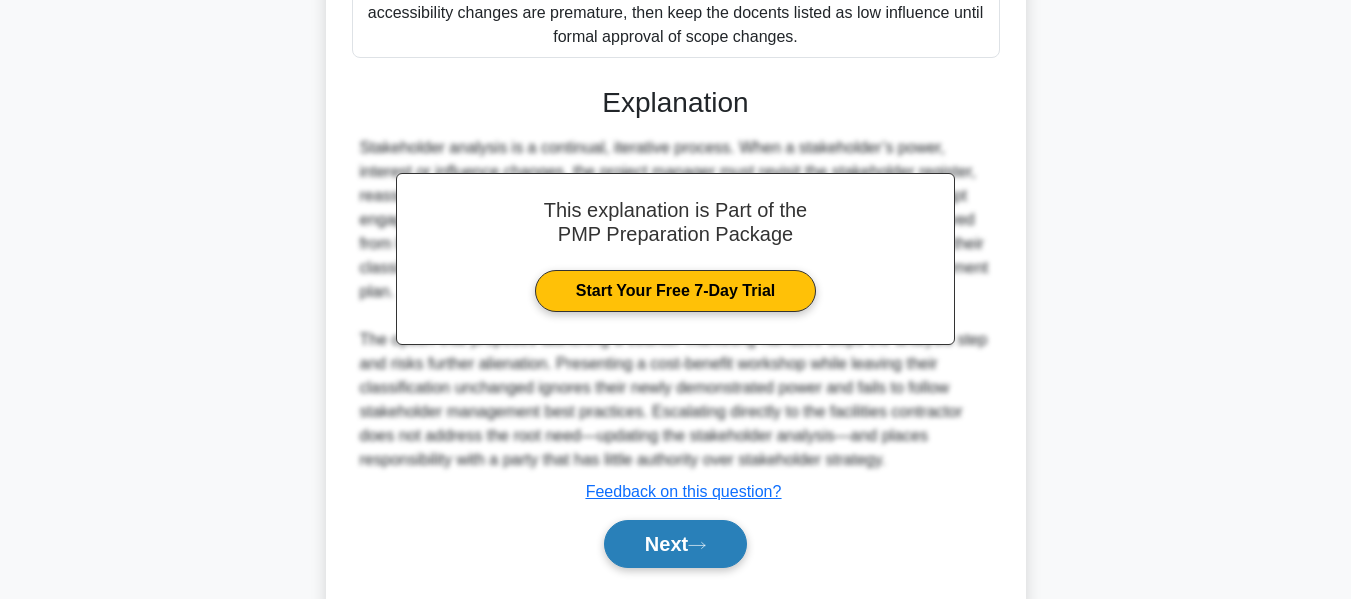 click on "Next" at bounding box center (675, 544) 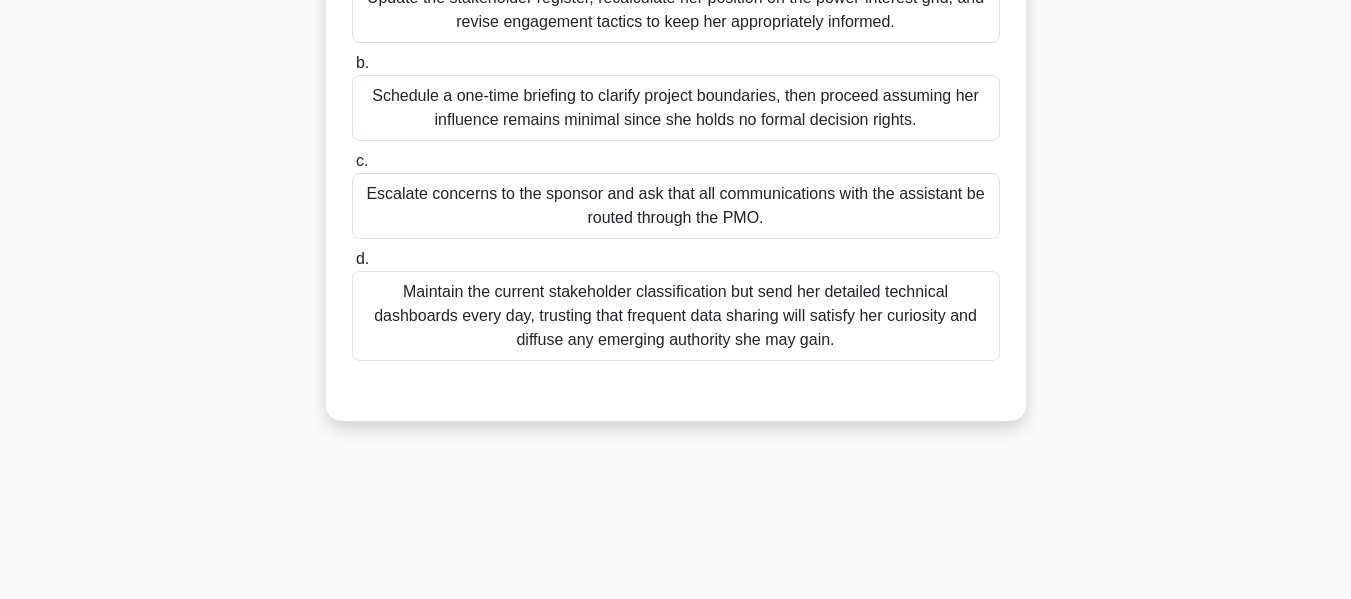 scroll, scrollTop: 281, scrollLeft: 0, axis: vertical 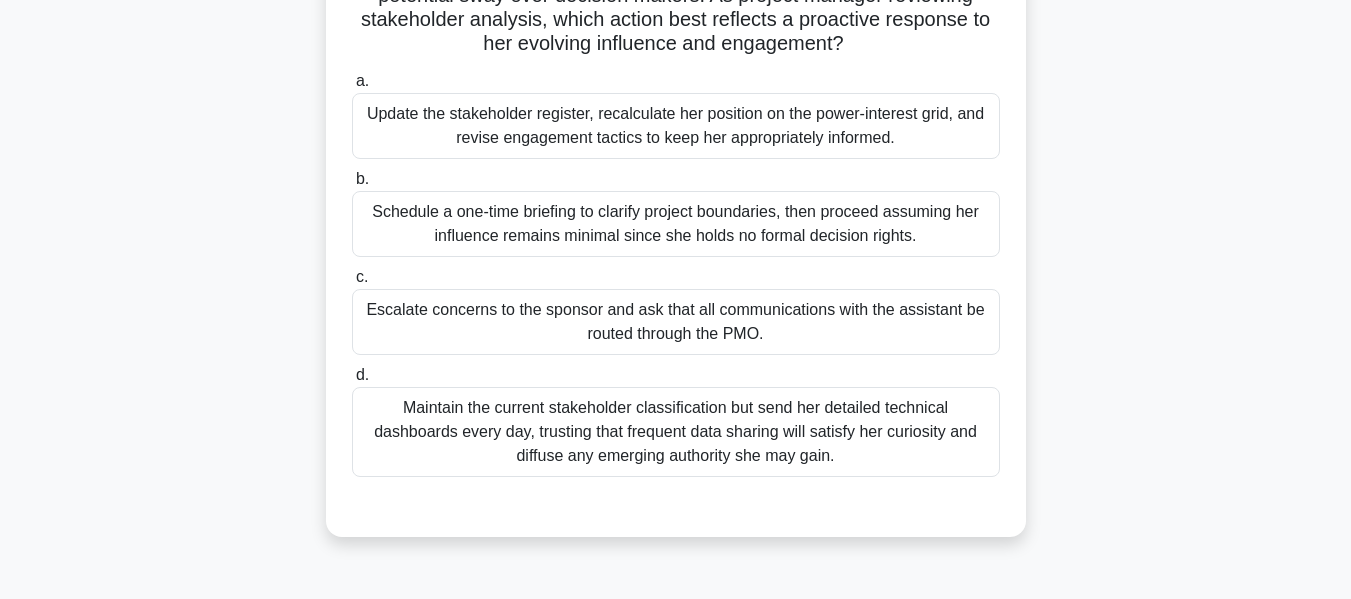 click on "Update the stakeholder register, recalculate her position on the power-interest grid, and revise engagement tactics to keep her appropriately informed." at bounding box center [676, 126] 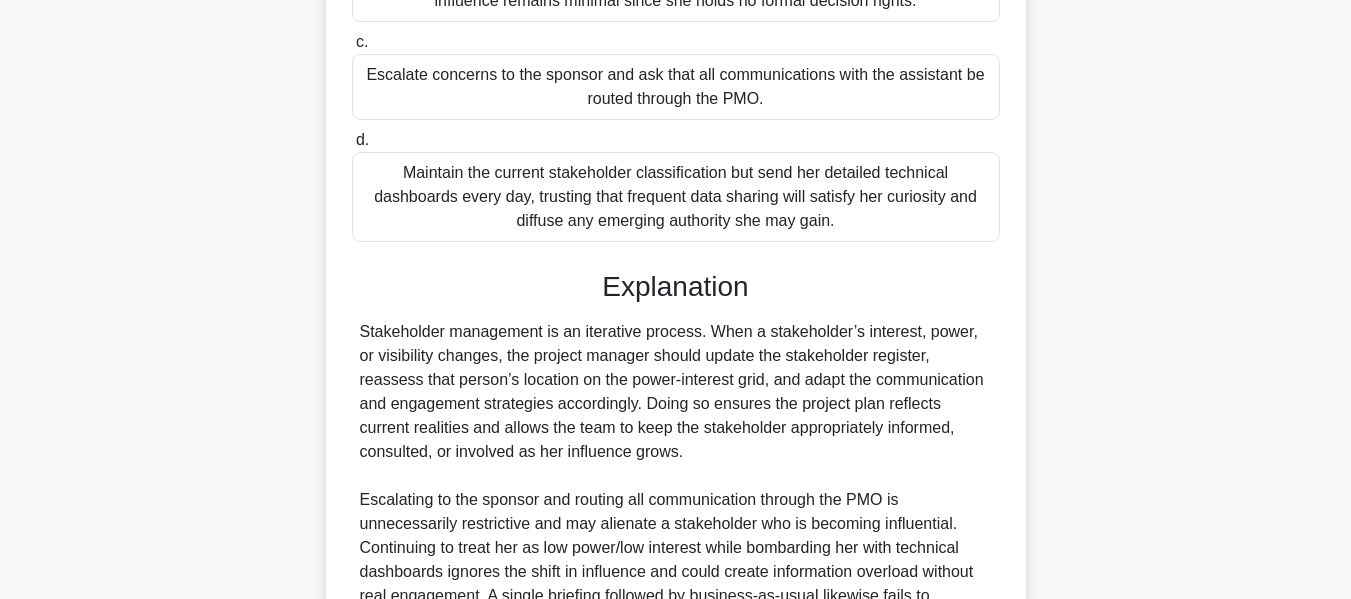 scroll, scrollTop: 581, scrollLeft: 0, axis: vertical 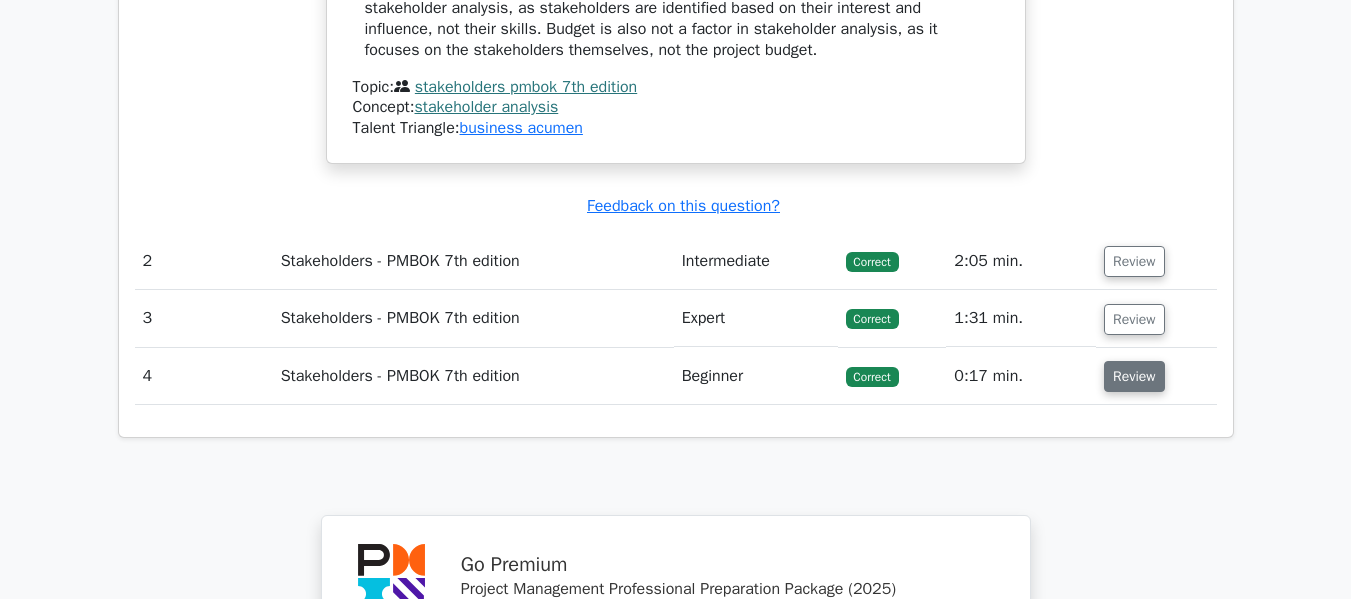 click on "Review" at bounding box center (1134, 376) 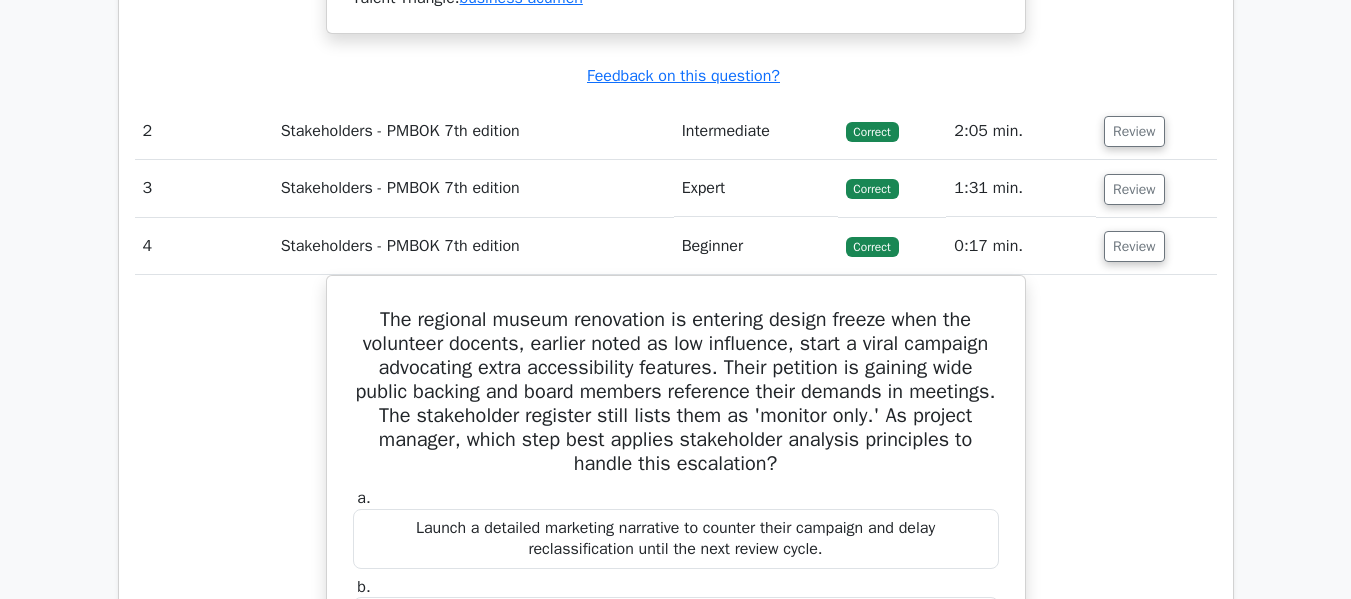 scroll, scrollTop: 2600, scrollLeft: 0, axis: vertical 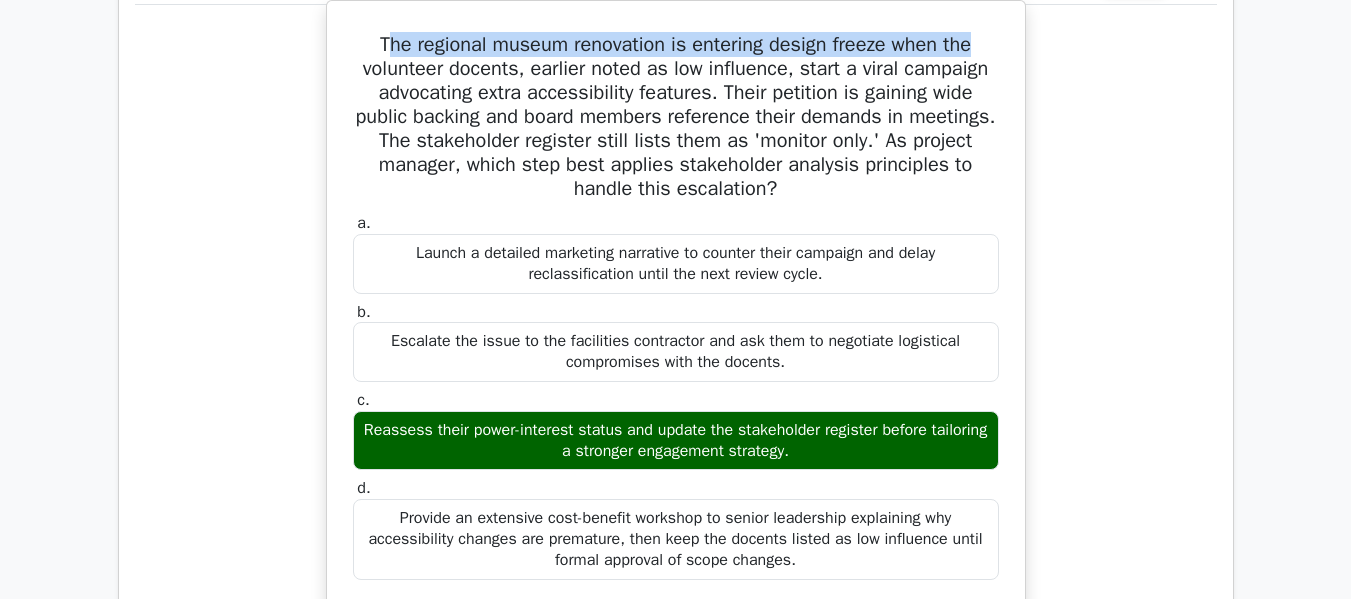 drag, startPoint x: 378, startPoint y: 47, endPoint x: 1019, endPoint y: 9, distance: 642.12537 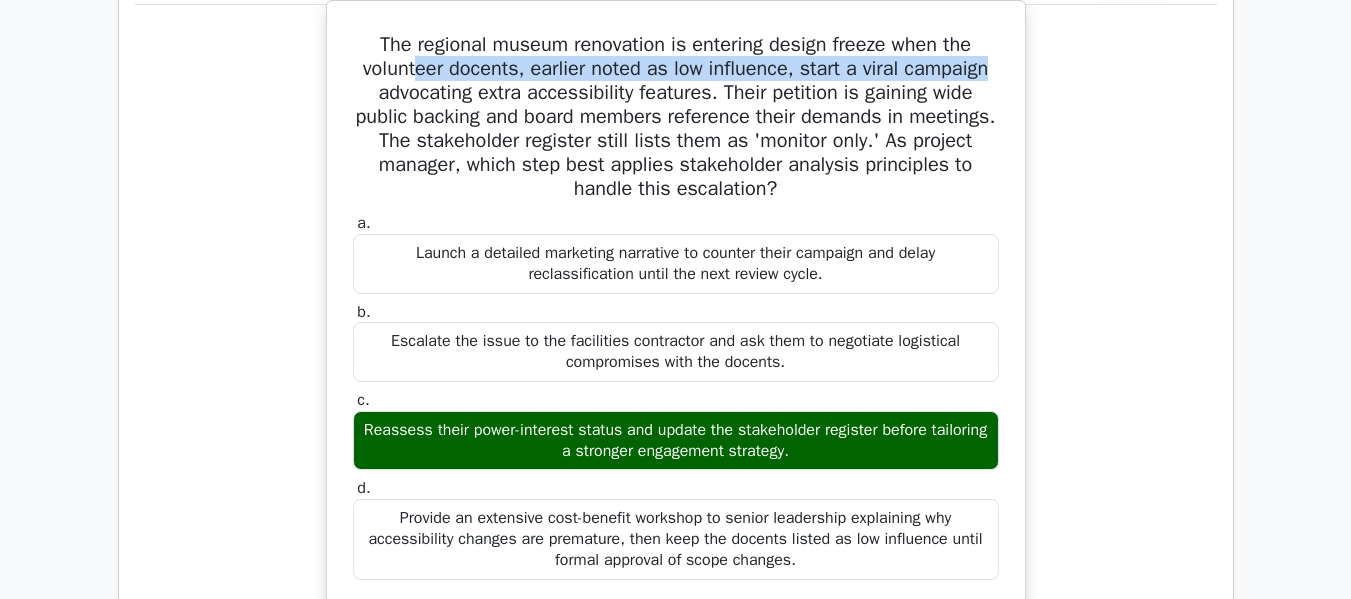 drag, startPoint x: 411, startPoint y: 70, endPoint x: 1002, endPoint y: 73, distance: 591.0076 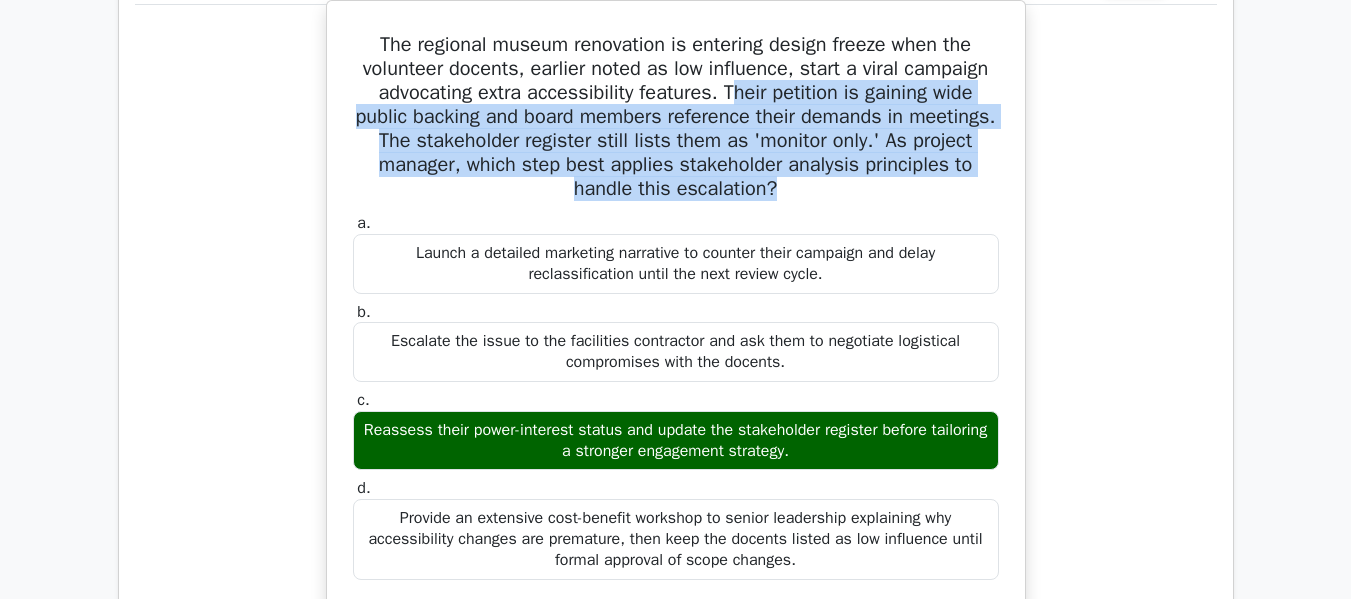 drag, startPoint x: 727, startPoint y: 96, endPoint x: 1014, endPoint y: 193, distance: 302.94885 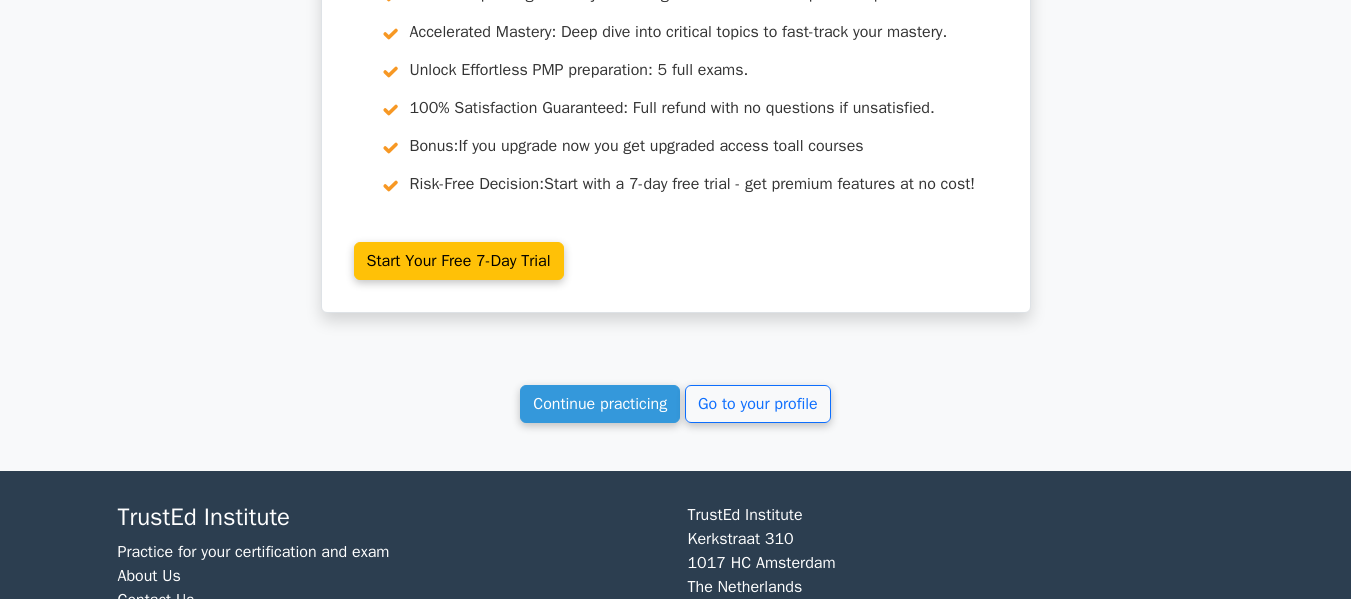 scroll, scrollTop: 4138, scrollLeft: 0, axis: vertical 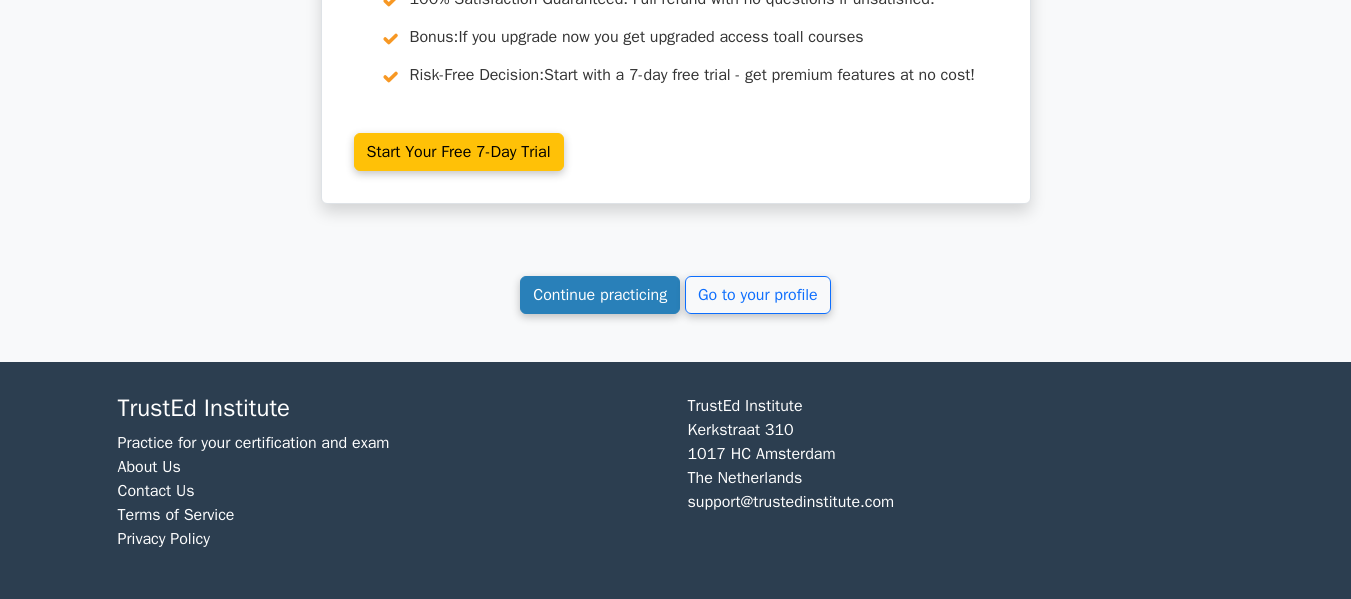 click on "Continue practicing" at bounding box center (600, 295) 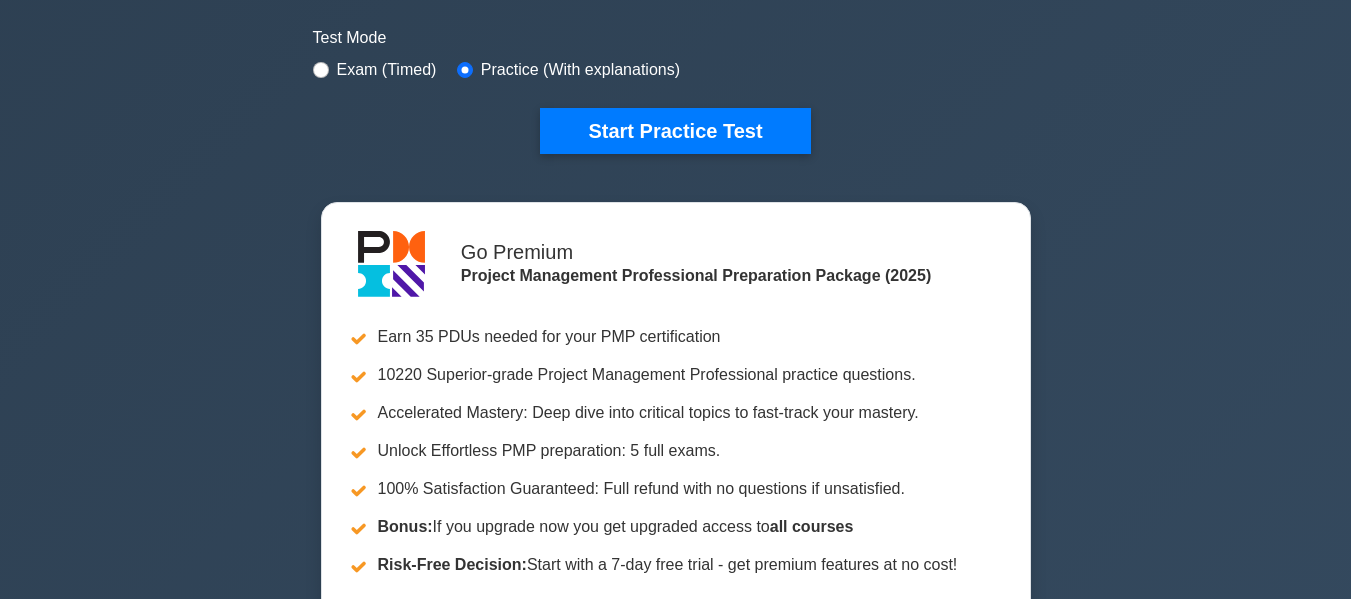 scroll, scrollTop: 1100, scrollLeft: 0, axis: vertical 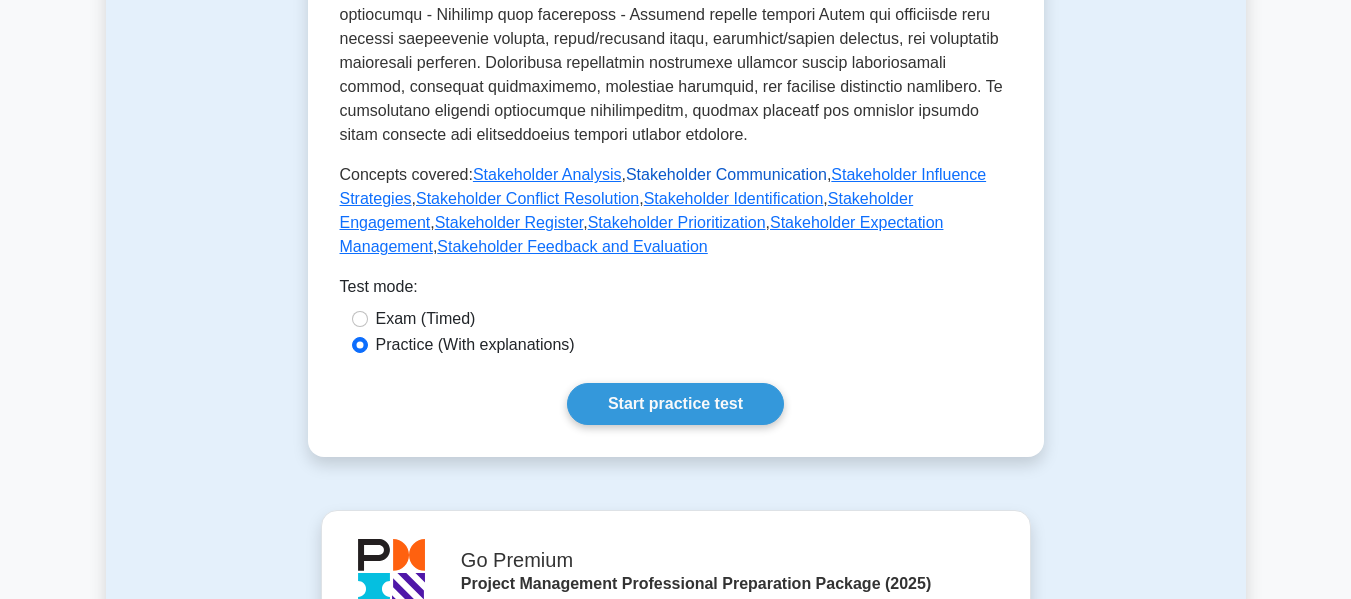 click on "Stakeholder Communication" at bounding box center (726, 174) 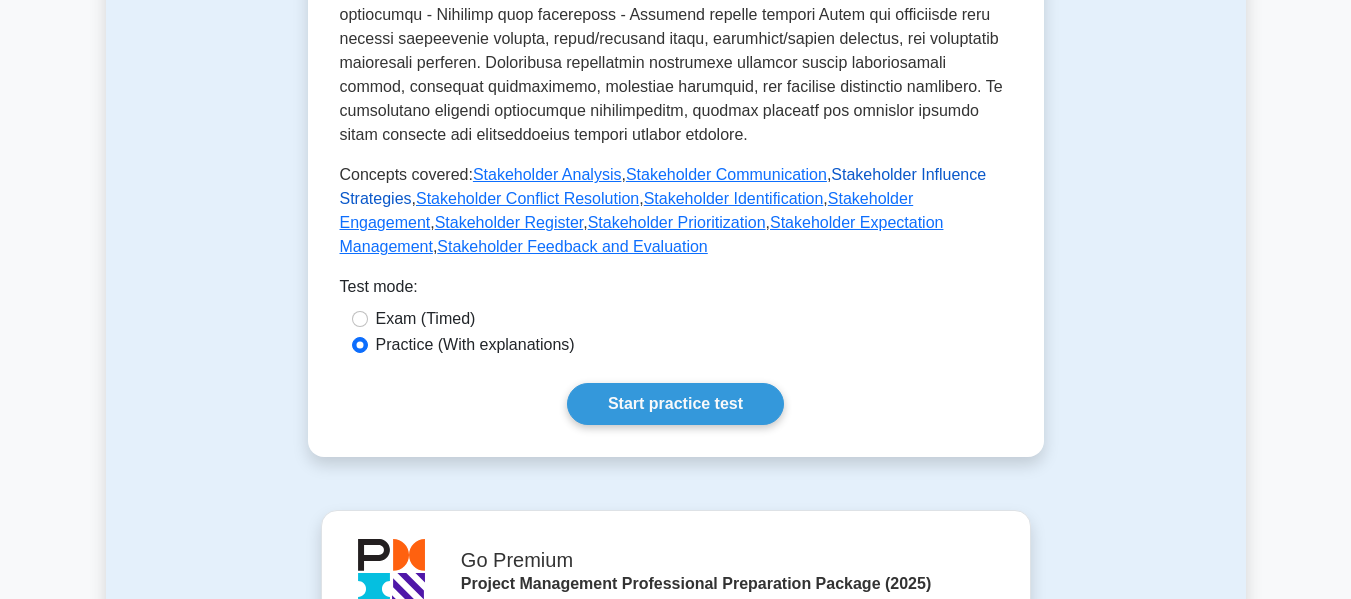 click on "Stakeholder Influence Strategies" at bounding box center [663, 186] 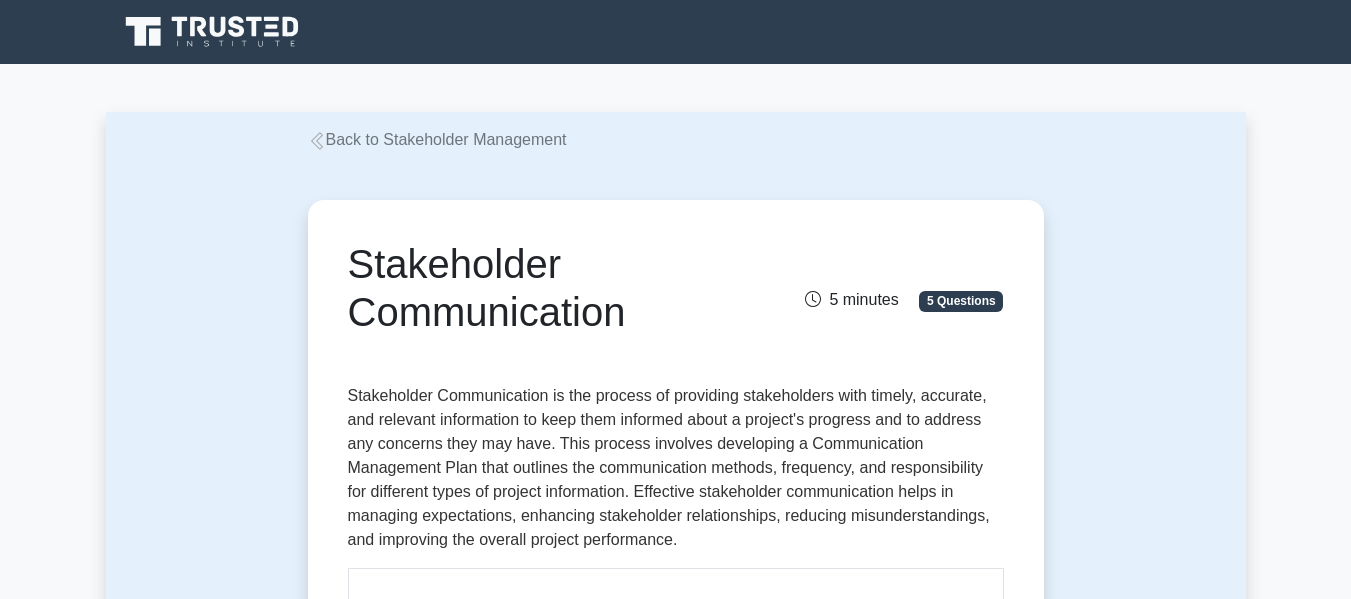 scroll, scrollTop: 300, scrollLeft: 0, axis: vertical 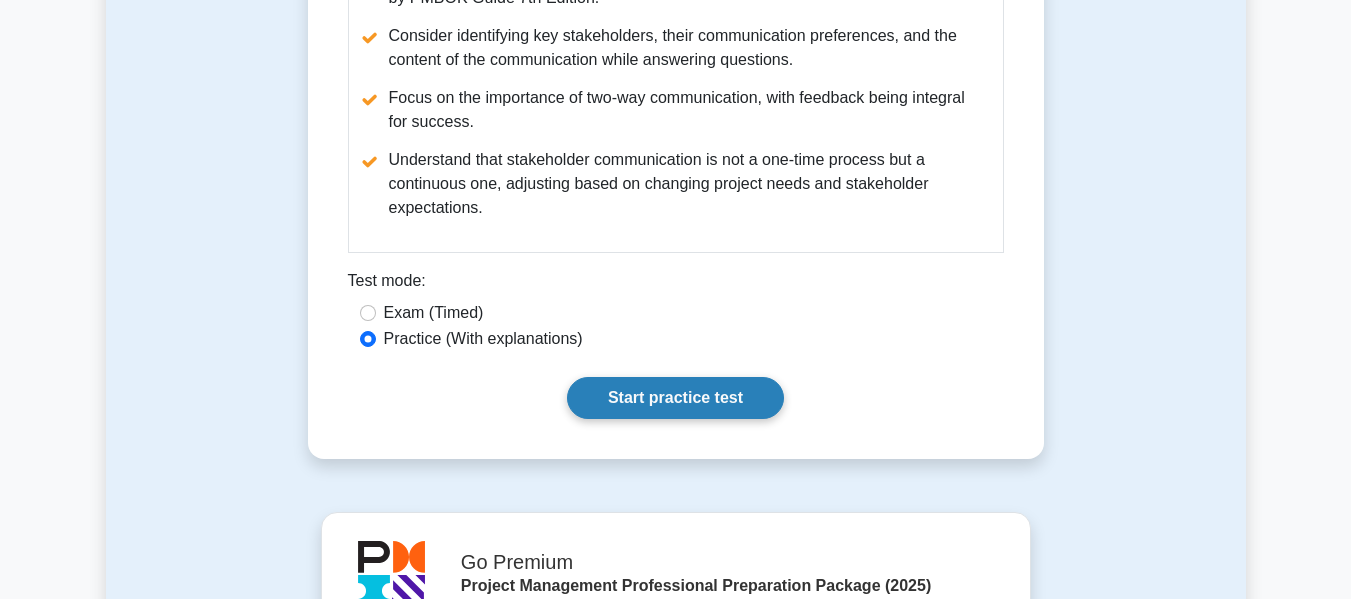 click on "Start practice test" at bounding box center [675, 398] 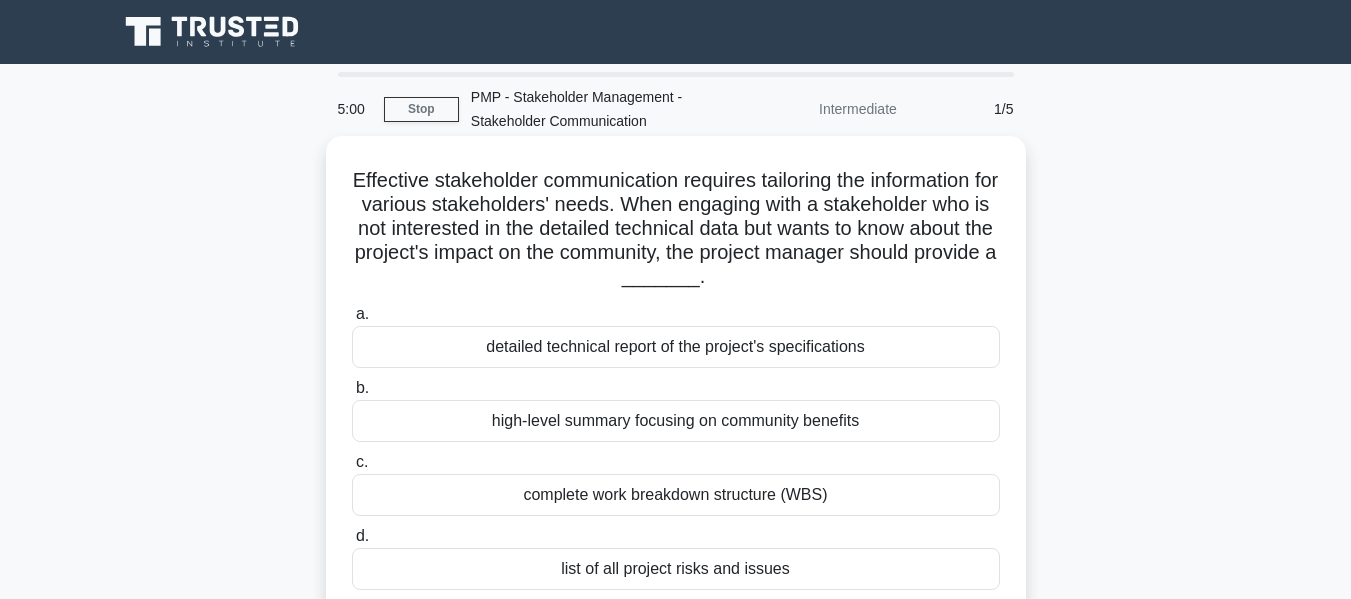 scroll, scrollTop: 0, scrollLeft: 0, axis: both 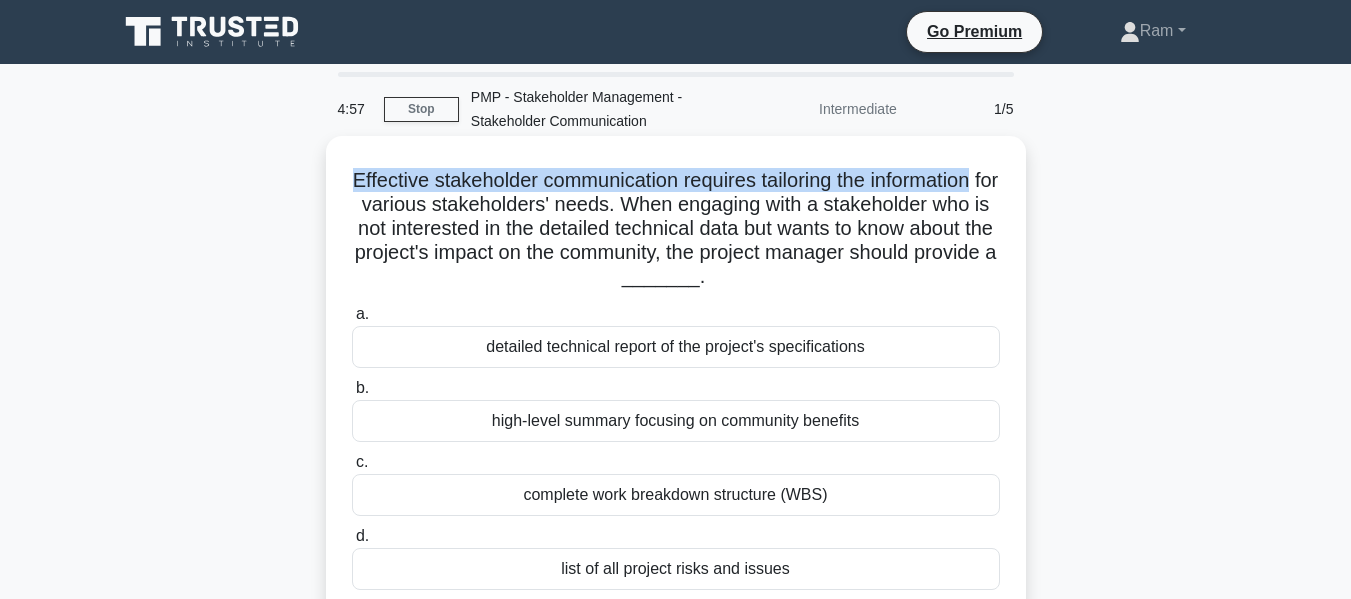 drag, startPoint x: 347, startPoint y: 173, endPoint x: 1012, endPoint y: 157, distance: 665.19244 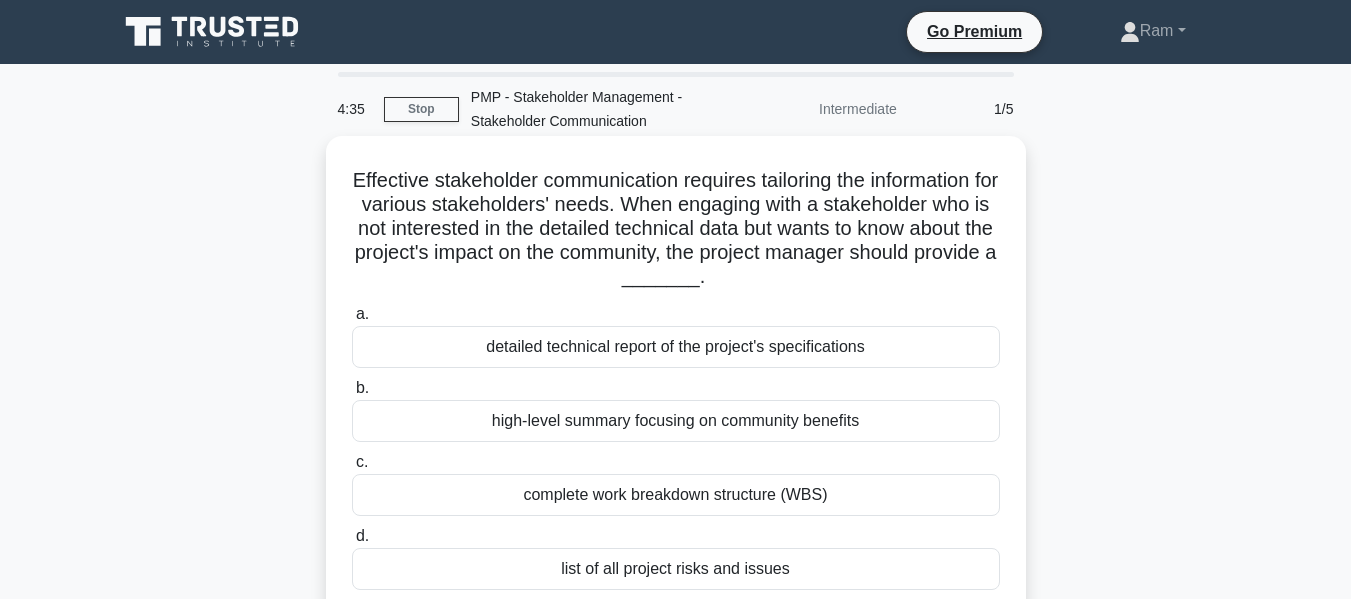 click on "Effective stakeholder communication requires tailoring the information for various stakeholders' needs. When engaging with a stakeholder who is not interested in the detailed technical data but wants to know about the project's impact on the community, the project manager should provide a _______.
.spinner_0XTQ{transform-origin:center;animation:spinner_y6GP .75s linear infinite}@keyframes spinner_y6GP{100%{transform:rotate(360deg)}}" at bounding box center (676, 229) 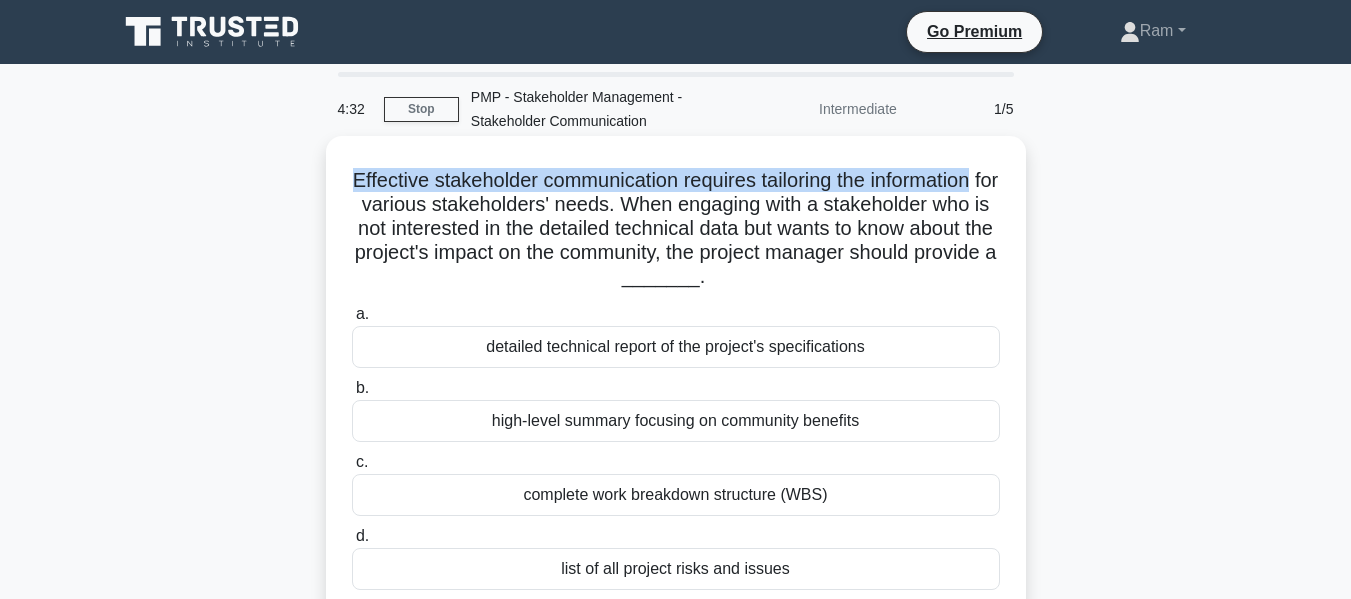 drag, startPoint x: 357, startPoint y: 179, endPoint x: 1008, endPoint y: 168, distance: 651.09296 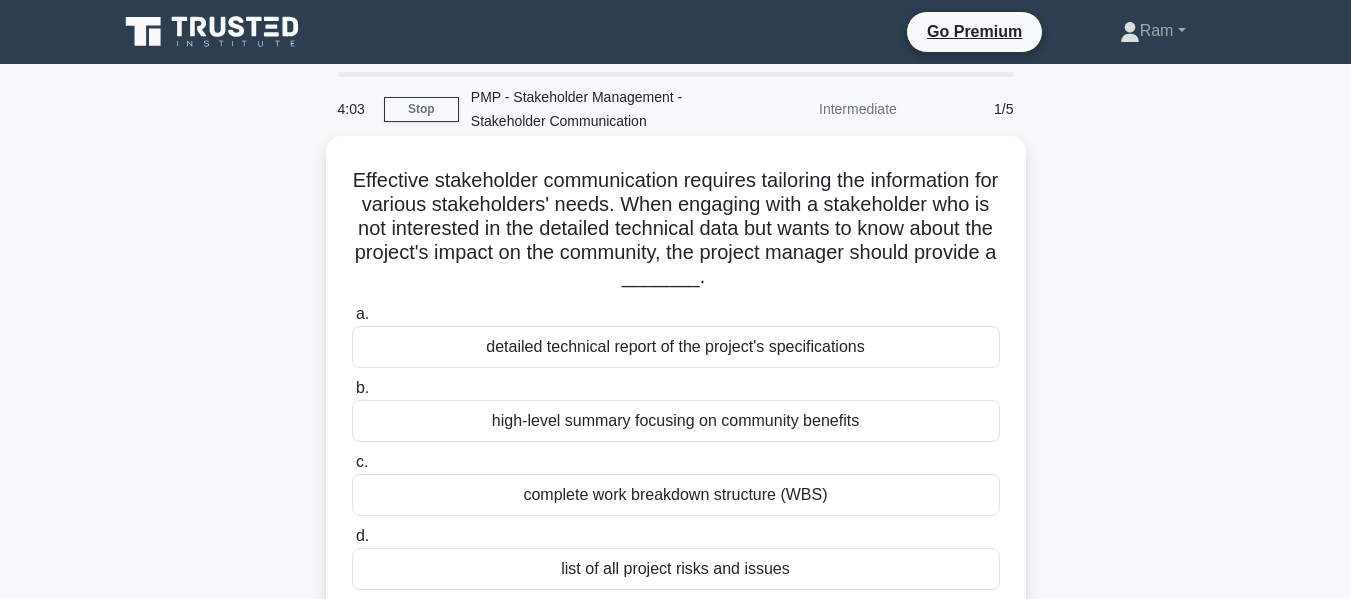 click on "Effective stakeholder communication requires tailoring the information for various stakeholders' needs. When engaging with a stakeholder who is not interested in the detailed technical data but wants to know about the project's impact on the community, the project manager should provide a _______.
.spinner_0XTQ{transform-origin:center;animation:spinner_y6GP .75s linear infinite}@keyframes spinner_y6GP{100%{transform:rotate(360deg)}}" at bounding box center (676, 229) 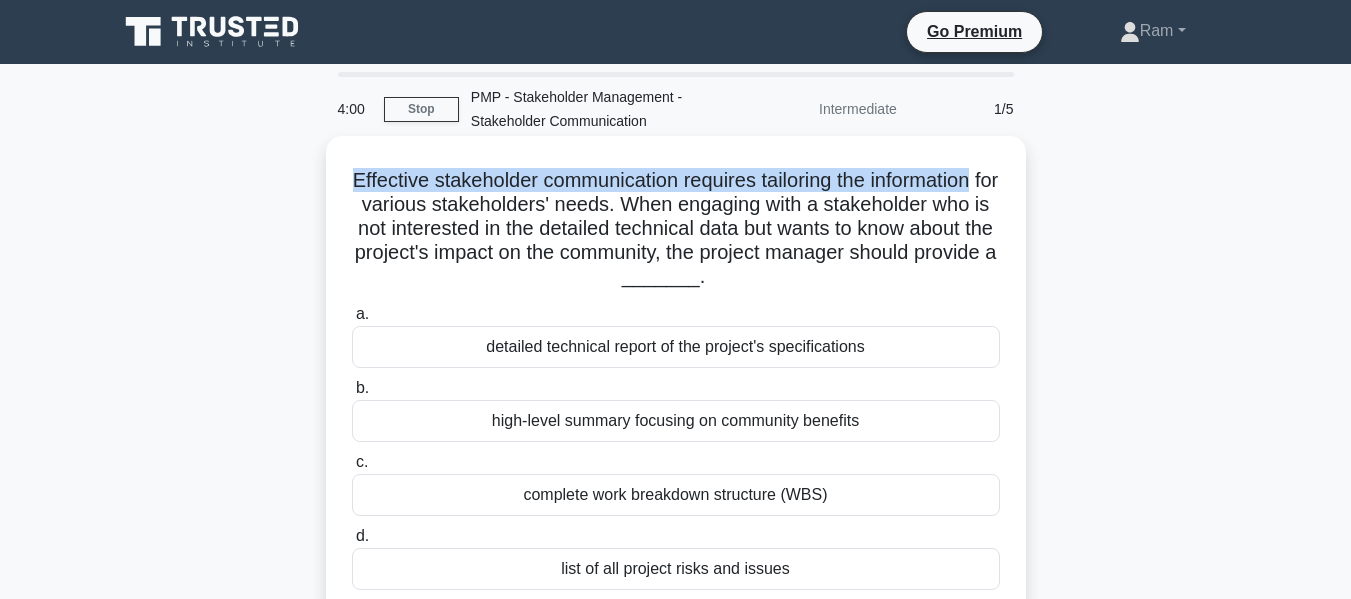 drag, startPoint x: 355, startPoint y: 180, endPoint x: 1000, endPoint y: 186, distance: 645.0279 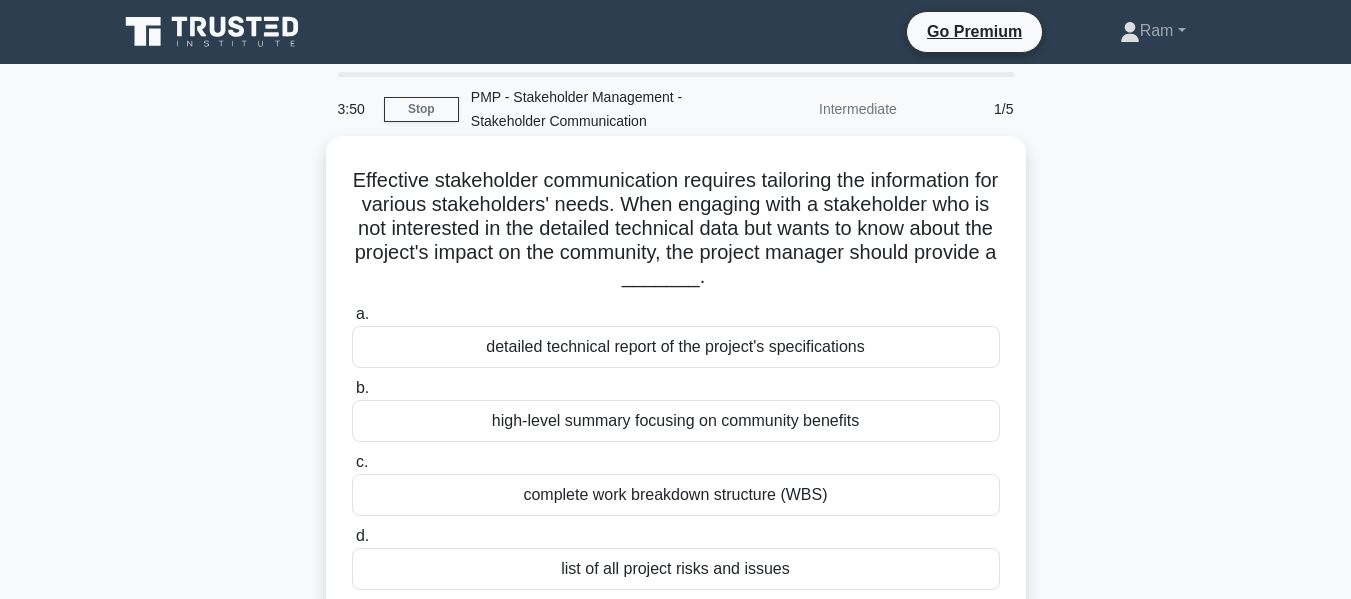 click on "Effective stakeholder communication requires tailoring the information for various stakeholders' needs. When engaging with a stakeholder who is not interested in the detailed technical data but wants to know about the project's impact on the community, the project manager should provide a _______.
.spinner_0XTQ{transform-origin:center;animation:spinner_y6GP .75s linear infinite}@keyframes spinner_y6GP{100%{transform:rotate(360deg)}}" at bounding box center [676, 229] 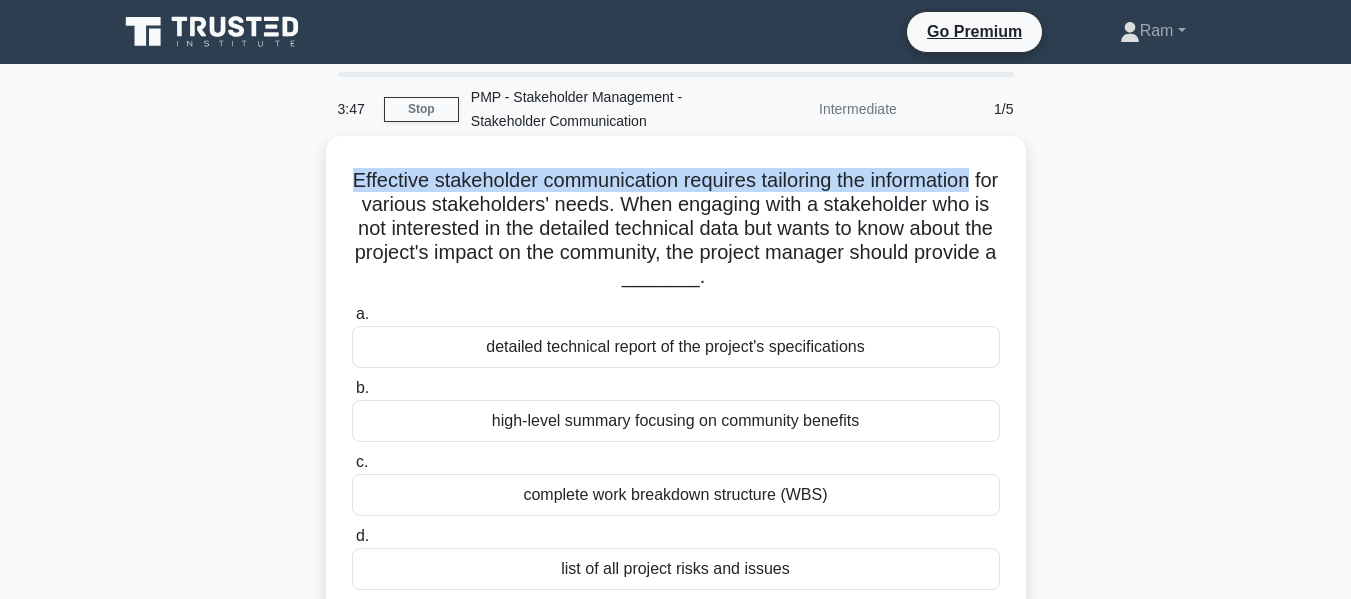 drag, startPoint x: 356, startPoint y: 182, endPoint x: 1008, endPoint y: 170, distance: 652.1104 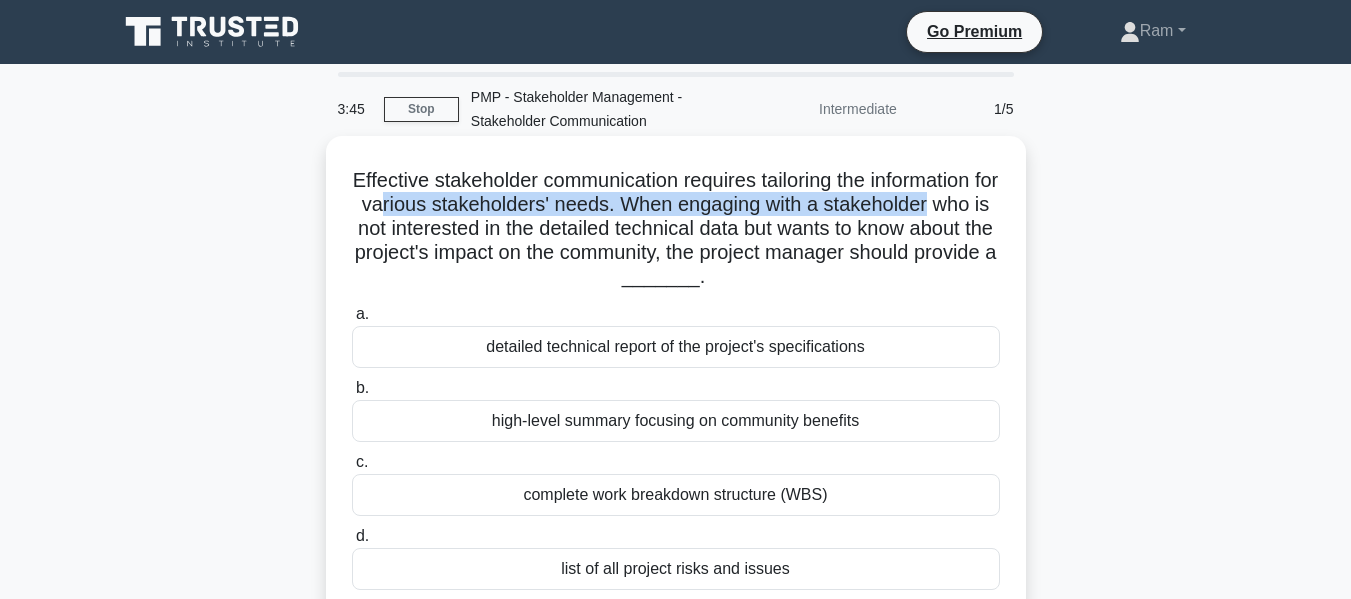 drag, startPoint x: 422, startPoint y: 202, endPoint x: 990, endPoint y: 209, distance: 568.04315 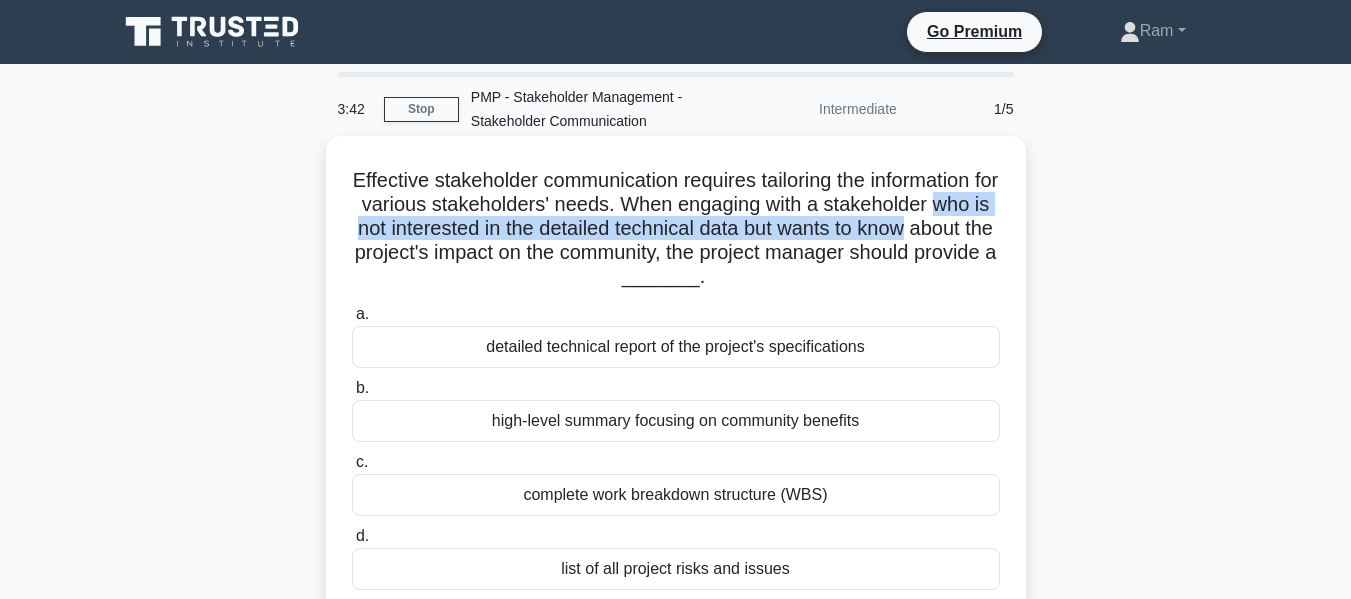 drag, startPoint x: 357, startPoint y: 231, endPoint x: 565, endPoint y: 242, distance: 208.29066 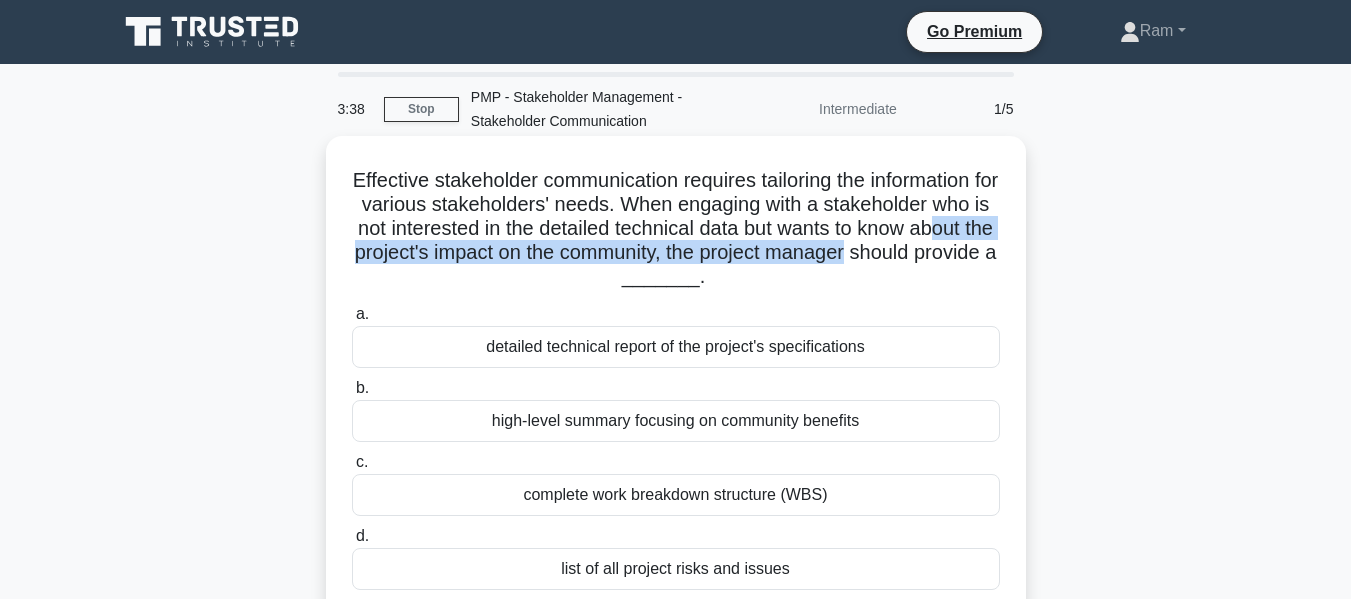 drag, startPoint x: 400, startPoint y: 256, endPoint x: 1001, endPoint y: 257, distance: 601.00085 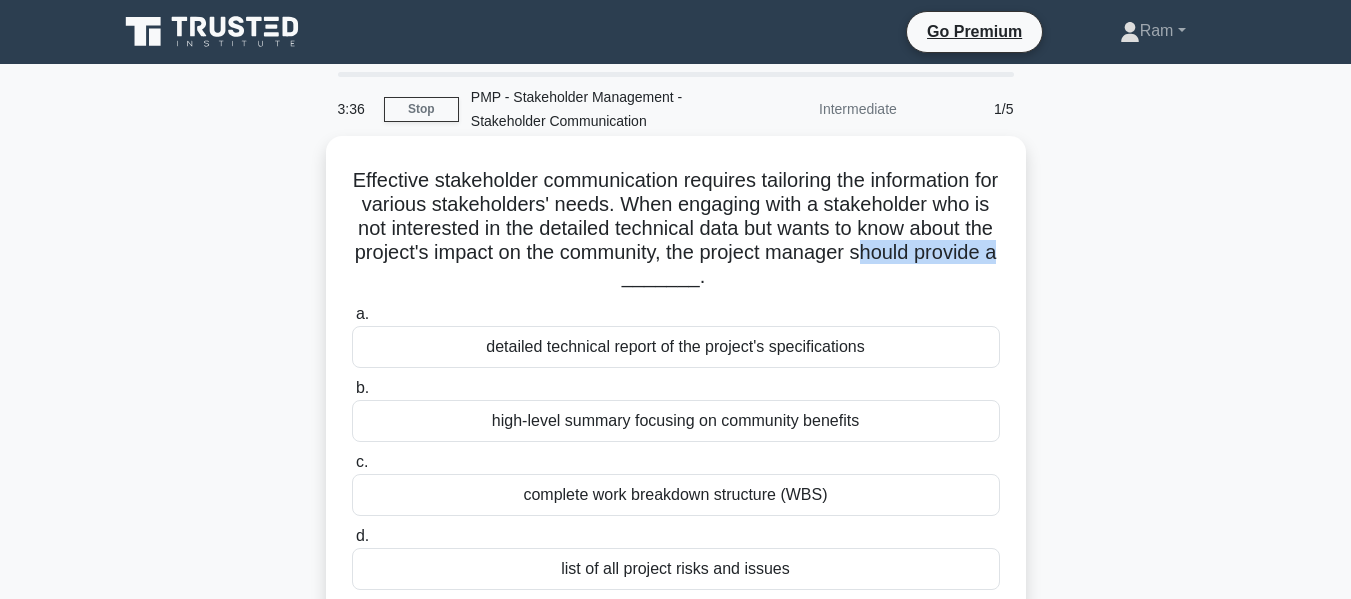 drag, startPoint x: 562, startPoint y: 278, endPoint x: 704, endPoint y: 282, distance: 142.05632 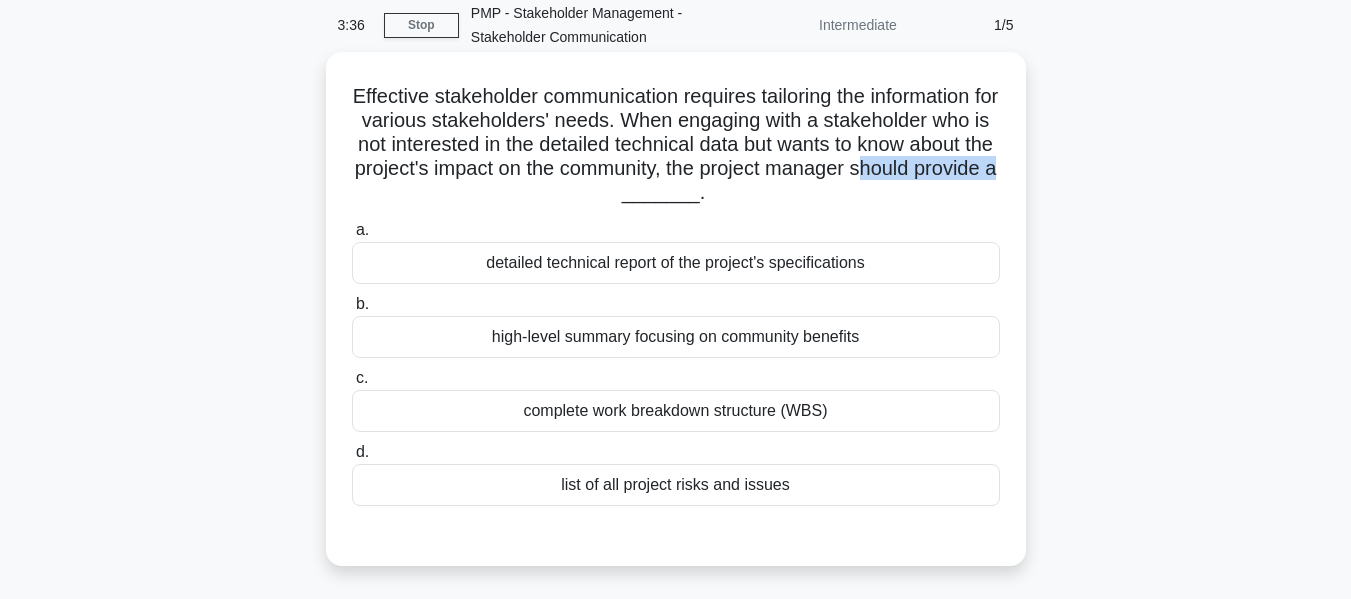 scroll, scrollTop: 200, scrollLeft: 0, axis: vertical 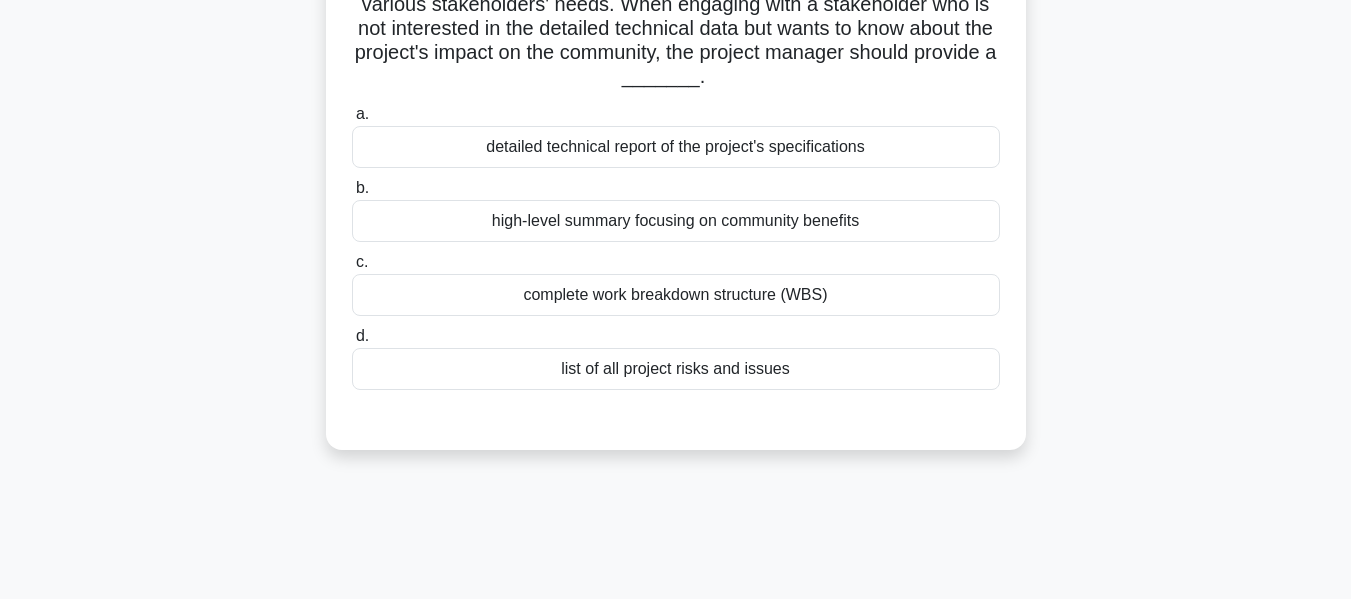 click on "high-level summary focusing on community benefits" at bounding box center (676, 221) 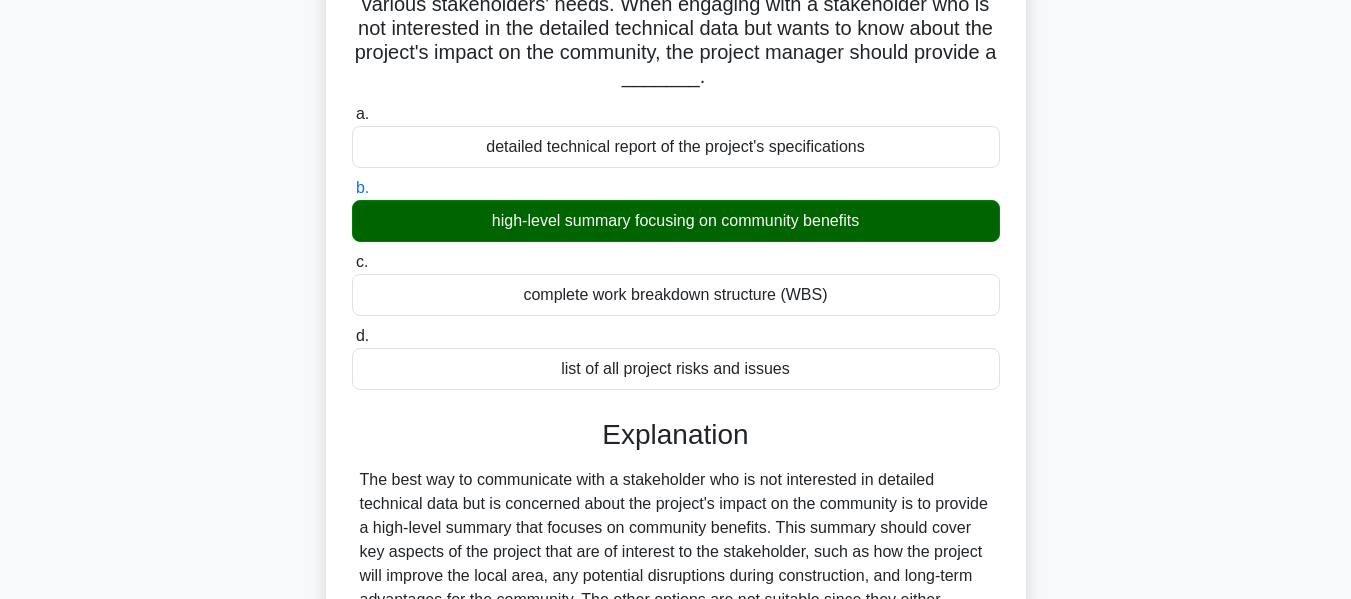scroll, scrollTop: 491, scrollLeft: 0, axis: vertical 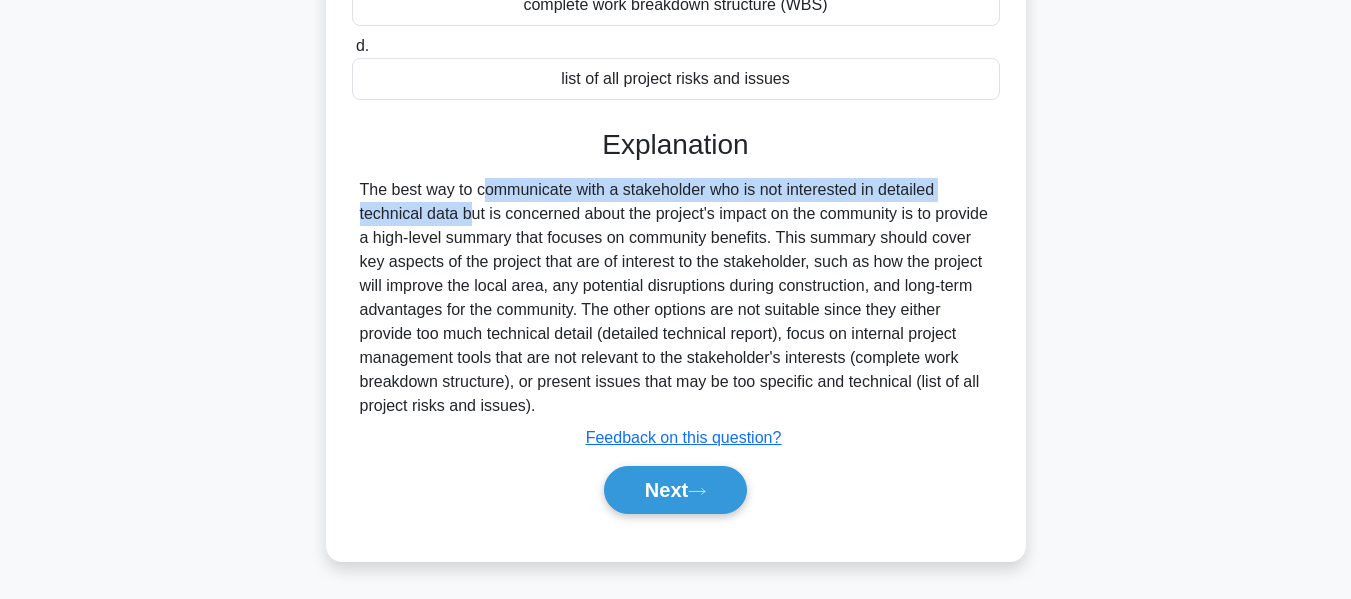 drag, startPoint x: 360, startPoint y: 187, endPoint x: 951, endPoint y: 175, distance: 591.1218 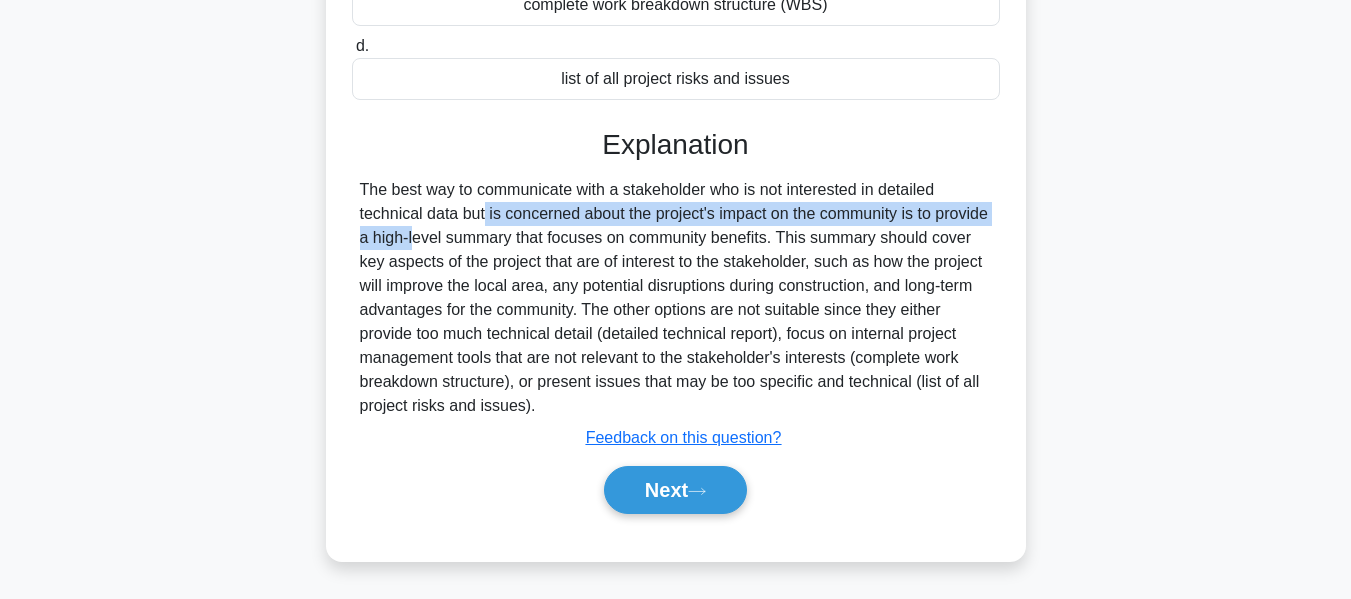 drag, startPoint x: 367, startPoint y: 217, endPoint x: 955, endPoint y: 223, distance: 588.03064 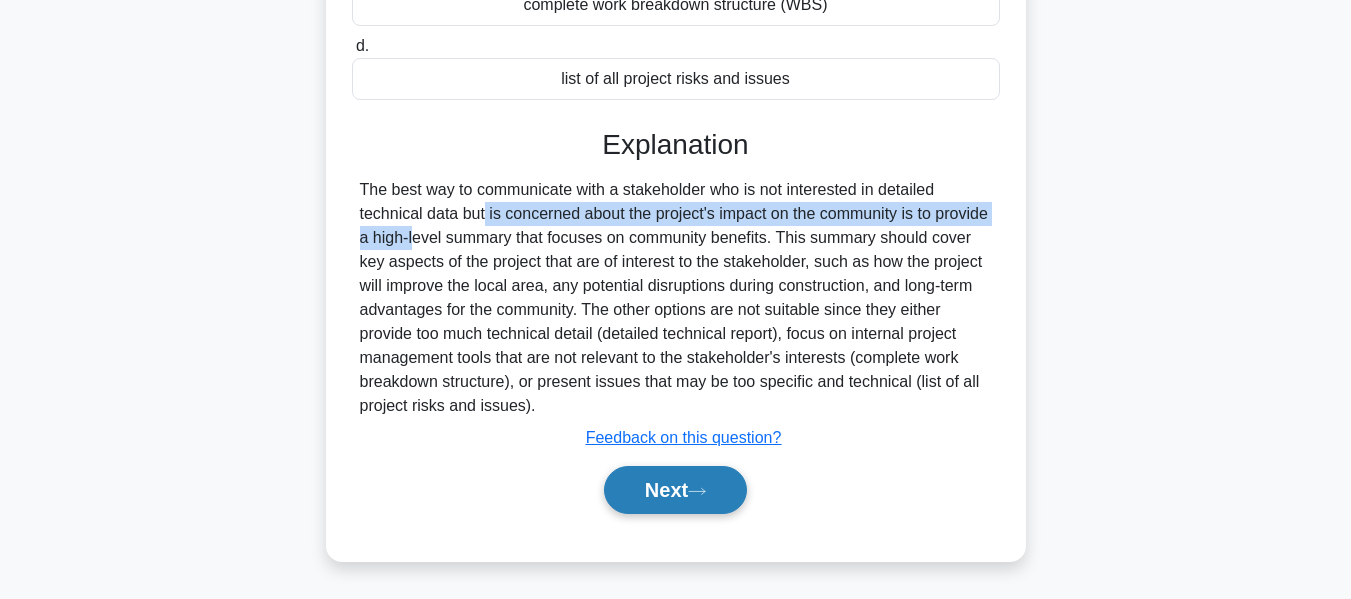 click on "Next" at bounding box center [675, 490] 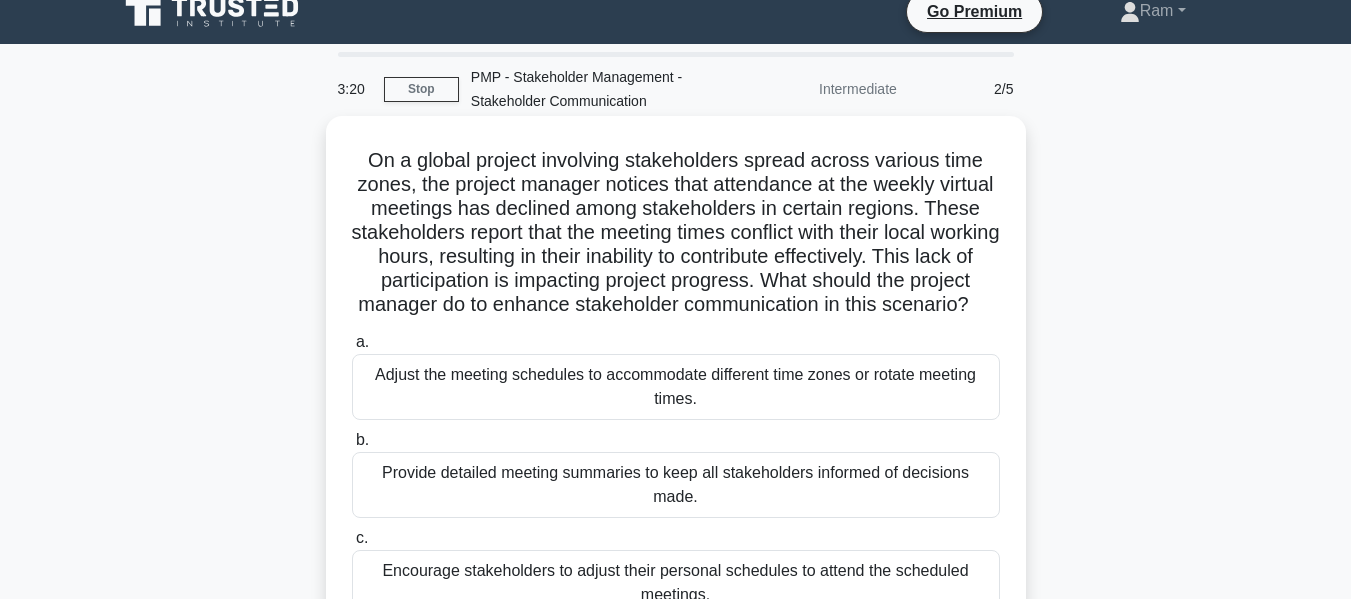 scroll, scrollTop: 0, scrollLeft: 0, axis: both 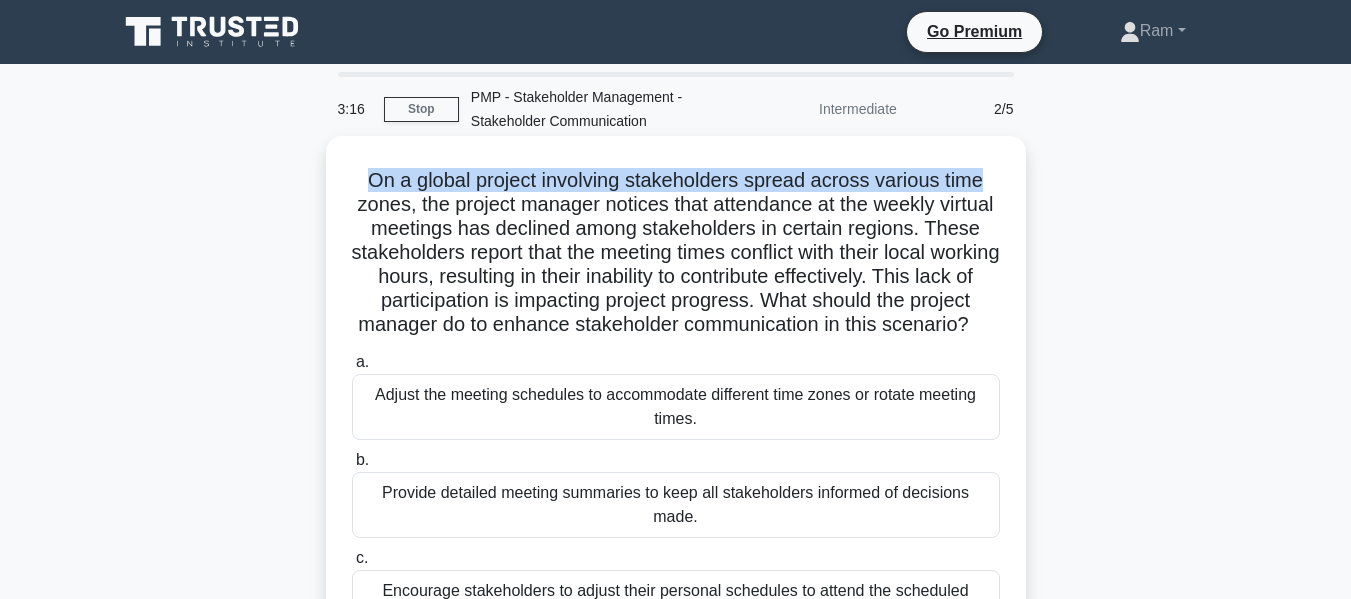 drag, startPoint x: 365, startPoint y: 182, endPoint x: 1008, endPoint y: 174, distance: 643.04974 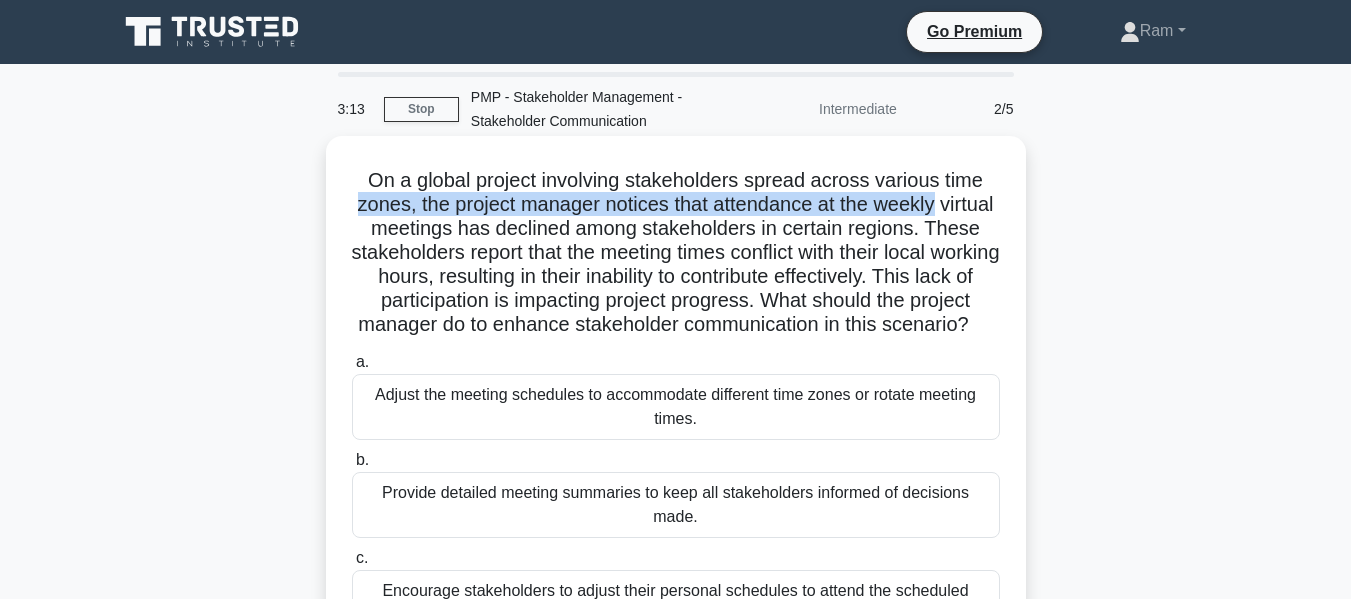 drag, startPoint x: 364, startPoint y: 207, endPoint x: 1016, endPoint y: 211, distance: 652.01227 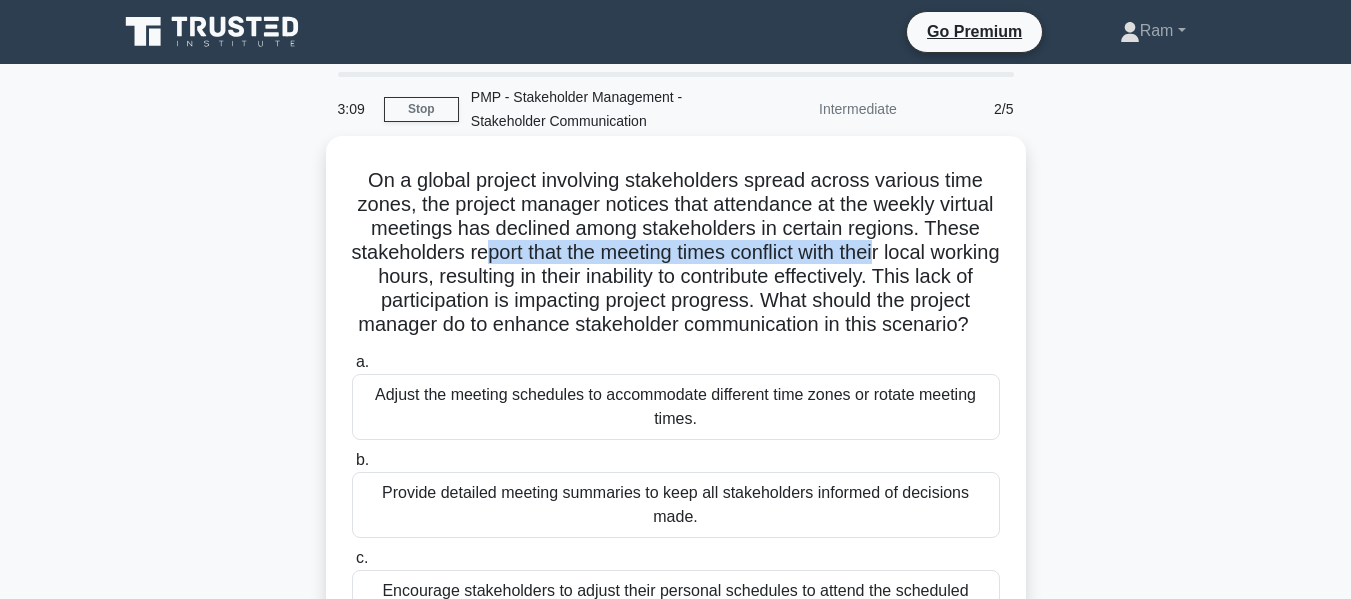 drag, startPoint x: 571, startPoint y: 253, endPoint x: 978, endPoint y: 258, distance: 407.0307 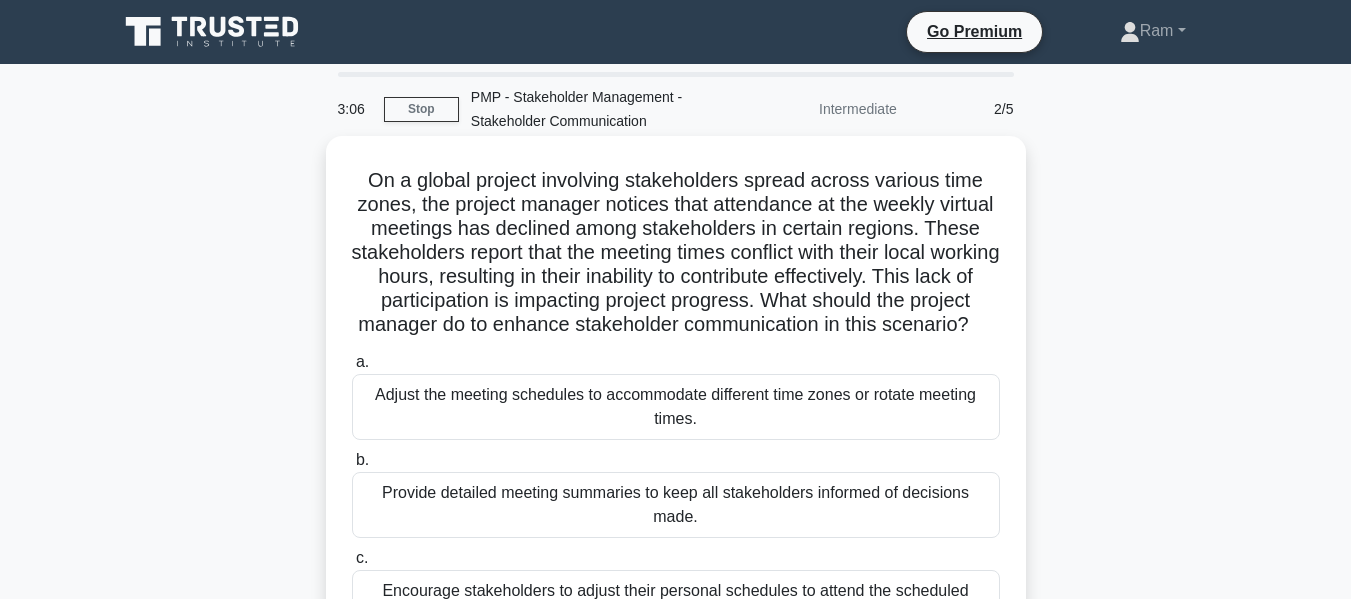 click on "On a global project involving stakeholders spread across various time zones, the project manager notices that attendance at the weekly virtual meetings has declined among stakeholders in certain regions. These stakeholders report that the meeting times conflict with their local working hours, resulting in their inability to contribute effectively. This lack of participation is impacting project progress. What should the project manager do to enhance stakeholder communication in this scenario?
.spinner_0XTQ{transform-origin:center;animation:spinner_y6GP .75s linear infinite}@keyframes spinner_y6GP{100%{transform:rotate(360deg)}}" at bounding box center [676, 253] 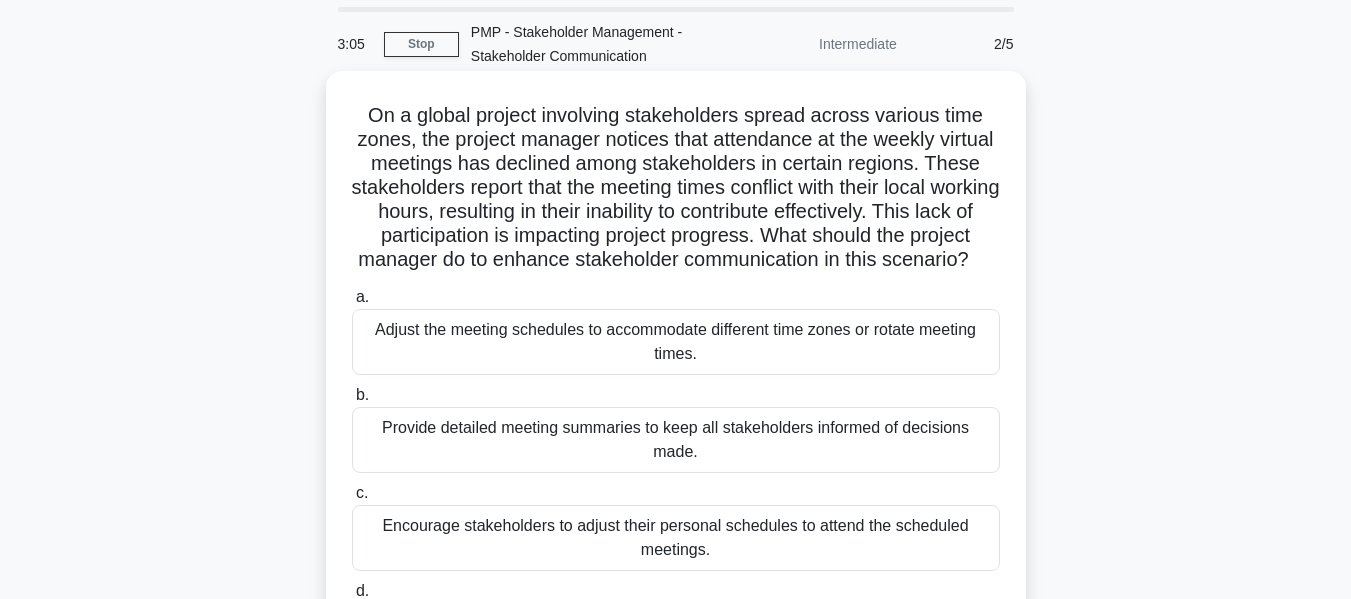 scroll, scrollTop: 100, scrollLeft: 0, axis: vertical 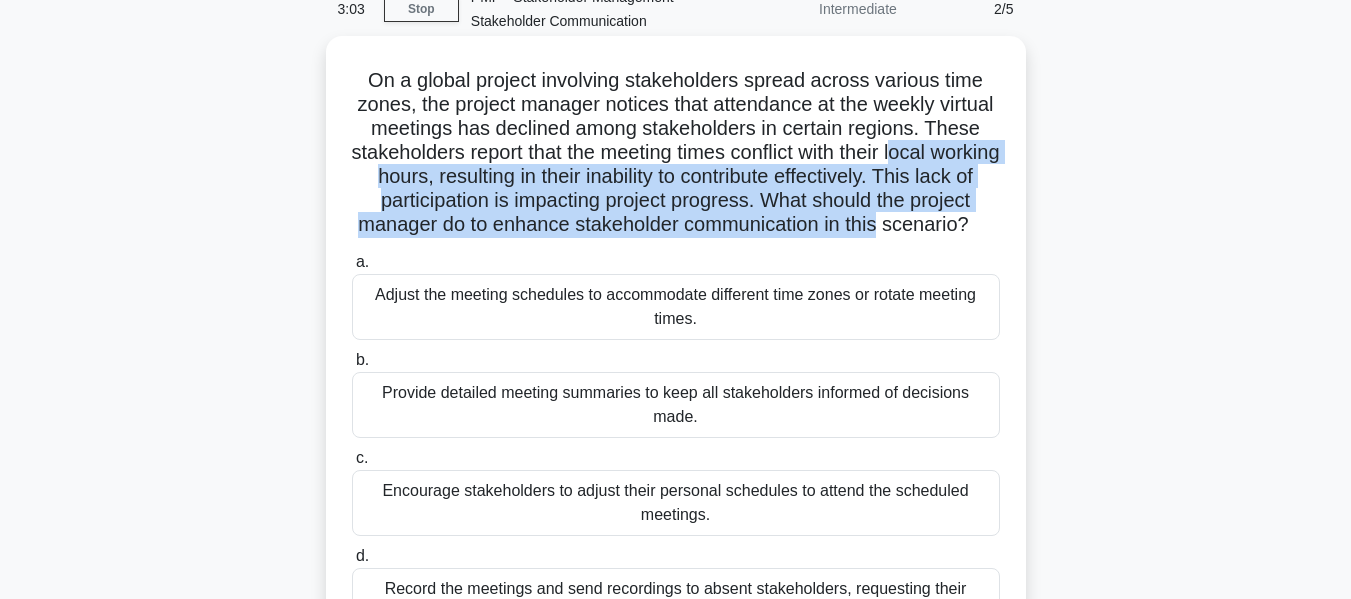 drag, startPoint x: 363, startPoint y: 182, endPoint x: 1021, endPoint y: 221, distance: 659.1548 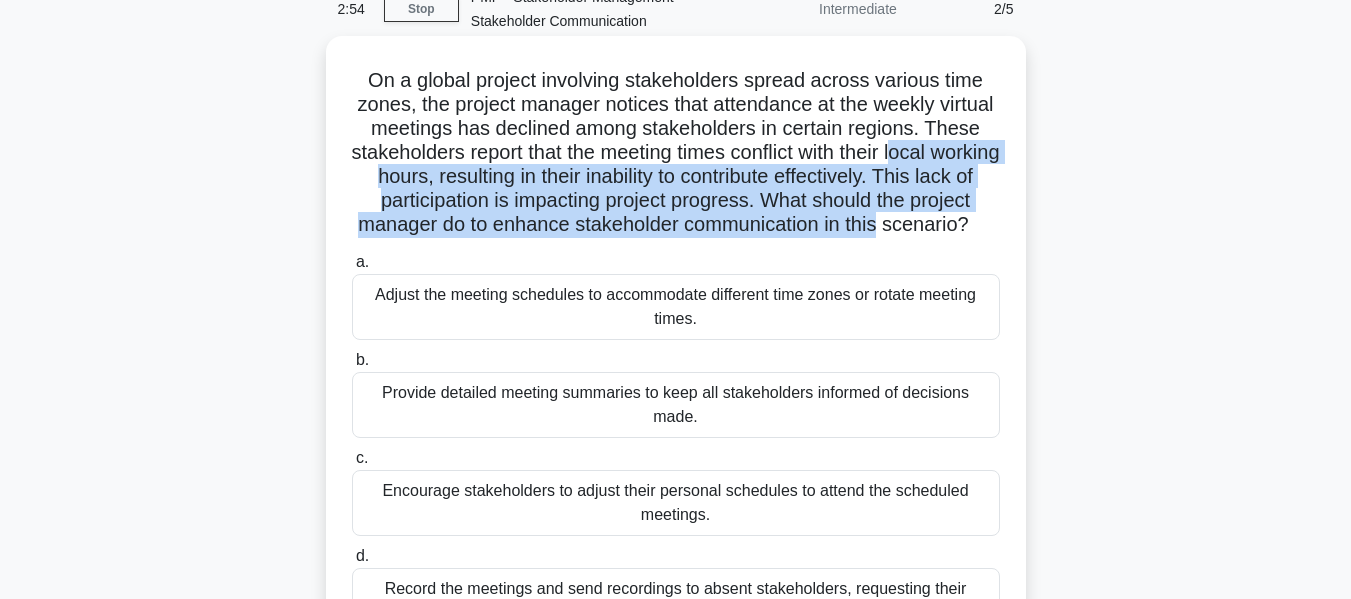 drag, startPoint x: 632, startPoint y: 252, endPoint x: 718, endPoint y: 265, distance: 86.977005 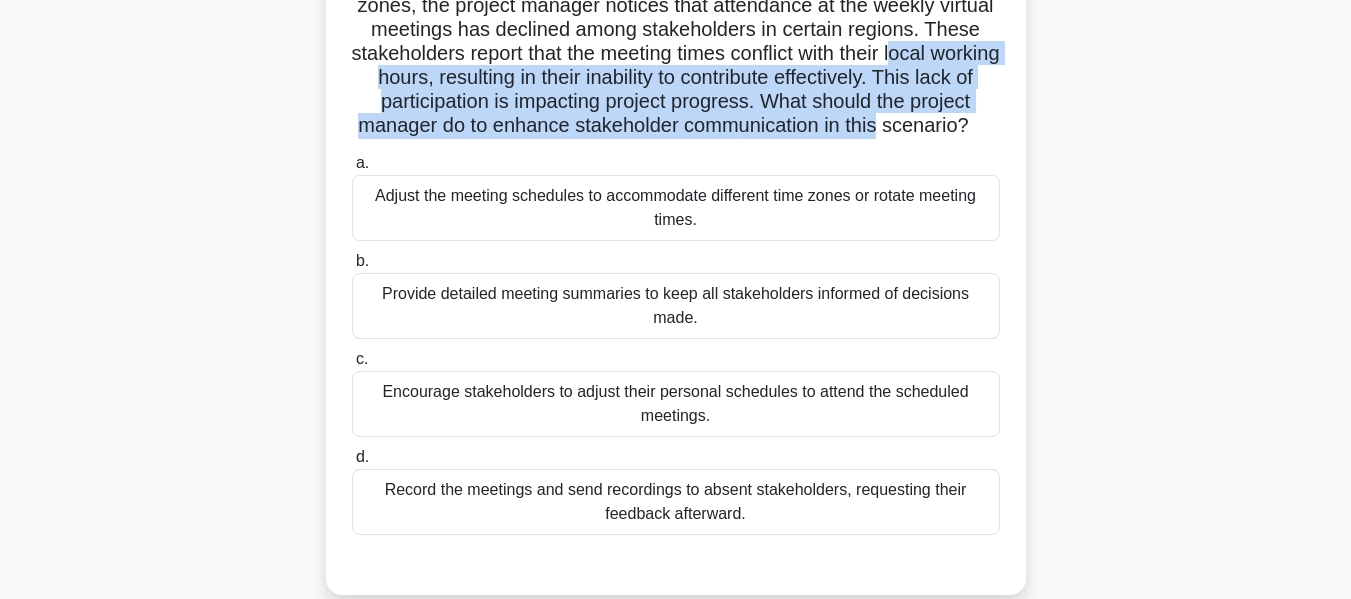 scroll, scrollTop: 200, scrollLeft: 0, axis: vertical 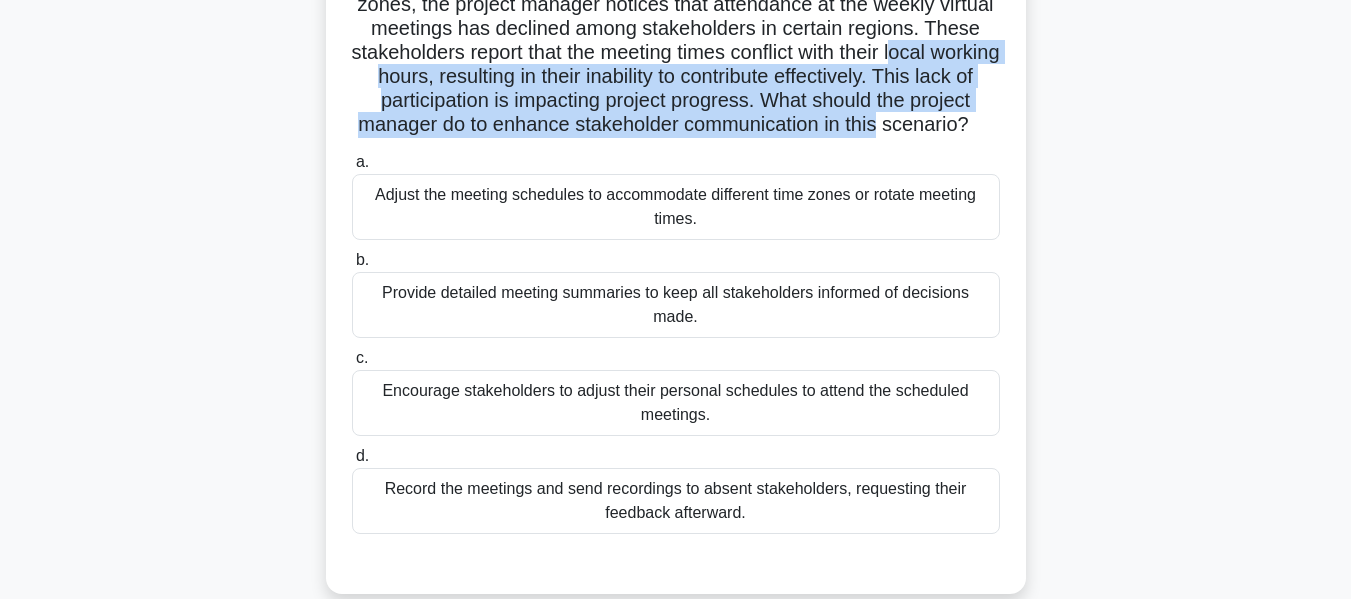 drag, startPoint x: 382, startPoint y: 512, endPoint x: 964, endPoint y: 510, distance: 582.0034 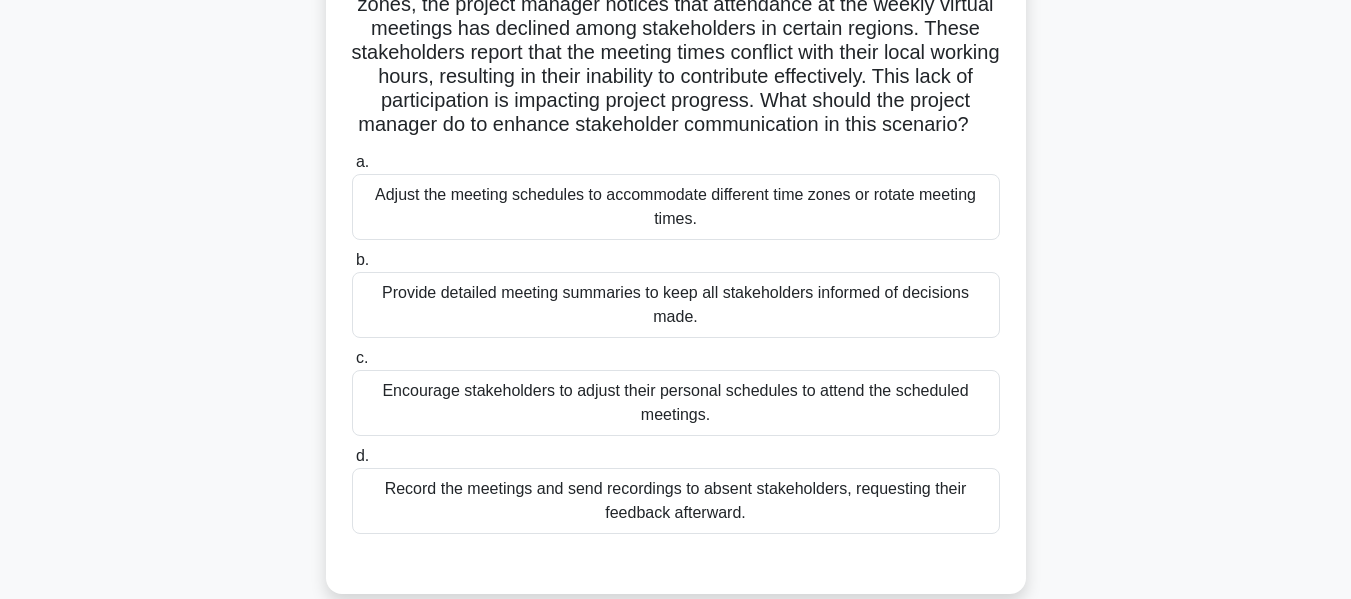 click on "Adjust the meeting schedules to accommodate different time zones or rotate meeting times." at bounding box center (676, 207) 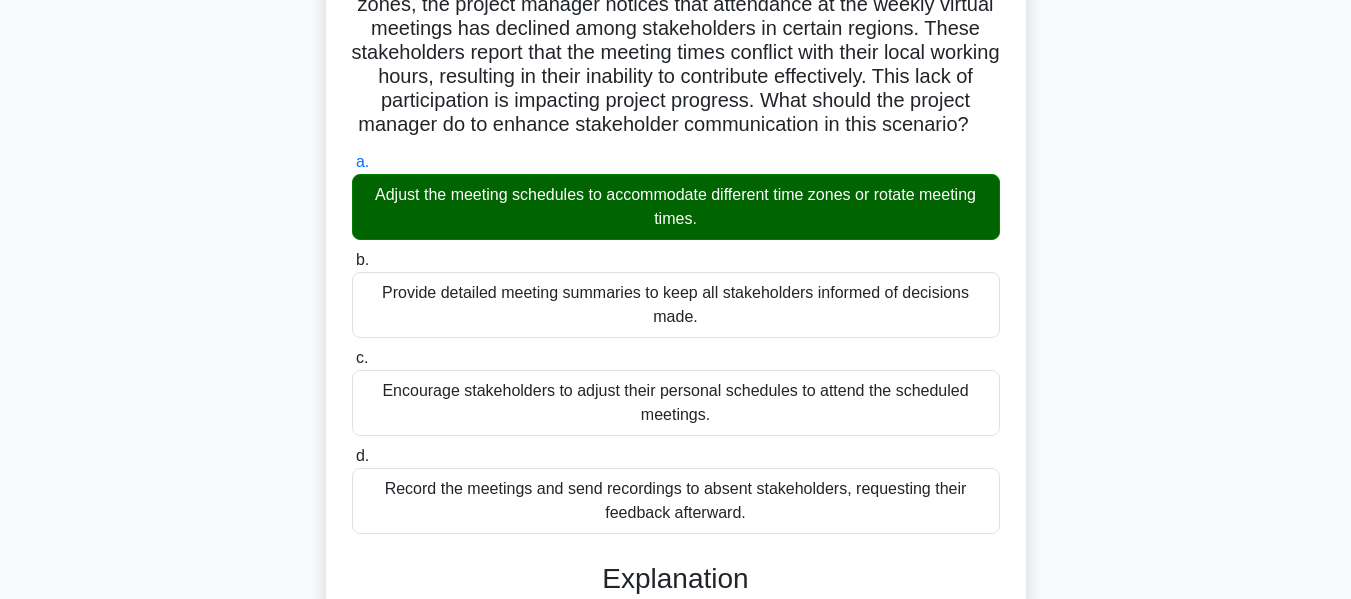 drag, startPoint x: 368, startPoint y: 225, endPoint x: 963, endPoint y: 254, distance: 595.7063 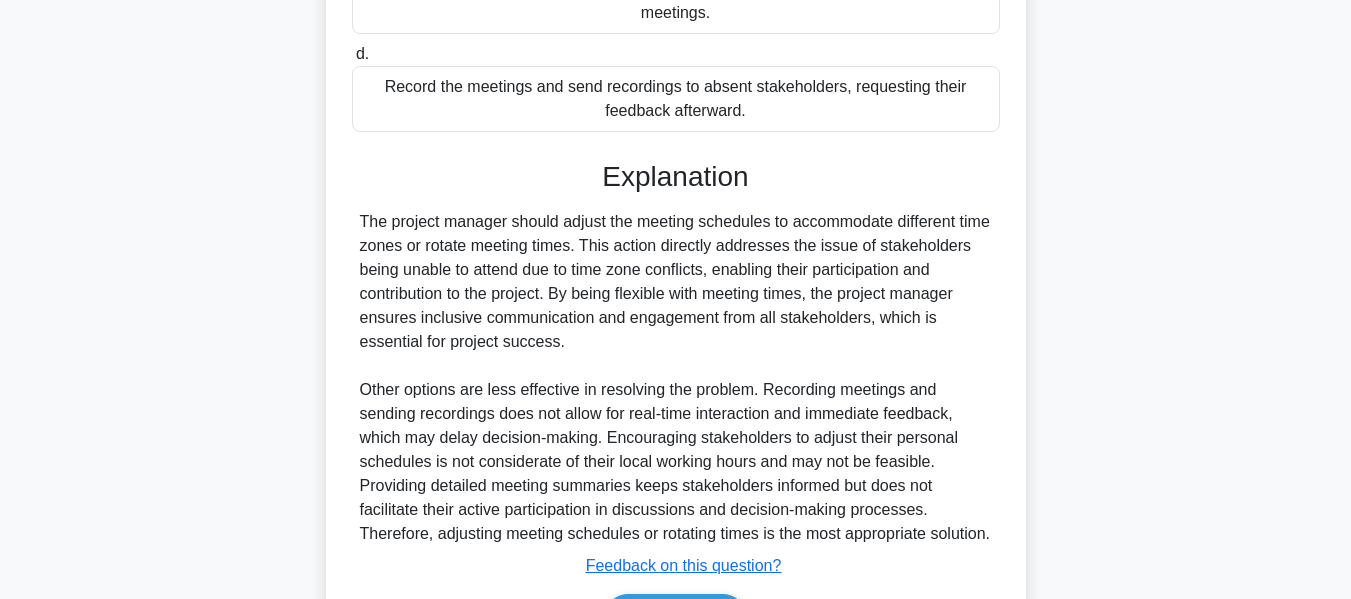 scroll, scrollTop: 700, scrollLeft: 0, axis: vertical 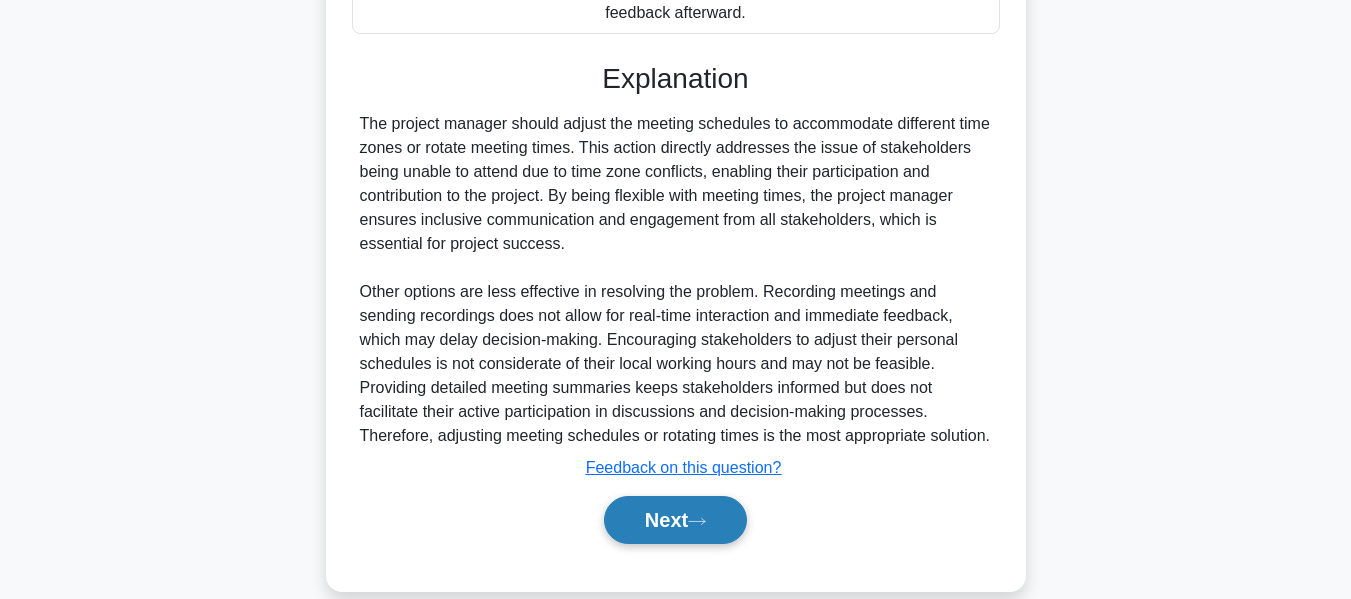 click on "Next" at bounding box center (675, 520) 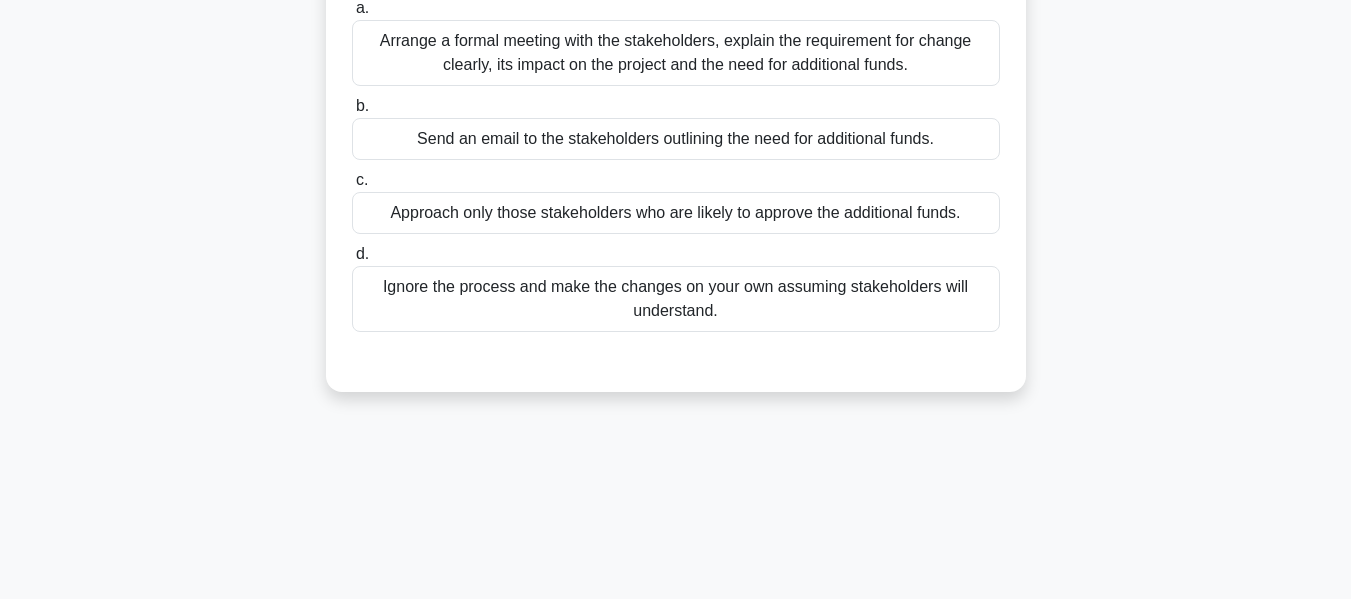 scroll, scrollTop: 0, scrollLeft: 0, axis: both 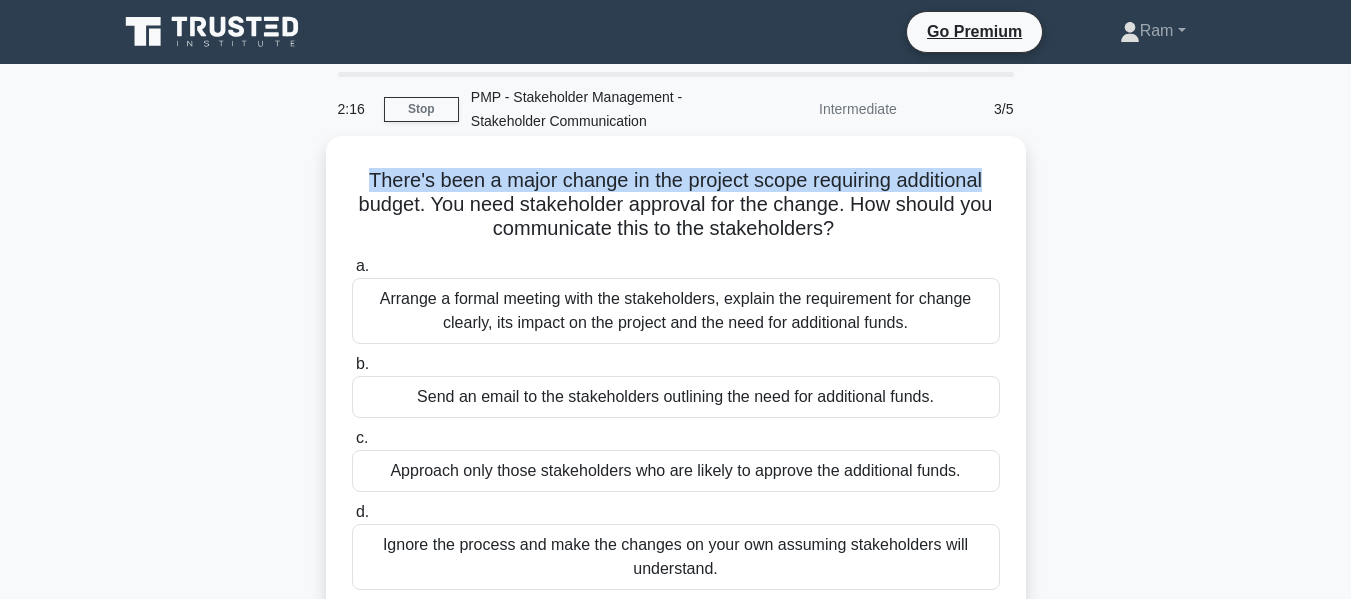 drag, startPoint x: 362, startPoint y: 185, endPoint x: 995, endPoint y: 170, distance: 633.1777 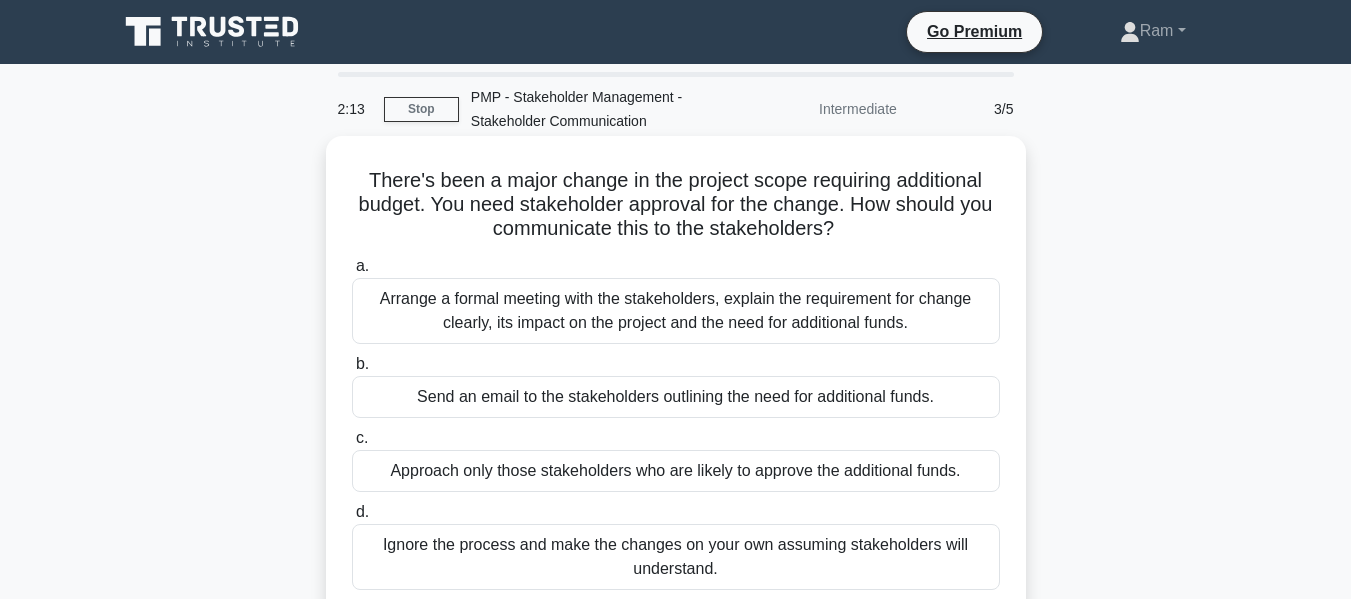 click on "There's been a major change in the project scope requiring additional budget. You need stakeholder approval for the change. How should you communicate this to the stakeholders?
.spinner_0XTQ{transform-origin:center;animation:spinner_y6GP .75s linear infinite}@keyframes spinner_y6GP{100%{transform:rotate(360deg)}}" at bounding box center [676, 205] 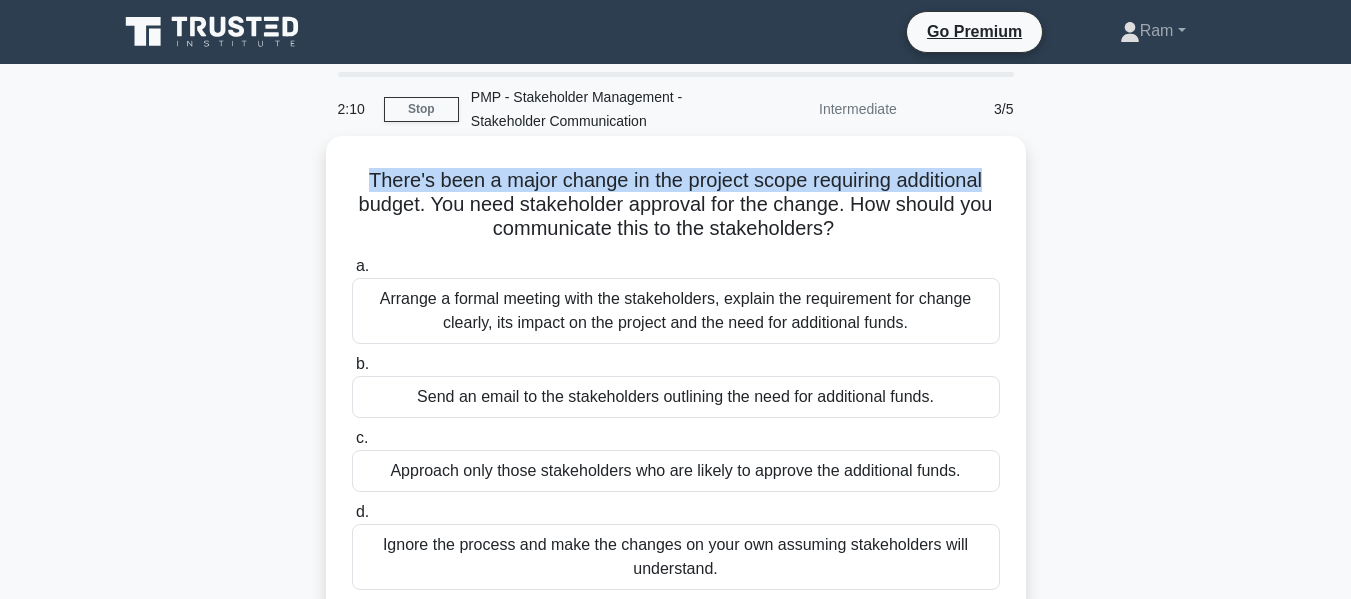 drag, startPoint x: 358, startPoint y: 181, endPoint x: 1021, endPoint y: 166, distance: 663.1697 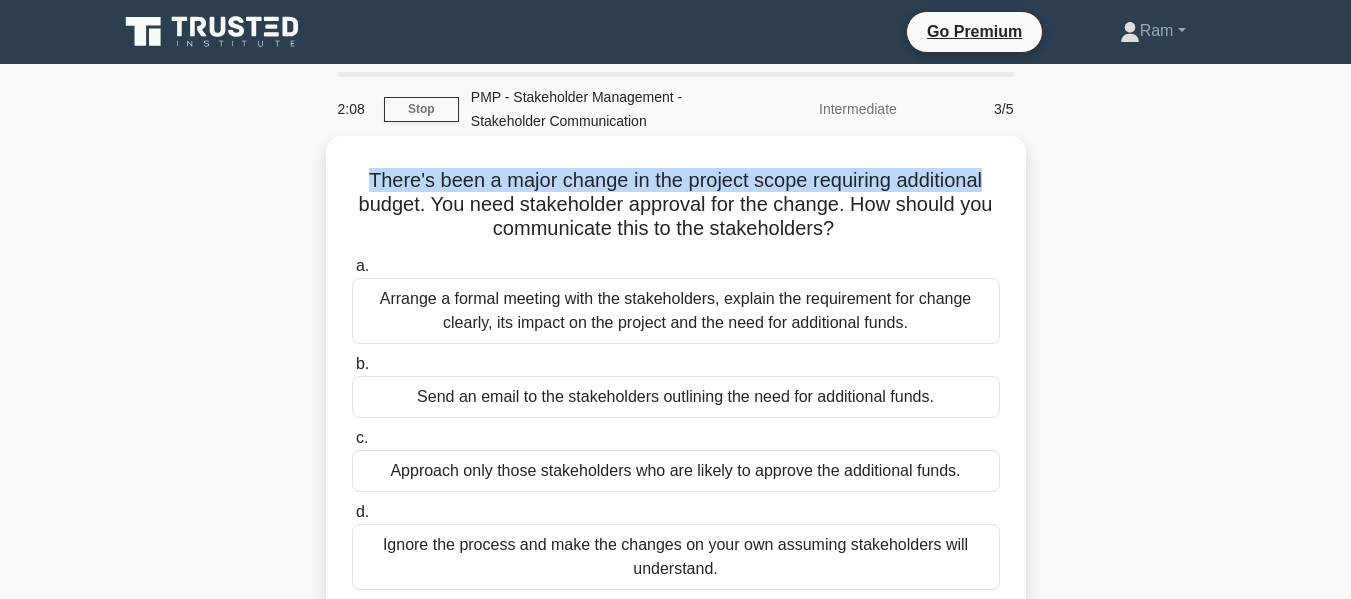 drag, startPoint x: 357, startPoint y: 209, endPoint x: 928, endPoint y: 221, distance: 571.1261 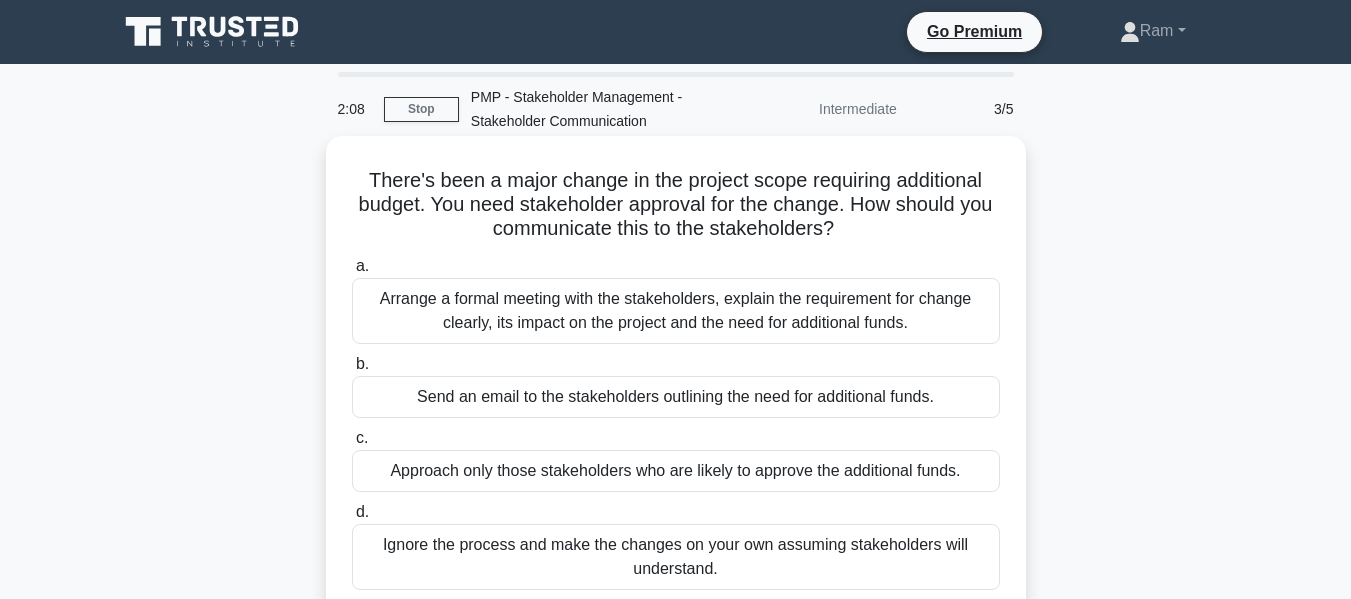 click on "There's been a major change in the project scope requiring additional budget. You need stakeholder approval for the change. How should you communicate this to the stakeholders?
.spinner_0XTQ{transform-origin:center;animation:spinner_y6GP .75s linear infinite}@keyframes spinner_y6GP{100%{transform:rotate(360deg)}}" at bounding box center (676, 205) 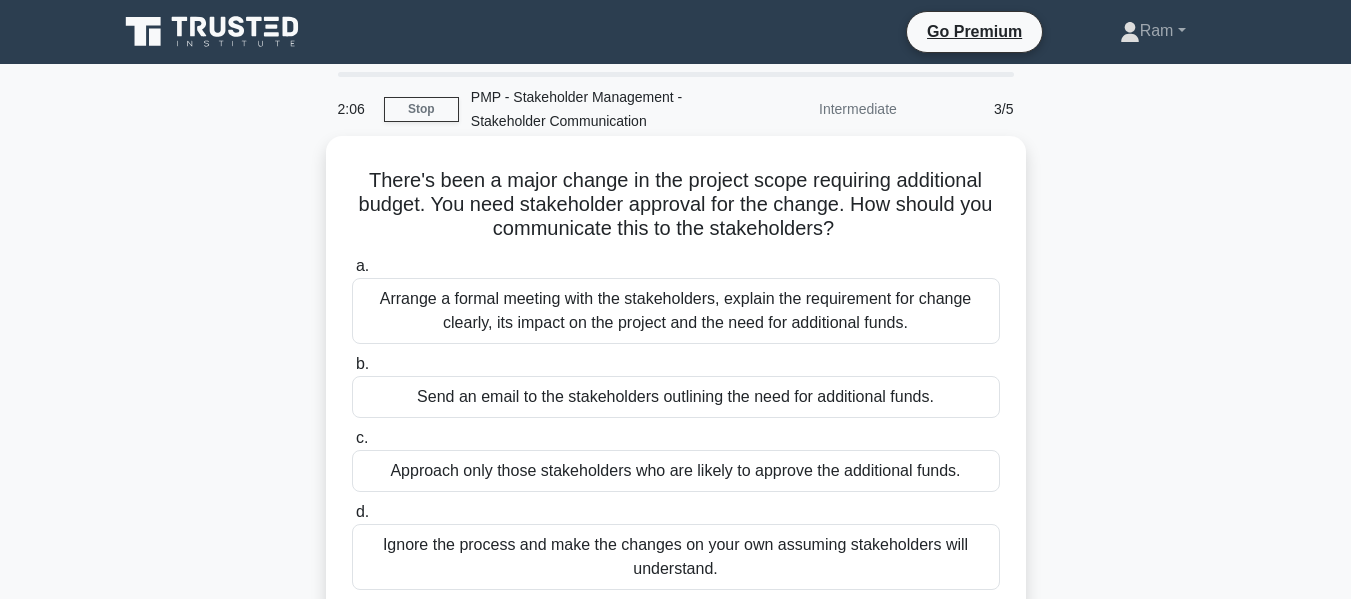 drag, startPoint x: 870, startPoint y: 202, endPoint x: 967, endPoint y: 229, distance: 100.68764 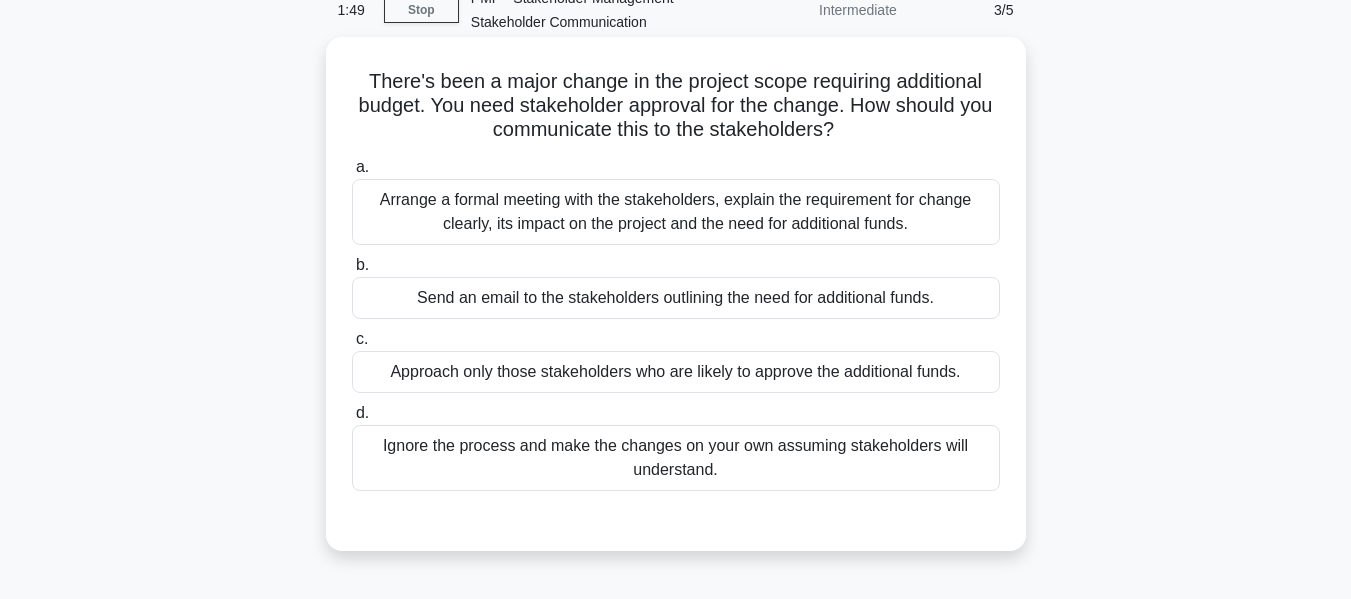 scroll, scrollTop: 100, scrollLeft: 0, axis: vertical 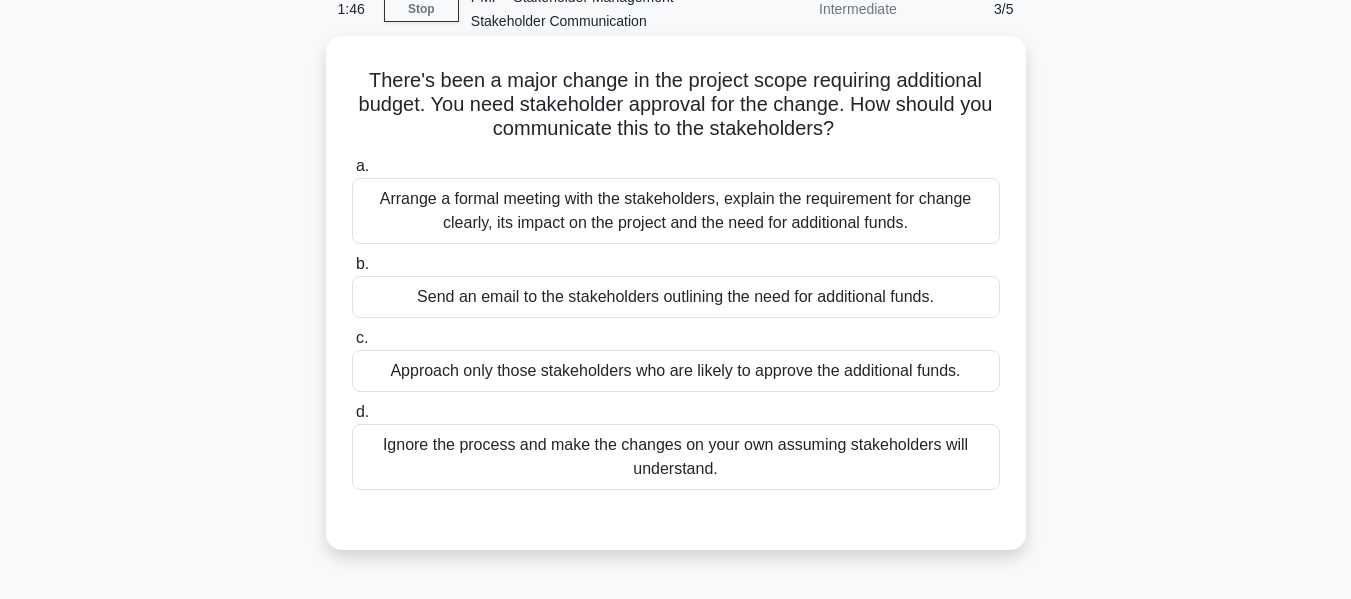 click on "Arrange a formal meeting with the stakeholders, explain the requirement for change clearly, its impact on the project and the need for additional funds." at bounding box center (676, 211) 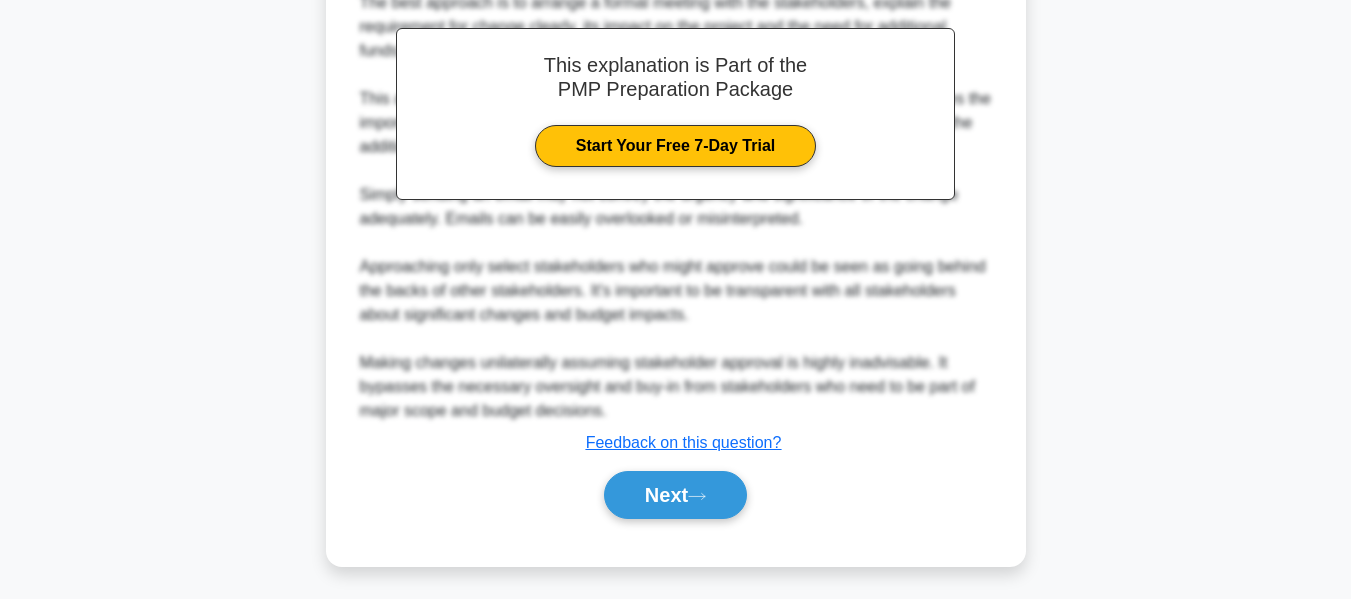 scroll, scrollTop: 683, scrollLeft: 0, axis: vertical 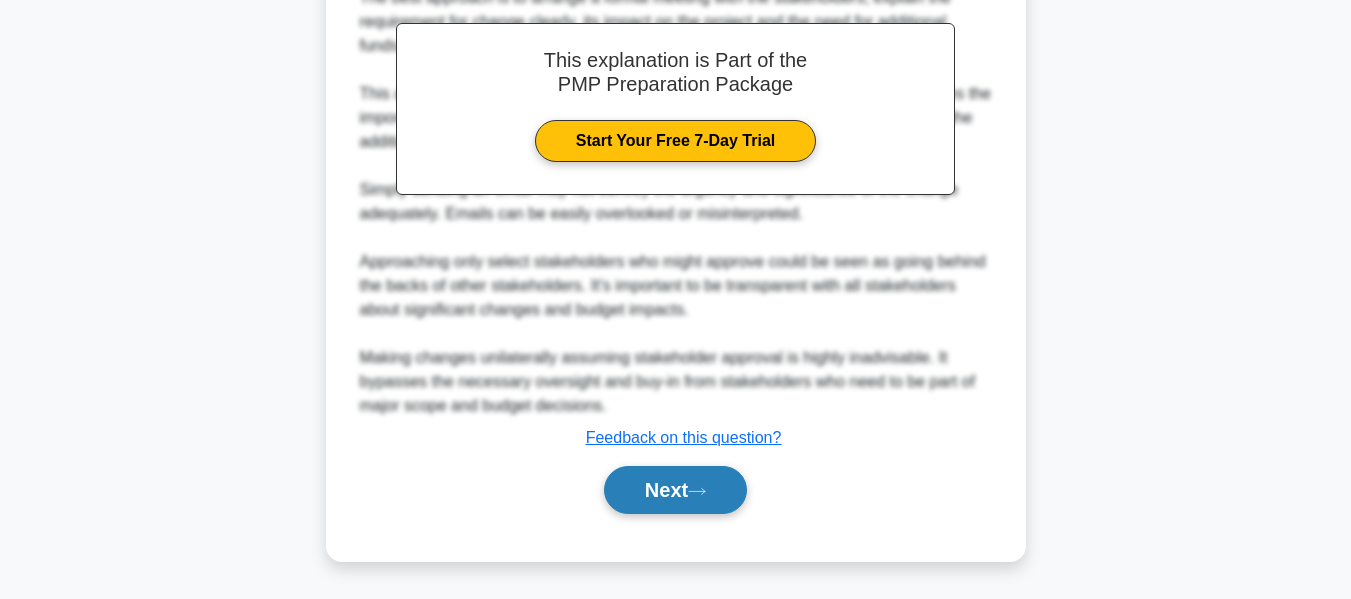 click on "Next" at bounding box center [675, 490] 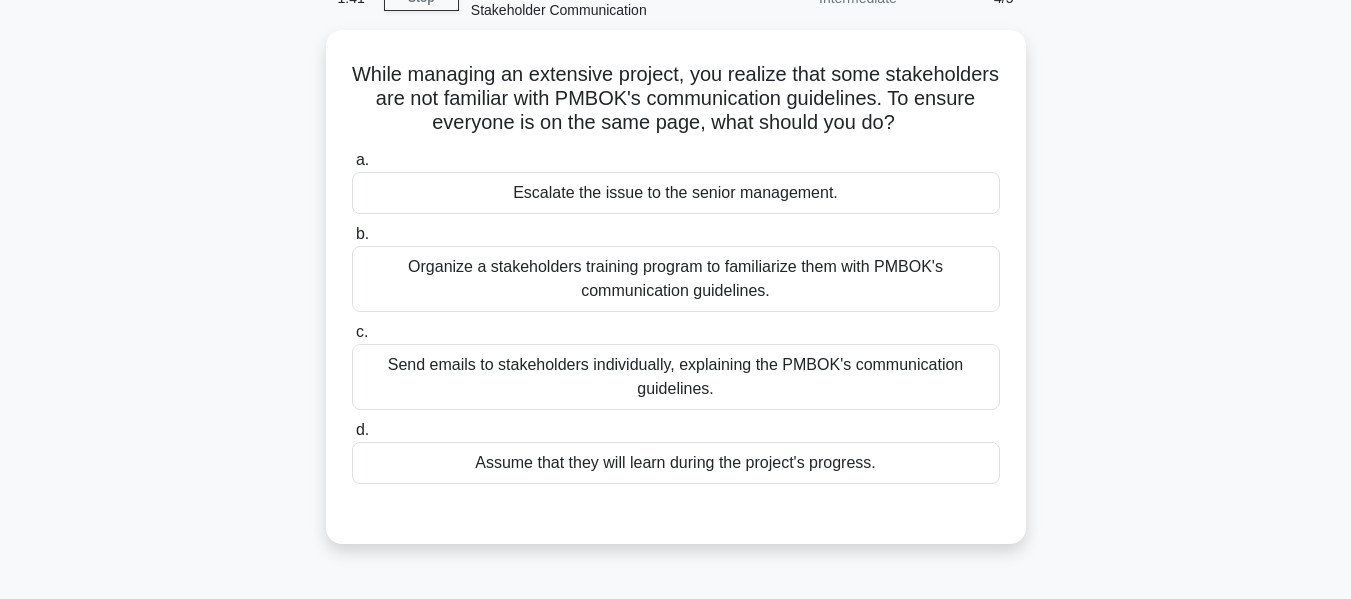 scroll, scrollTop: 0, scrollLeft: 0, axis: both 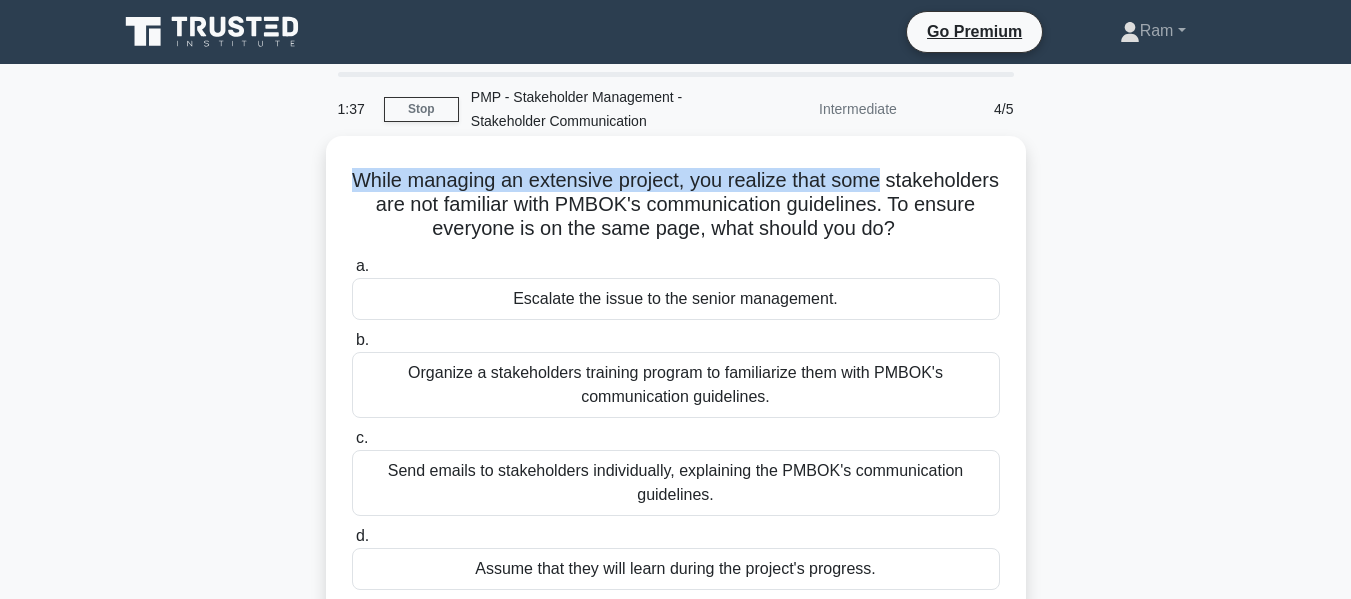 drag, startPoint x: 393, startPoint y: 179, endPoint x: 975, endPoint y: 163, distance: 582.2199 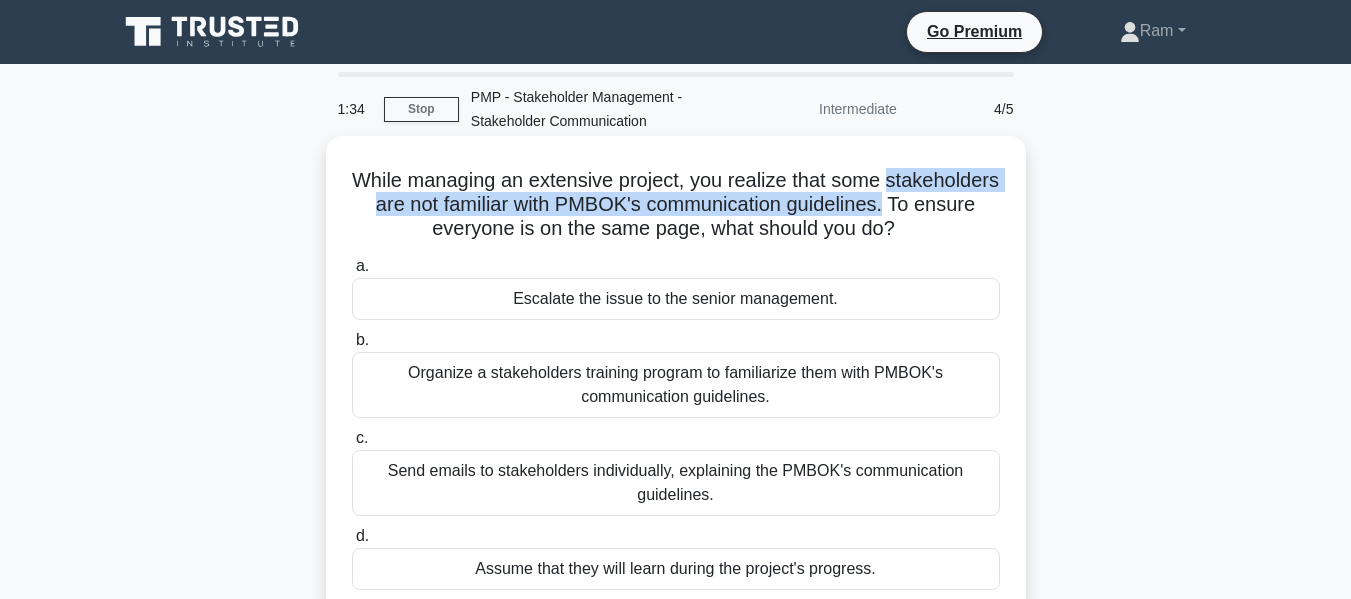 drag, startPoint x: 354, startPoint y: 205, endPoint x: 1004, endPoint y: 195, distance: 650.0769 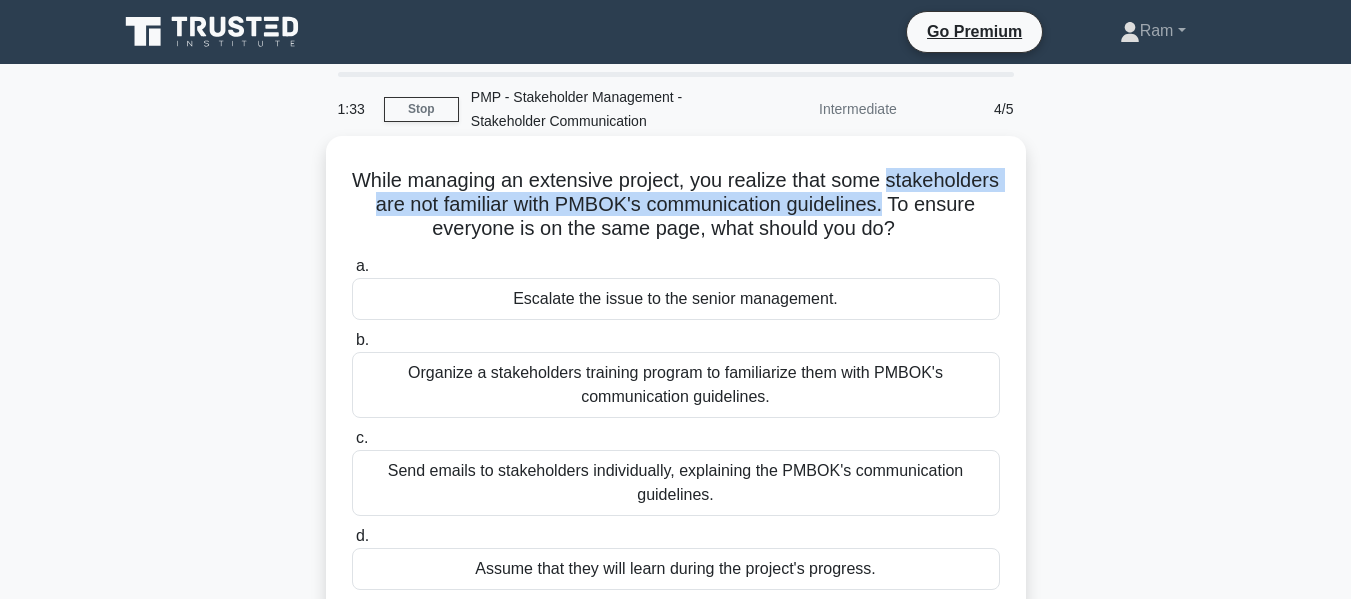 drag, startPoint x: 383, startPoint y: 232, endPoint x: 956, endPoint y: 222, distance: 573.0873 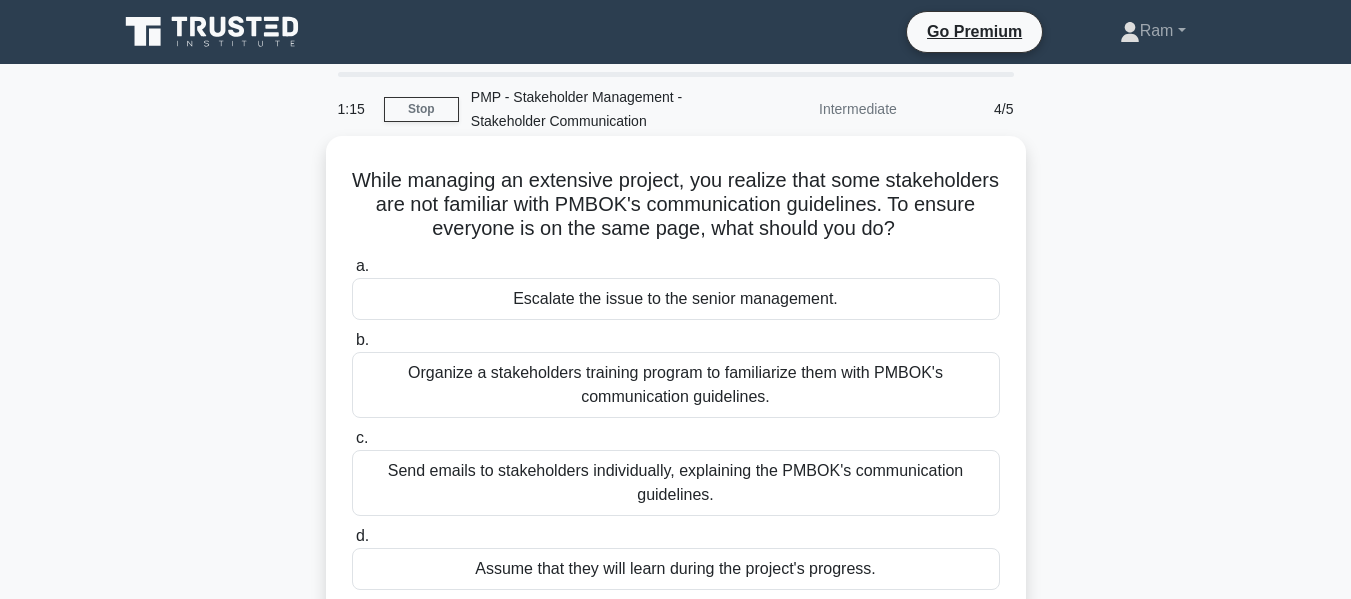 click on "Organize a stakeholders training program to familiarize them with PMBOK's communication guidelines." at bounding box center [676, 385] 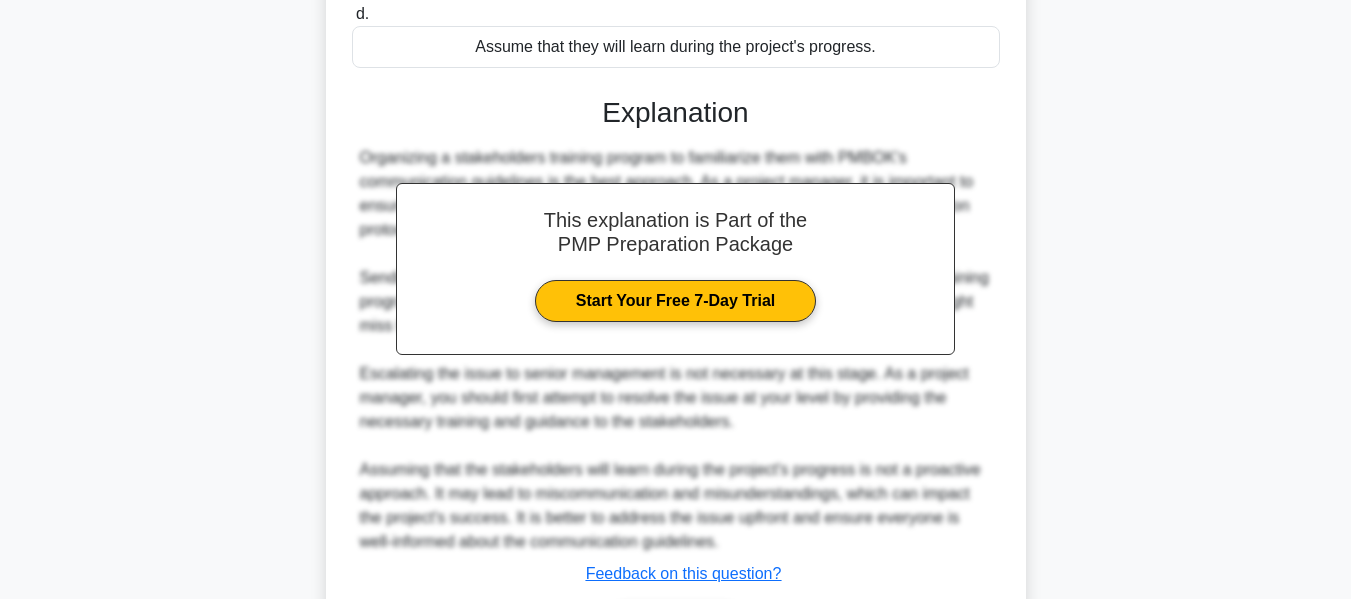 scroll, scrollTop: 600, scrollLeft: 0, axis: vertical 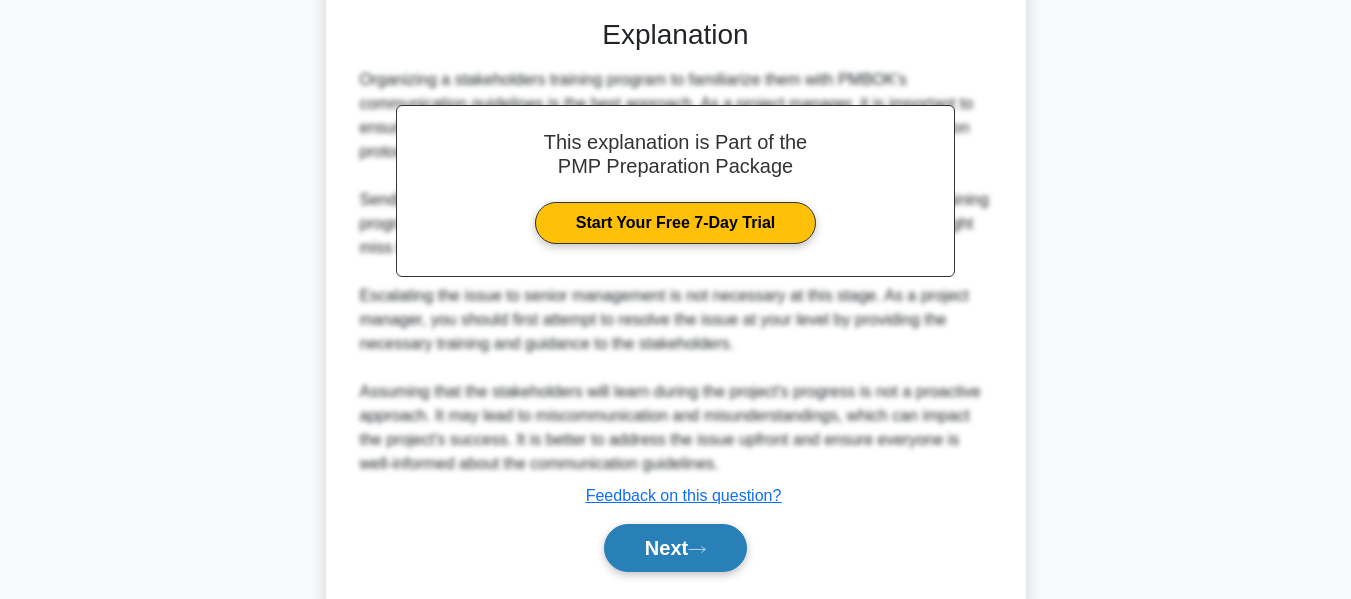 click on "Next" at bounding box center (675, 548) 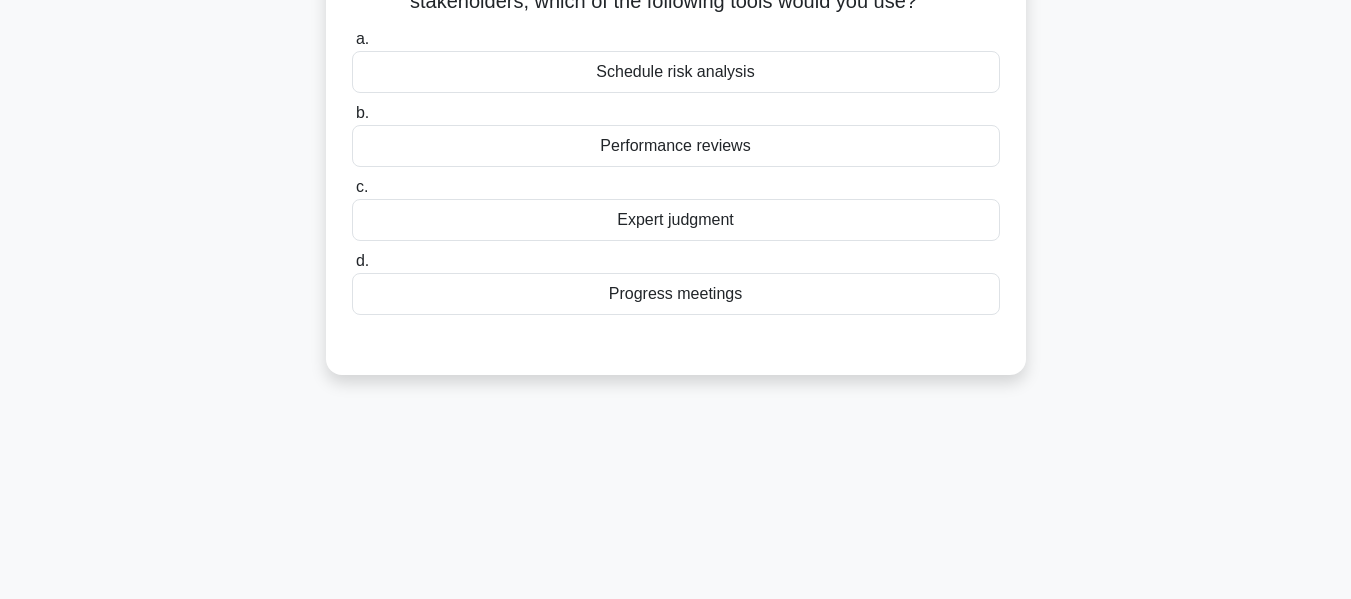 scroll, scrollTop: 0, scrollLeft: 0, axis: both 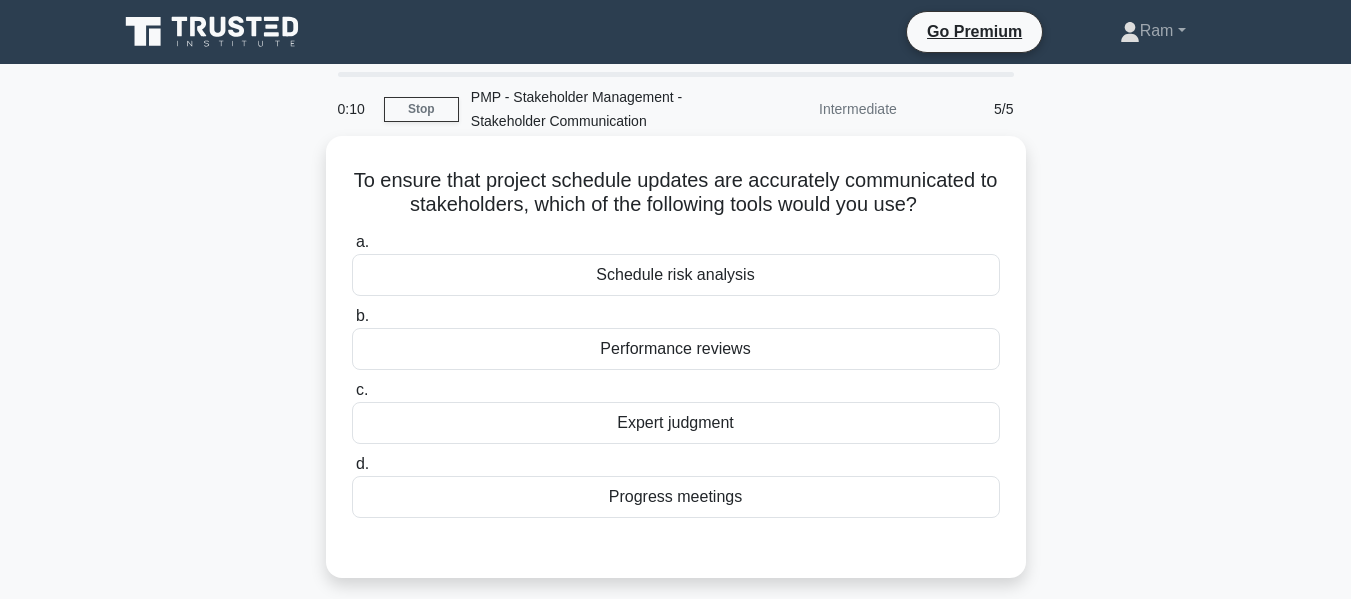 click on "Progress meetings" at bounding box center (676, 497) 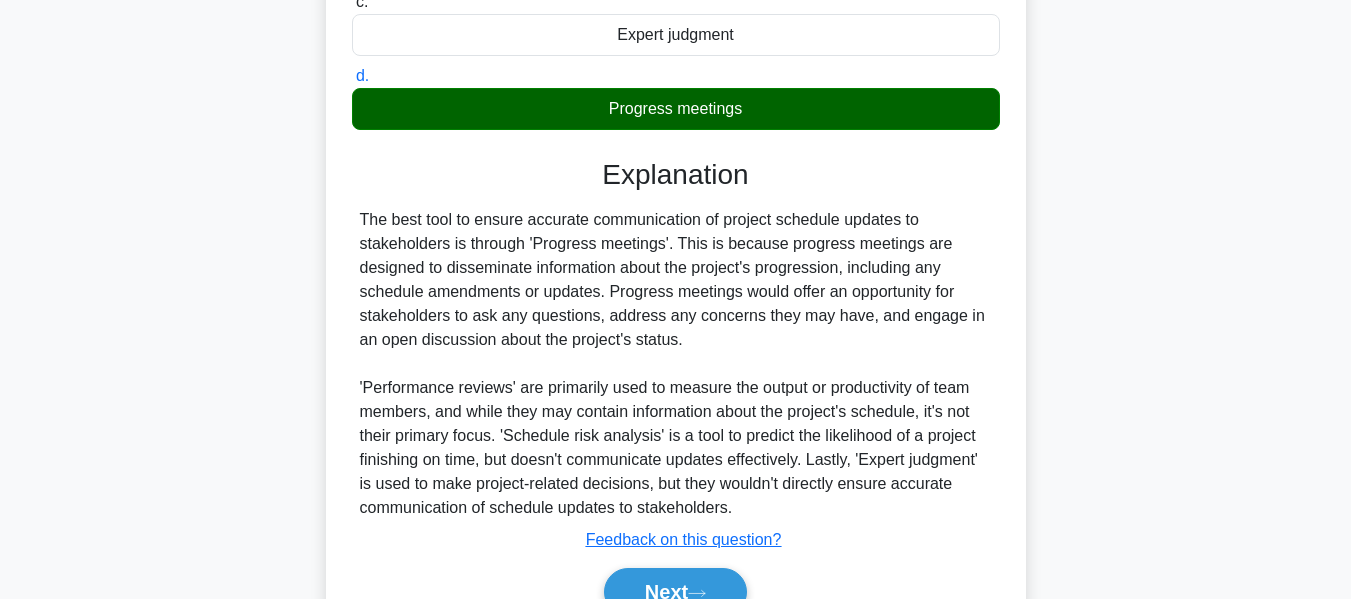 scroll, scrollTop: 400, scrollLeft: 0, axis: vertical 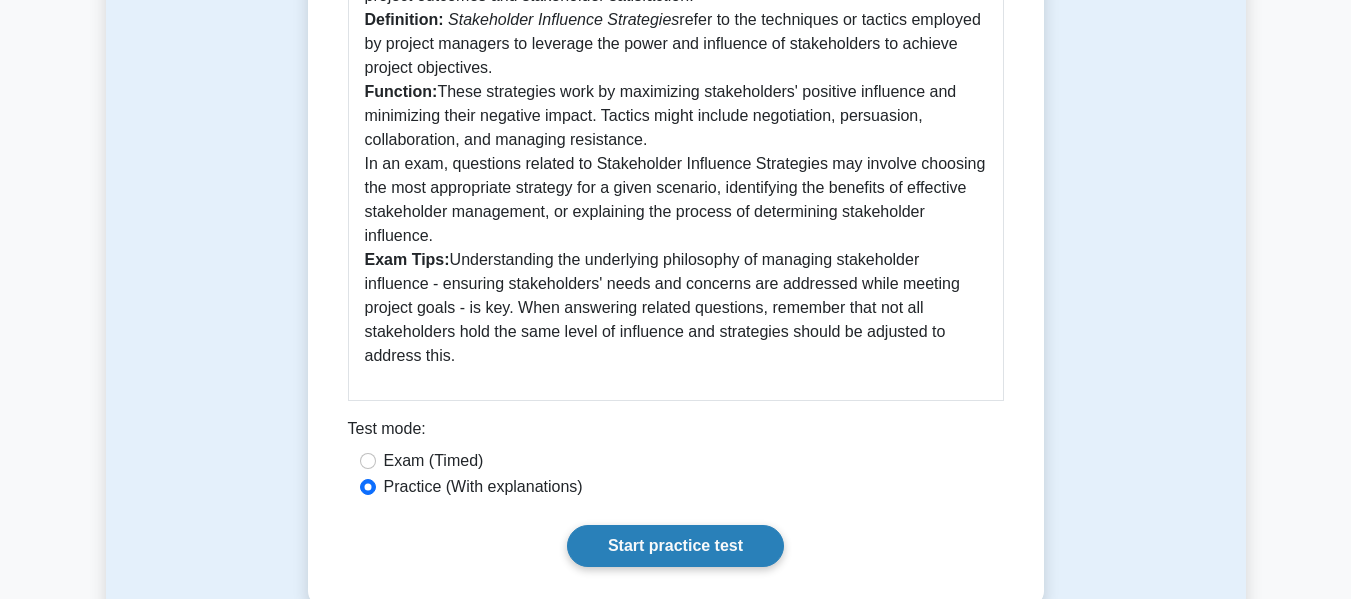 click on "Start practice test" at bounding box center [675, 546] 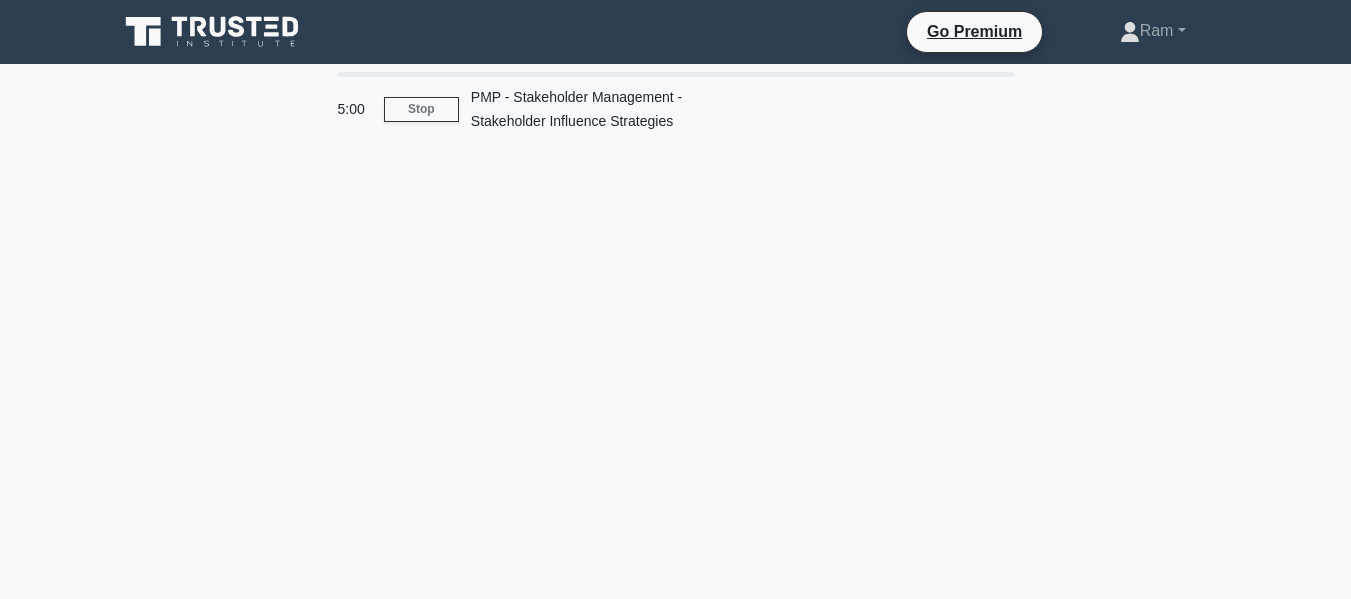 scroll, scrollTop: 0, scrollLeft: 0, axis: both 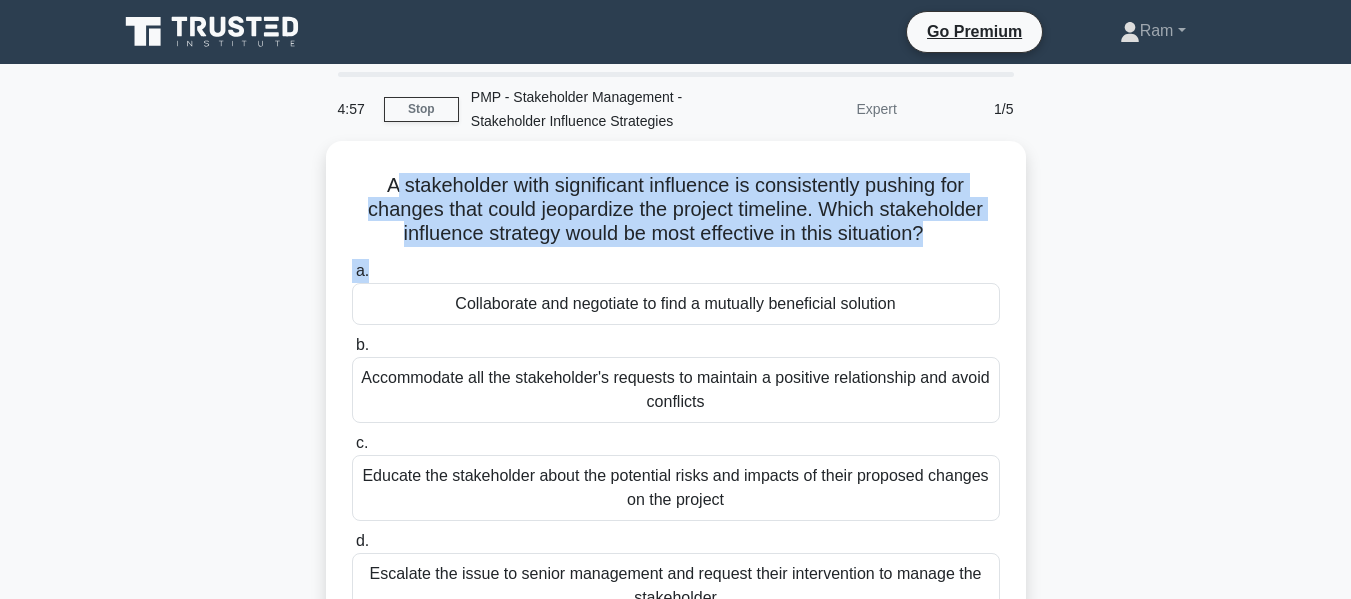 drag, startPoint x: 384, startPoint y: 178, endPoint x: 1056, endPoint y: 253, distance: 676.1723 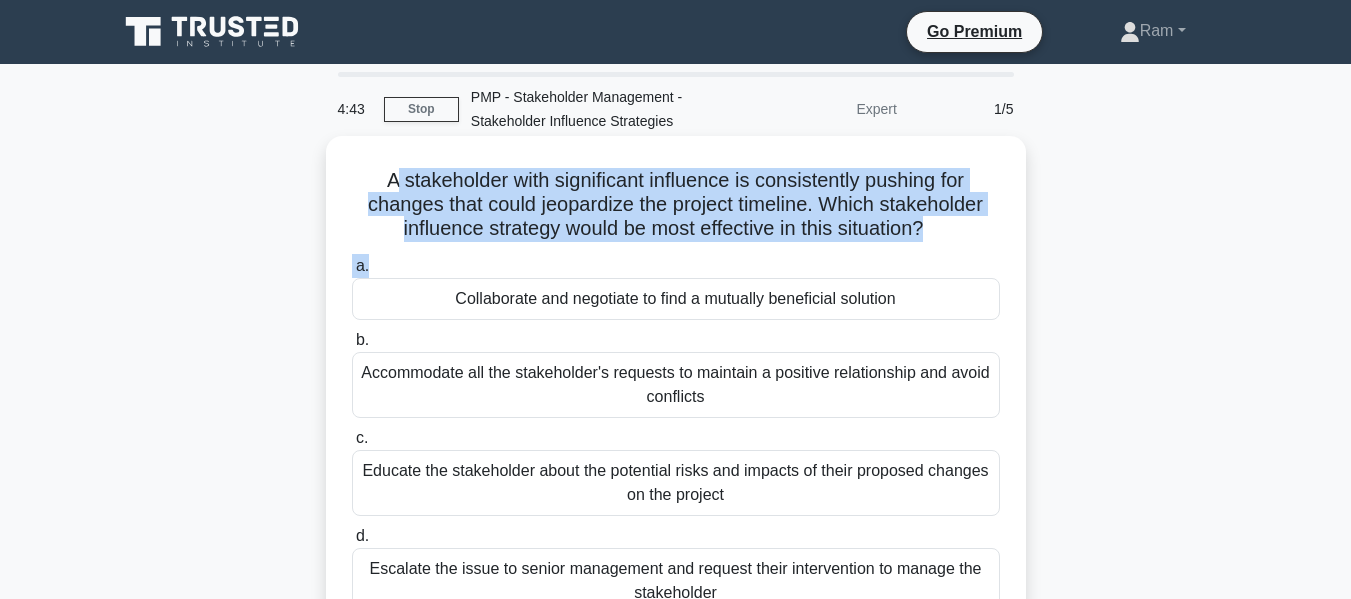 click on "A stakeholder with significant influence is consistently pushing for changes that could jeopardize the project timeline. Which stakeholder influence strategy would be most effective in this situation?
.spinner_0XTQ{transform-origin:center;animation:spinner_y6GP .75s linear infinite}@keyframes spinner_y6GP{100%{transform:rotate(360deg)}}" at bounding box center [676, 205] 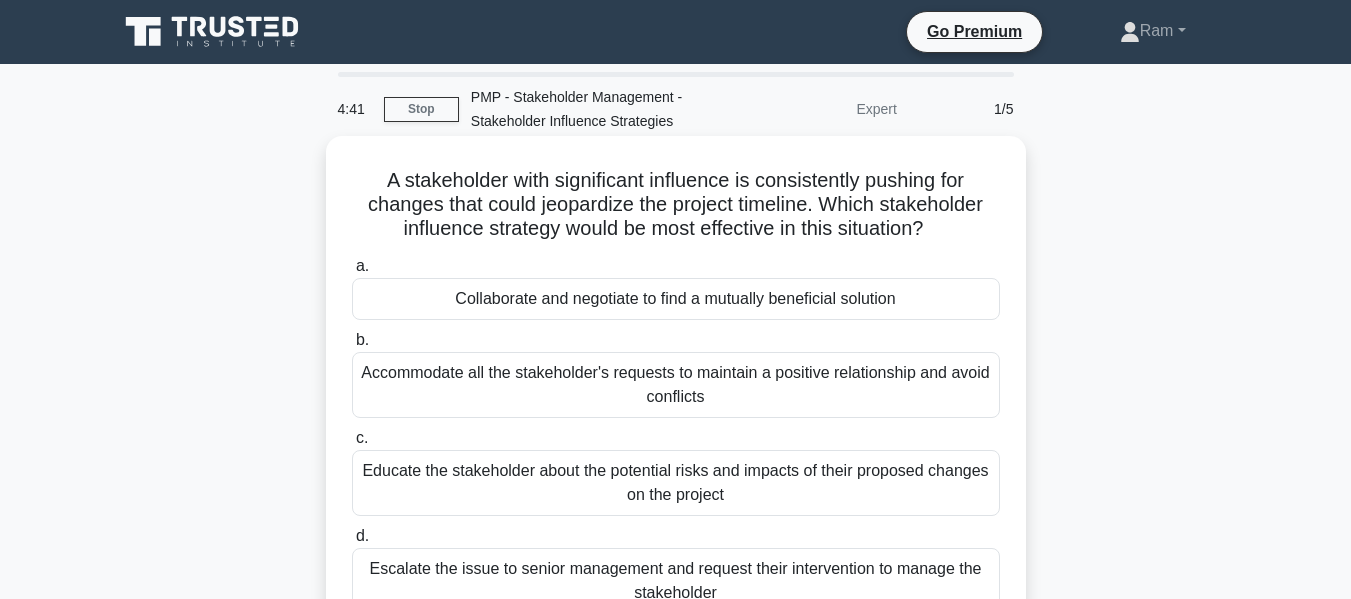click on "A stakeholder with significant influence is consistently pushing for changes that could jeopardize the project timeline. Which stakeholder influence strategy would be most effective in this situation?
.spinner_0XTQ{transform-origin:center;animation:spinner_y6GP .75s linear infinite}@keyframes spinner_y6GP{100%{transform:rotate(360deg)}}" at bounding box center [676, 205] 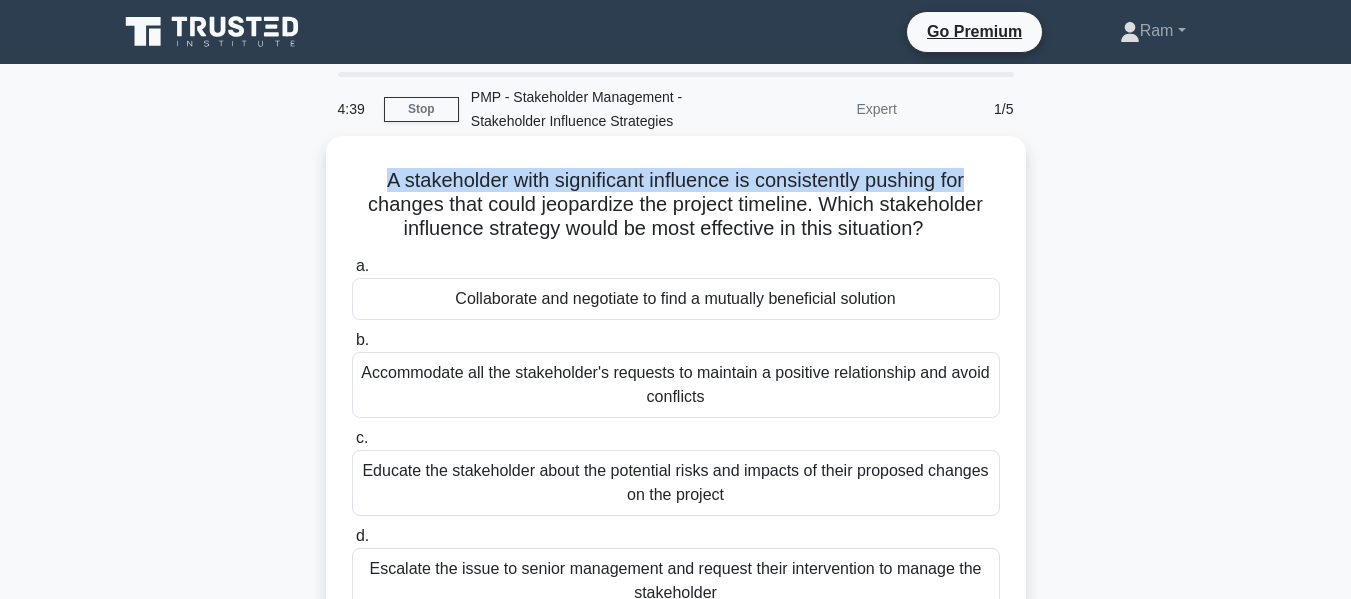drag, startPoint x: 372, startPoint y: 180, endPoint x: 1019, endPoint y: 152, distance: 647.6056 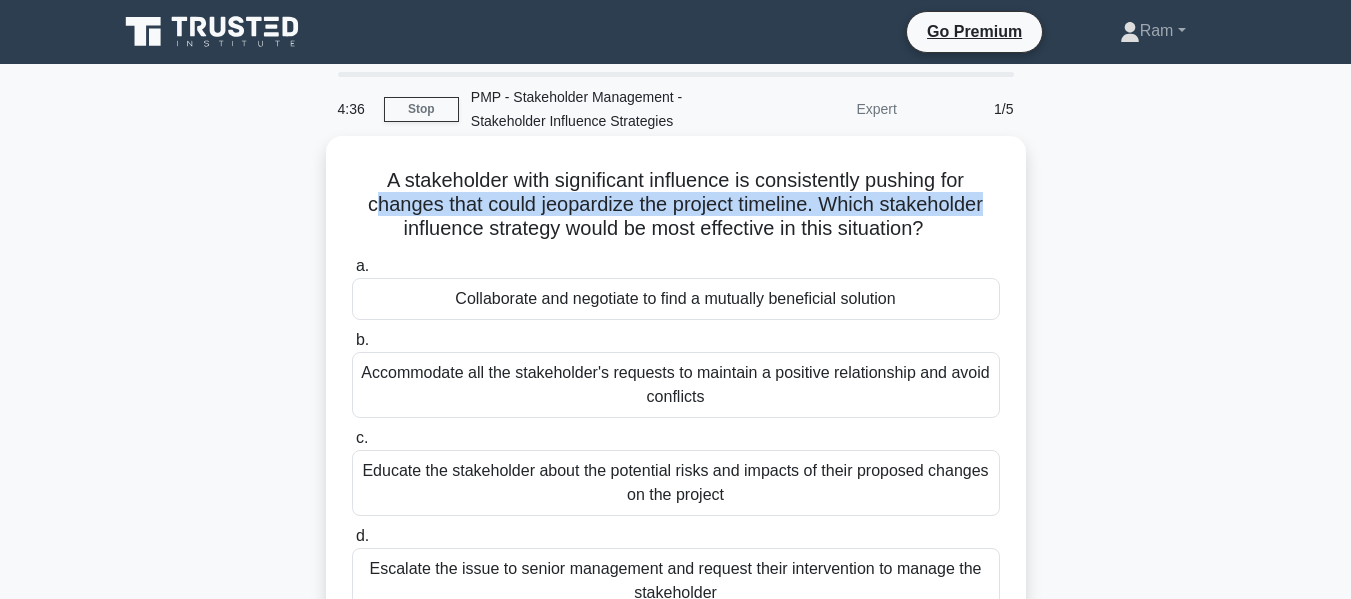 drag, startPoint x: 366, startPoint y: 206, endPoint x: 1025, endPoint y: 193, distance: 659.12823 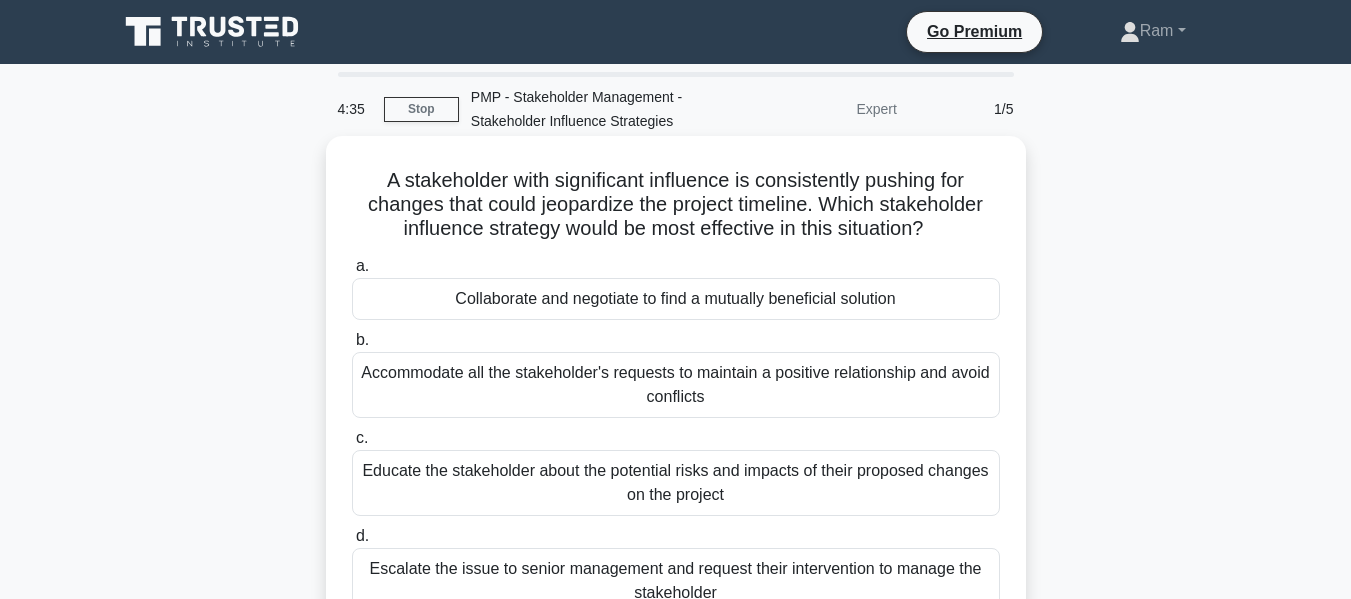 click on "A stakeholder with significant influence is consistently pushing for changes that could jeopardize the project timeline. Which stakeholder influence strategy would be most effective in this situation?
.spinner_0XTQ{transform-origin:center;animation:spinner_y6GP .75s linear infinite}@keyframes spinner_y6GP{100%{transform:rotate(360deg)}}" at bounding box center [676, 205] 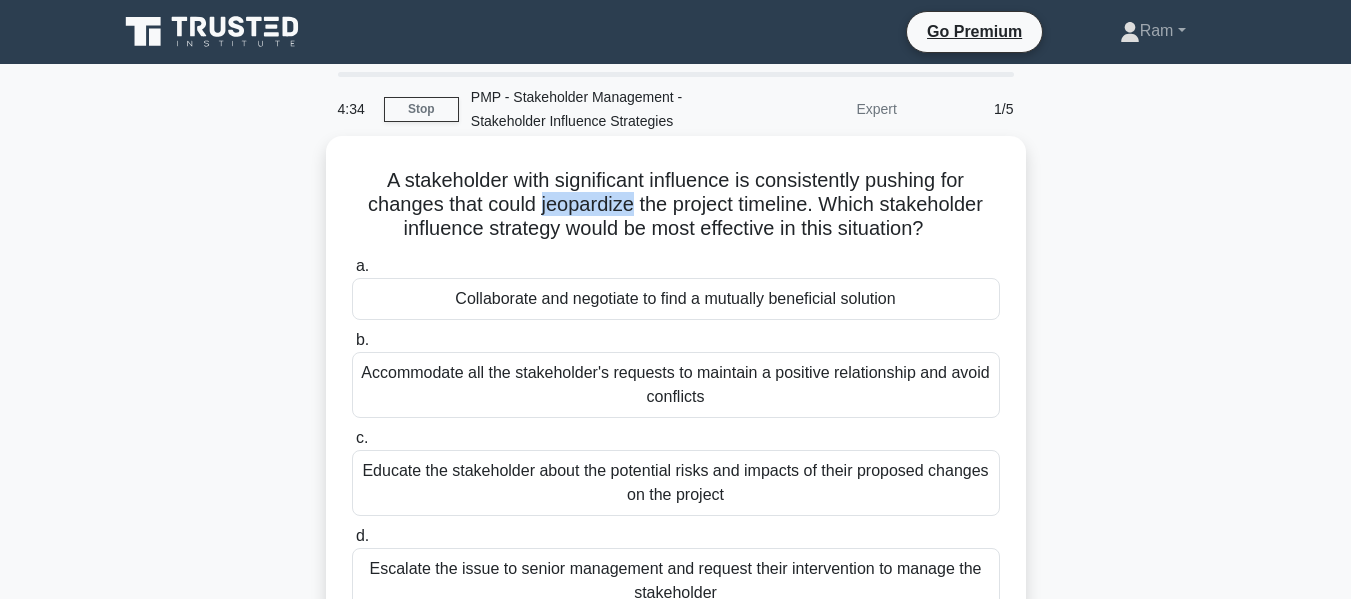 drag, startPoint x: 536, startPoint y: 209, endPoint x: 631, endPoint y: 209, distance: 95 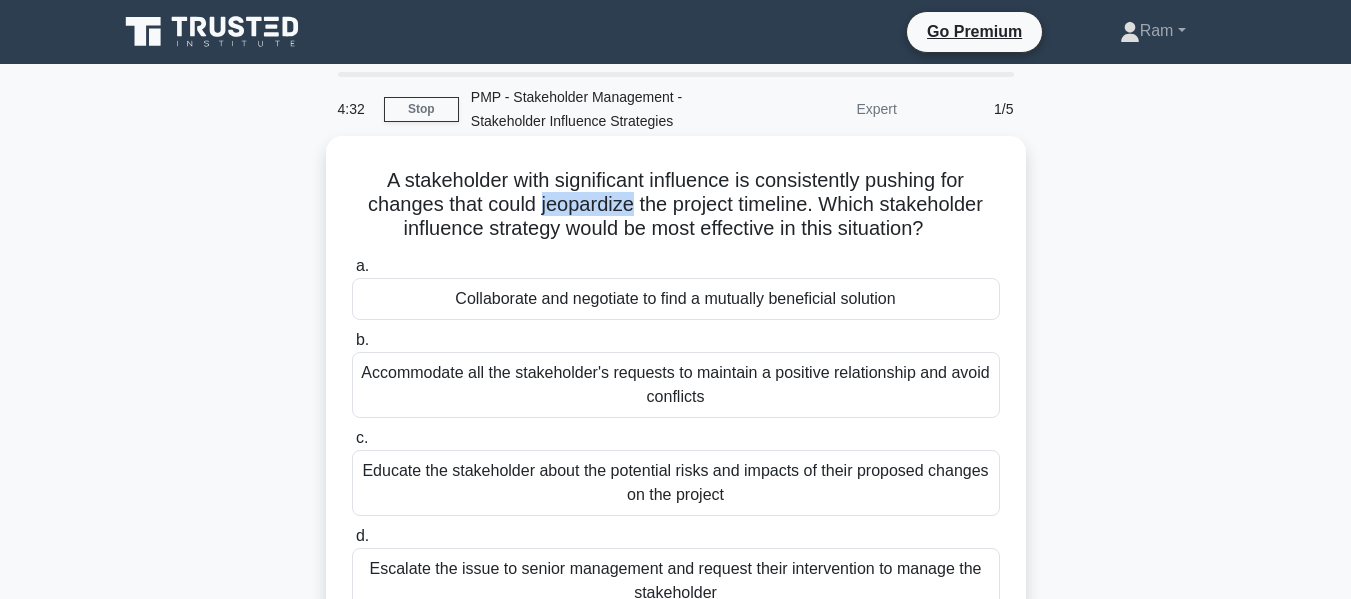 copy on "jeopardize" 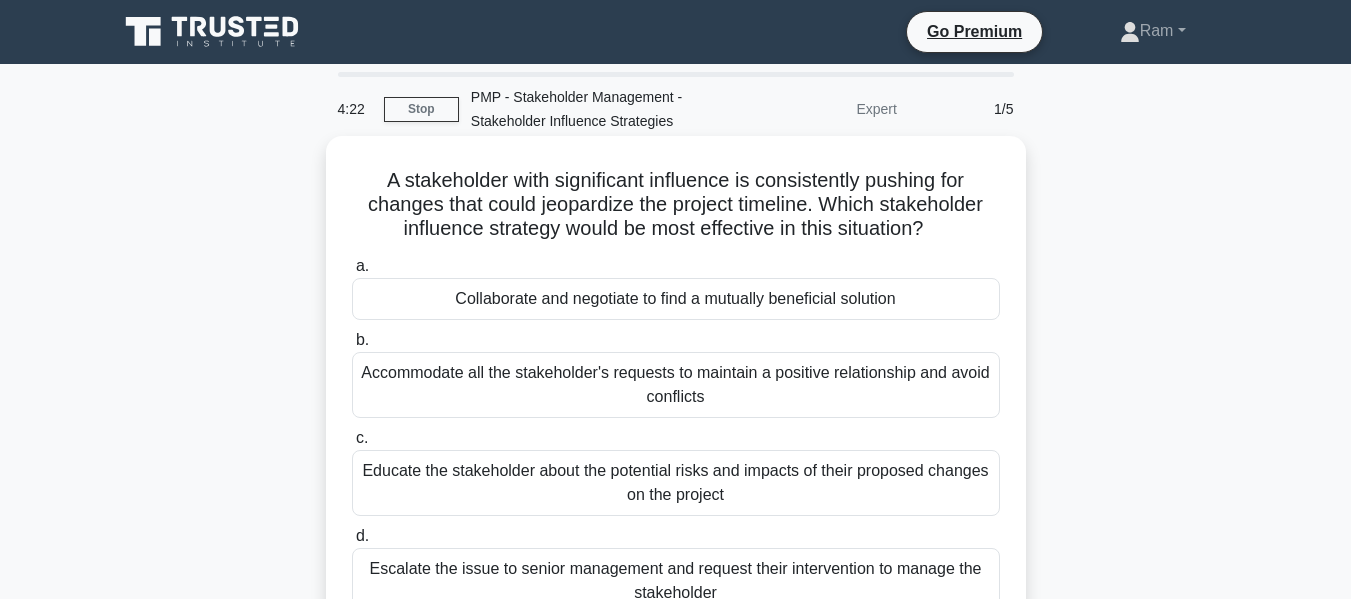 click on "A stakeholder with significant influence is consistently pushing for changes that could jeopardize the project timeline. Which stakeholder influence strategy would be most effective in this situation?
.spinner_0XTQ{transform-origin:center;animation:spinner_y6GP .75s linear infinite}@keyframes spinner_y6GP{100%{transform:rotate(360deg)}}" at bounding box center (676, 205) 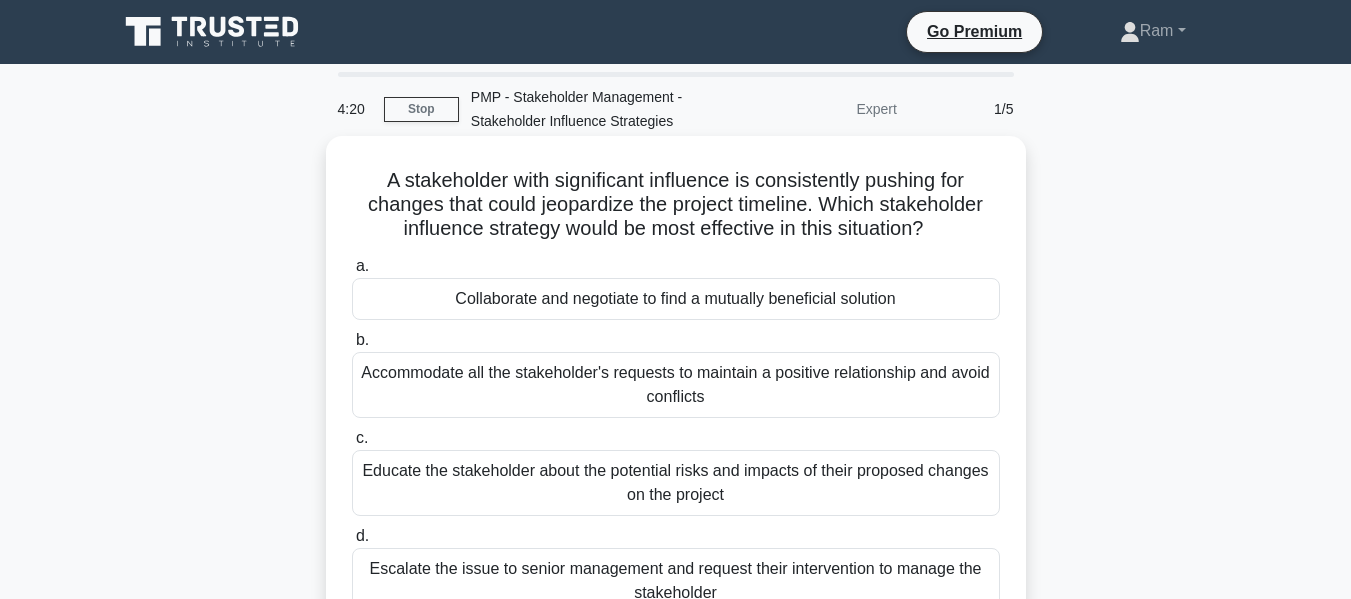drag, startPoint x: 408, startPoint y: 230, endPoint x: 1002, endPoint y: 220, distance: 594.08417 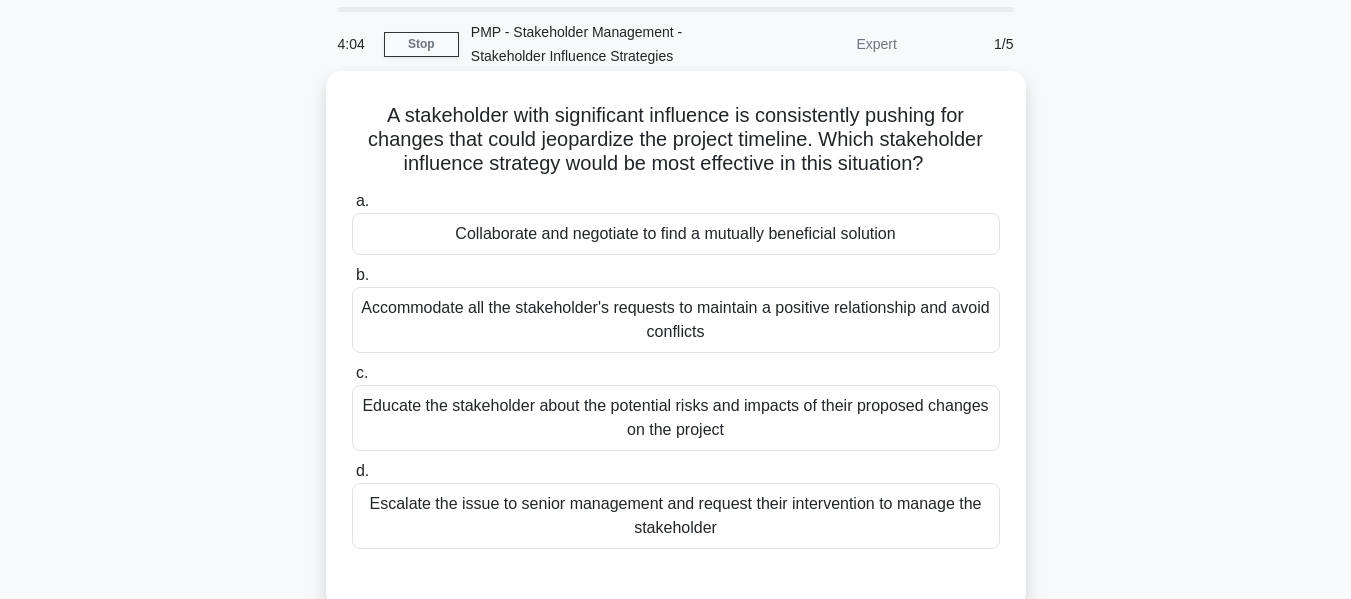 scroll, scrollTop: 100, scrollLeft: 0, axis: vertical 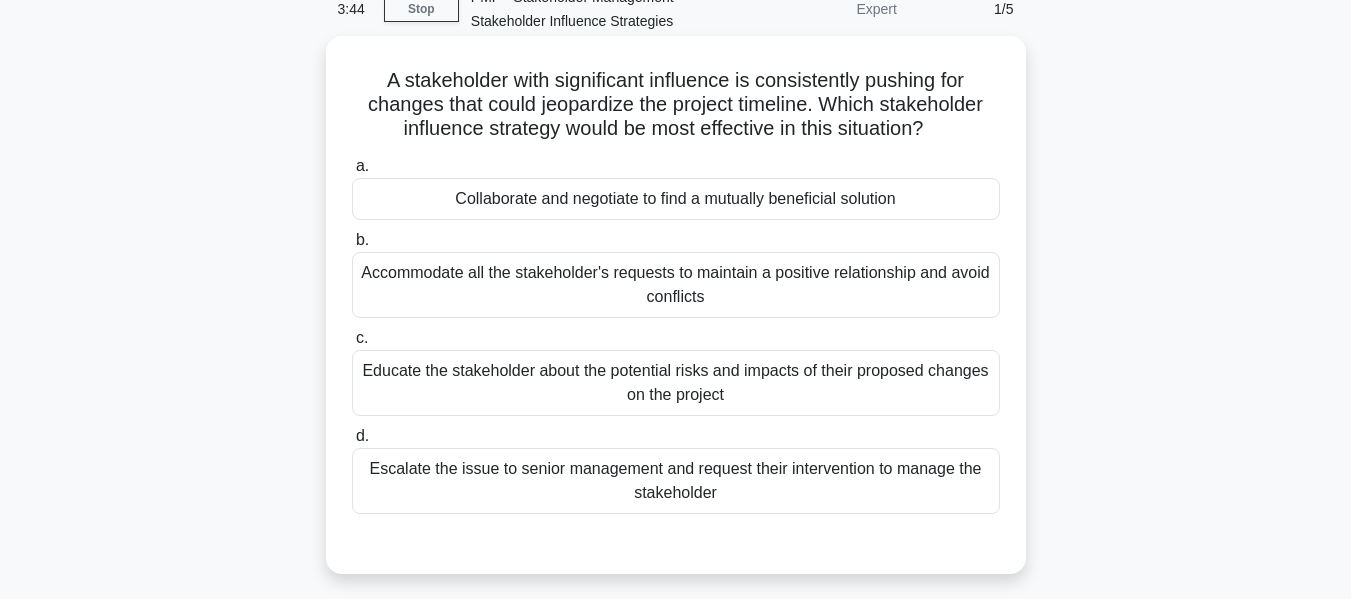 click on "Educate the stakeholder about the potential risks and impacts of their proposed changes on the project" at bounding box center (676, 383) 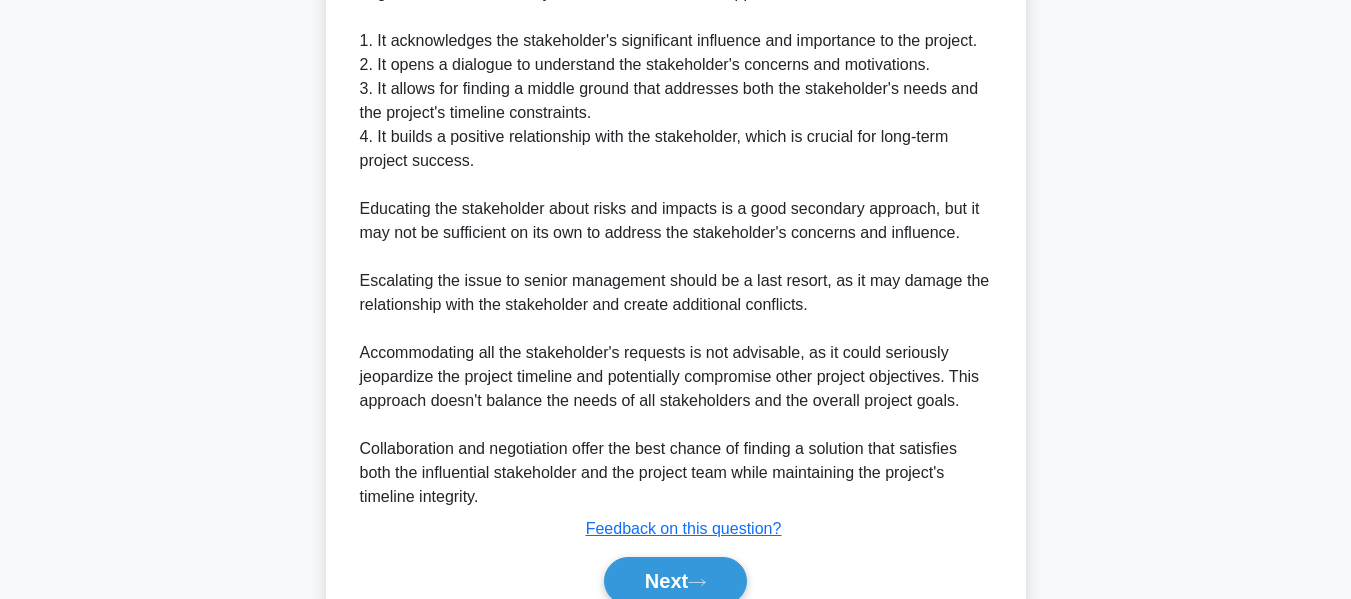 scroll, scrollTop: 829, scrollLeft: 0, axis: vertical 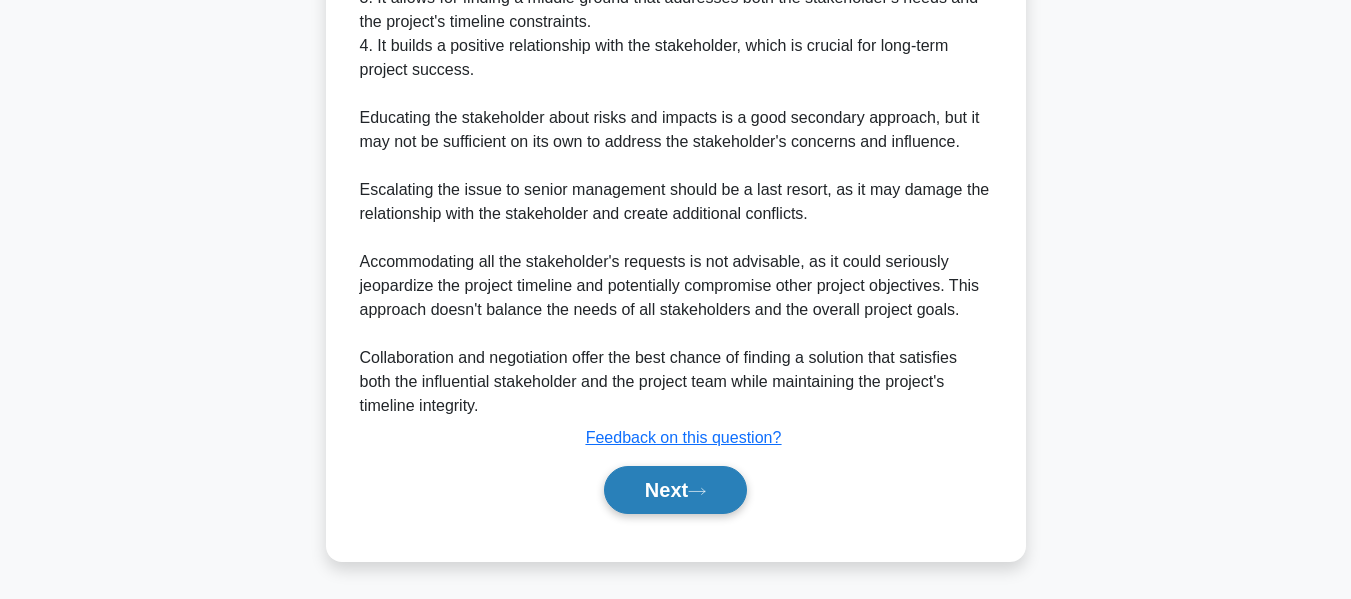click on "Next" at bounding box center [675, 490] 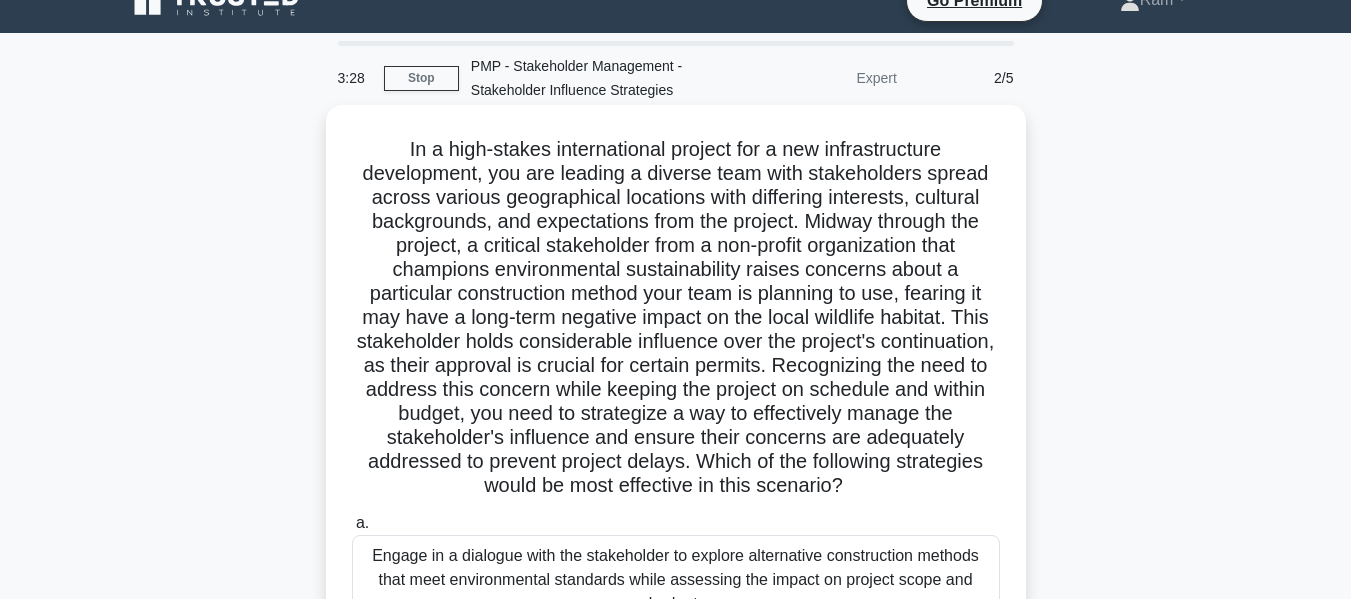 scroll, scrollTop: 300, scrollLeft: 0, axis: vertical 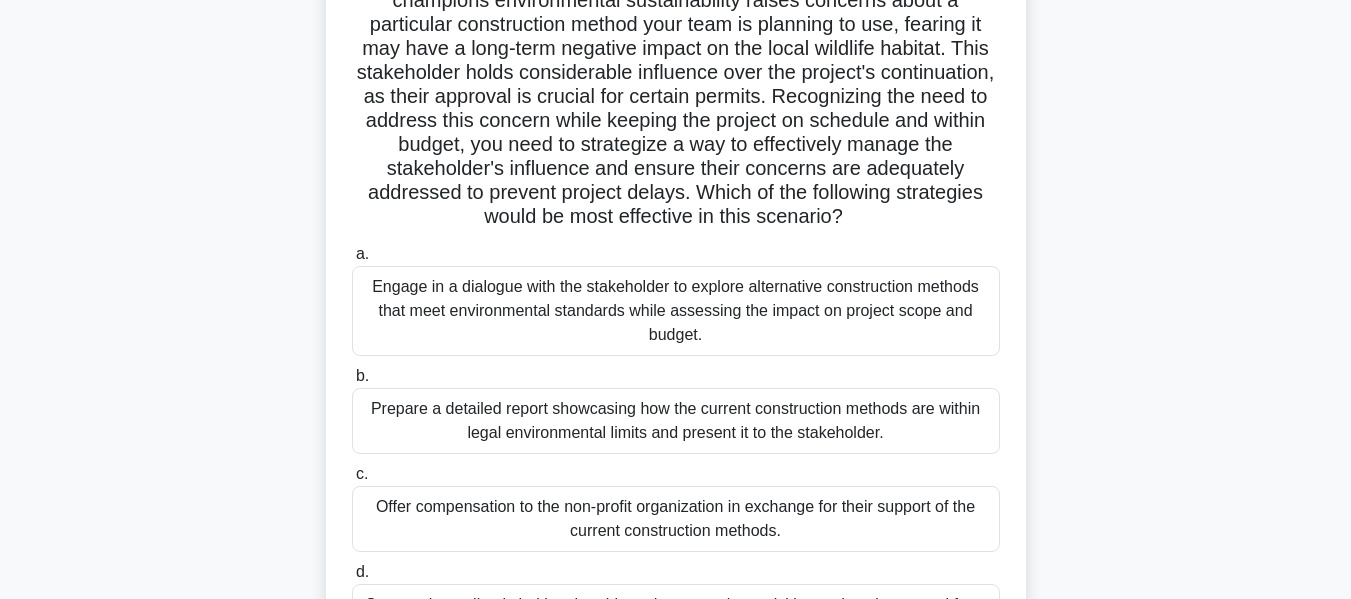drag, startPoint x: 919, startPoint y: 198, endPoint x: 961, endPoint y: 222, distance: 48.373547 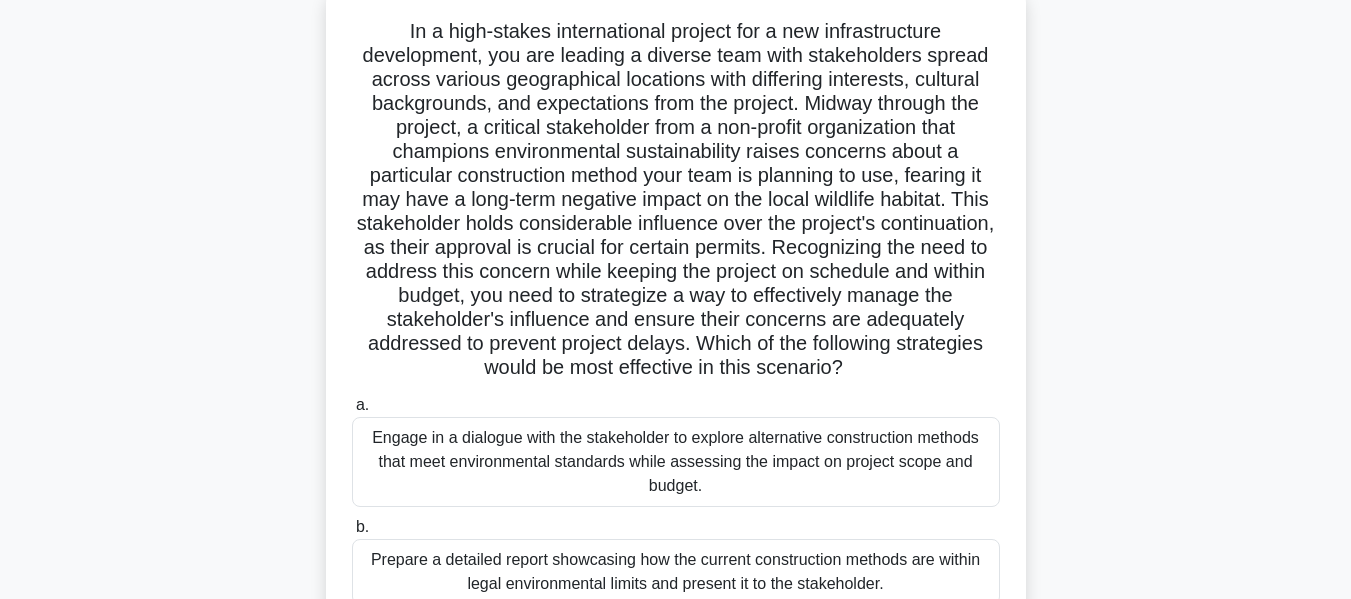 scroll, scrollTop: 100, scrollLeft: 0, axis: vertical 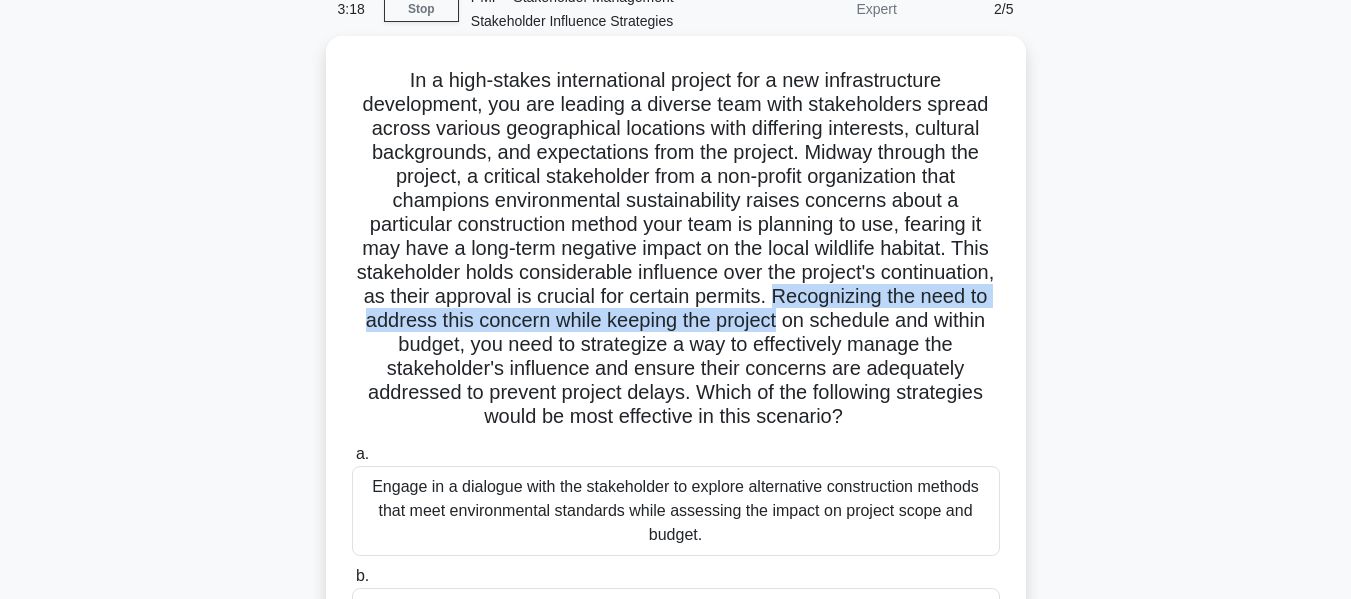 drag, startPoint x: 353, startPoint y: 321, endPoint x: 999, endPoint y: 331, distance: 646.0774 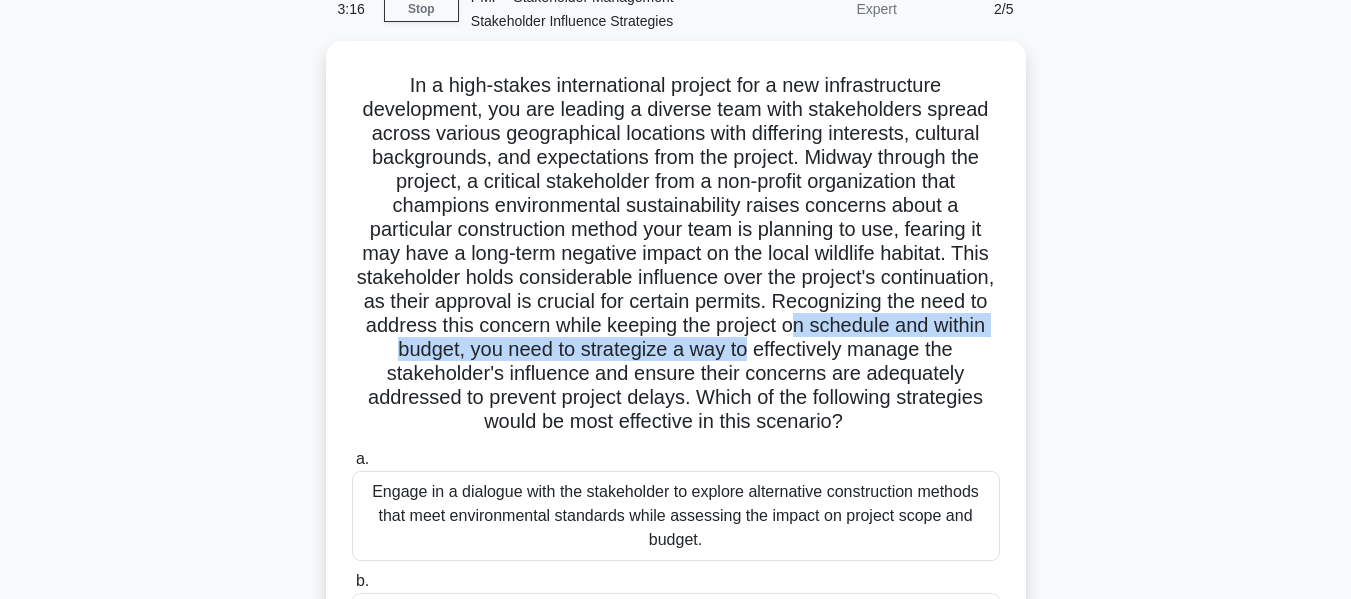 drag, startPoint x: 395, startPoint y: 342, endPoint x: 1043, endPoint y: 358, distance: 648.1975 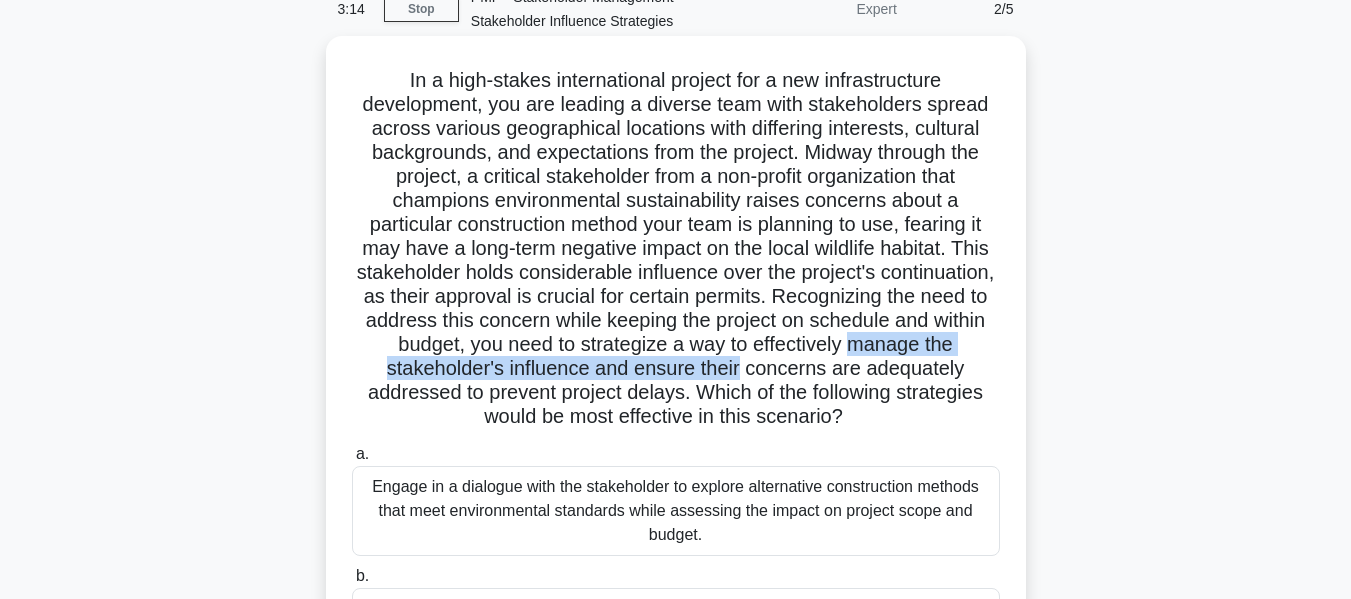 drag, startPoint x: 495, startPoint y: 380, endPoint x: 992, endPoint y: 375, distance: 497.02515 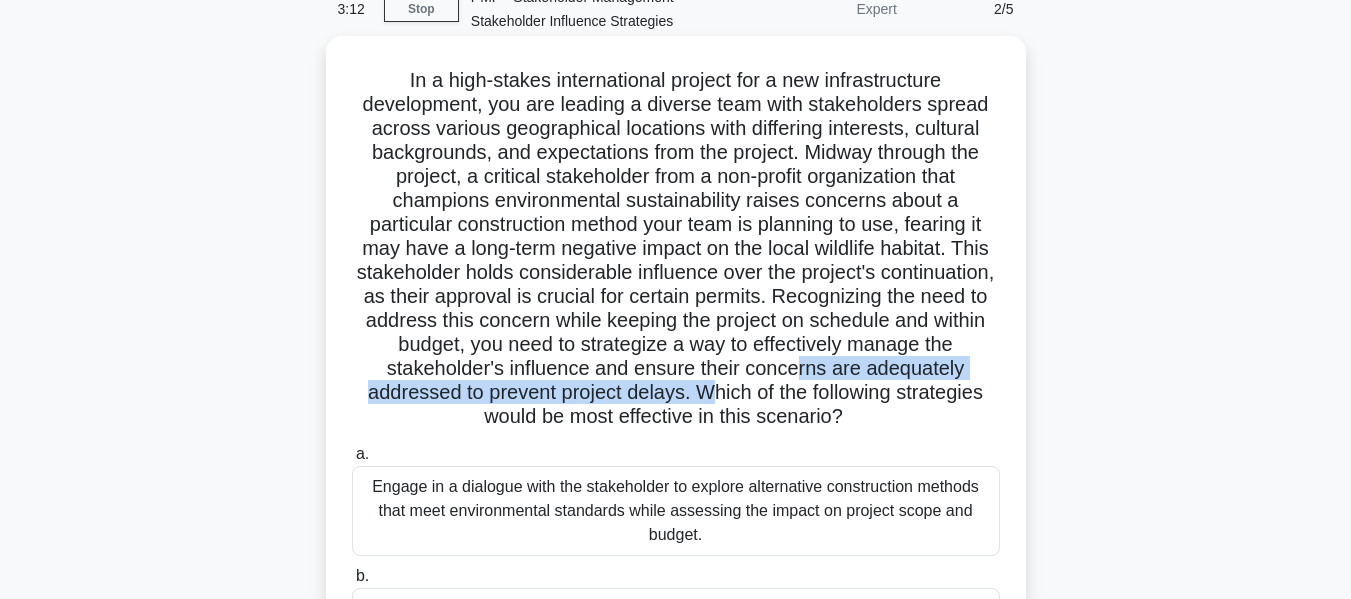 drag, startPoint x: 407, startPoint y: 395, endPoint x: 935, endPoint y: 395, distance: 528 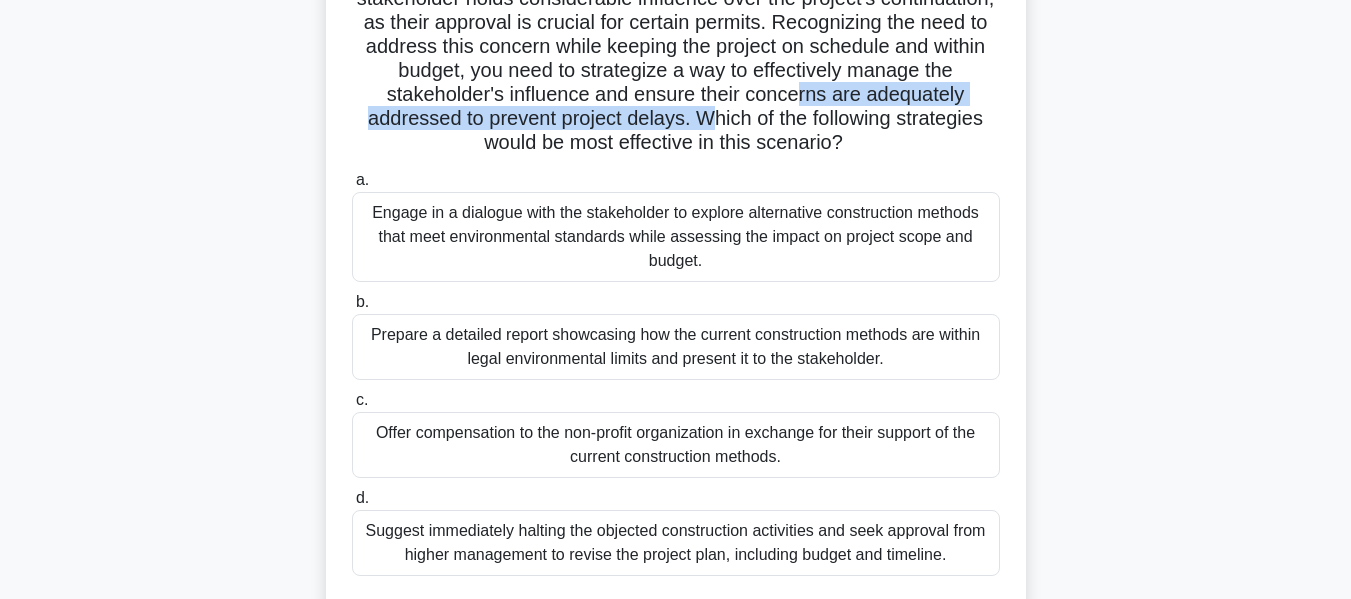 scroll, scrollTop: 400, scrollLeft: 0, axis: vertical 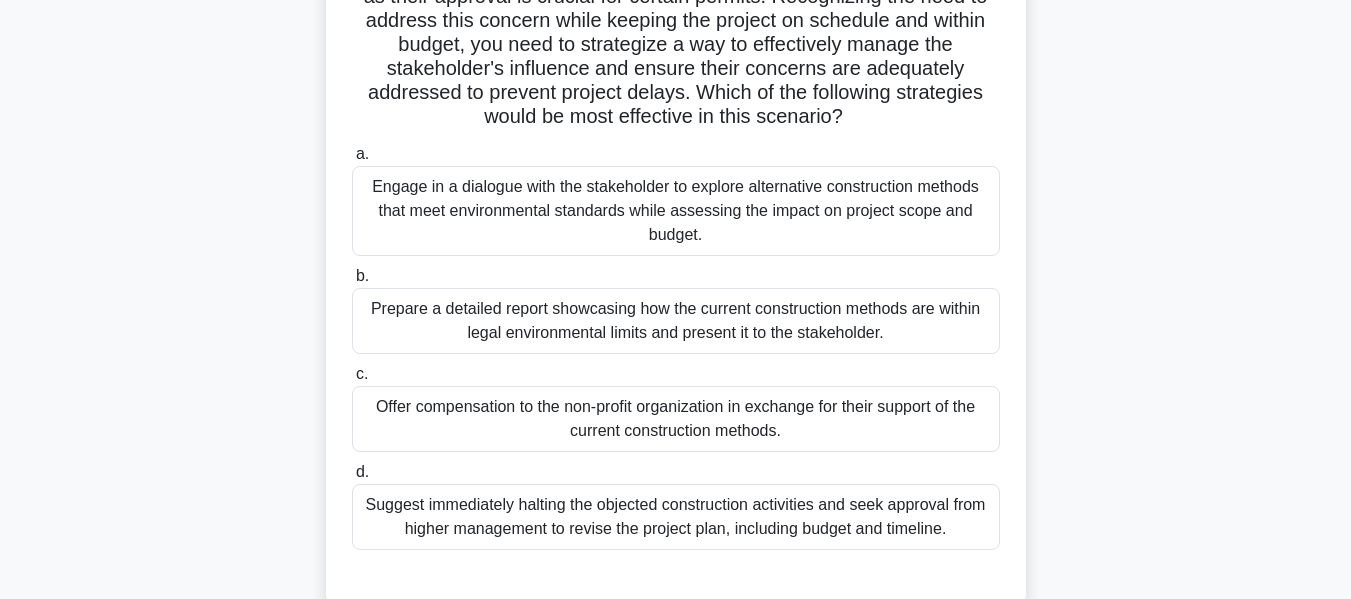 click on "Engage in a dialogue with the stakeholder to explore alternative construction methods that meet environmental standards while assessing the impact on project scope and budget." at bounding box center [676, 211] 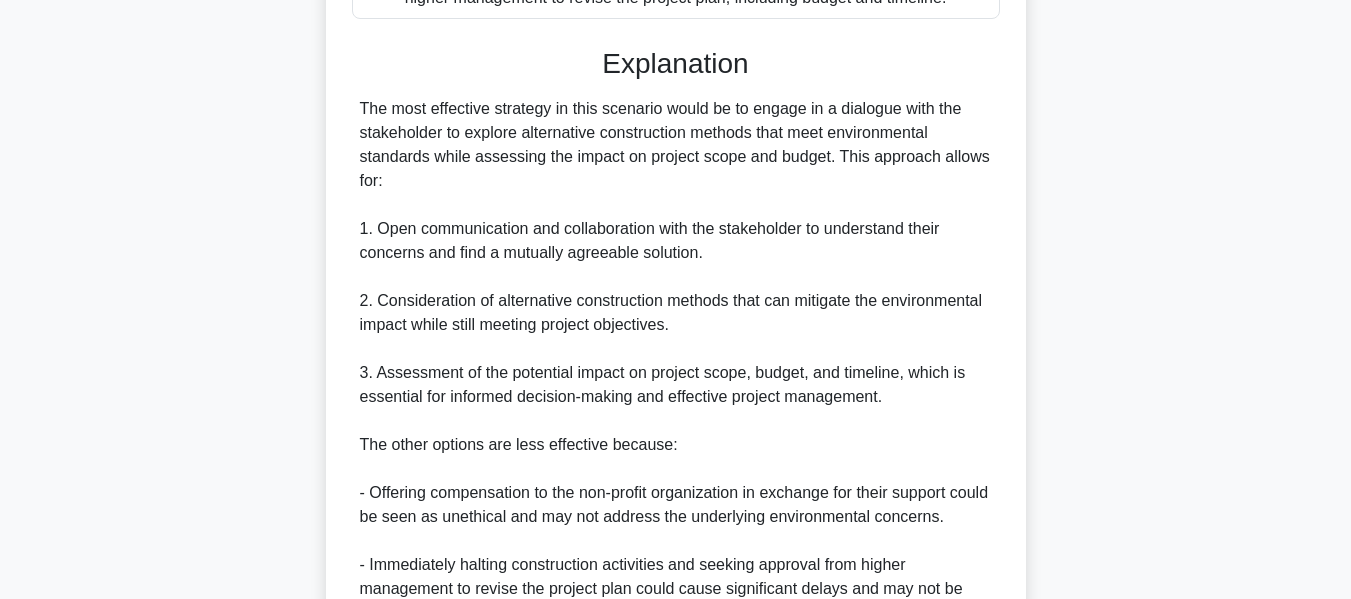 scroll, scrollTop: 900, scrollLeft: 0, axis: vertical 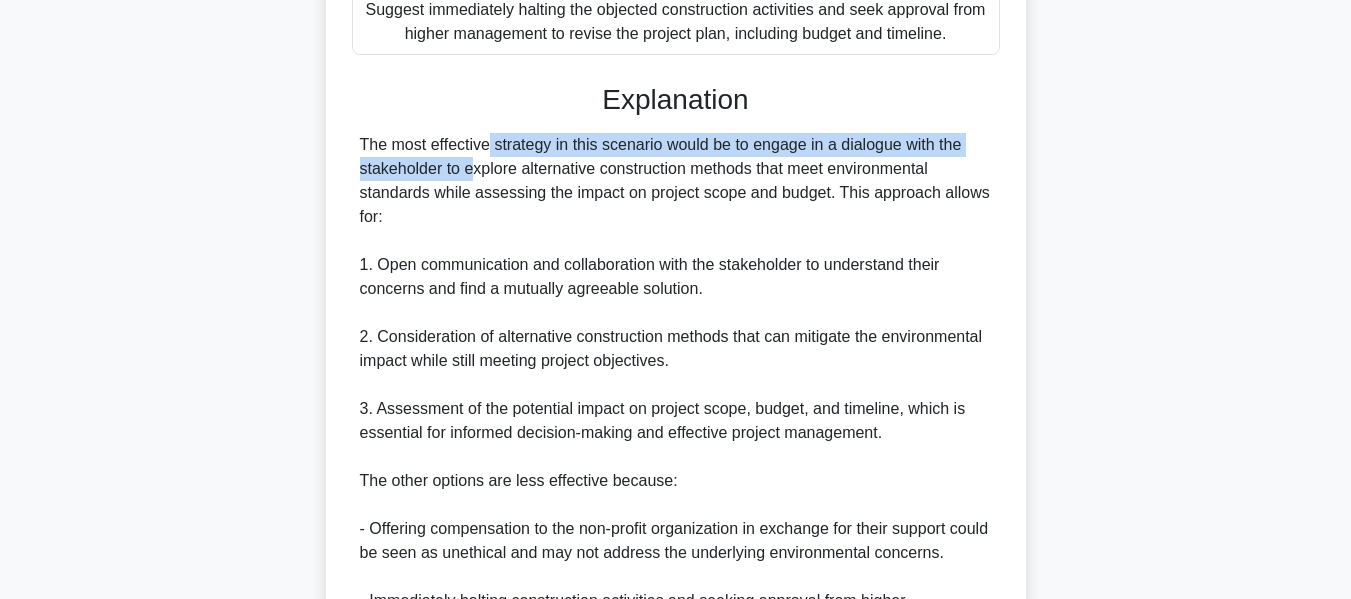 drag, startPoint x: 364, startPoint y: 148, endPoint x: 1038, endPoint y: 131, distance: 674.21436 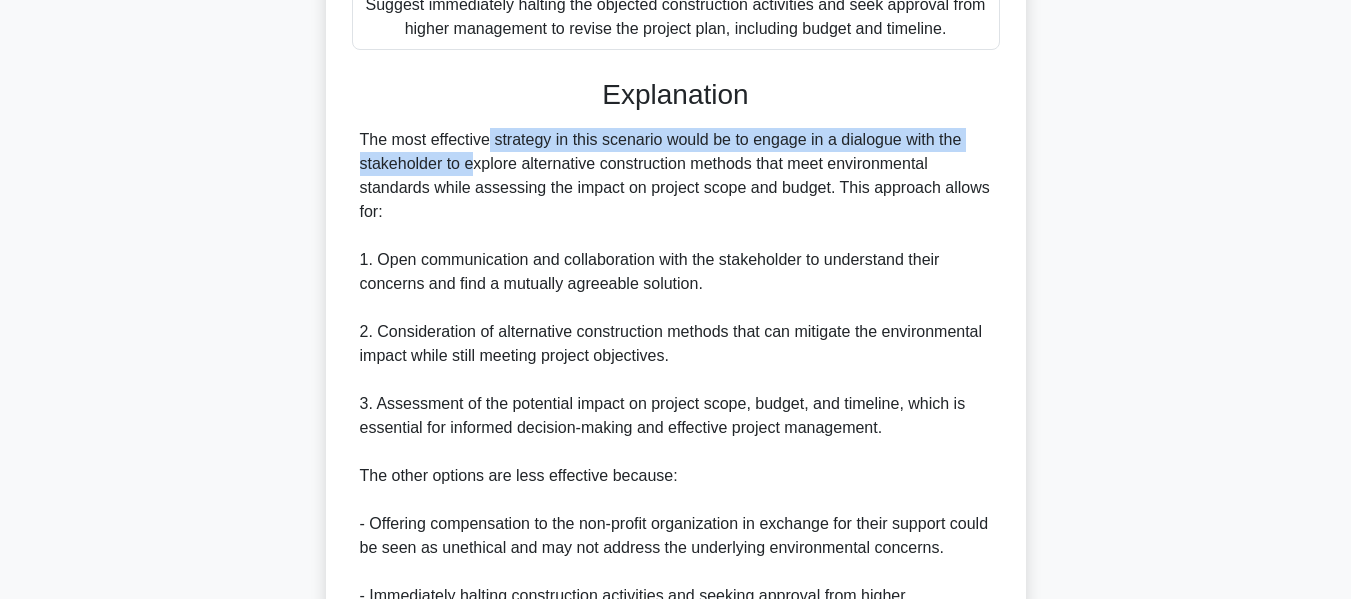 drag, startPoint x: 362, startPoint y: 176, endPoint x: 992, endPoint y: 185, distance: 630.0643 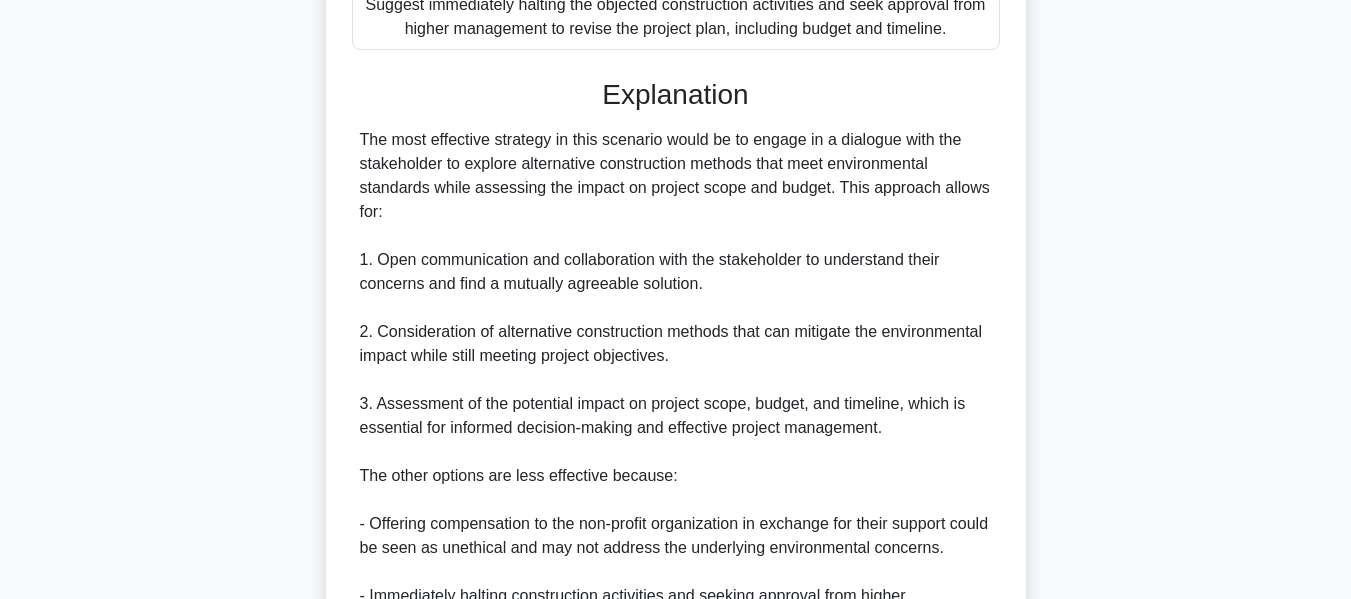 click on "The most effective strategy in this scenario would be to engage in a dialogue with the stakeholder to explore alternative construction methods that meet environmental standards while assessing the impact on project scope and budget. This approach allows for:    1. Open communication and collaboration with the stakeholder to understand their concerns and find a mutually agreeable solution. 2. Consideration of alternative construction methods that can mitigate the environmental impact while still meeting project objectives. 3. Assessment of the potential impact on project scope, budget, and timeline, which is essential for informed decision-making and effective project management. The other options are less effective because: - Offering compensation to the non-profit organization in exchange for their support could be seen as unethical and may not address the underlying environmental concerns." at bounding box center [676, 452] 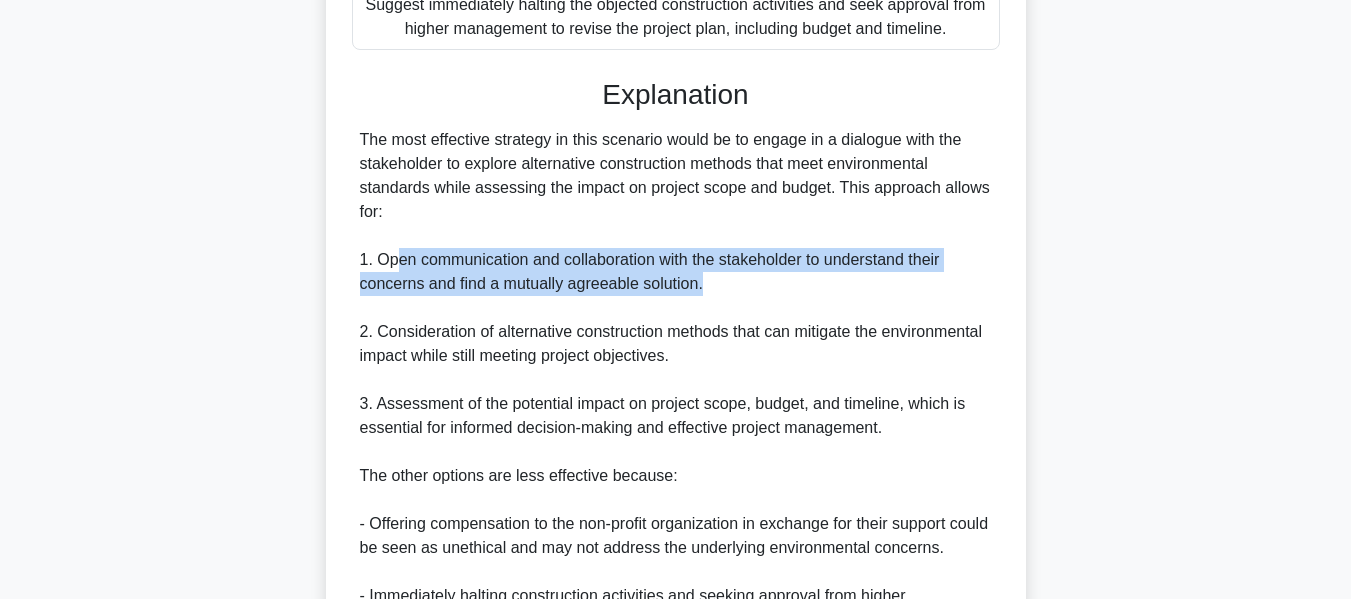drag, startPoint x: 395, startPoint y: 273, endPoint x: 744, endPoint y: 305, distance: 350.464 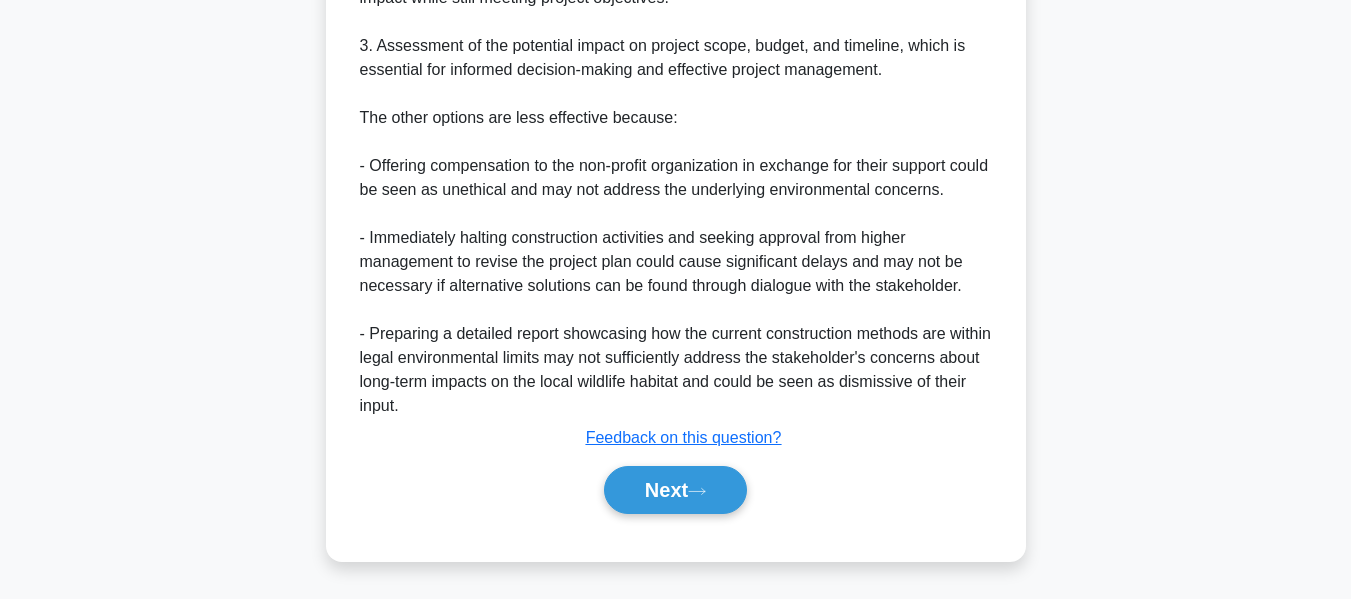 scroll, scrollTop: 1259, scrollLeft: 0, axis: vertical 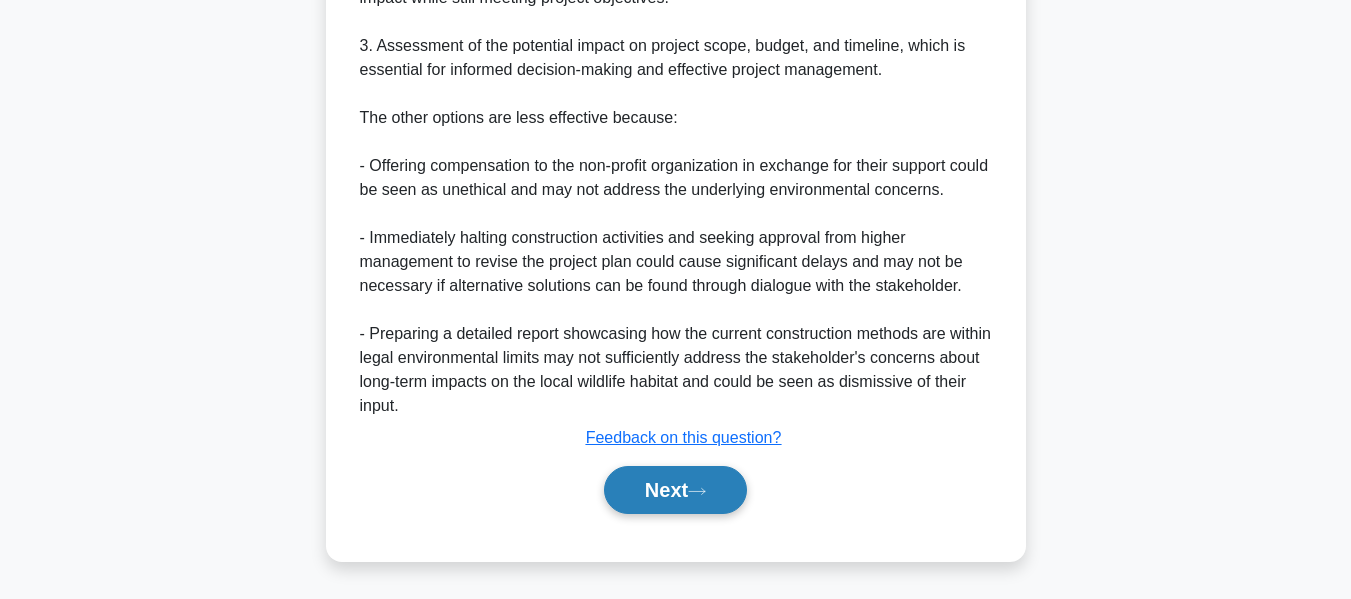 click on "Next" at bounding box center [675, 490] 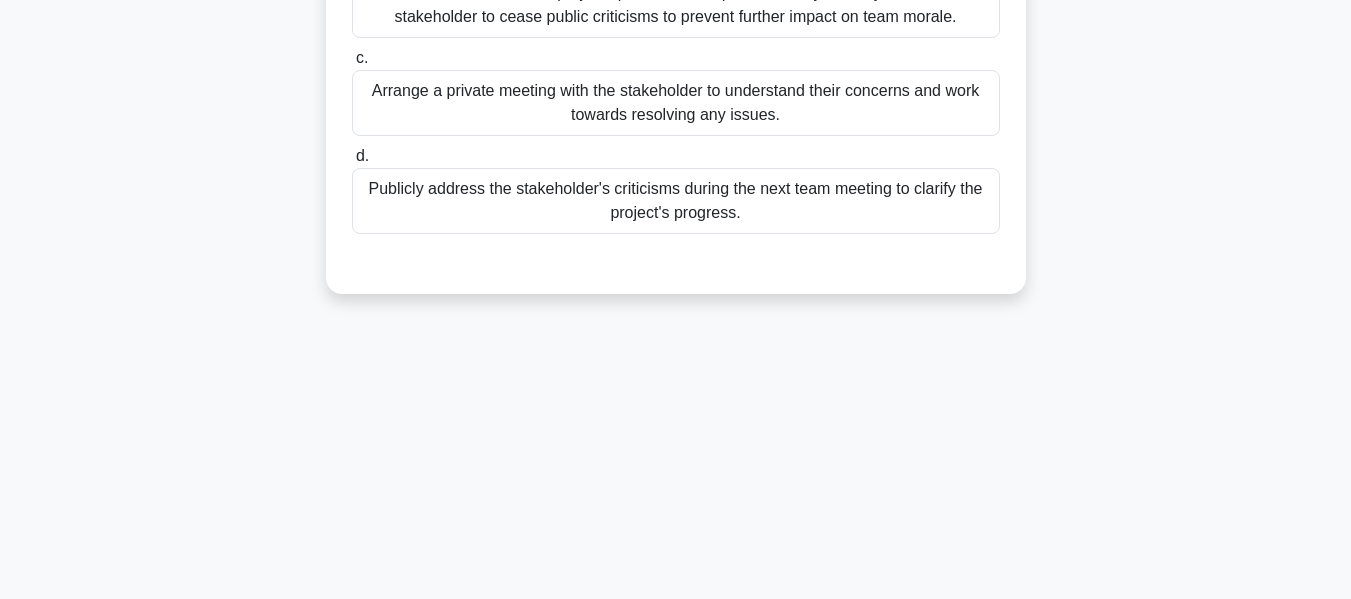 scroll, scrollTop: 81, scrollLeft: 0, axis: vertical 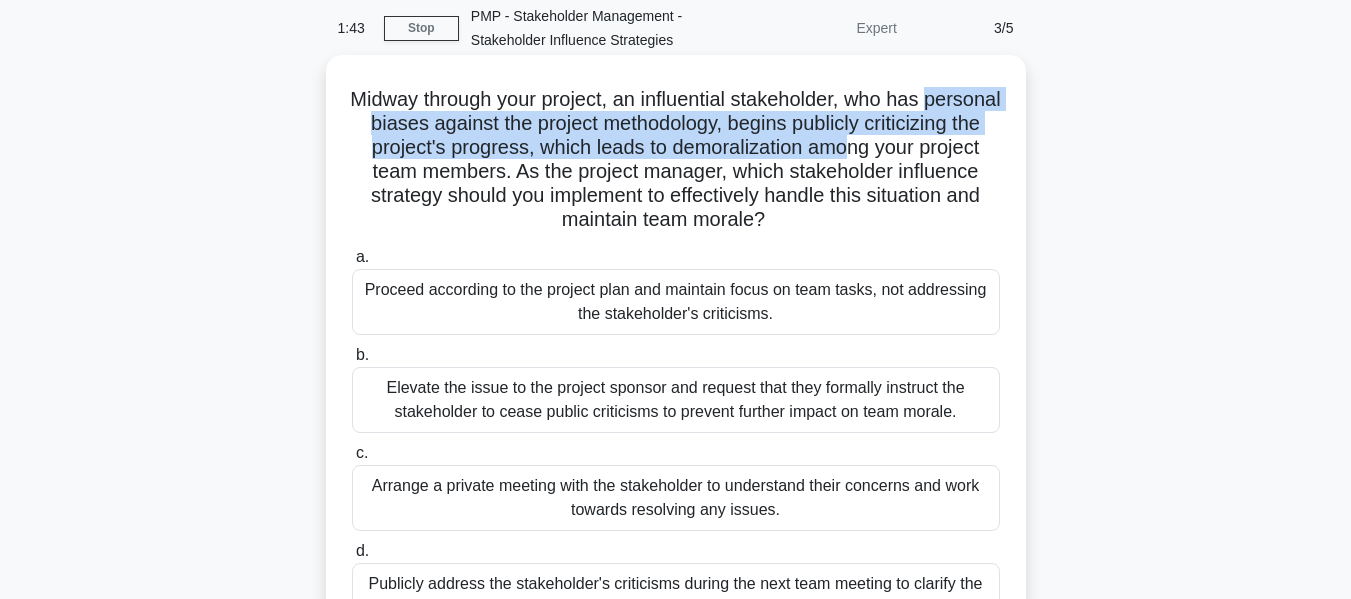 drag, startPoint x: 376, startPoint y: 111, endPoint x: 971, endPoint y: 156, distance: 596.6993 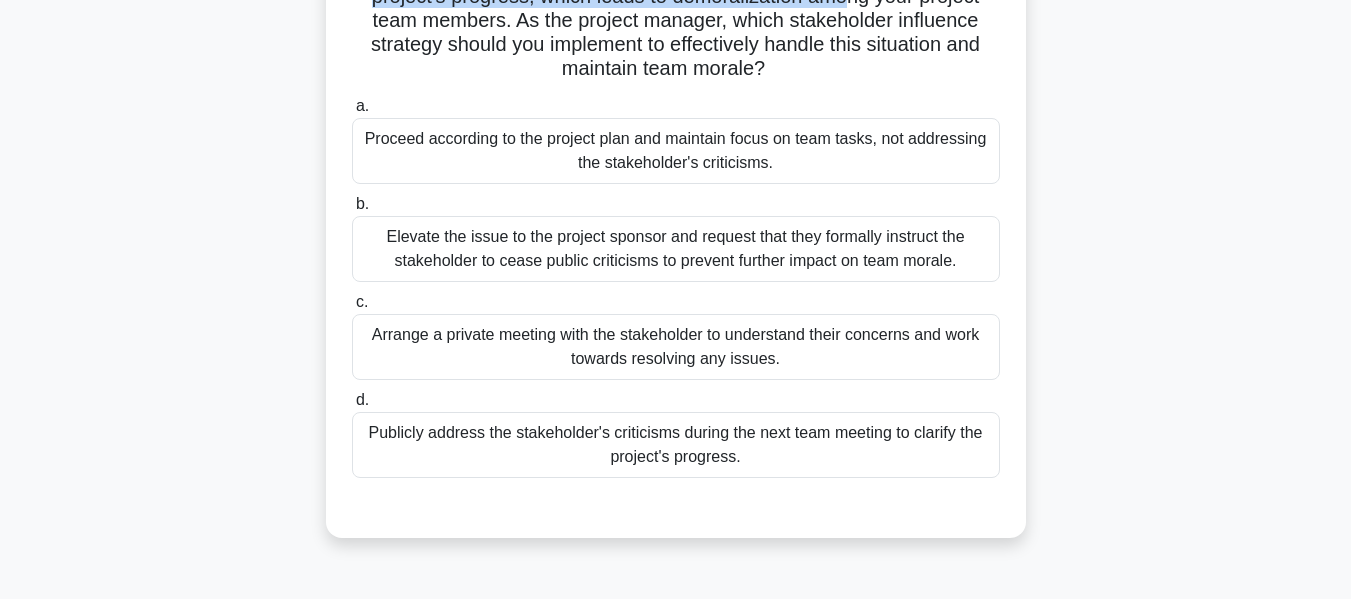 scroll, scrollTop: 281, scrollLeft: 0, axis: vertical 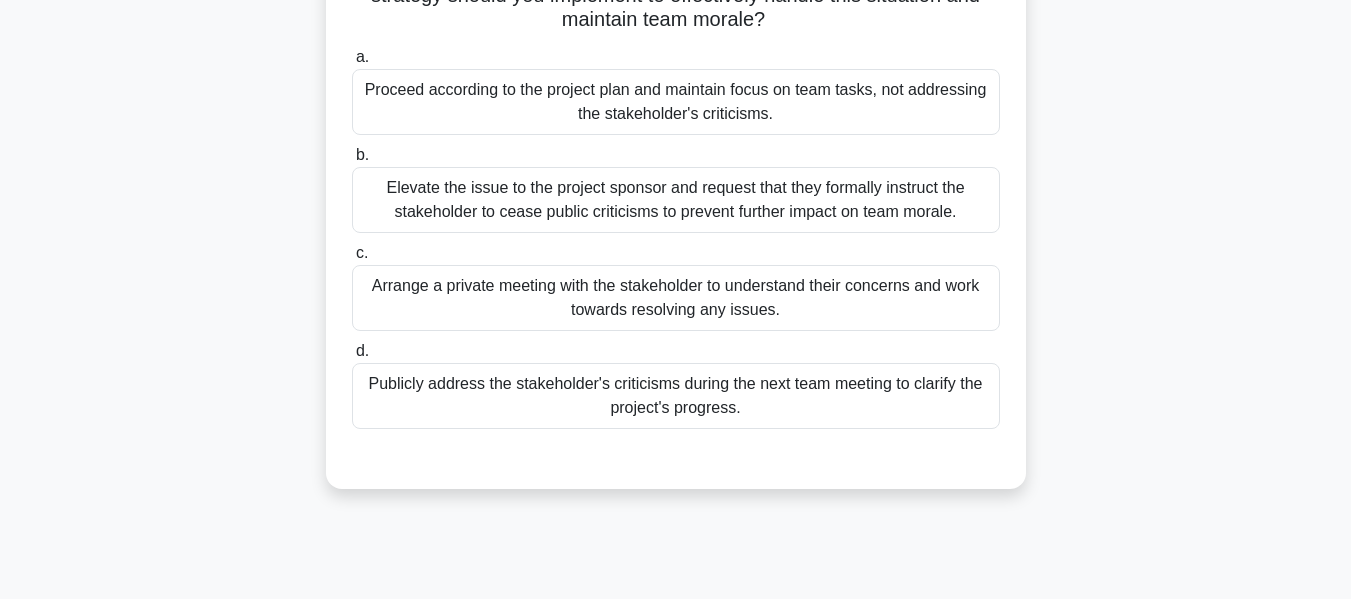 click on "Arrange a private meeting with the stakeholder to understand their concerns and work towards resolving any issues." at bounding box center (676, 298) 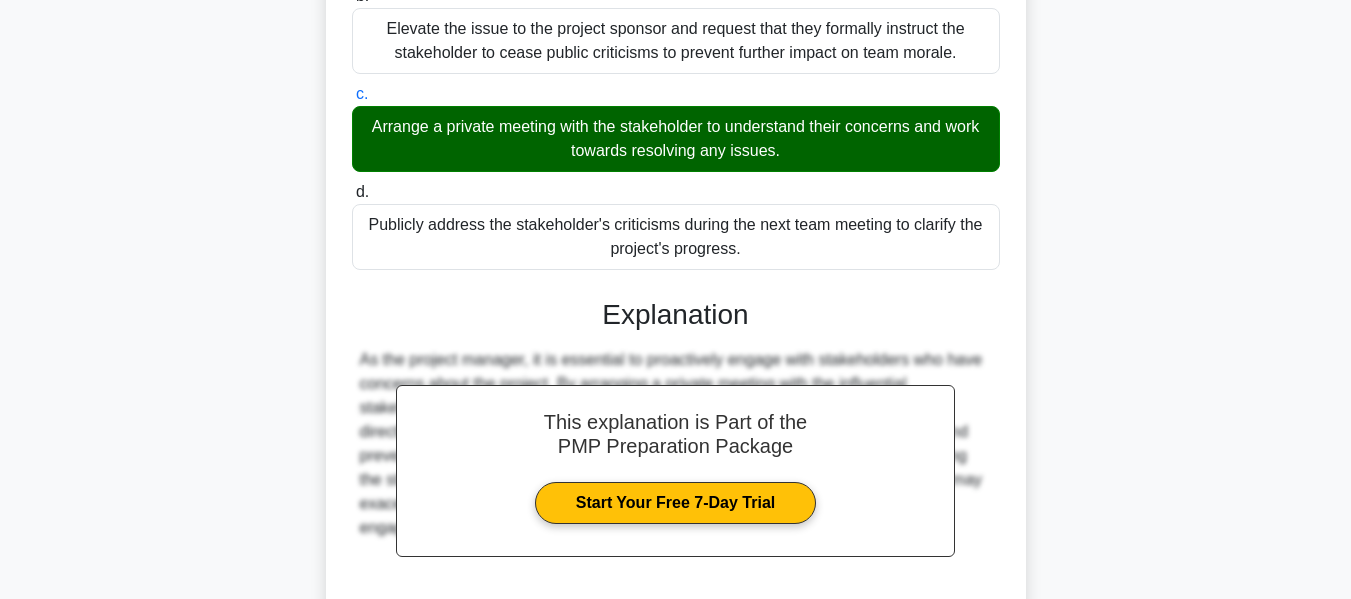 scroll, scrollTop: 611, scrollLeft: 0, axis: vertical 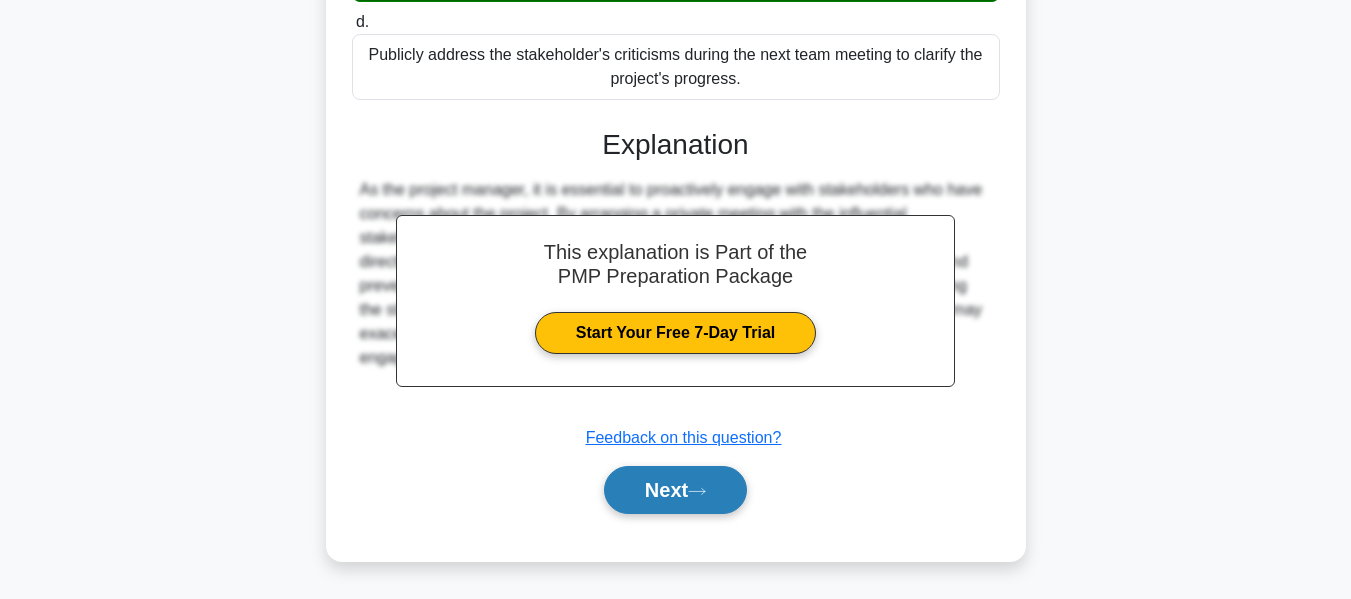 click on "Next" at bounding box center (675, 490) 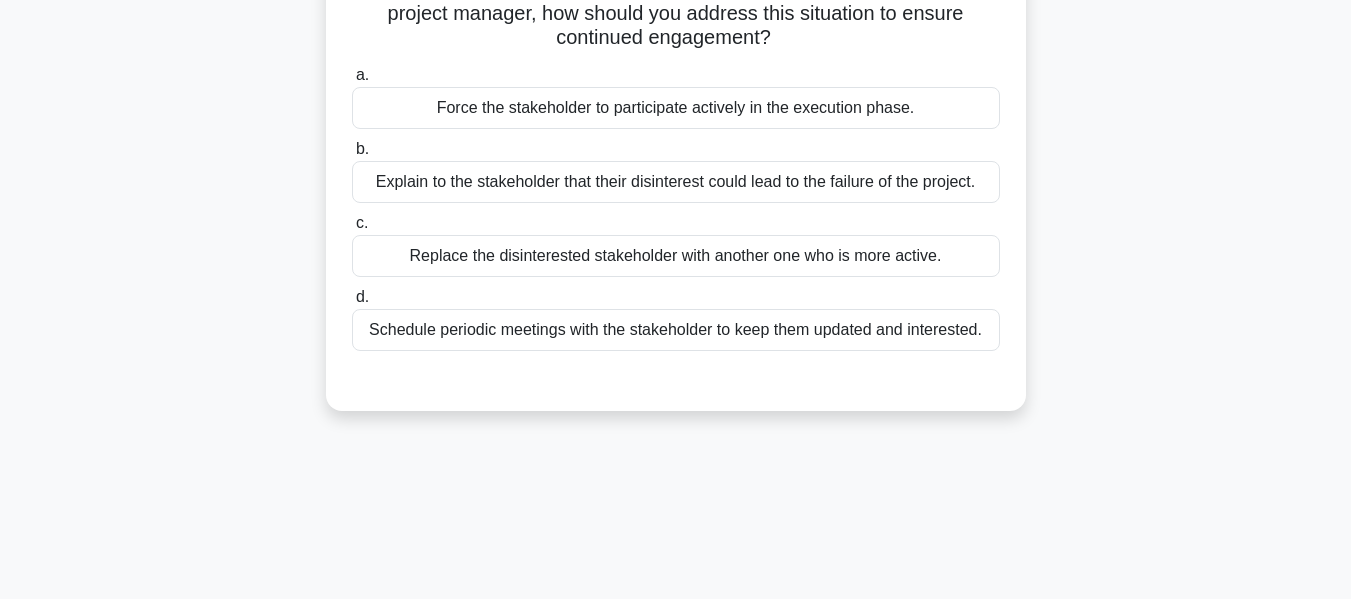 scroll, scrollTop: 81, scrollLeft: 0, axis: vertical 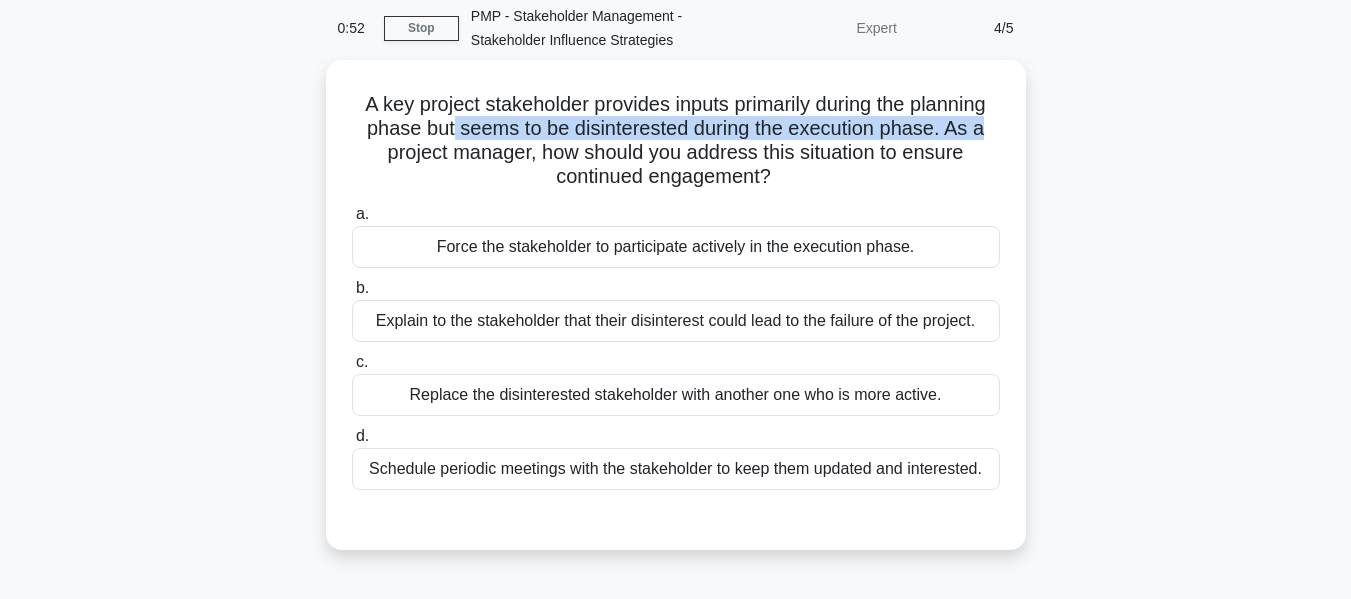 drag, startPoint x: 453, startPoint y: 132, endPoint x: 1029, endPoint y: 132, distance: 576 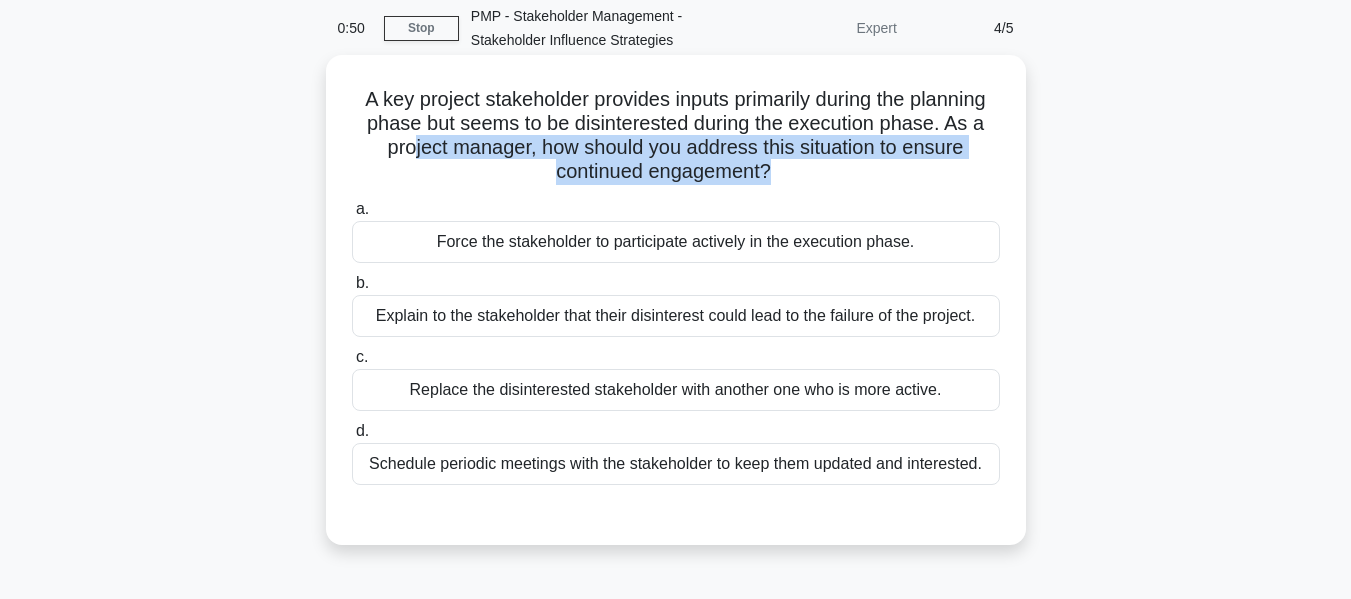 drag, startPoint x: 406, startPoint y: 157, endPoint x: 767, endPoint y: 187, distance: 362.2444 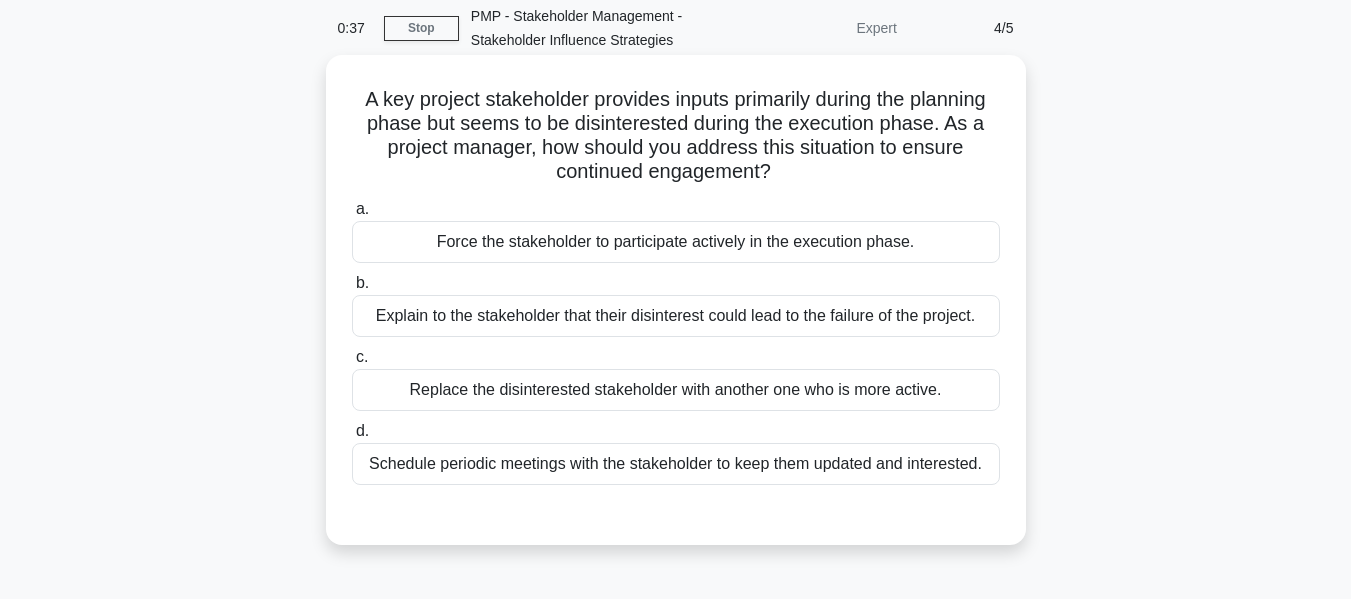 click on "Explain to the stakeholder that their disinterest could lead to the failure of the project." at bounding box center [676, 316] 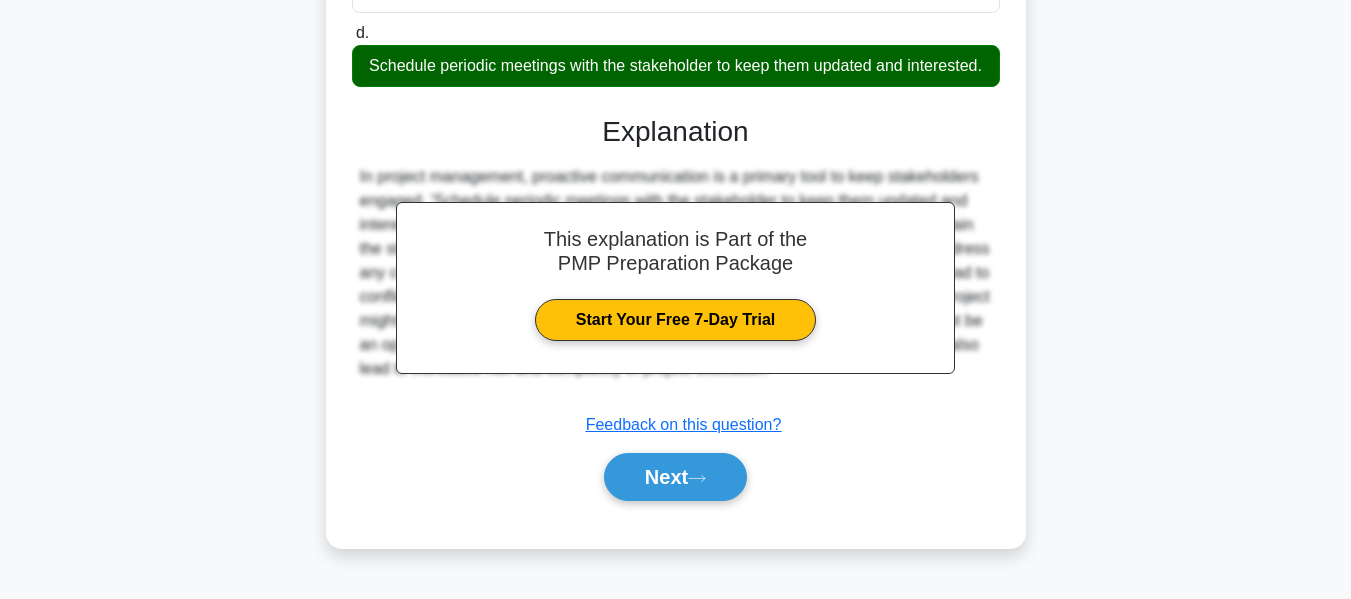 scroll, scrollTop: 493, scrollLeft: 0, axis: vertical 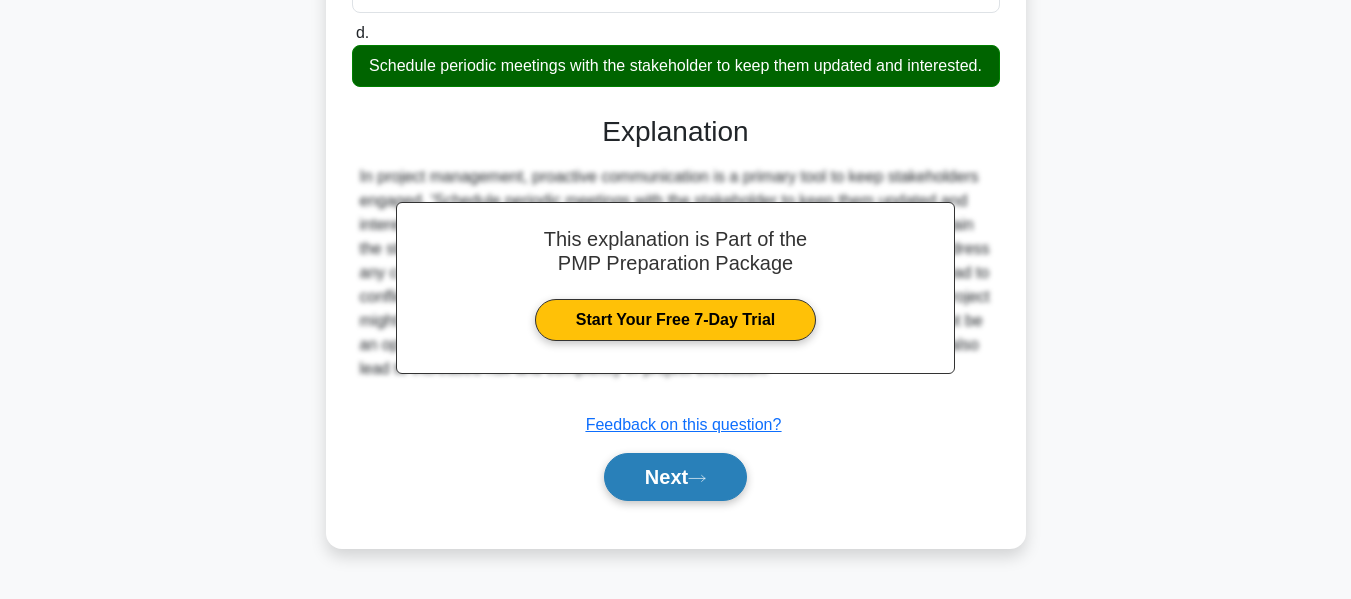 click on "Next" at bounding box center (675, 477) 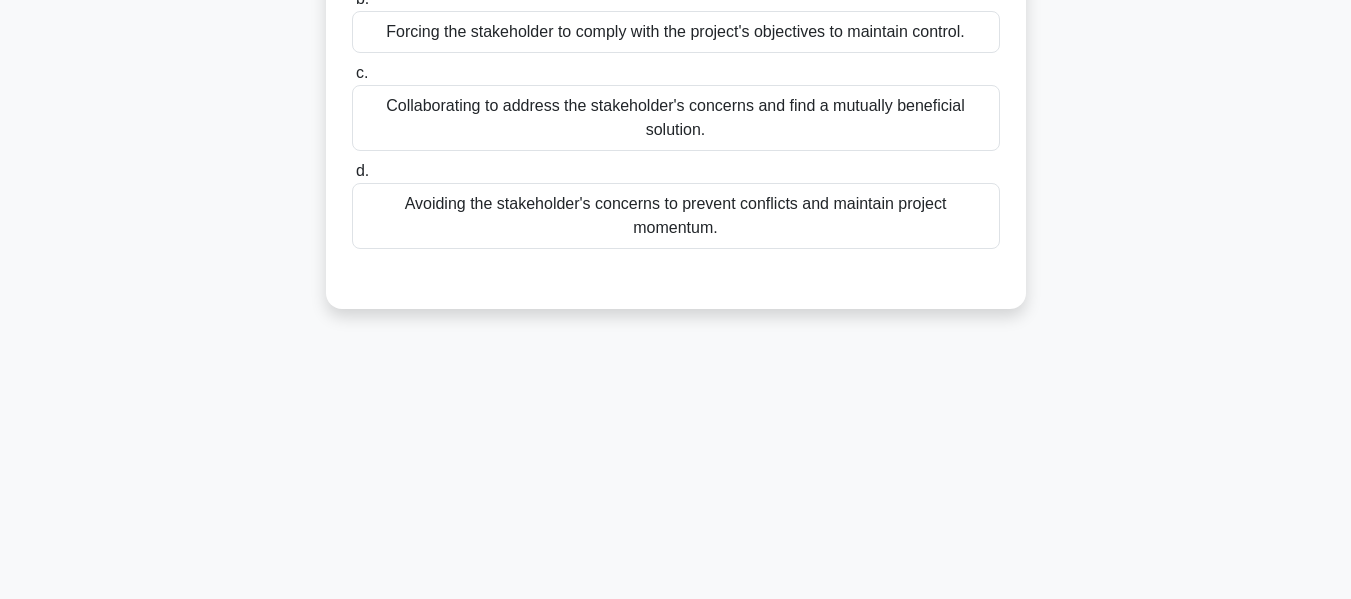 scroll, scrollTop: 81, scrollLeft: 0, axis: vertical 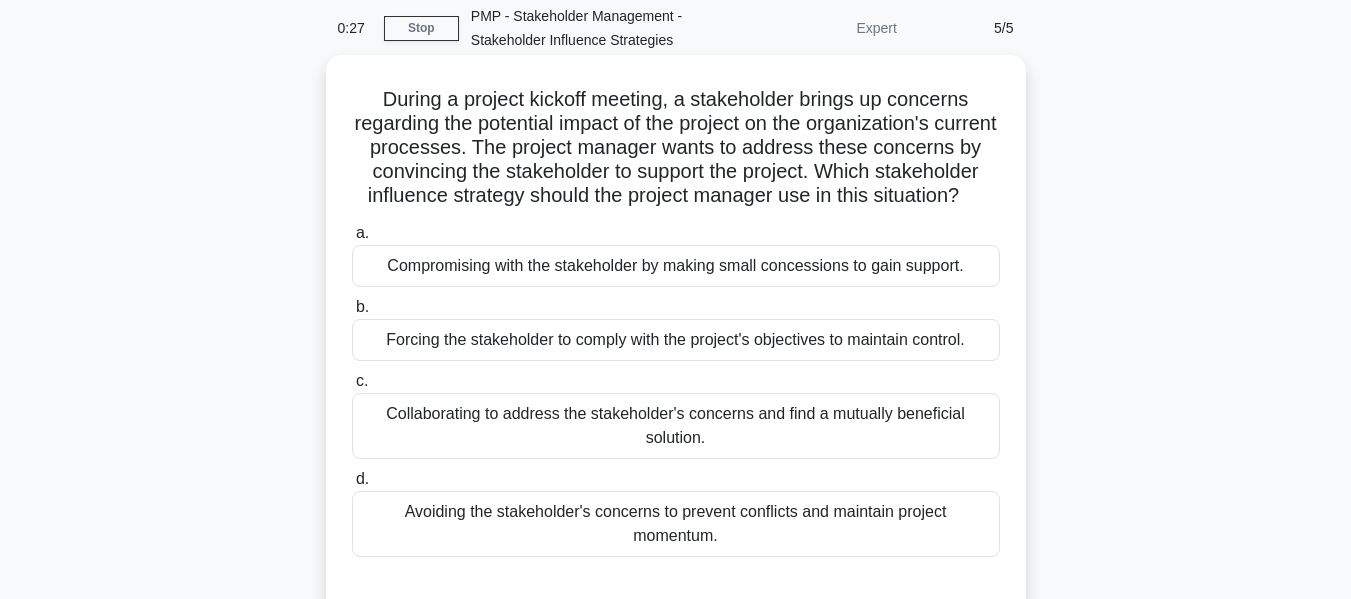 click on "Collaborating to address the stakeholder's concerns and find a mutually beneficial solution." at bounding box center [676, 426] 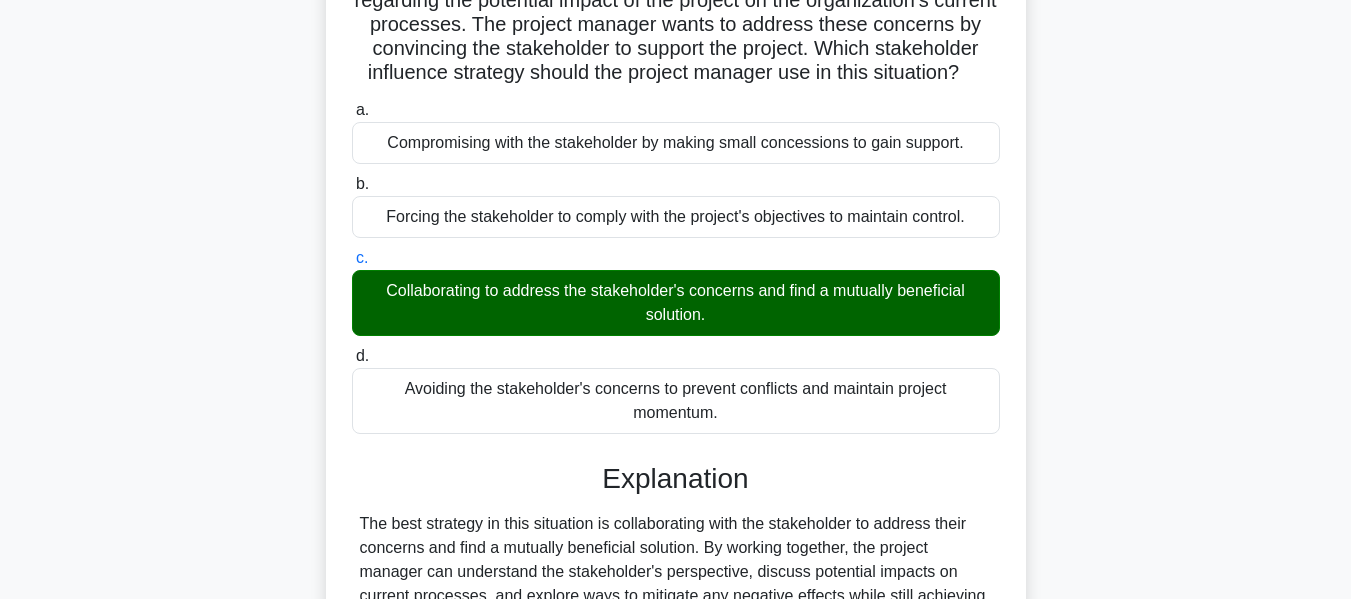 scroll, scrollTop: 0, scrollLeft: 0, axis: both 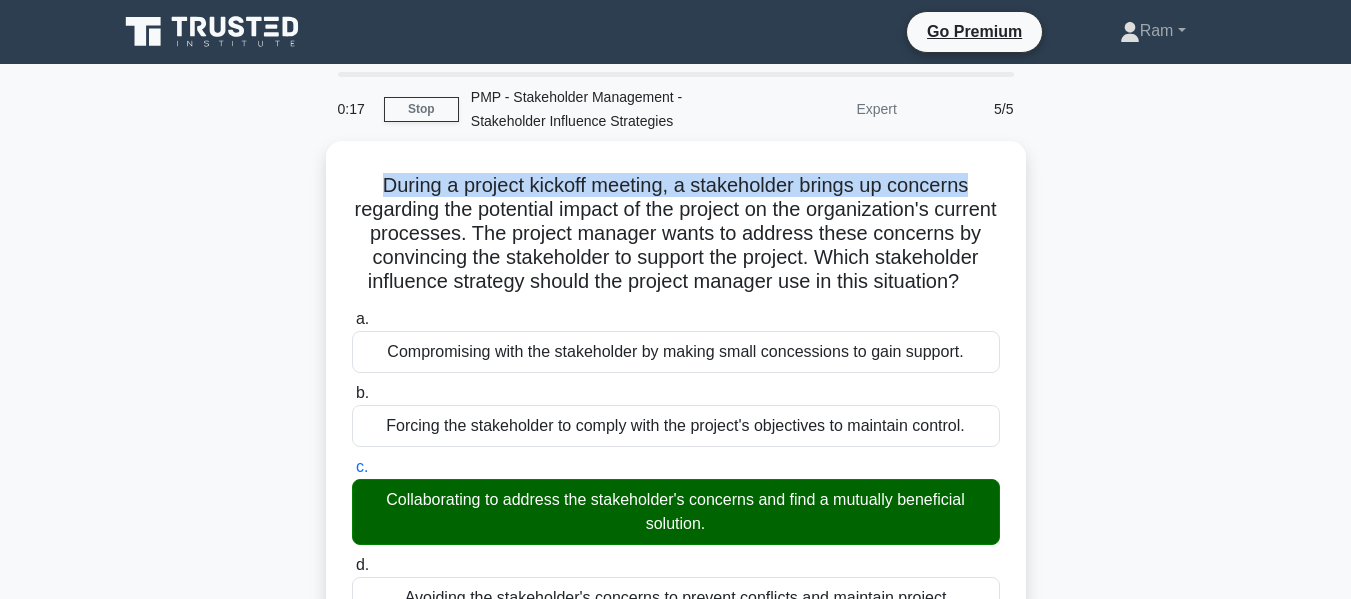 drag, startPoint x: 378, startPoint y: 187, endPoint x: 1076, endPoint y: 150, distance: 698.98 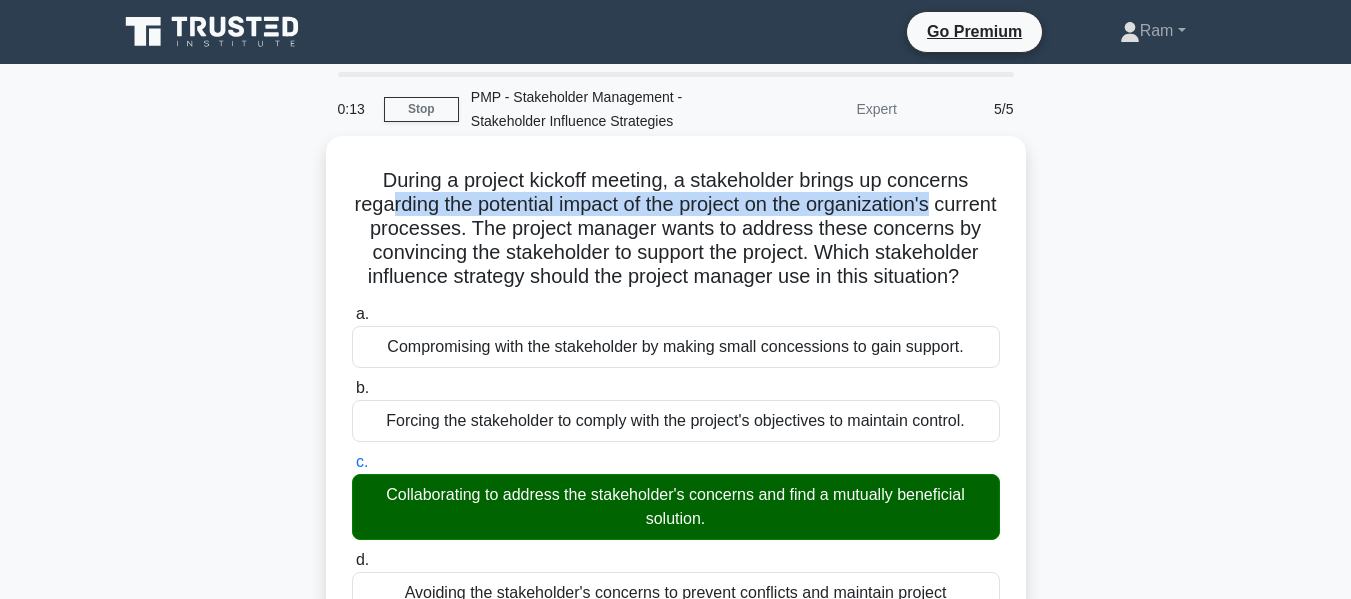 drag, startPoint x: 410, startPoint y: 213, endPoint x: 990, endPoint y: 216, distance: 580.00775 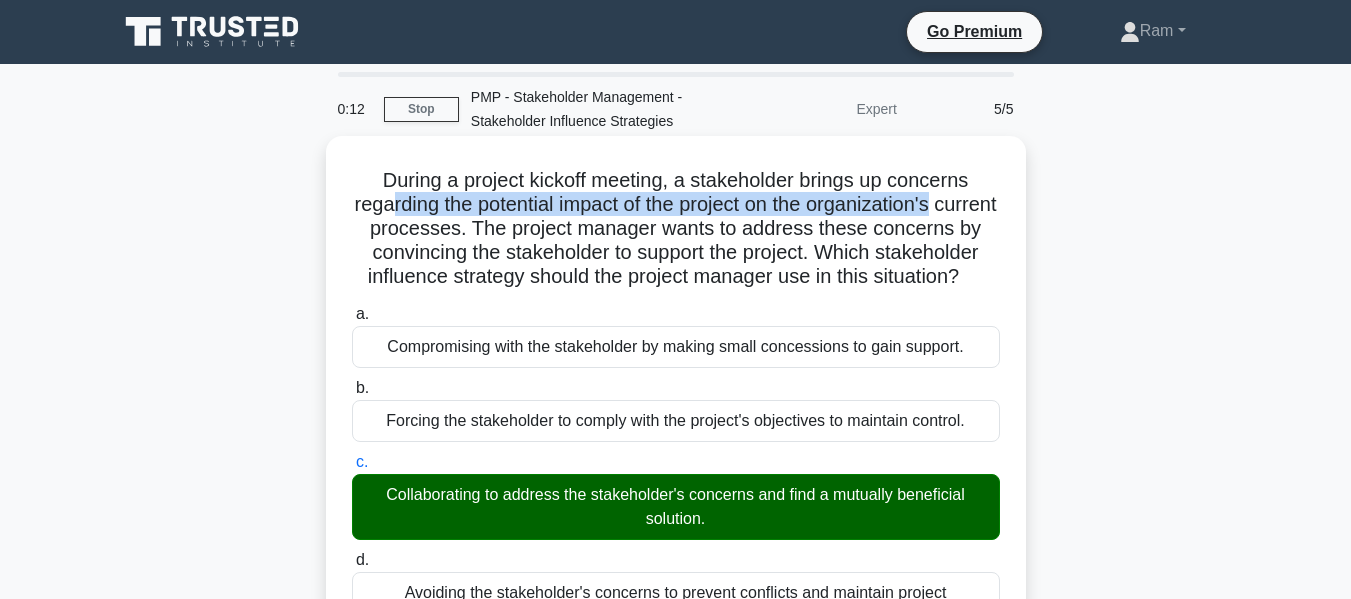 drag, startPoint x: 566, startPoint y: 228, endPoint x: 967, endPoint y: 295, distance: 406.55872 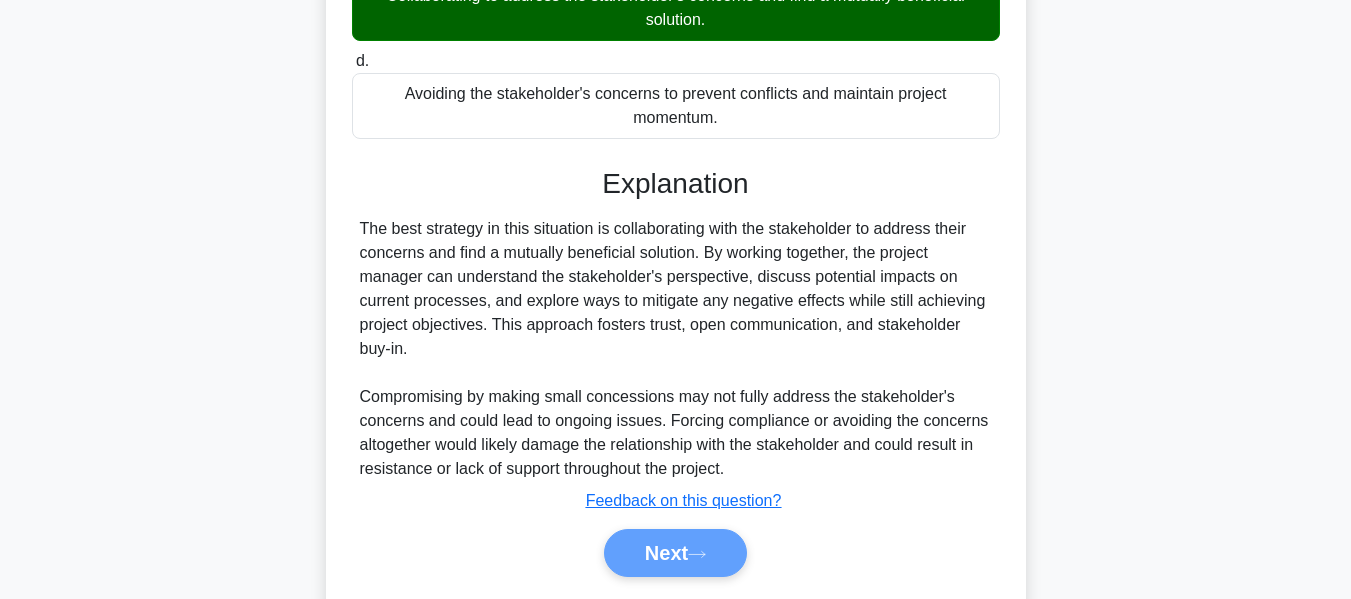 scroll, scrollTop: 587, scrollLeft: 0, axis: vertical 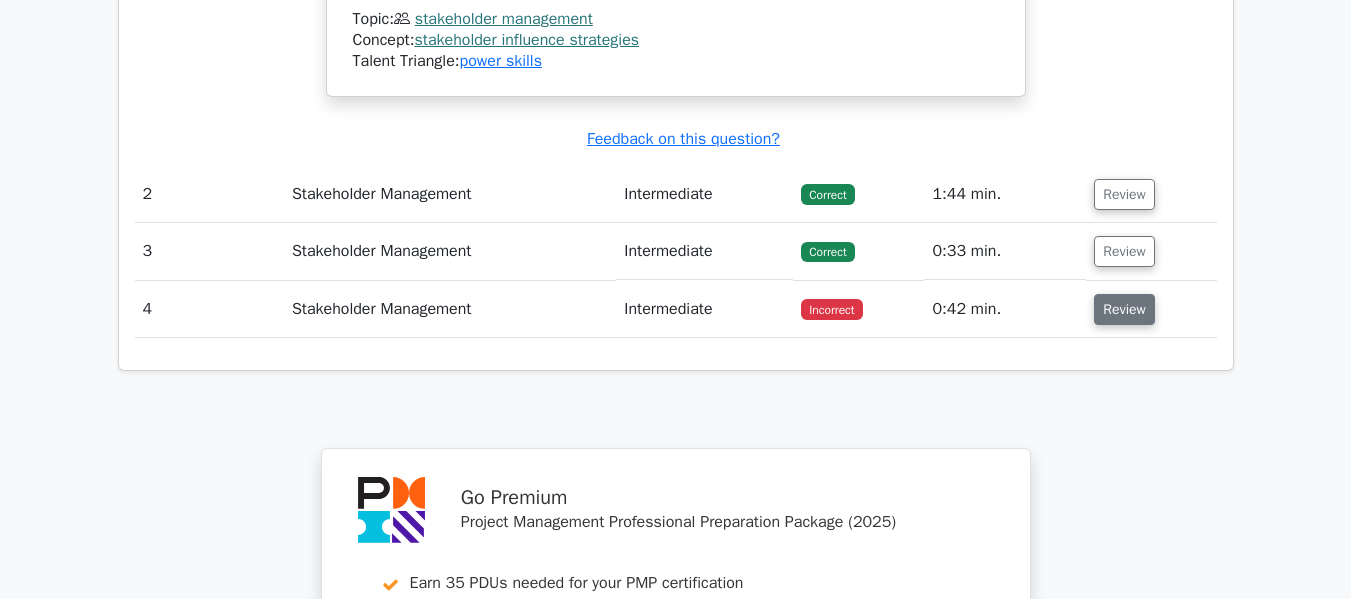 click on "Review" at bounding box center [1124, 309] 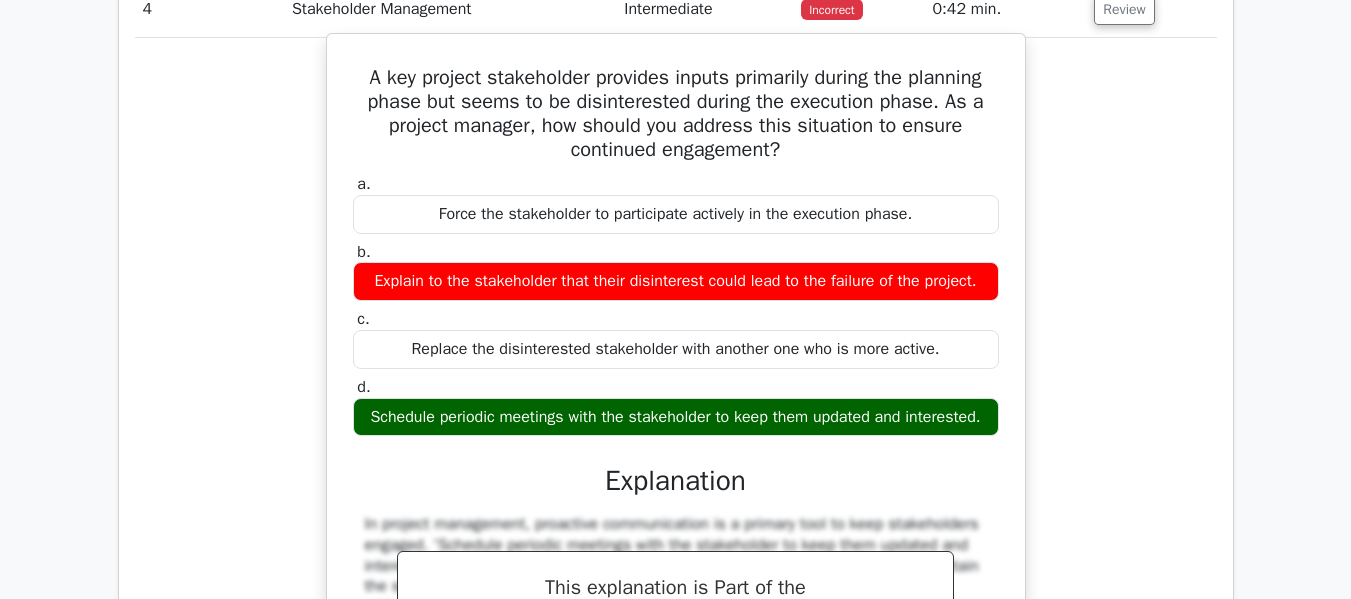 scroll, scrollTop: 3600, scrollLeft: 0, axis: vertical 